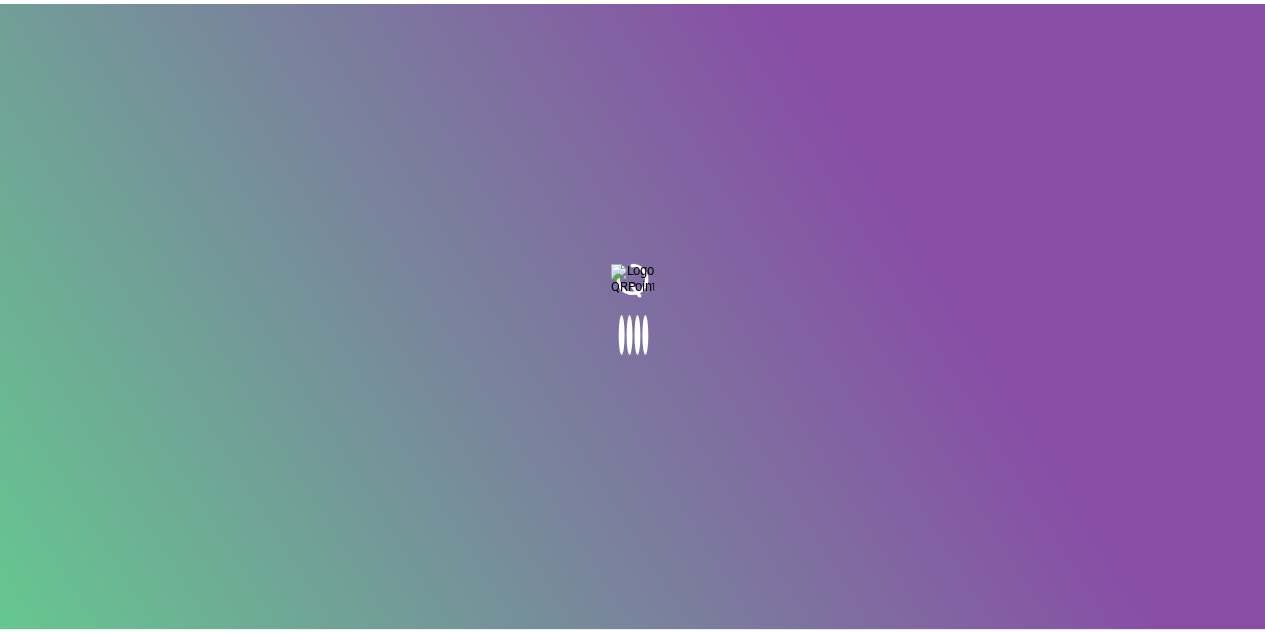 scroll, scrollTop: 0, scrollLeft: 0, axis: both 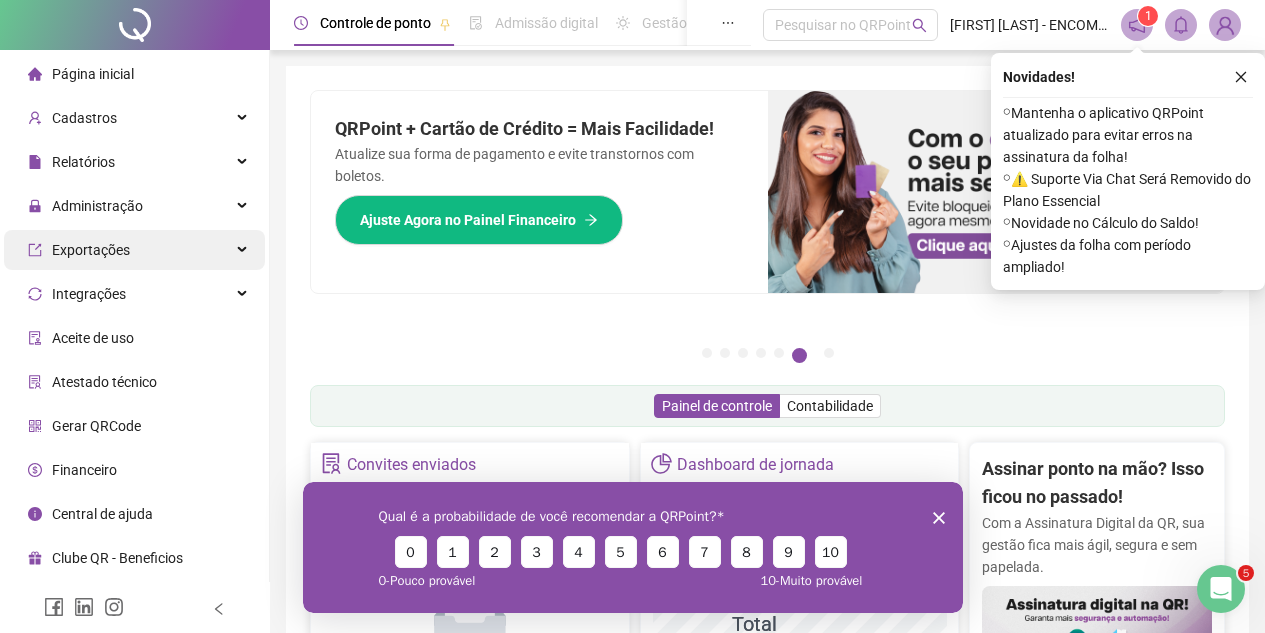 click on "Exportações" at bounding box center (134, 250) 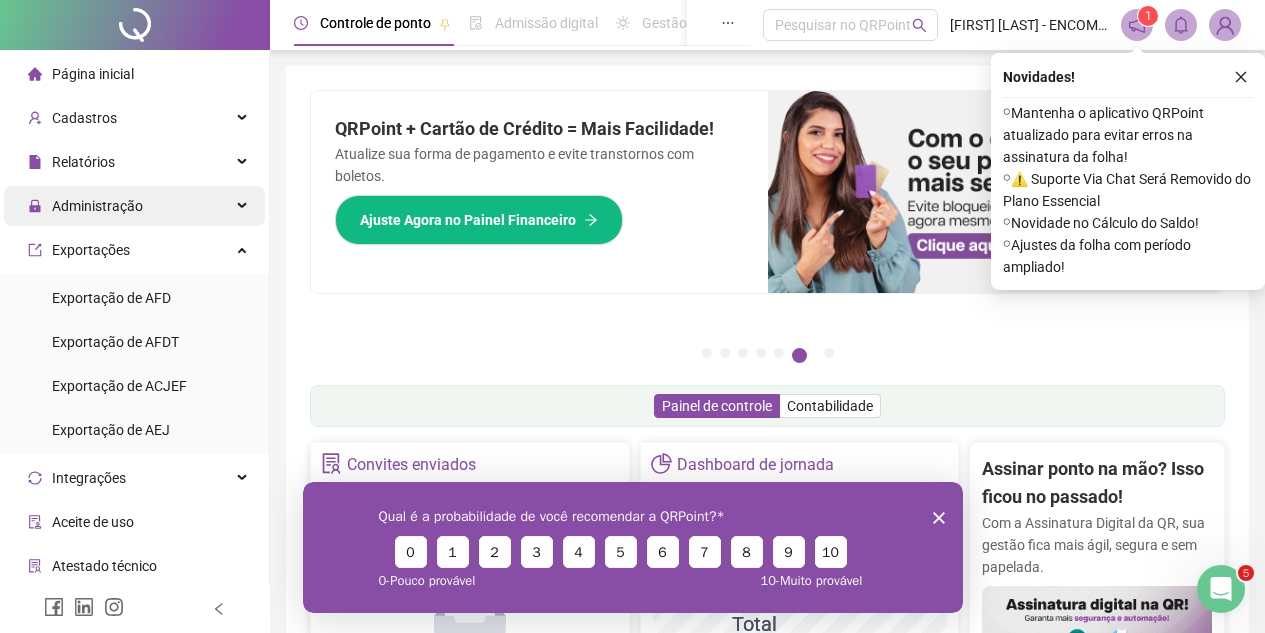 click at bounding box center (244, 206) 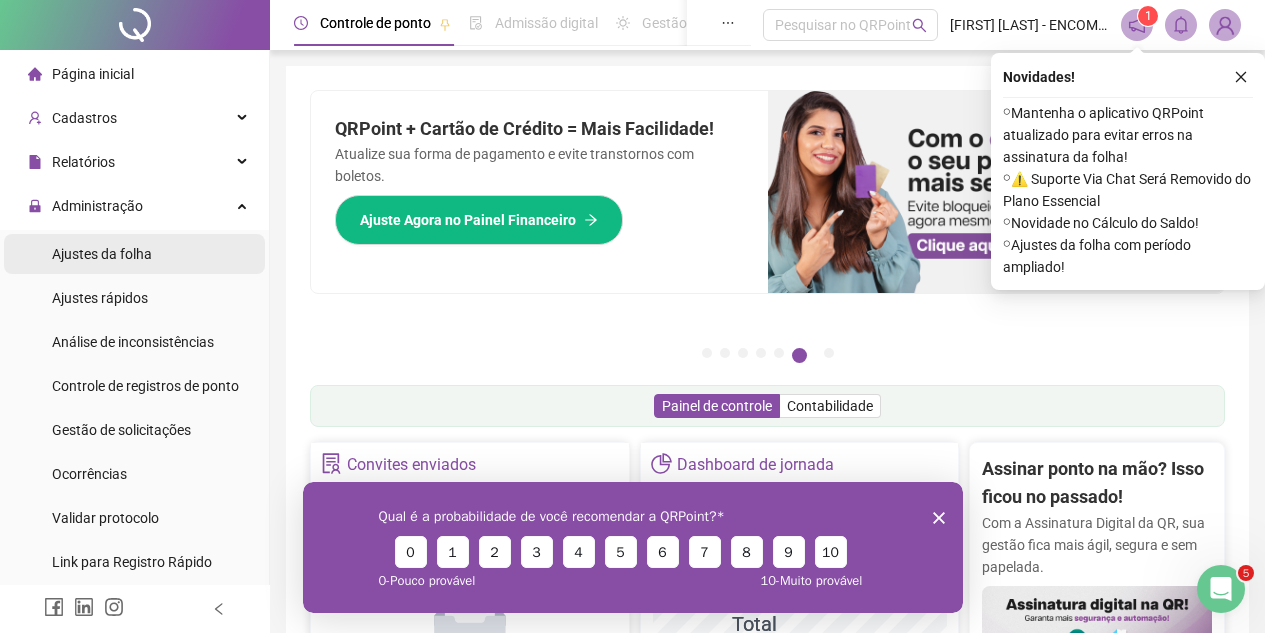 click on "Ajustes da folha" at bounding box center [134, 254] 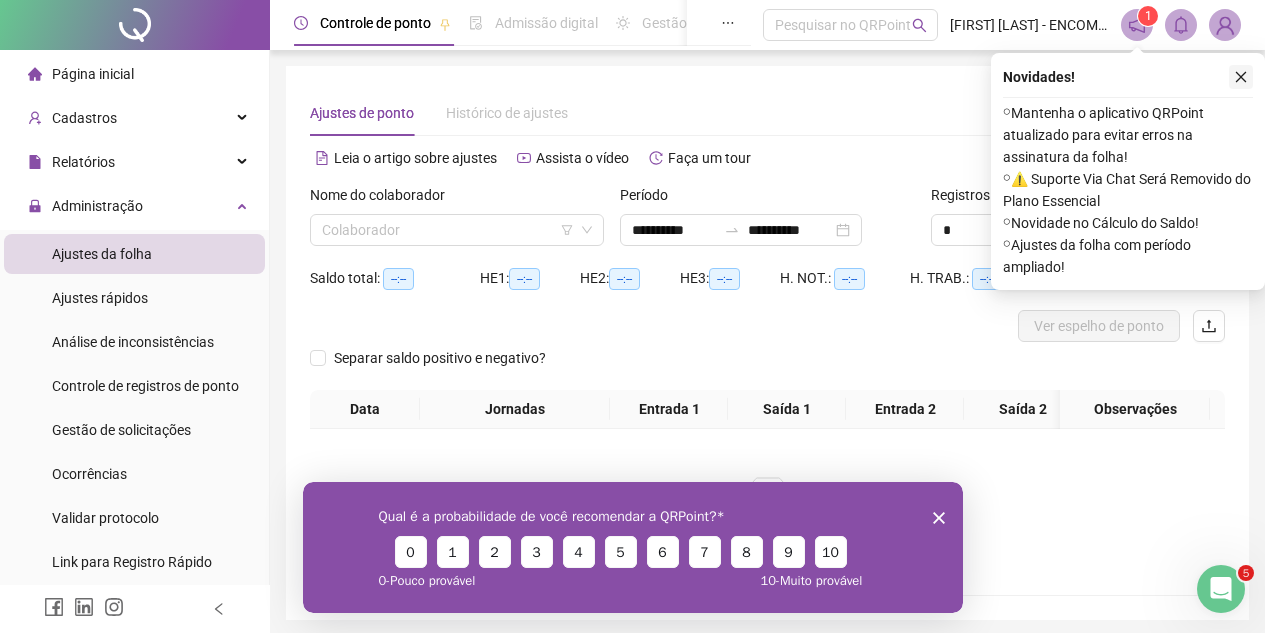click 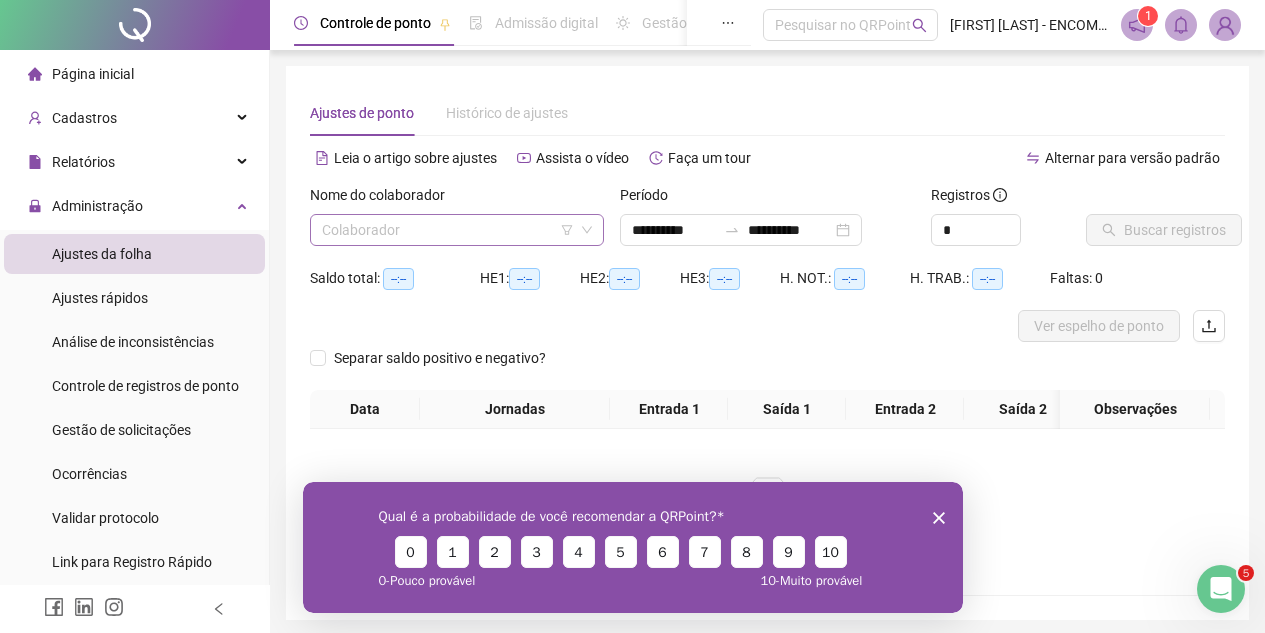 click 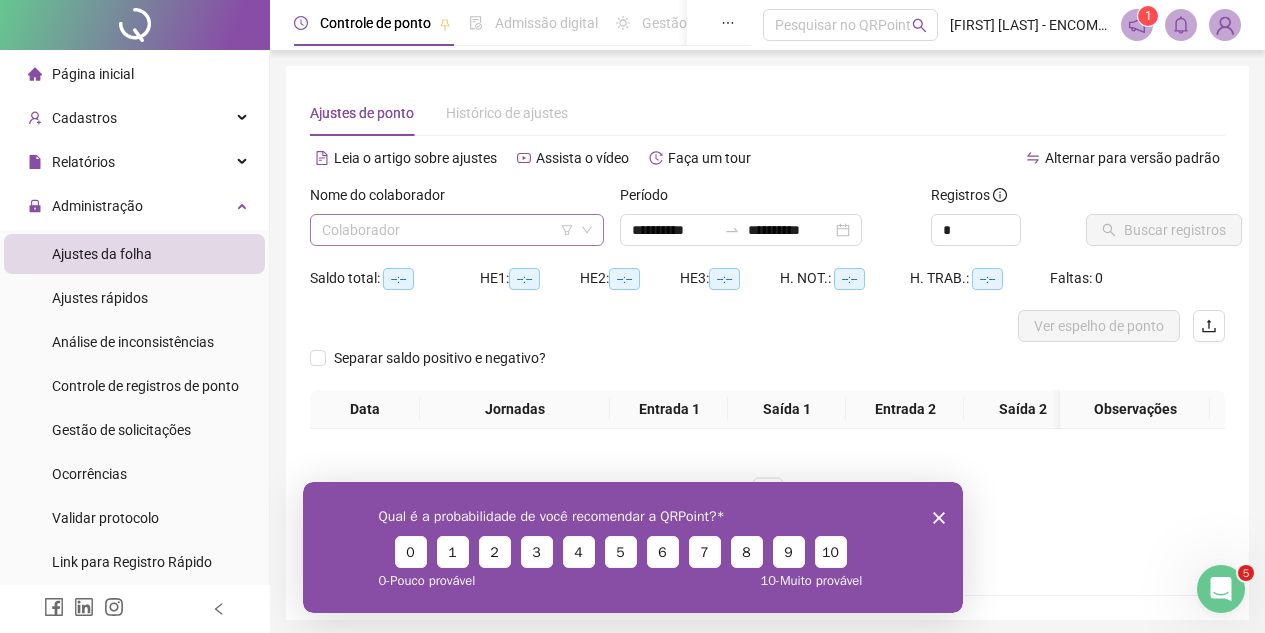 click 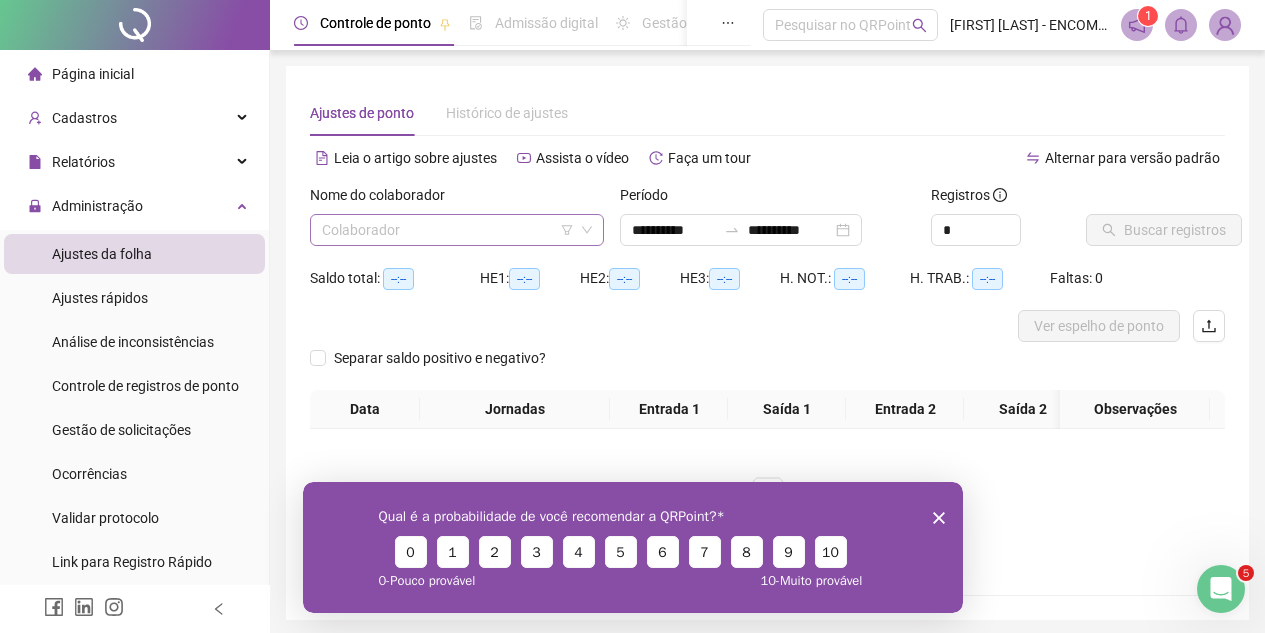 click 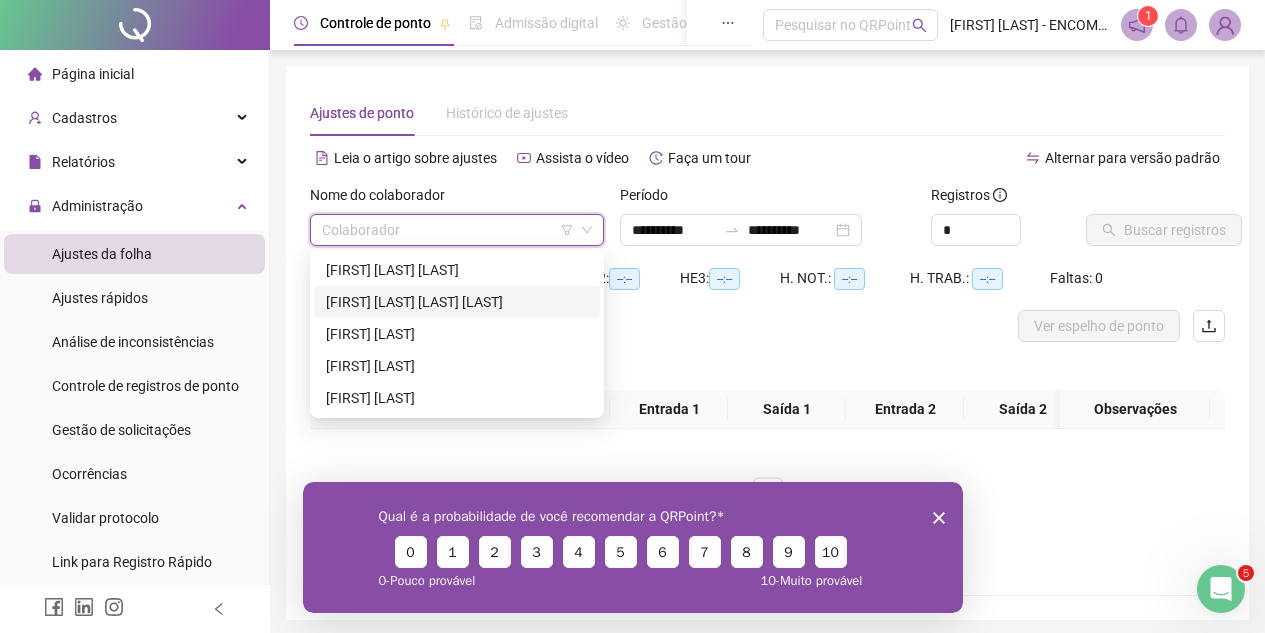 click on "[FIRST] [LAST] [LAST] [LAST]" at bounding box center [457, 302] 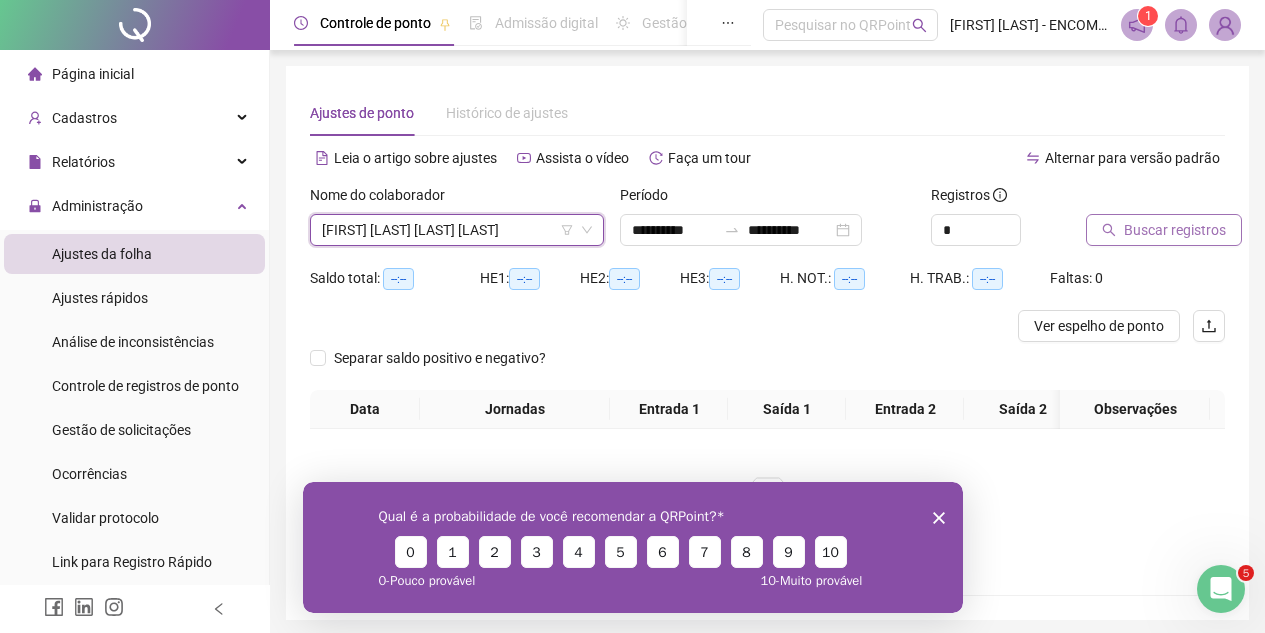 click on "Buscar registros" at bounding box center [1175, 230] 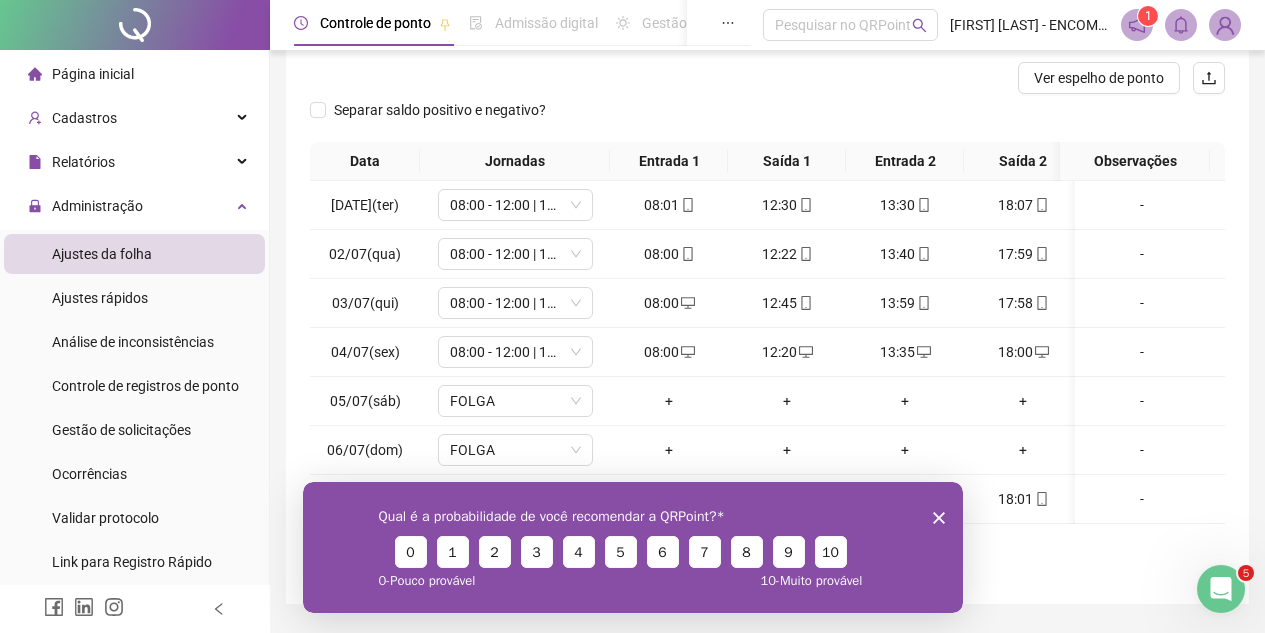 scroll, scrollTop: 320, scrollLeft: 0, axis: vertical 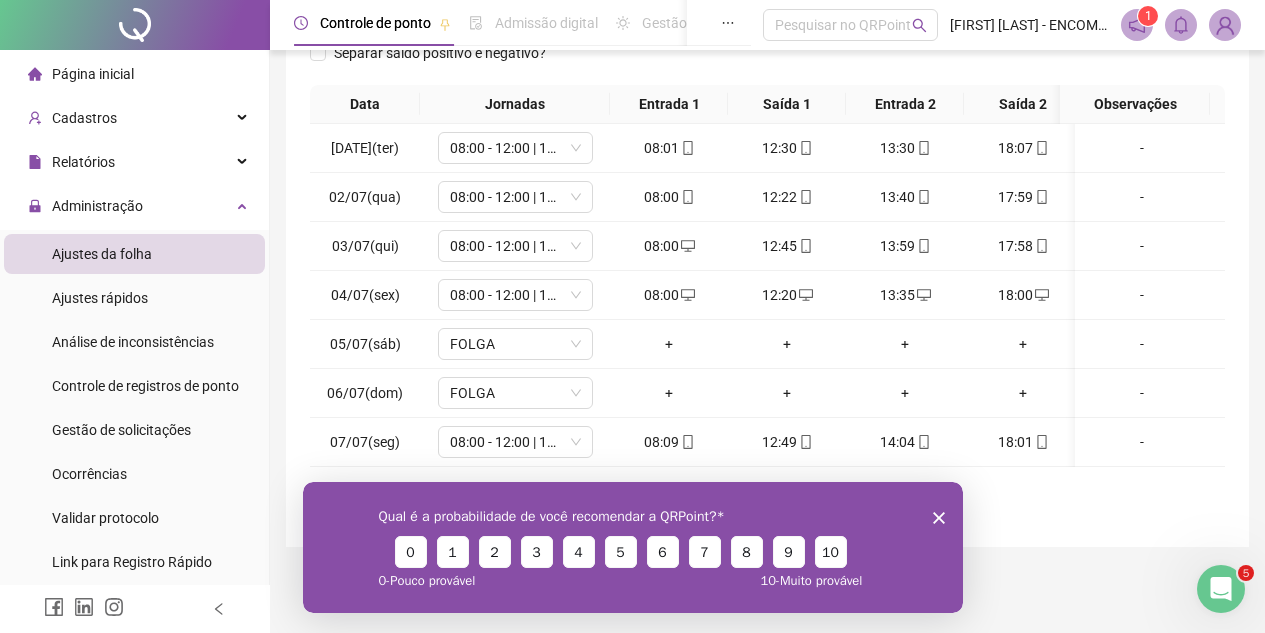 click 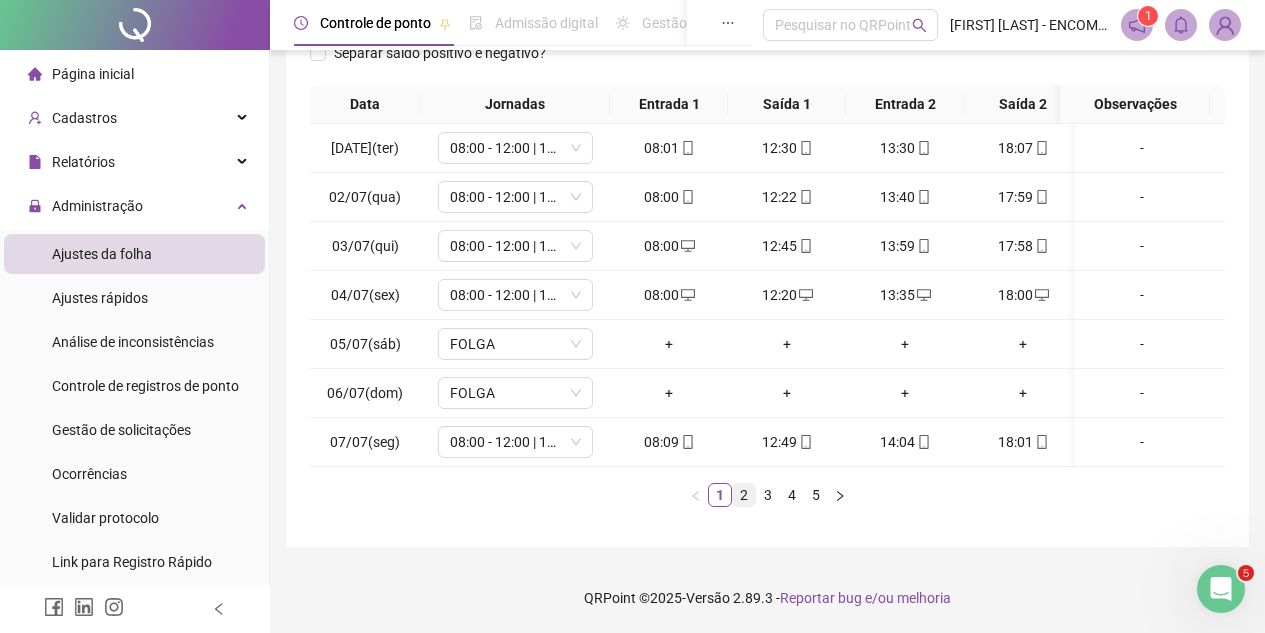 click on "2" at bounding box center [744, 495] 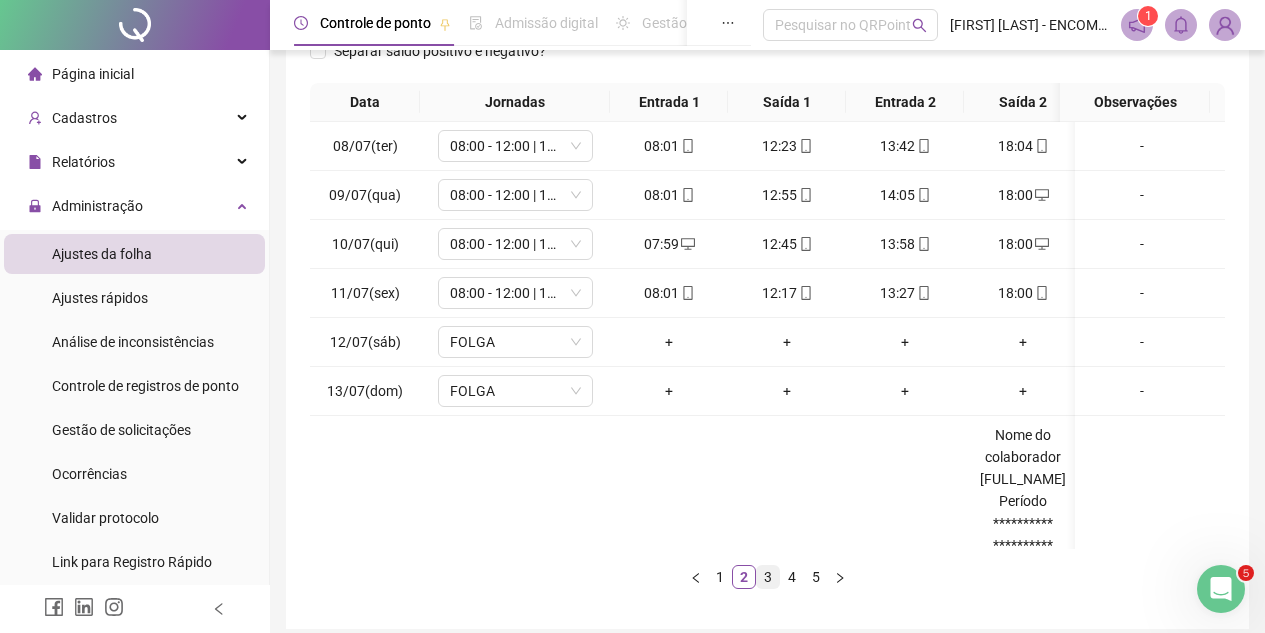 click on "3" at bounding box center [768, 577] 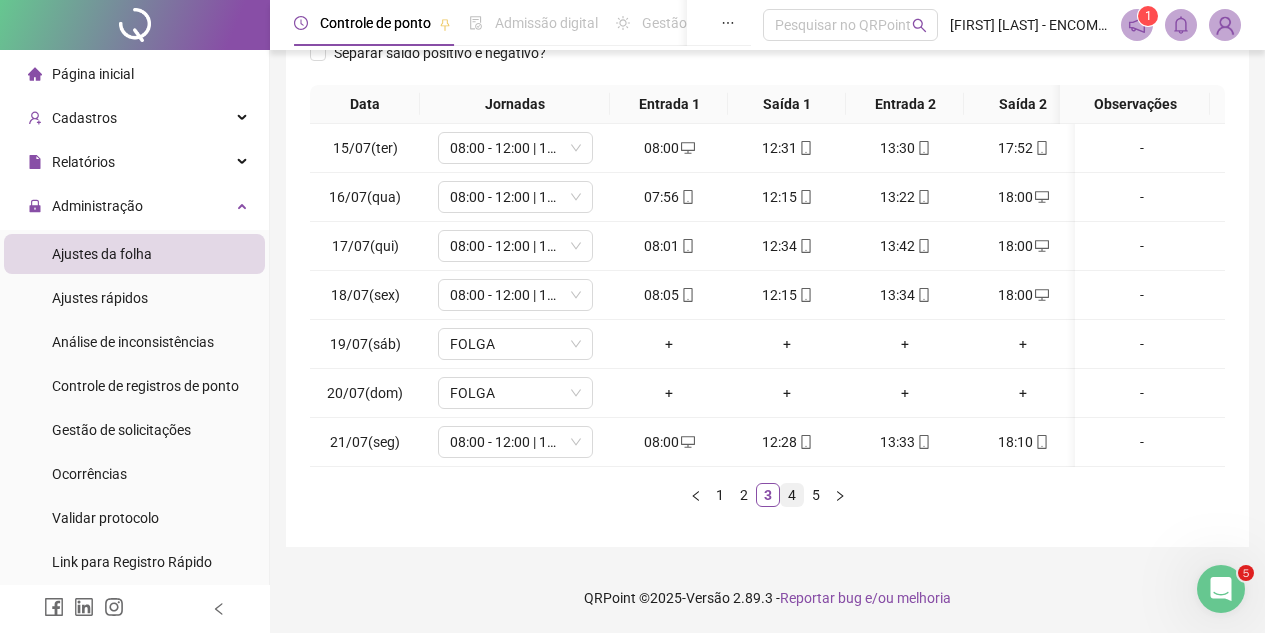 click on "4" at bounding box center [792, 495] 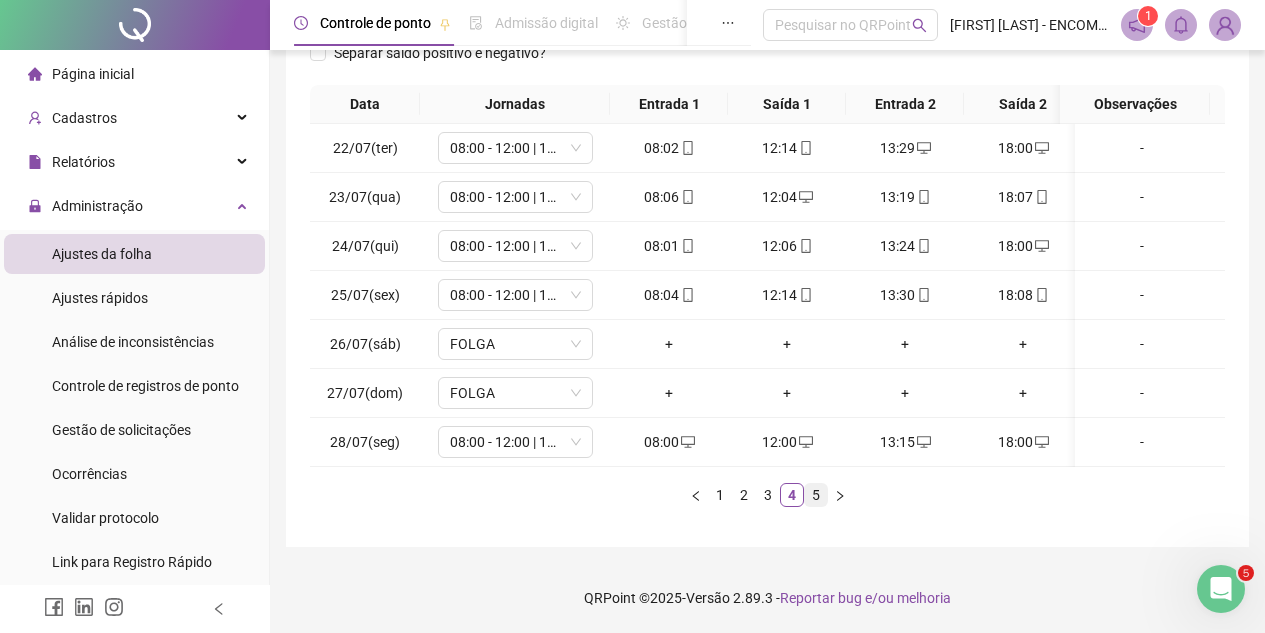 click on "5" at bounding box center (816, 495) 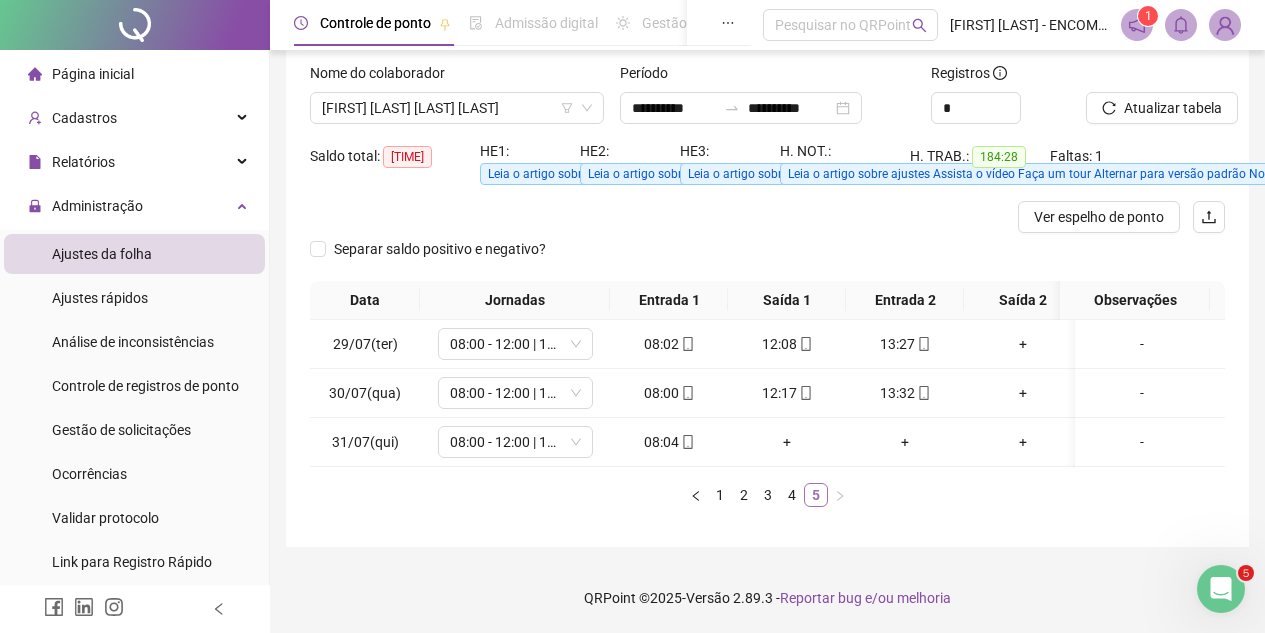 scroll, scrollTop: 124, scrollLeft: 0, axis: vertical 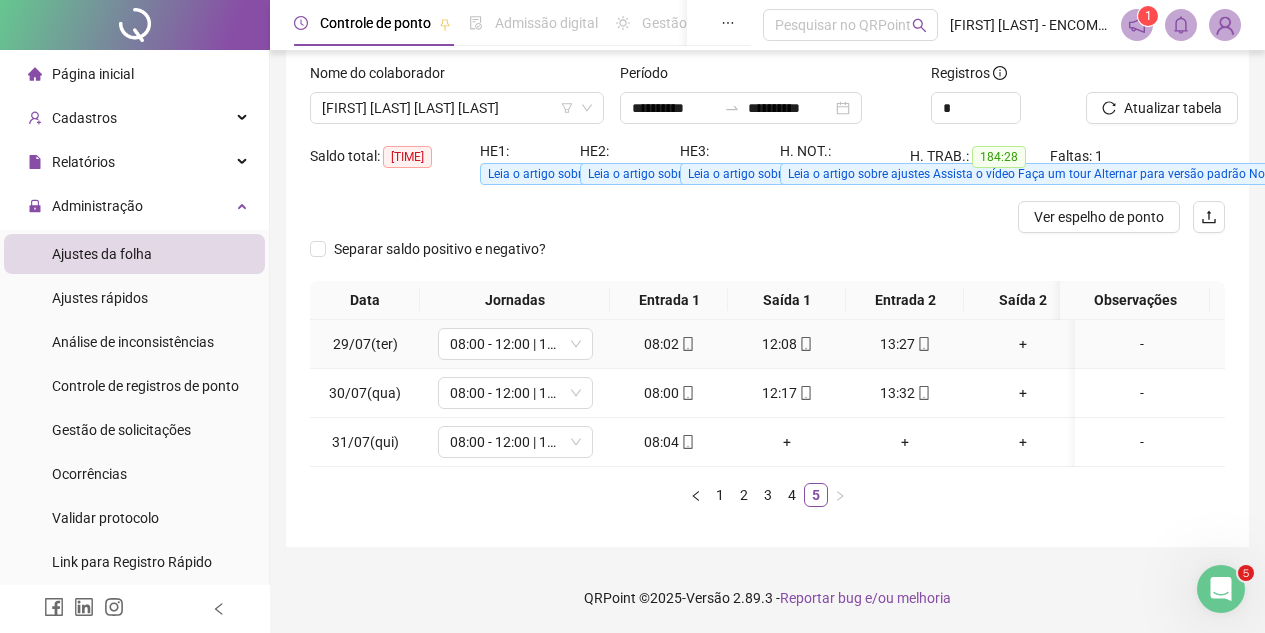 click on "+" at bounding box center [1023, 344] 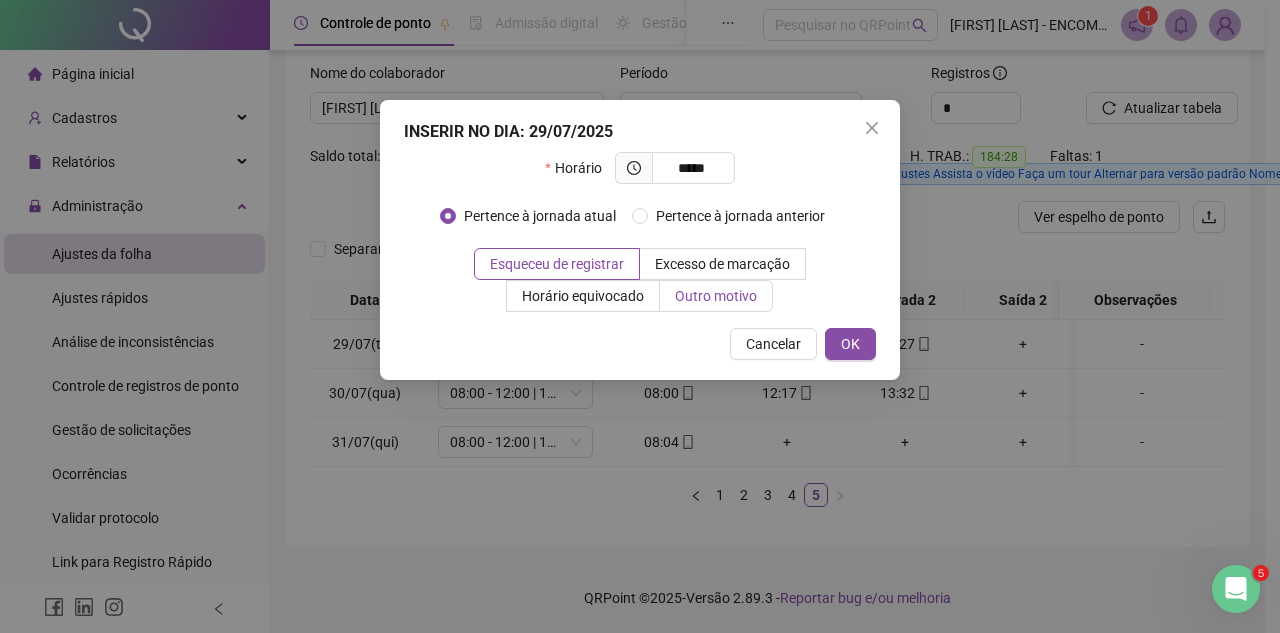 type on "*****" 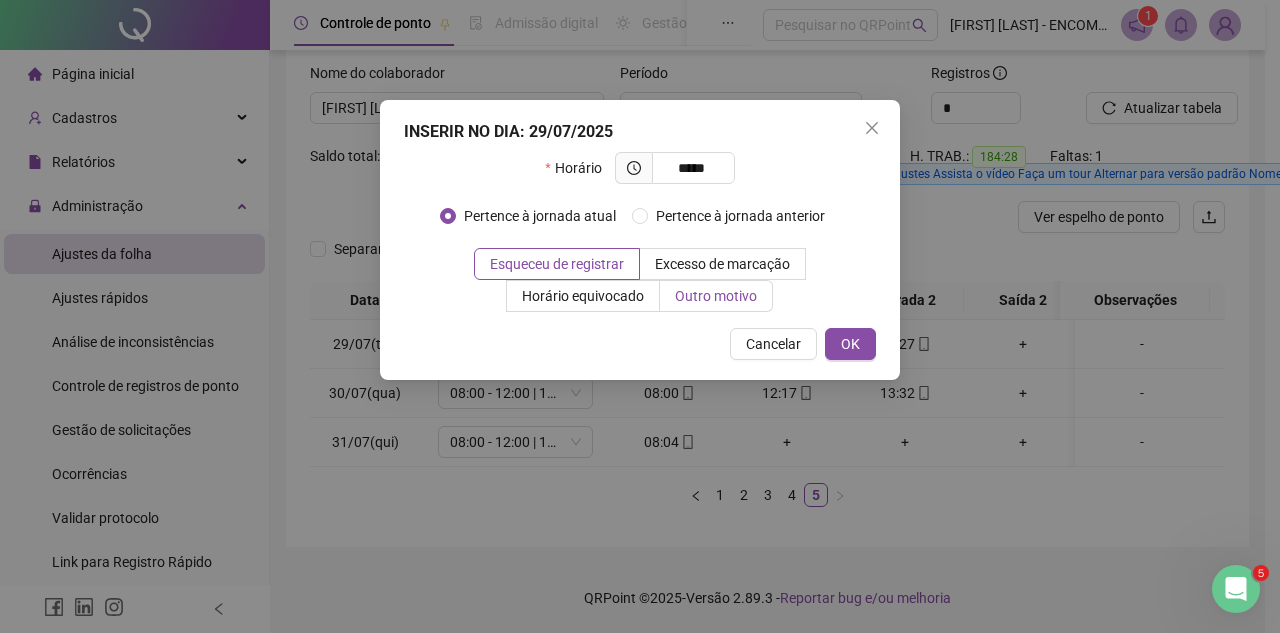 click on "Outro motivo" at bounding box center (716, 296) 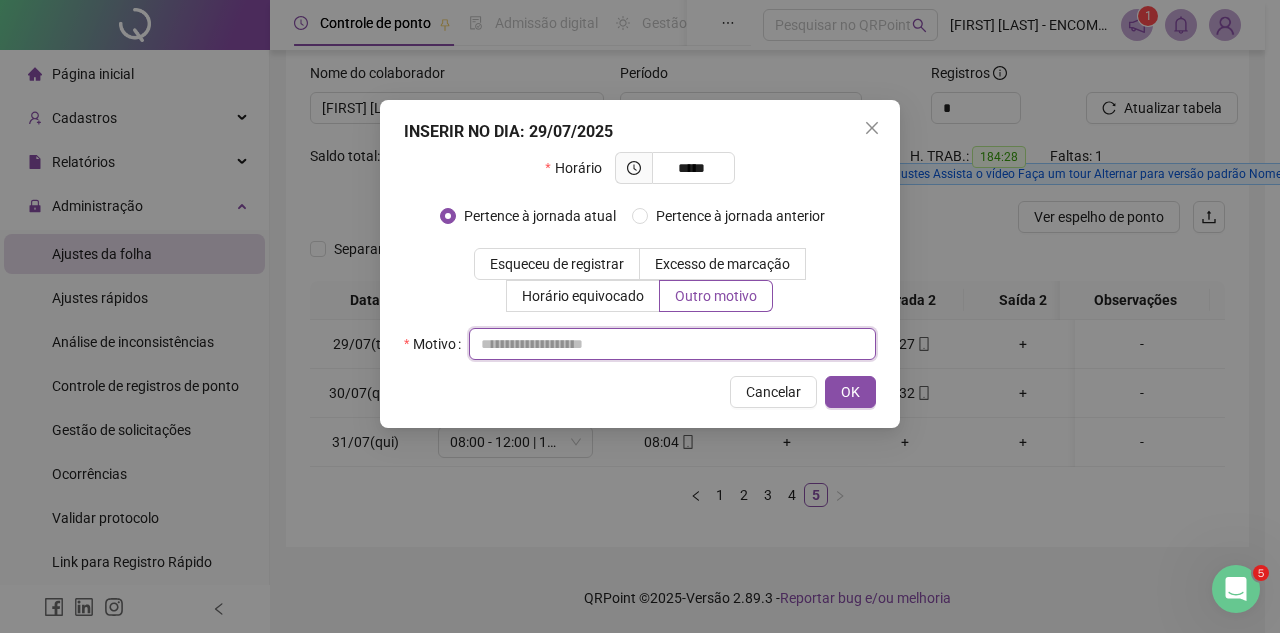 click at bounding box center (672, 344) 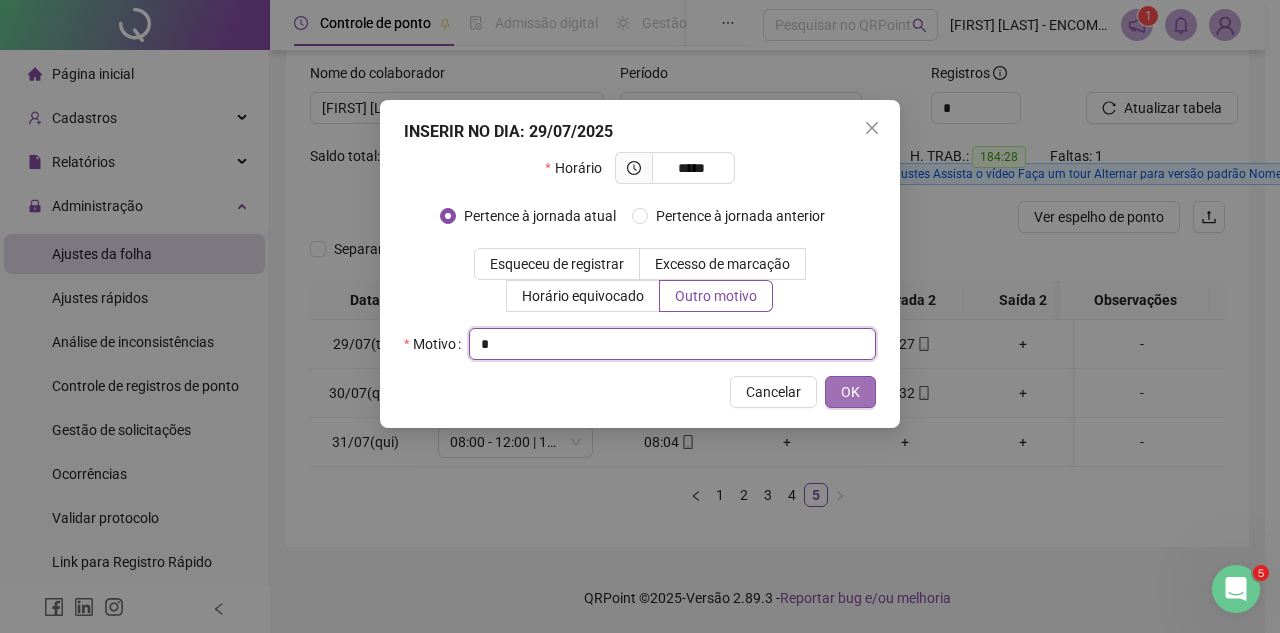 type on "*" 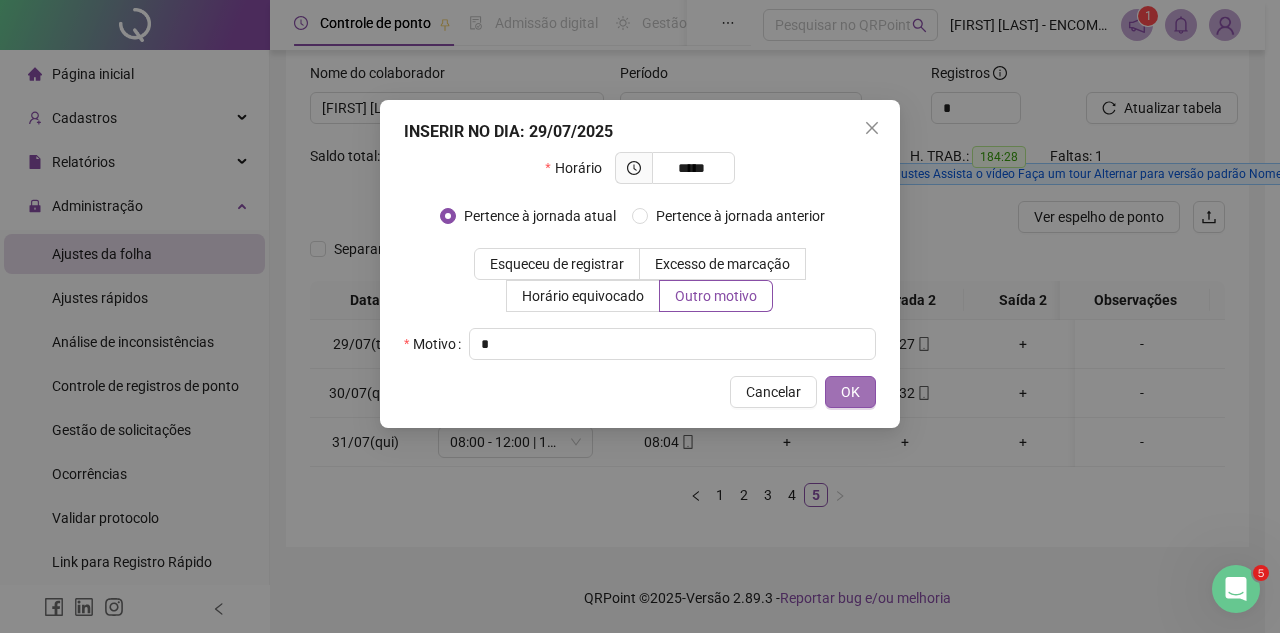 click on "OK" at bounding box center (850, 392) 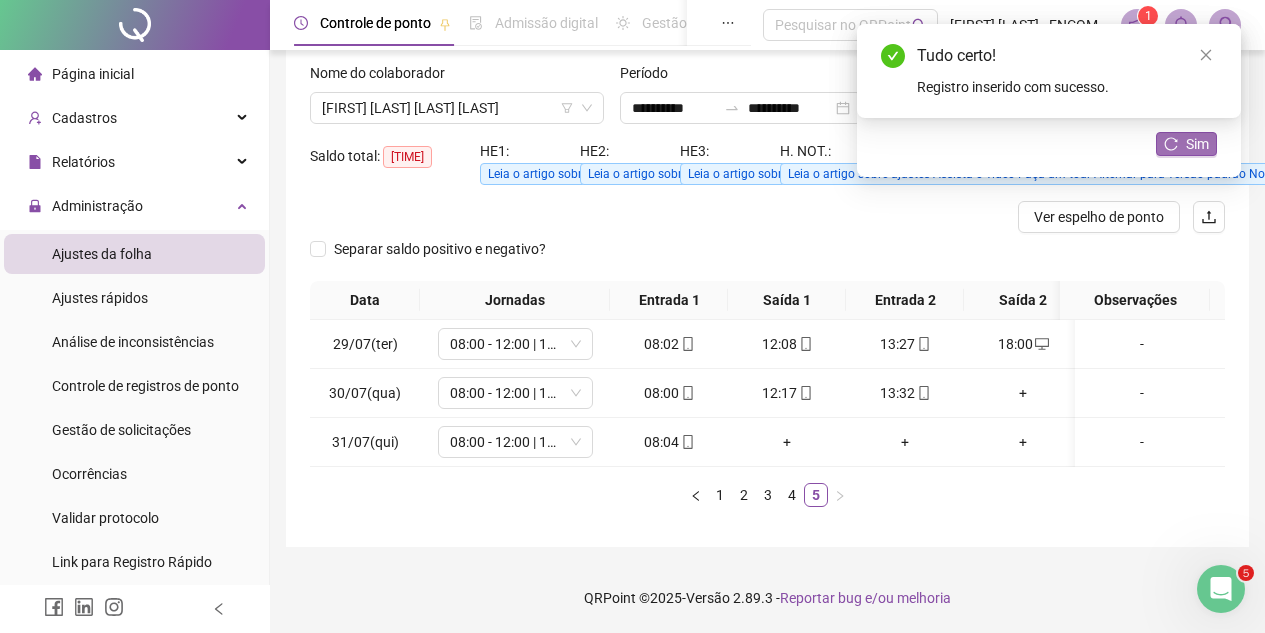click on "Sim" at bounding box center [1197, 144] 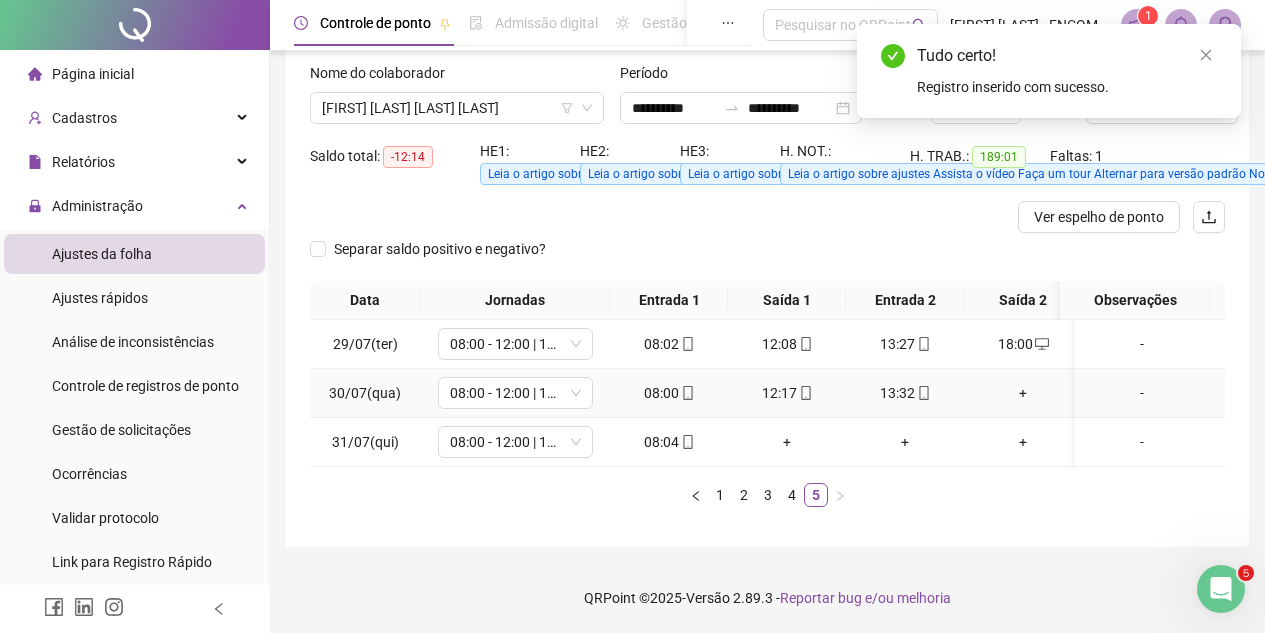 click on "+" at bounding box center [1023, 393] 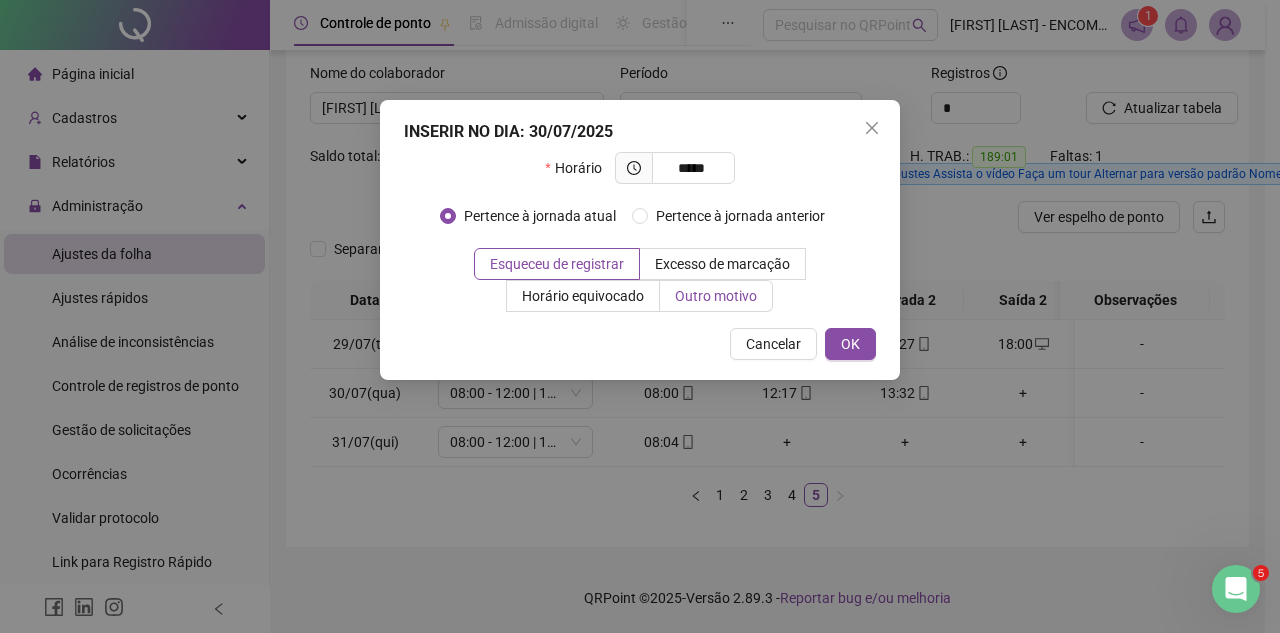 type on "*****" 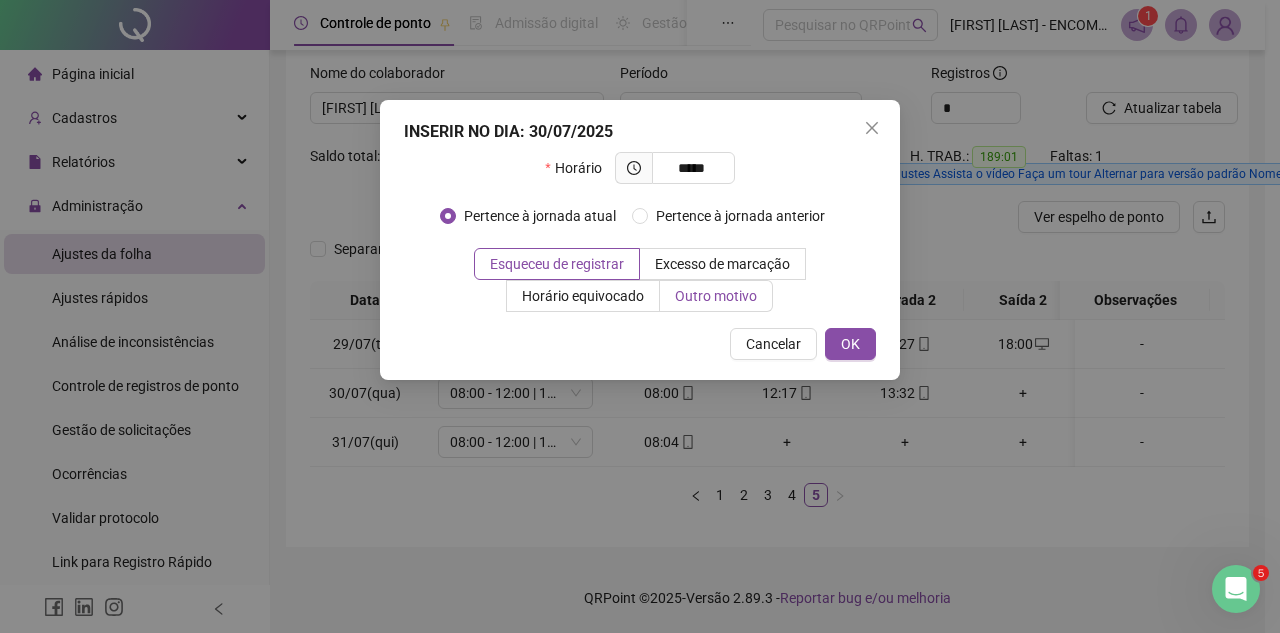 click on "Outro motivo" at bounding box center (716, 296) 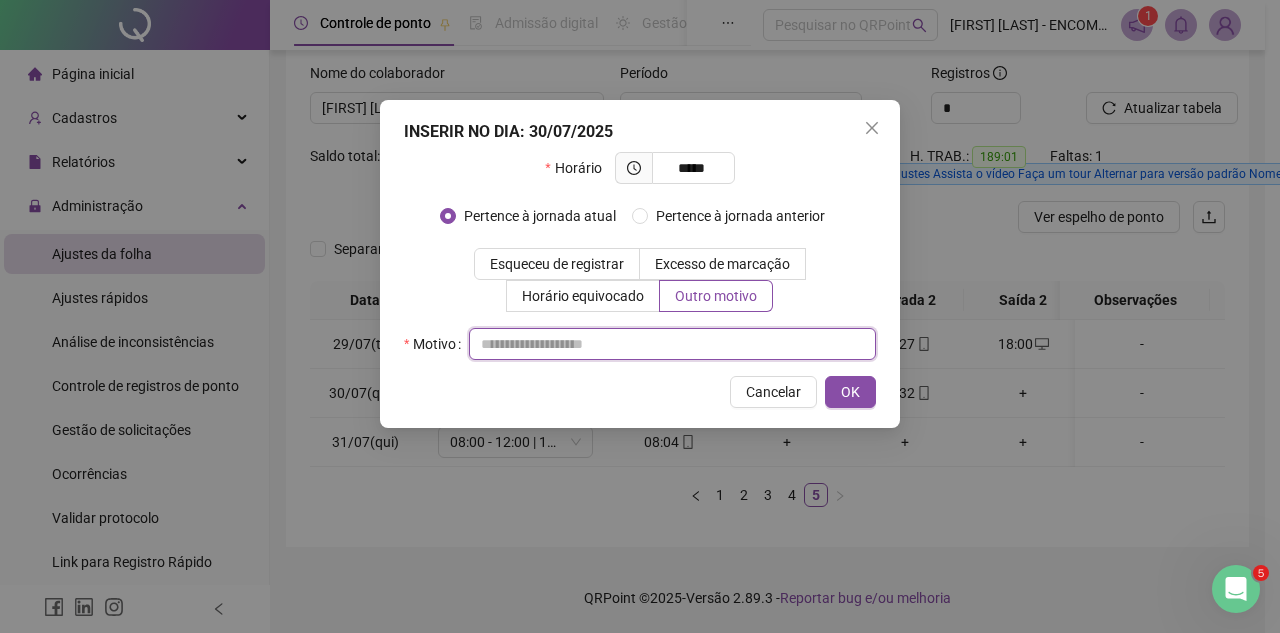 click at bounding box center (672, 344) 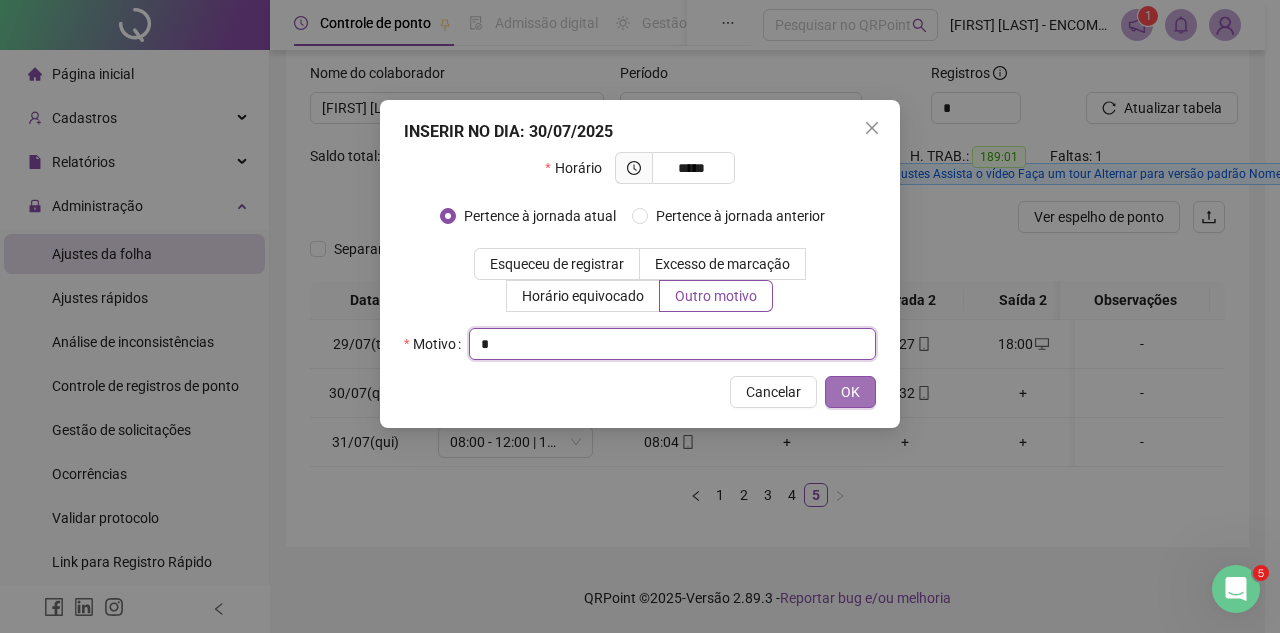 type on "*" 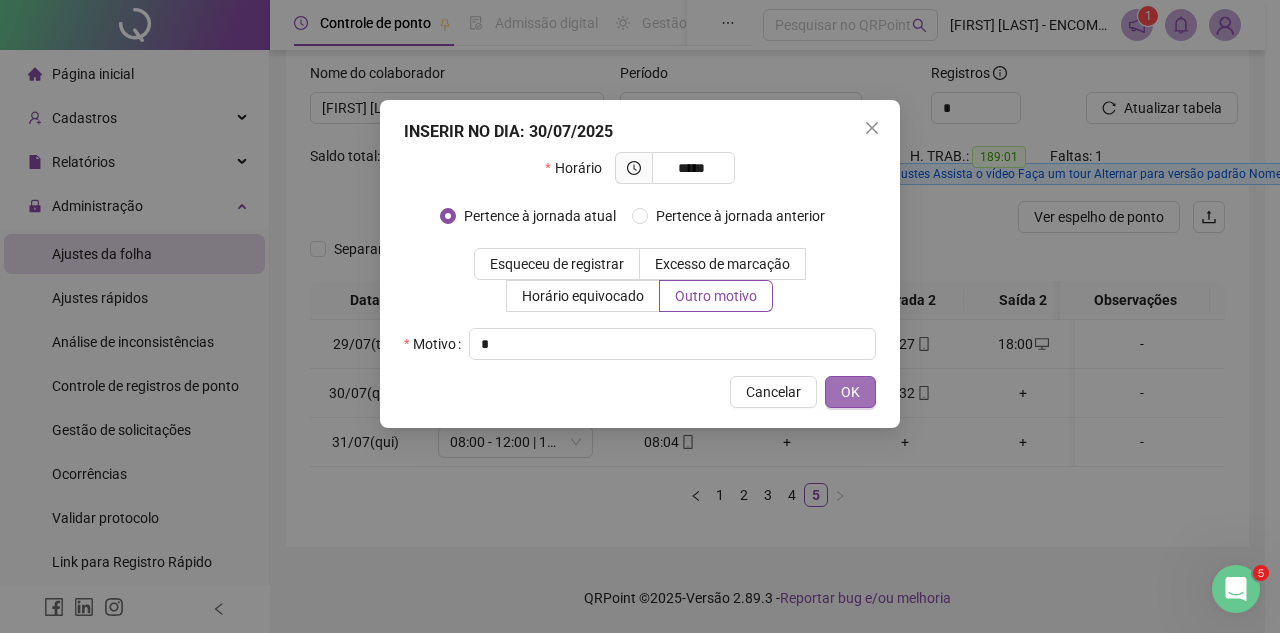 click on "OK" at bounding box center (850, 392) 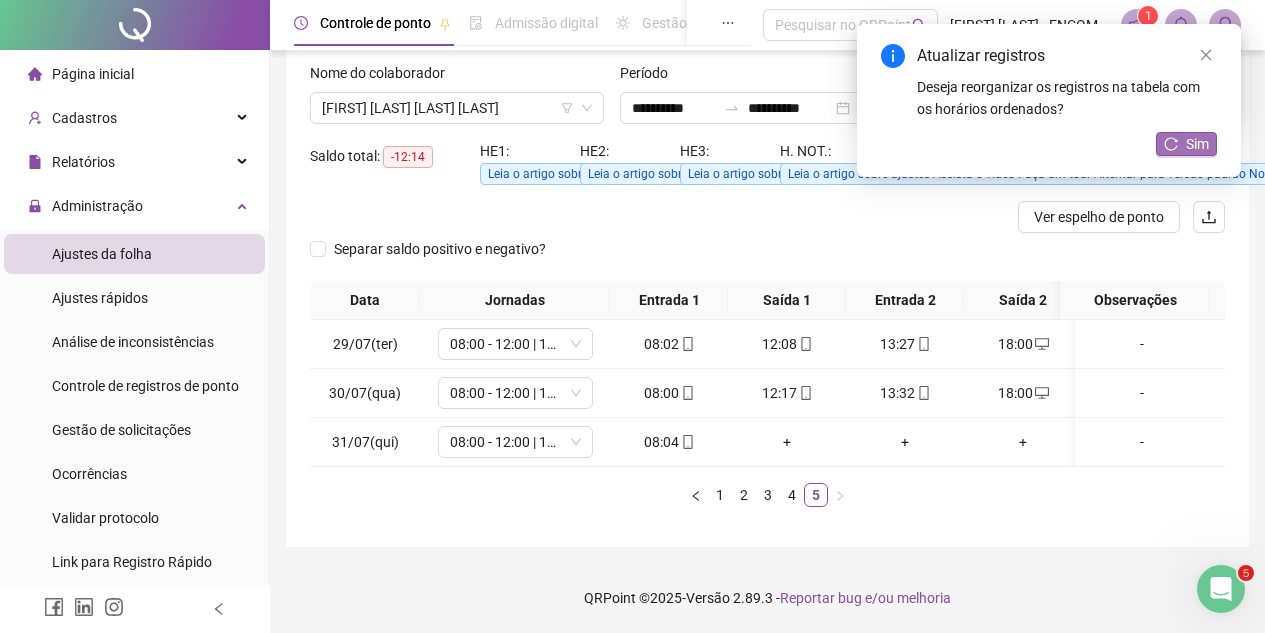 click on "Sim" at bounding box center [1197, 144] 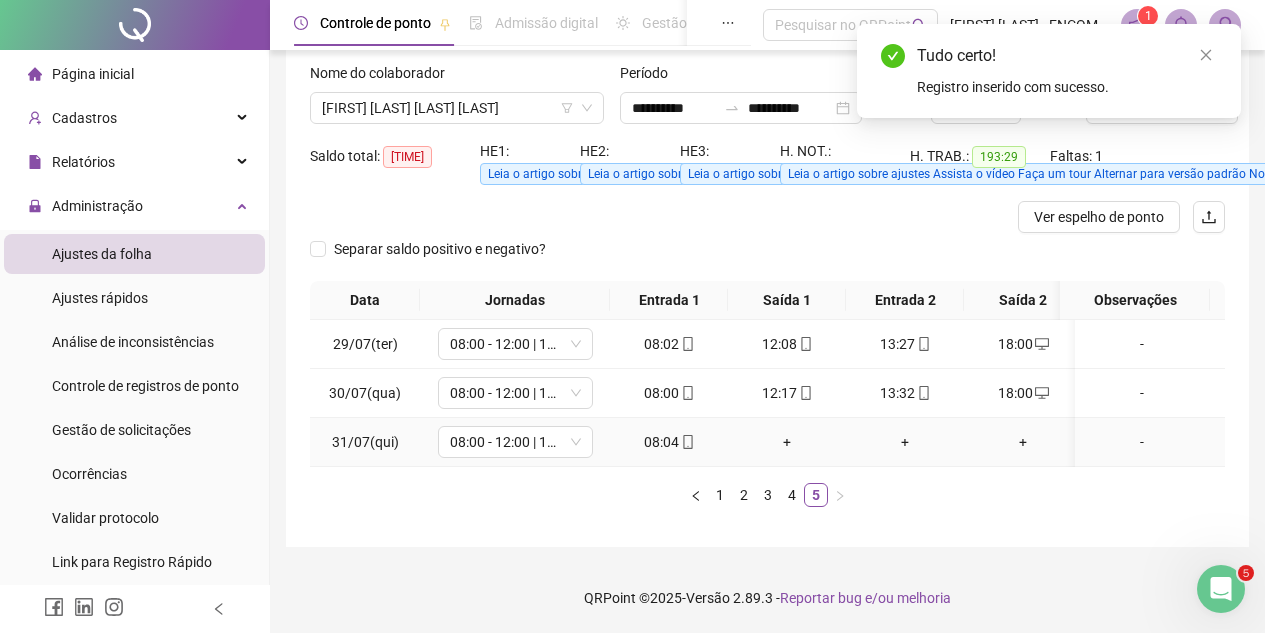 click on "+" at bounding box center (787, 442) 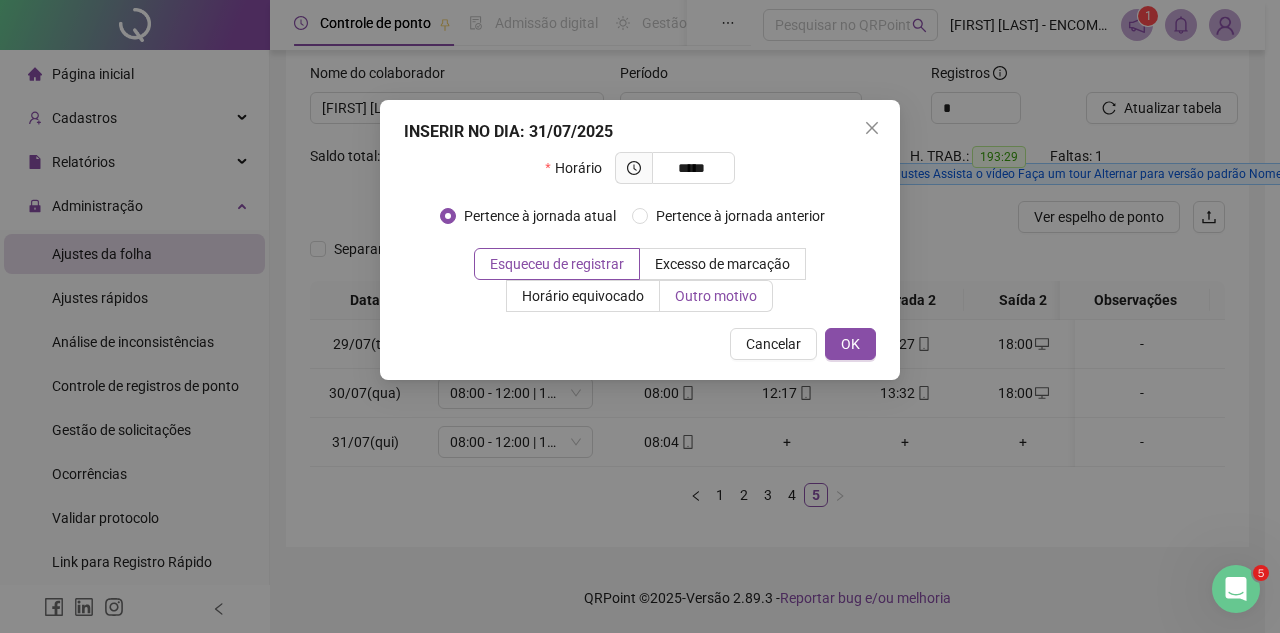 type on "*****" 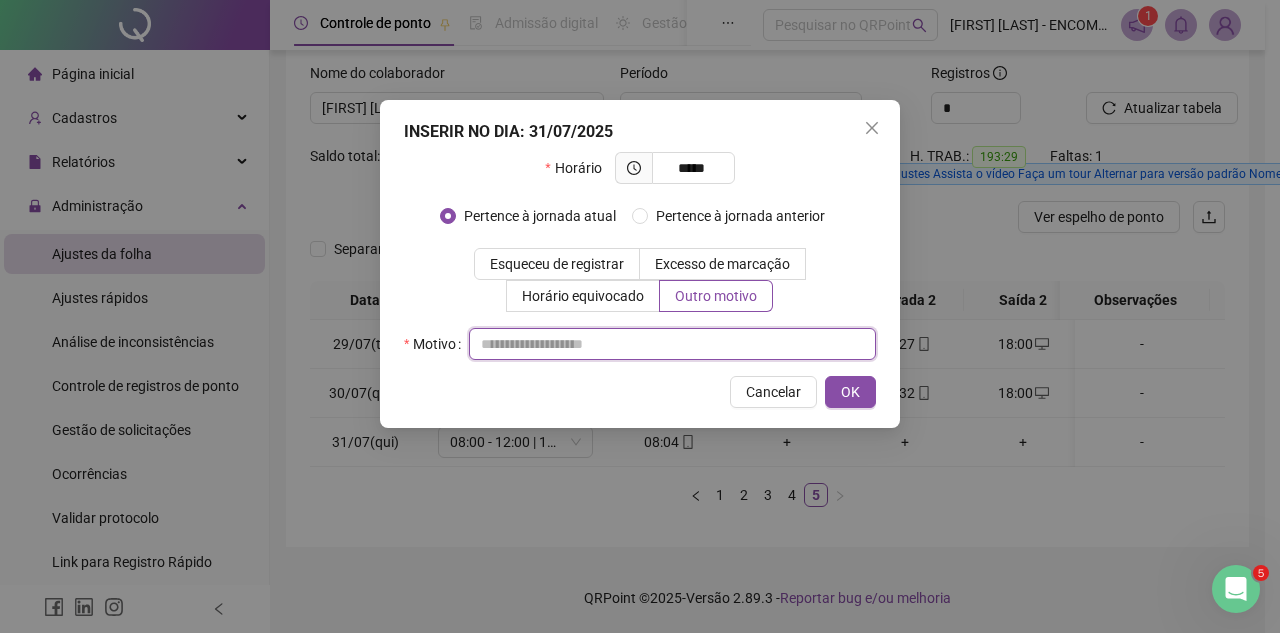 click at bounding box center [672, 344] 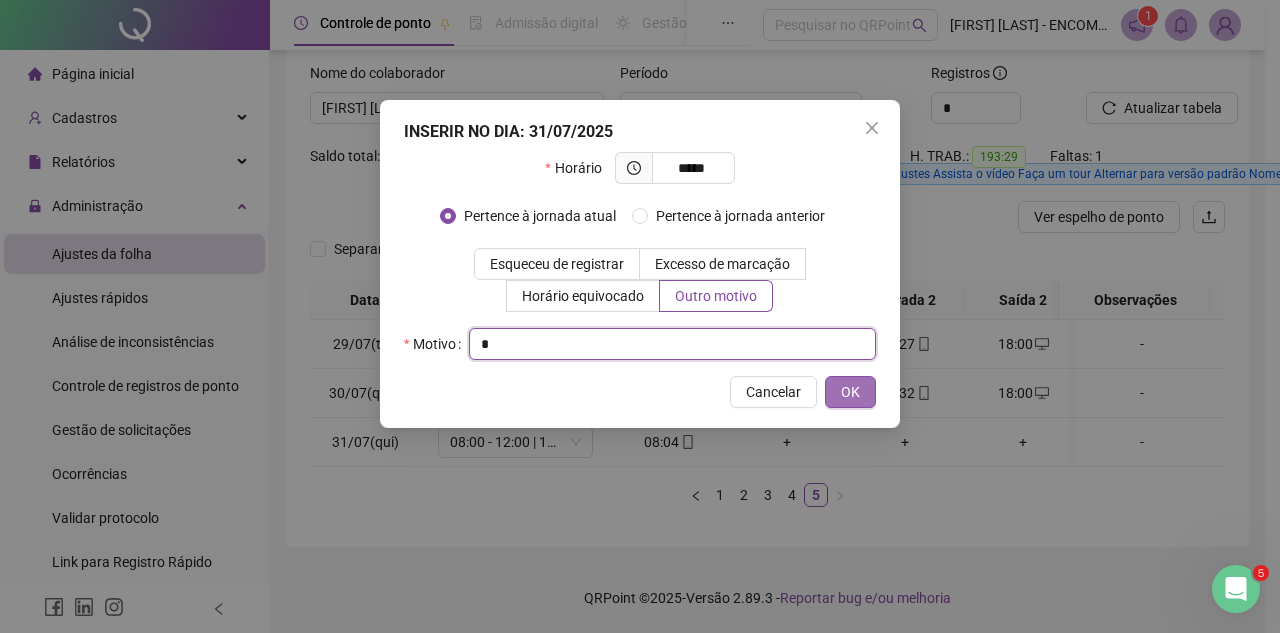type on "*" 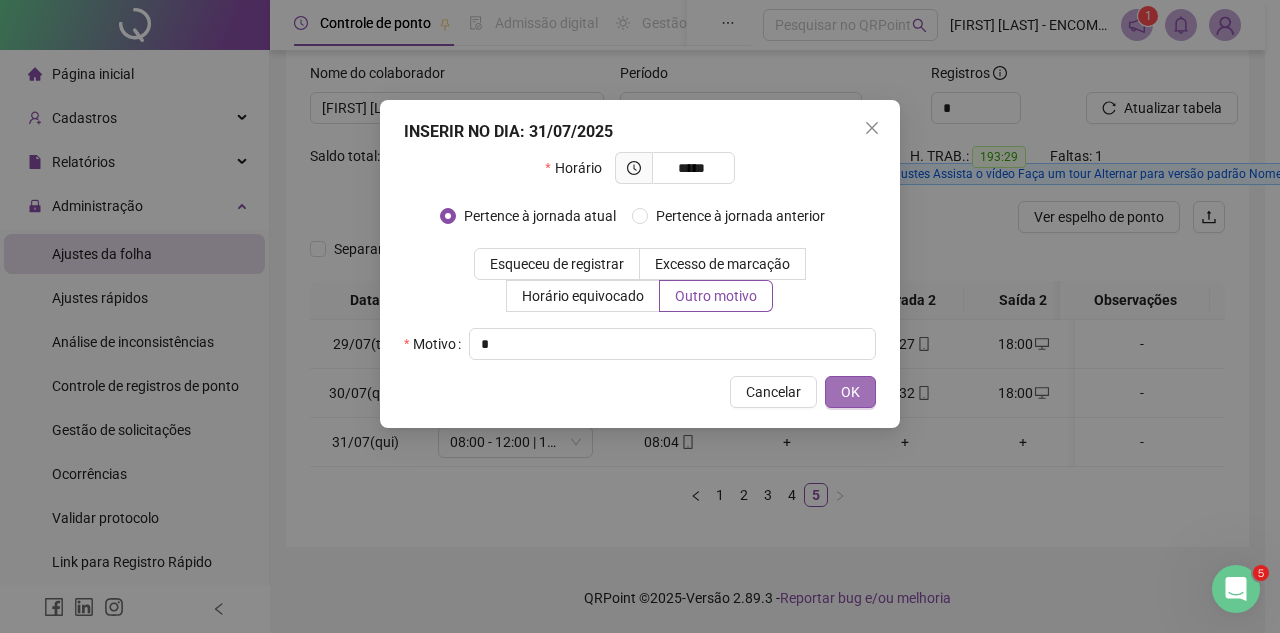 click on "OK" at bounding box center (850, 392) 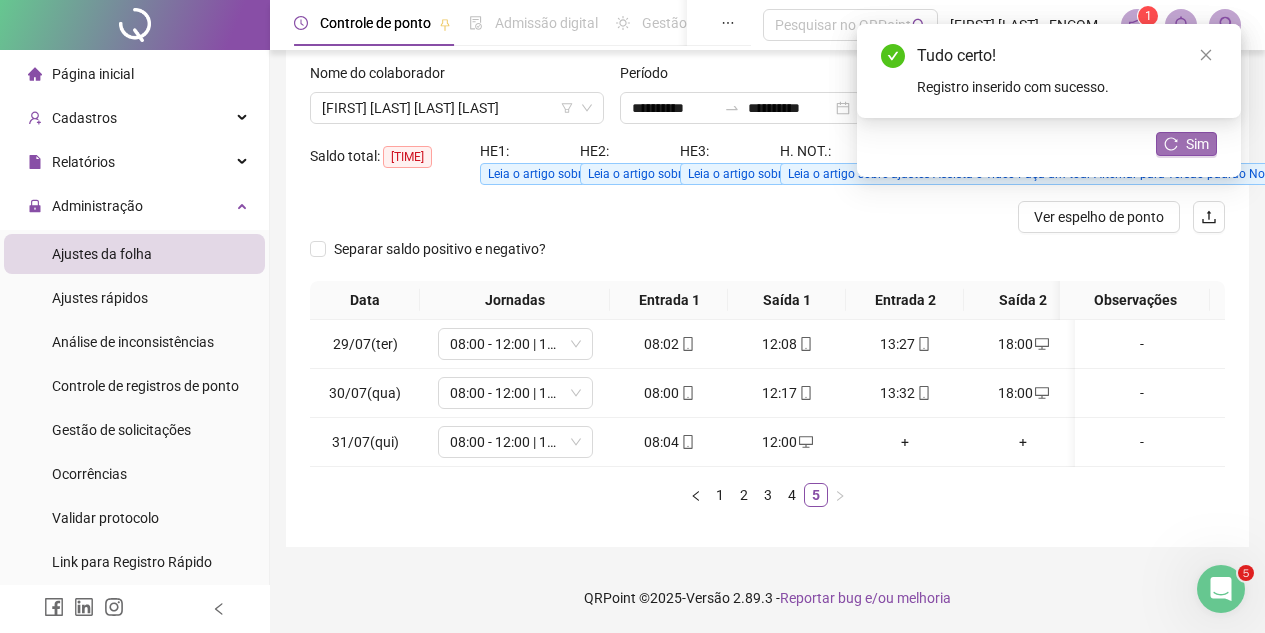 click on "Sim" at bounding box center (1197, 144) 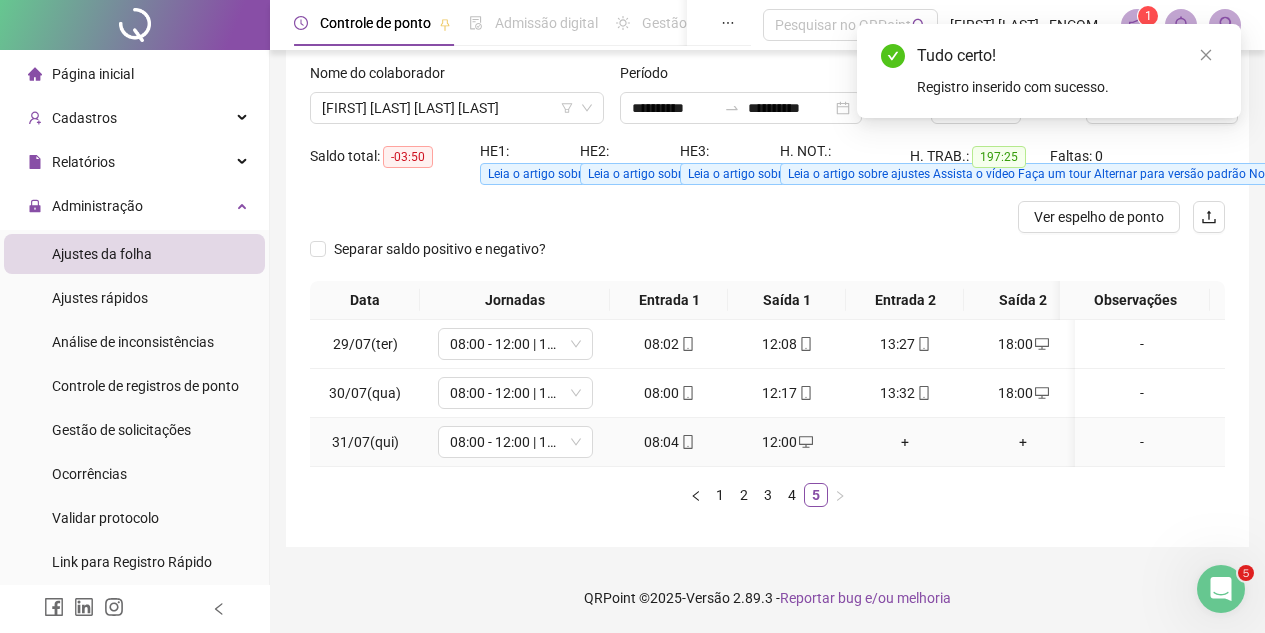 click on "+" at bounding box center (905, 442) 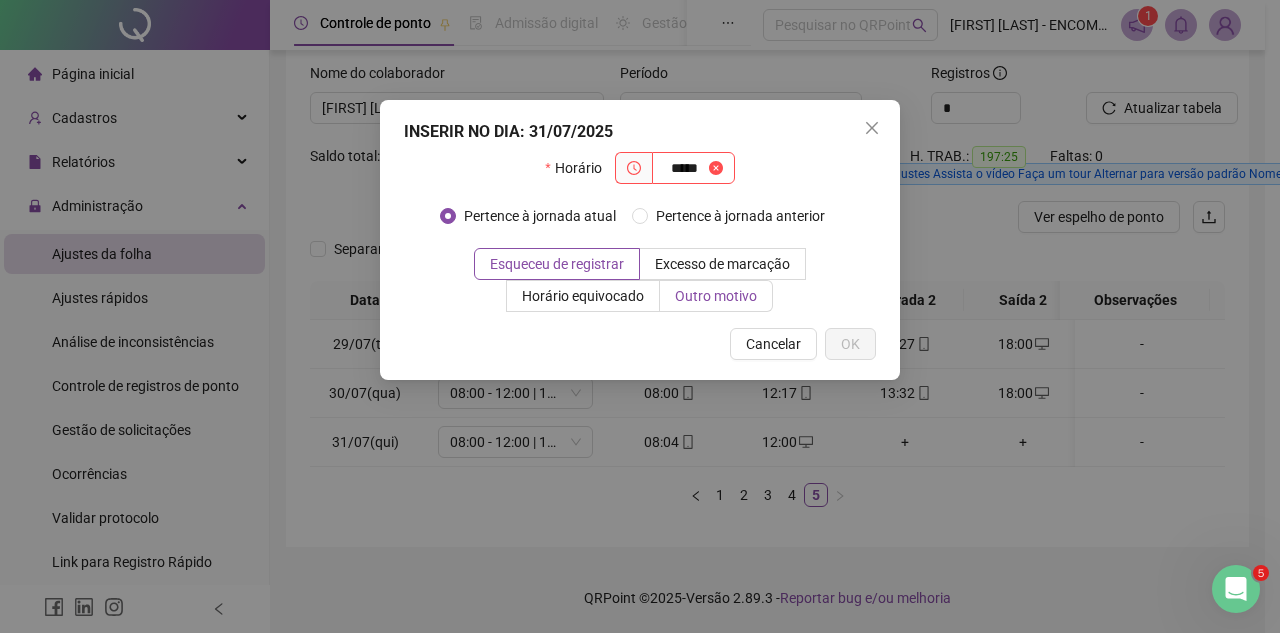 type on "*****" 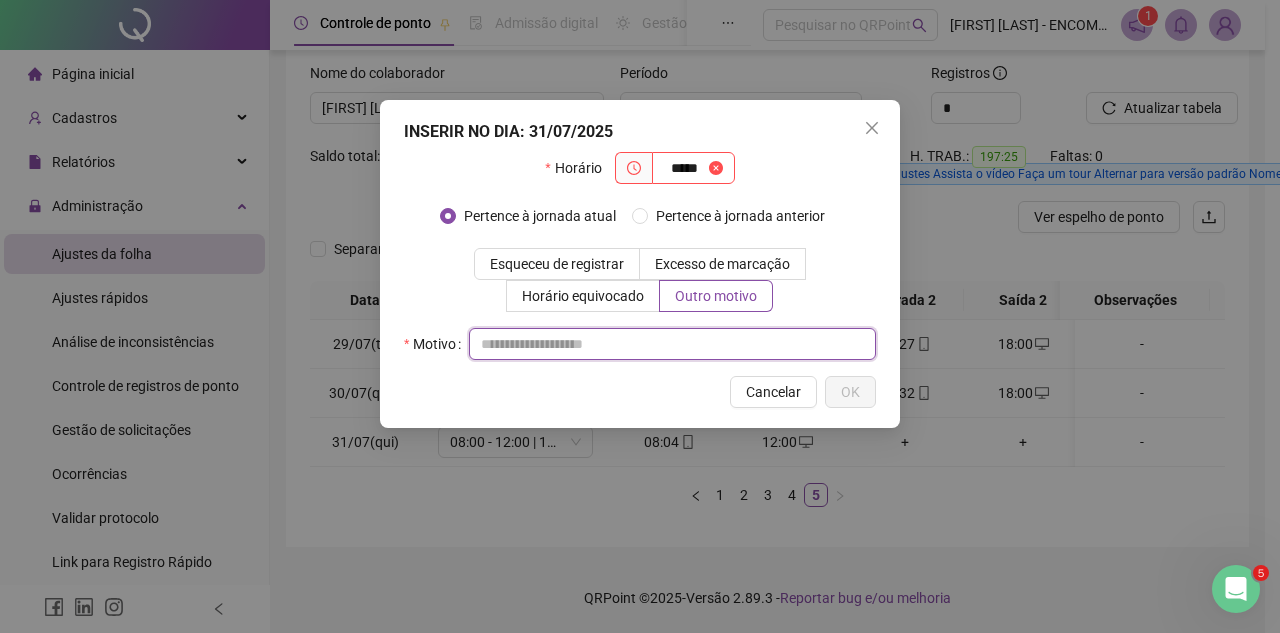 click at bounding box center (672, 344) 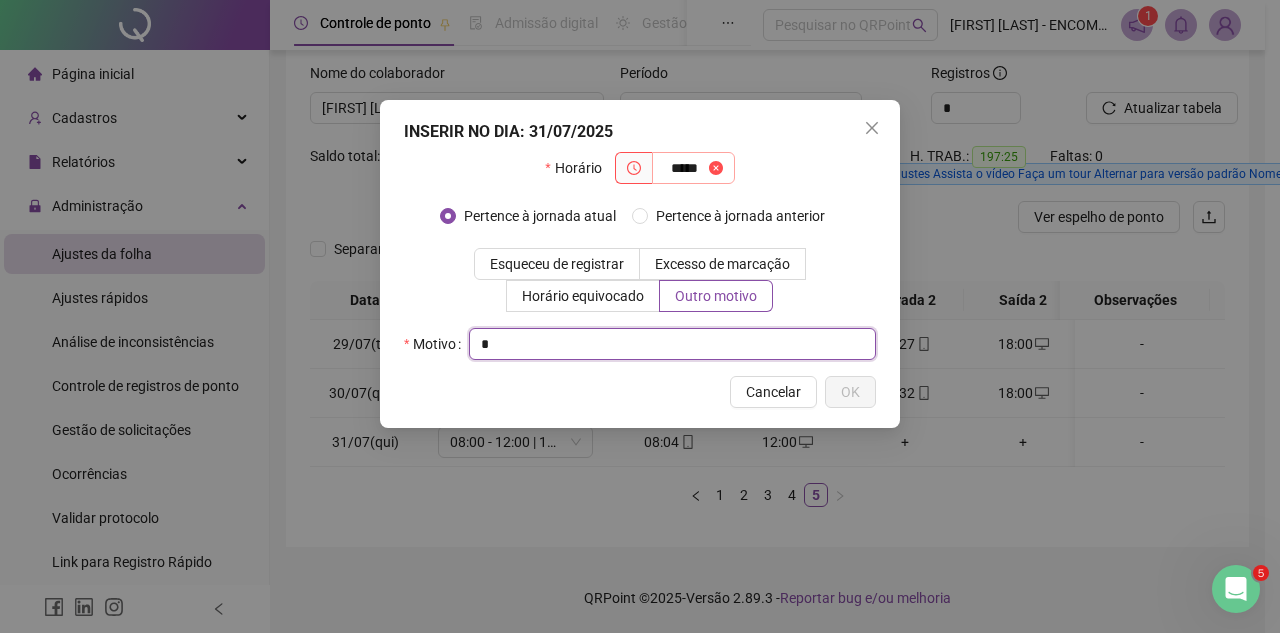 type on "*" 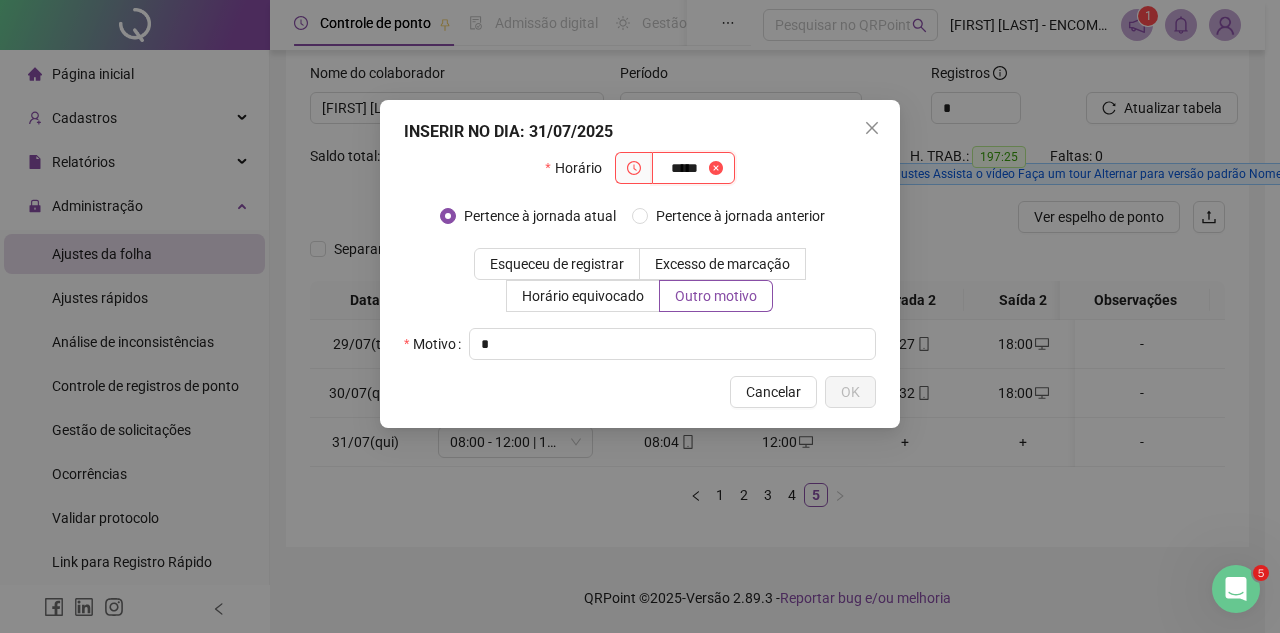 click on "*****" at bounding box center [684, 168] 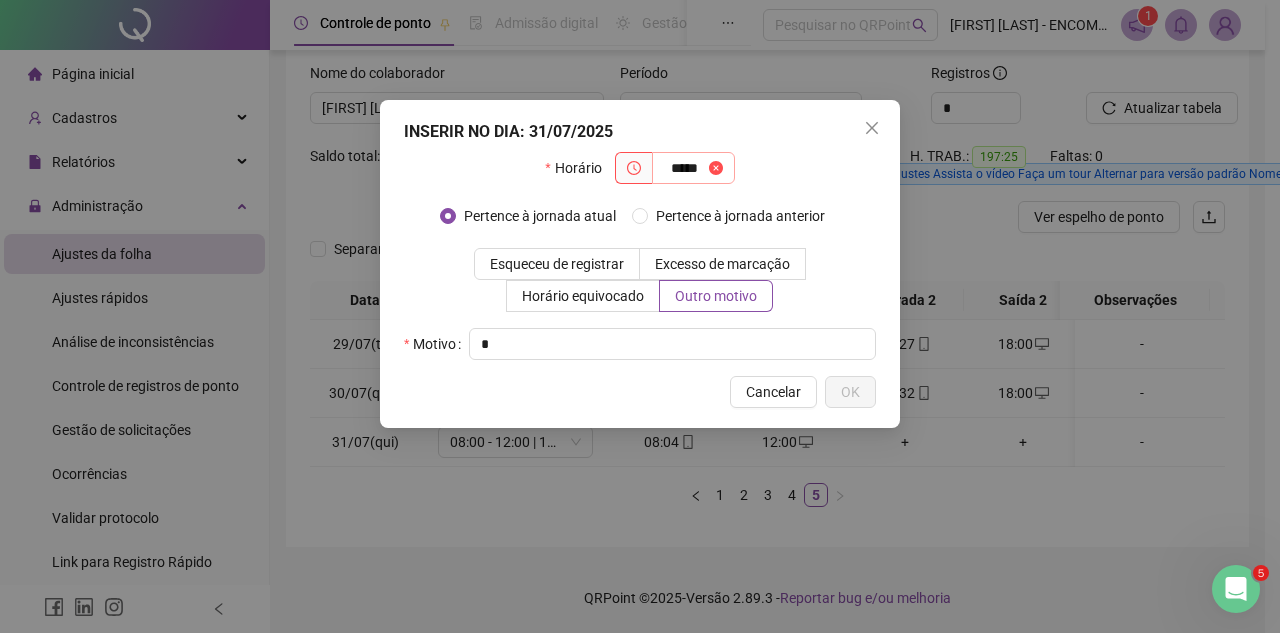 click at bounding box center [716, 168] 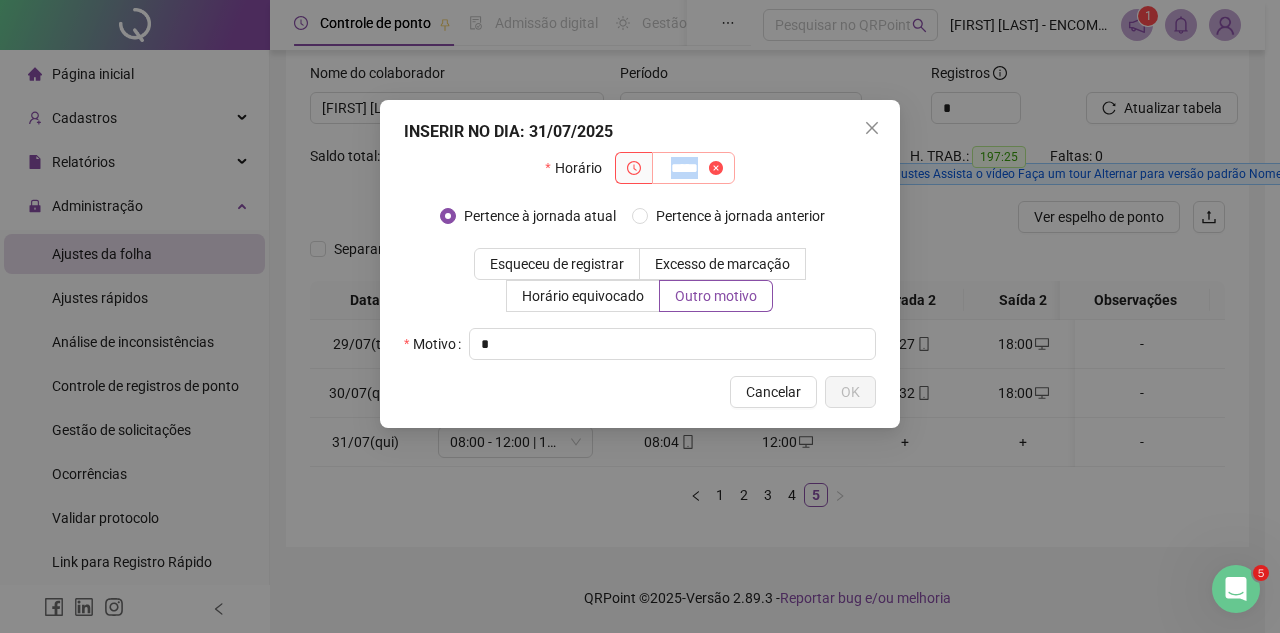 click on "*****" at bounding box center [693, 168] 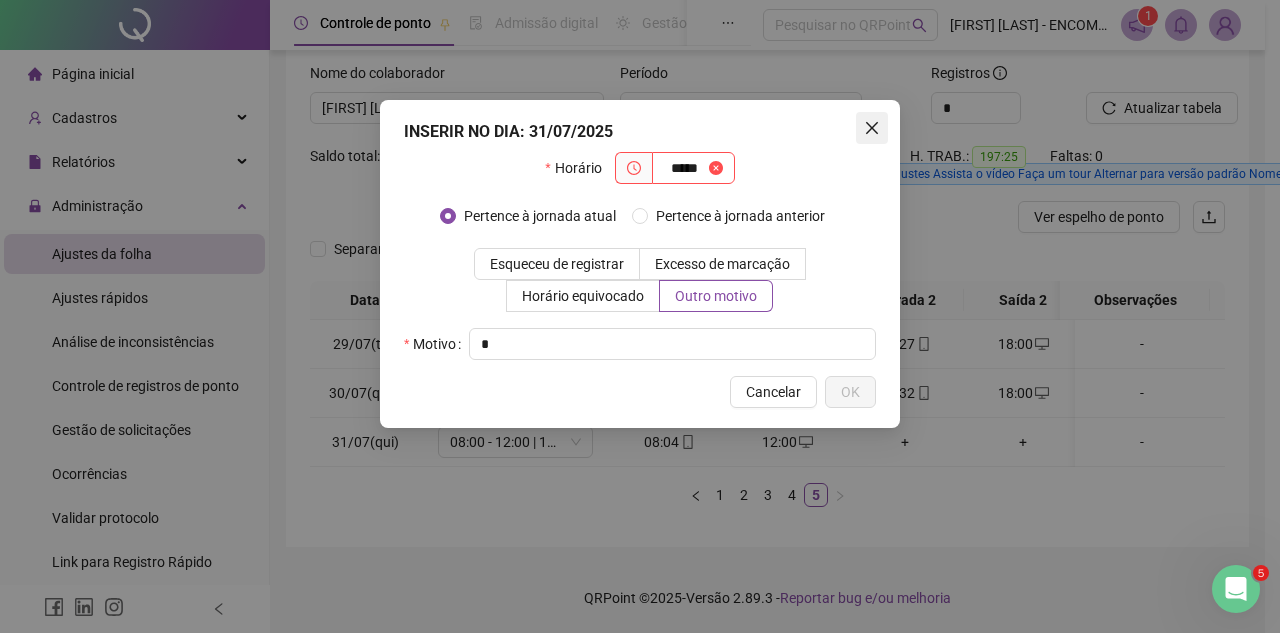 click 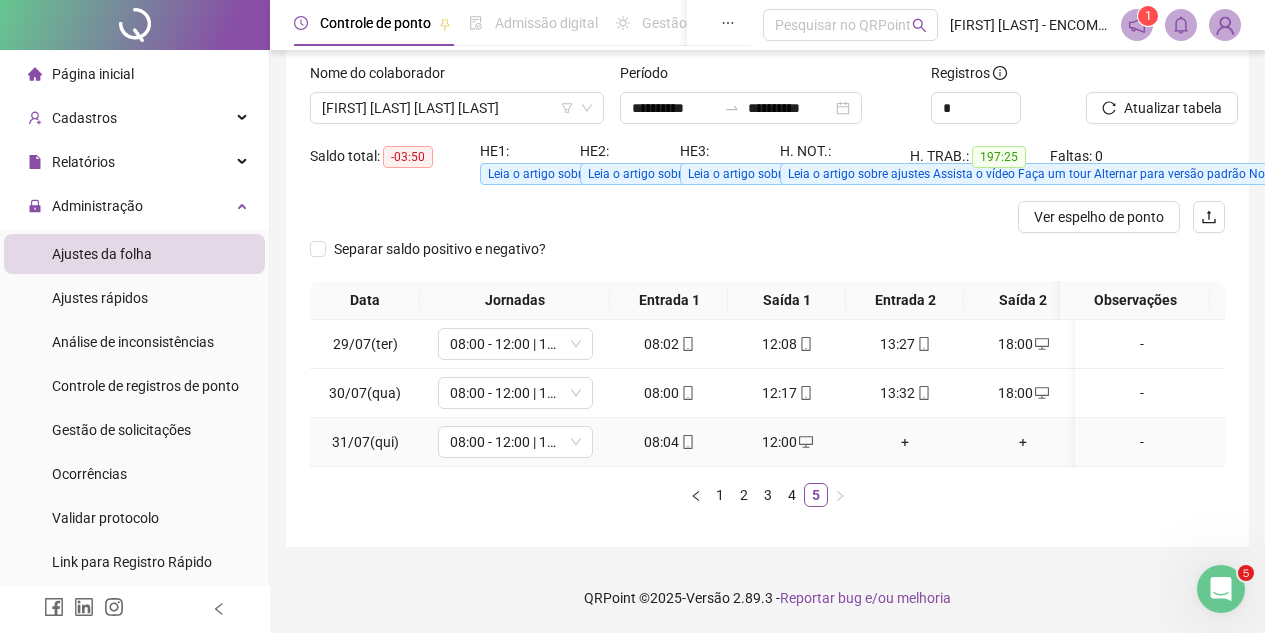 click on "+" at bounding box center [905, 442] 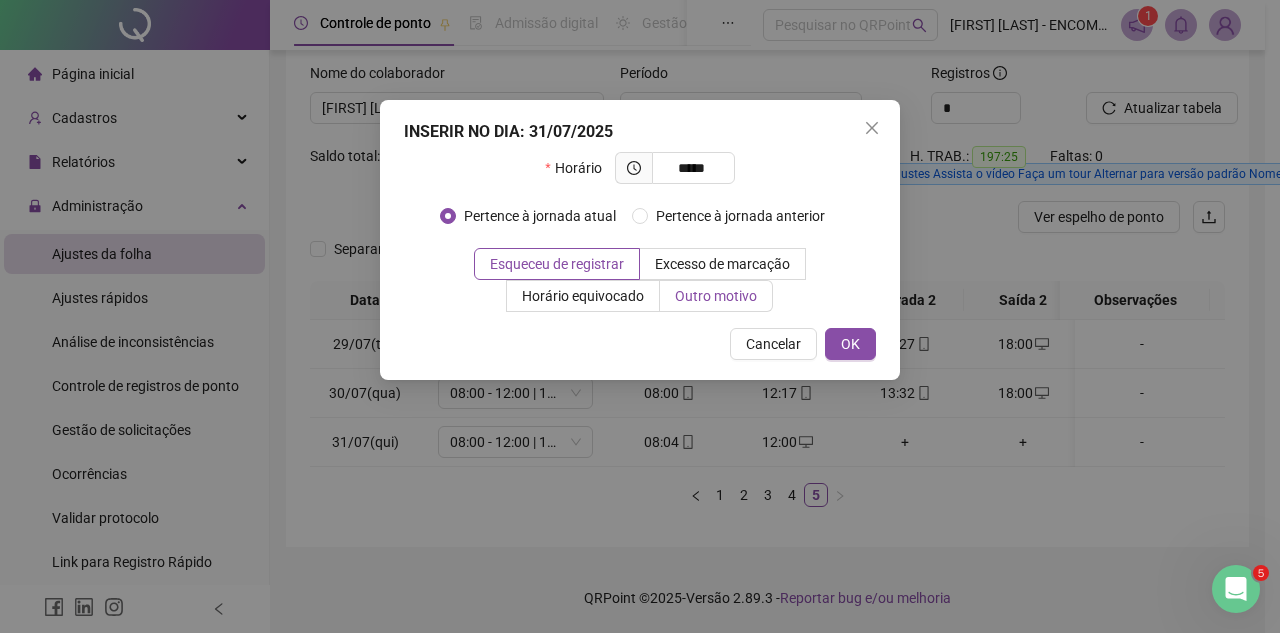 type on "*****" 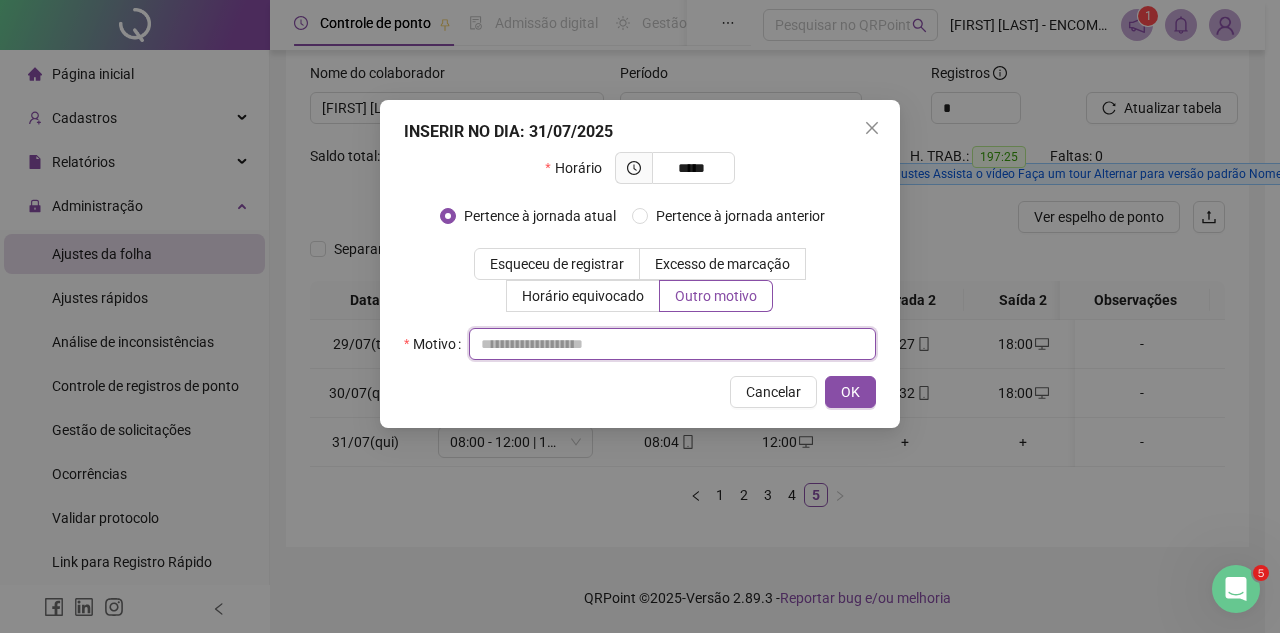 click at bounding box center [672, 344] 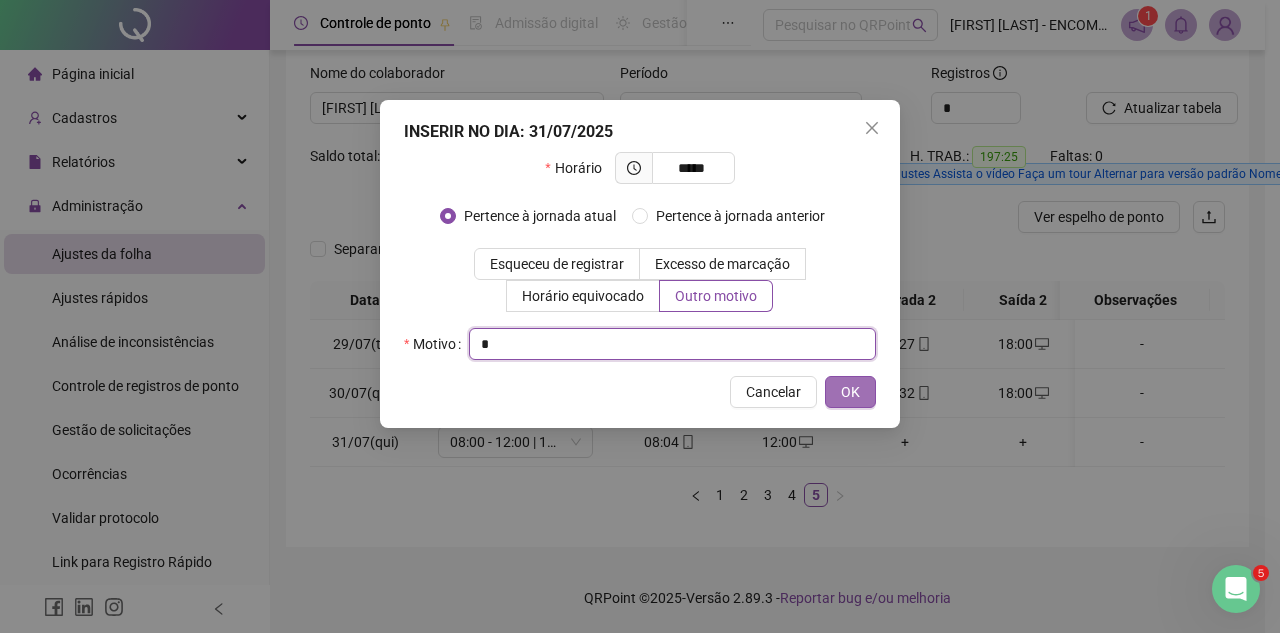 type on "*" 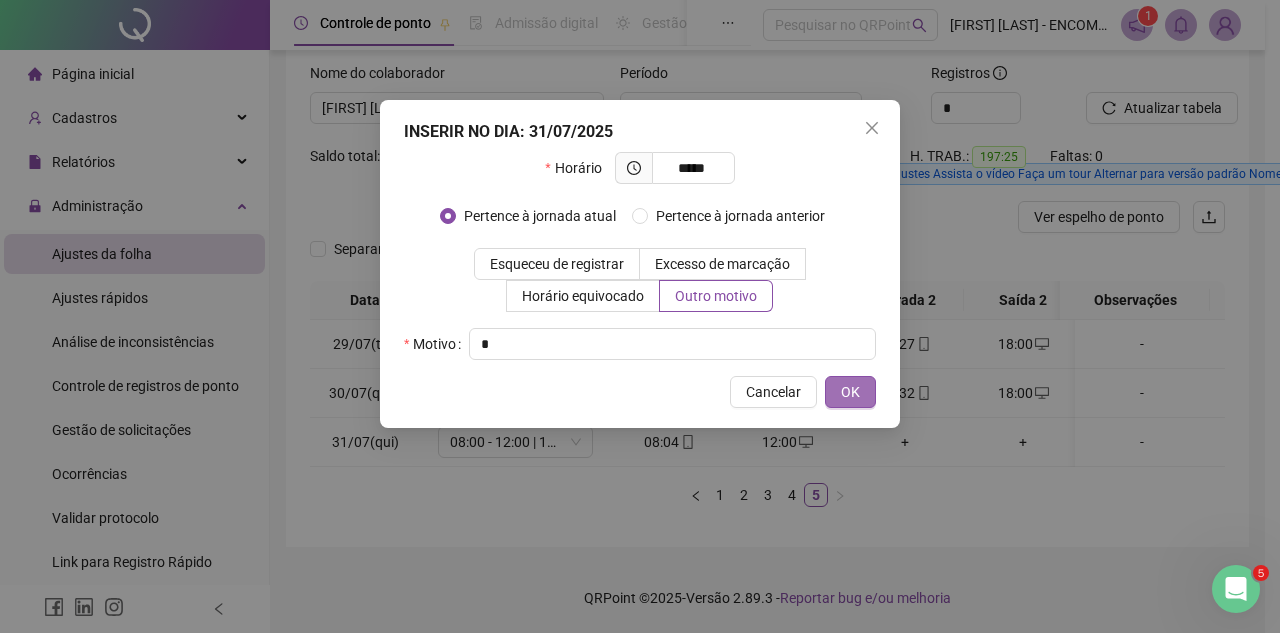 click on "OK" at bounding box center (850, 392) 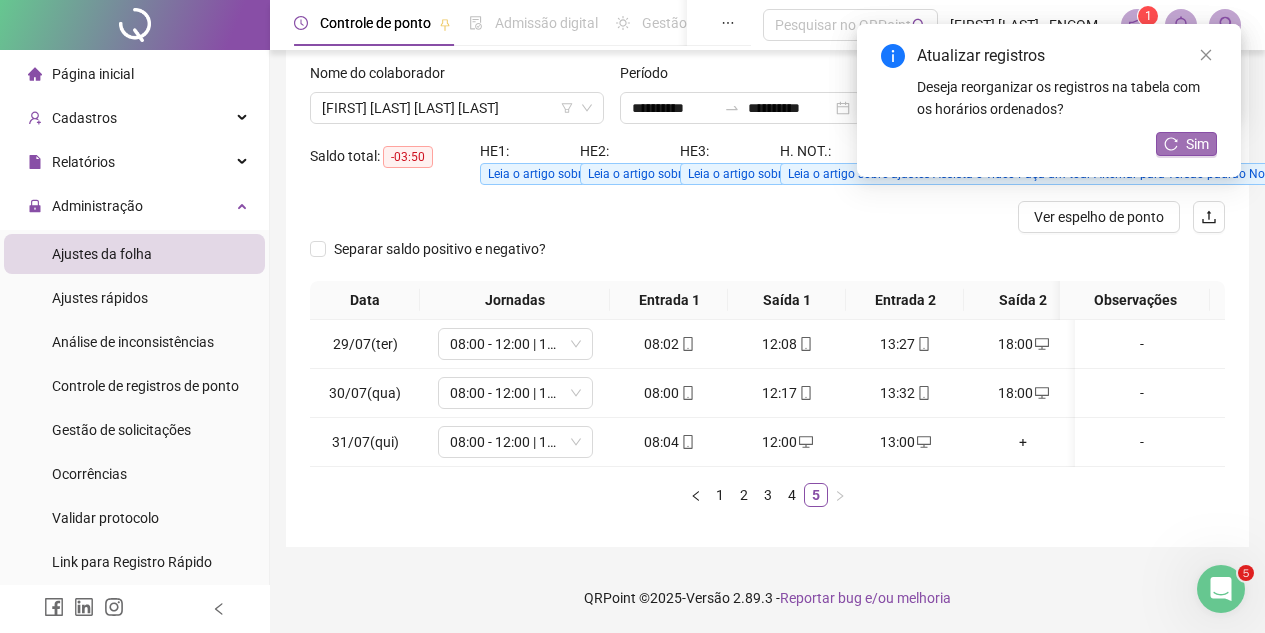 click on "Sim" at bounding box center (1186, 144) 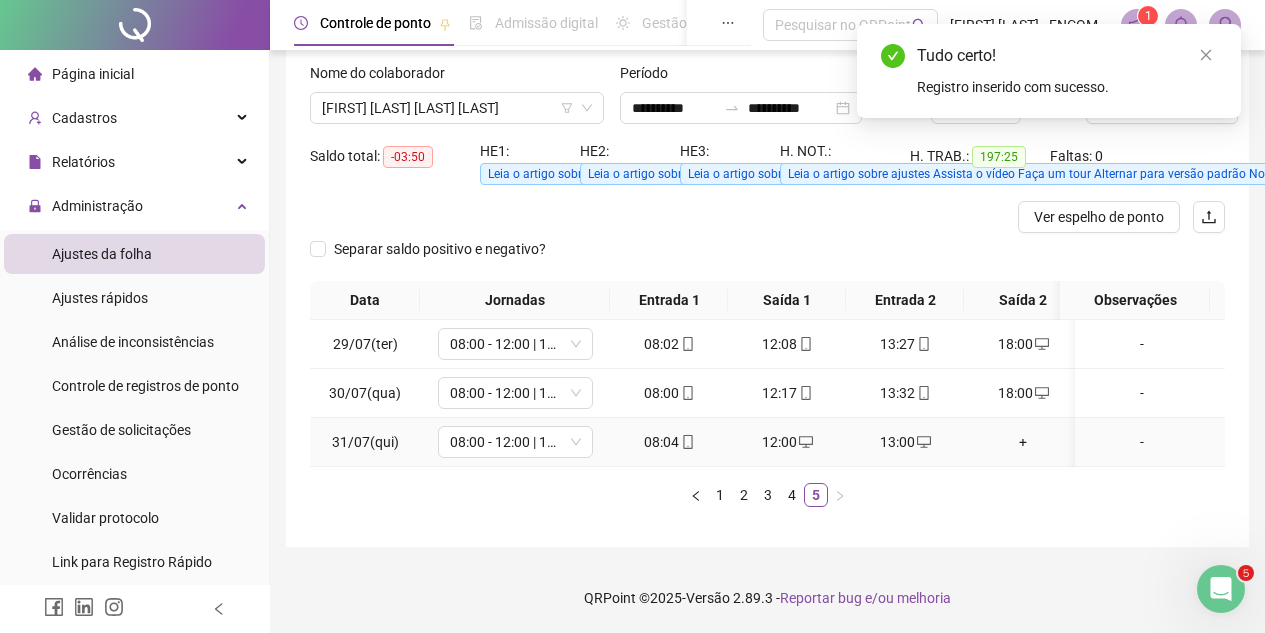 click on "+" at bounding box center (1023, 442) 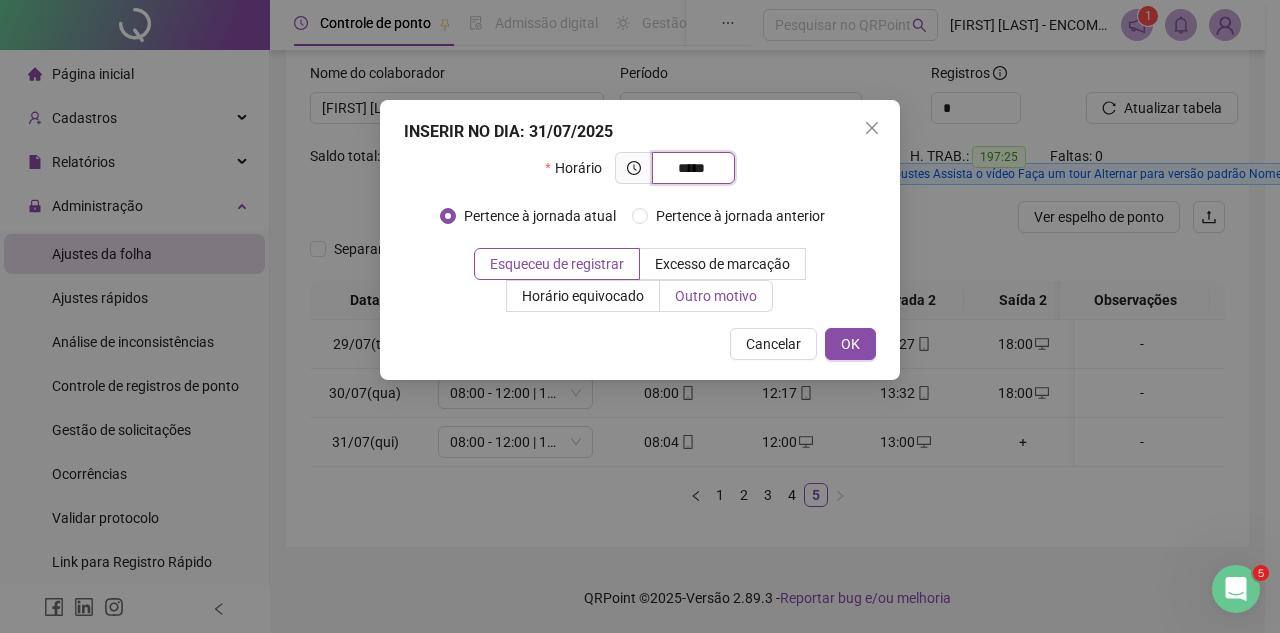 type on "*****" 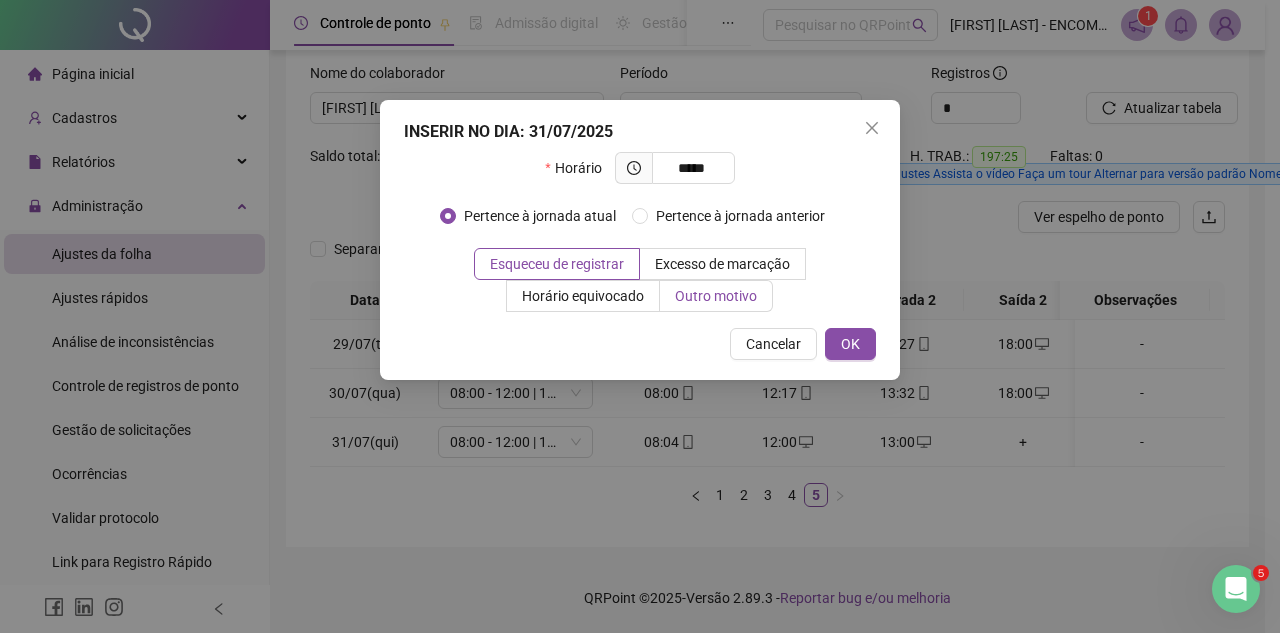 click on "Outro motivo" at bounding box center (716, 296) 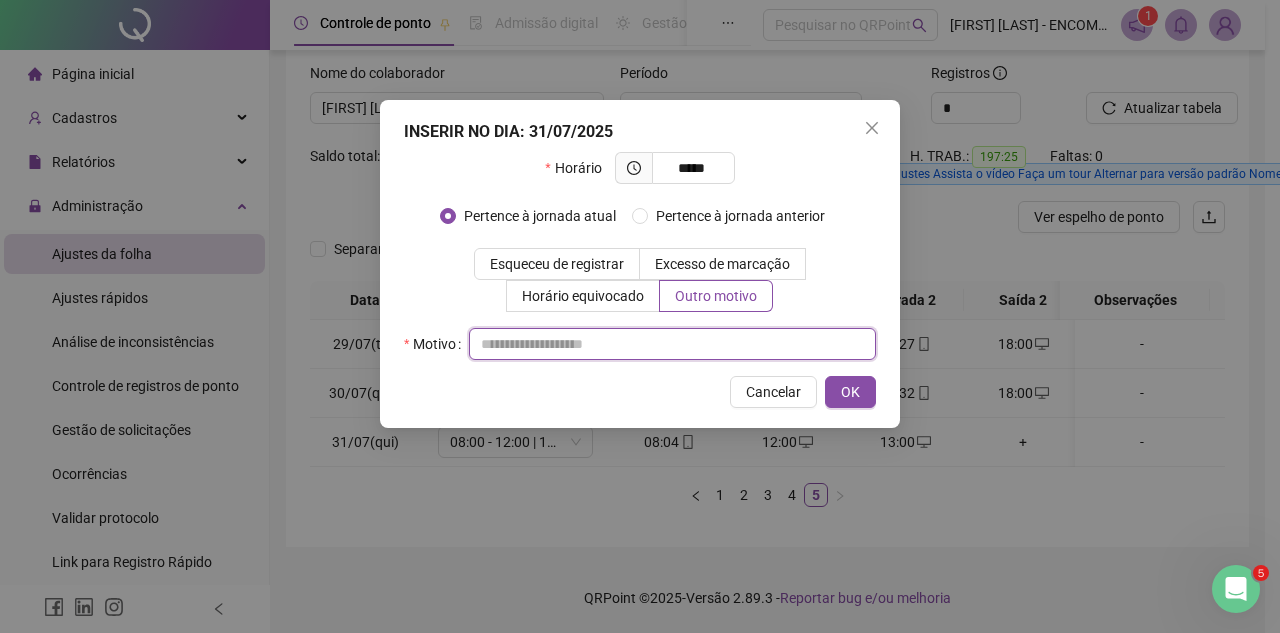 click at bounding box center [672, 344] 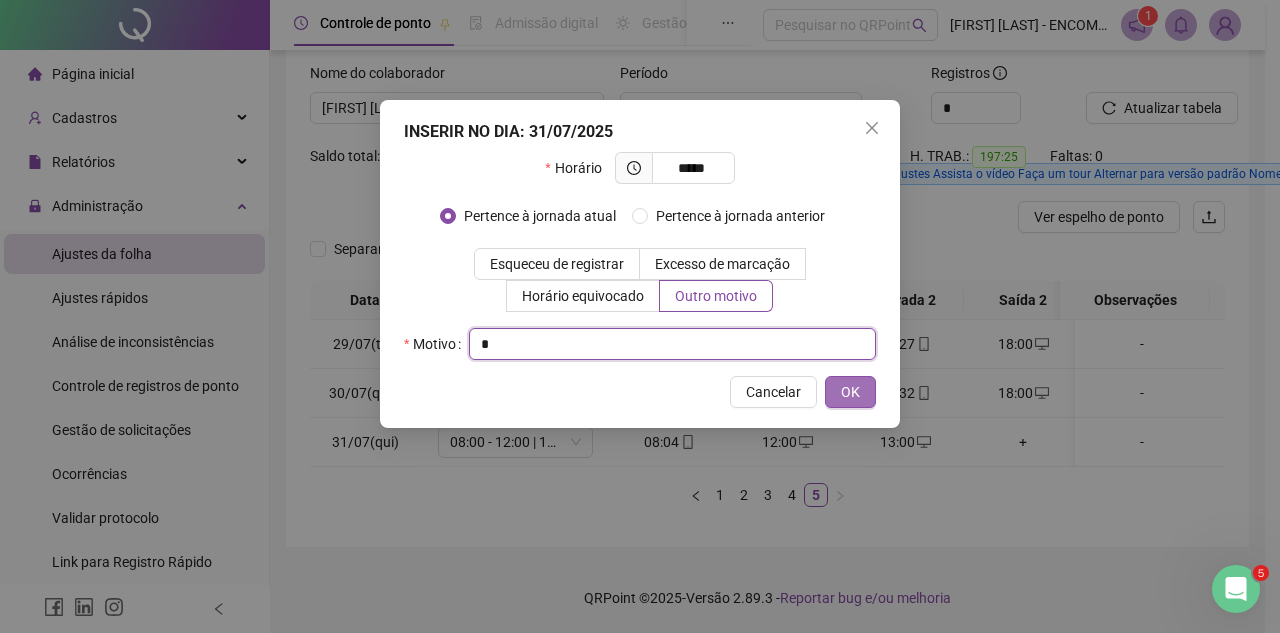type on "*" 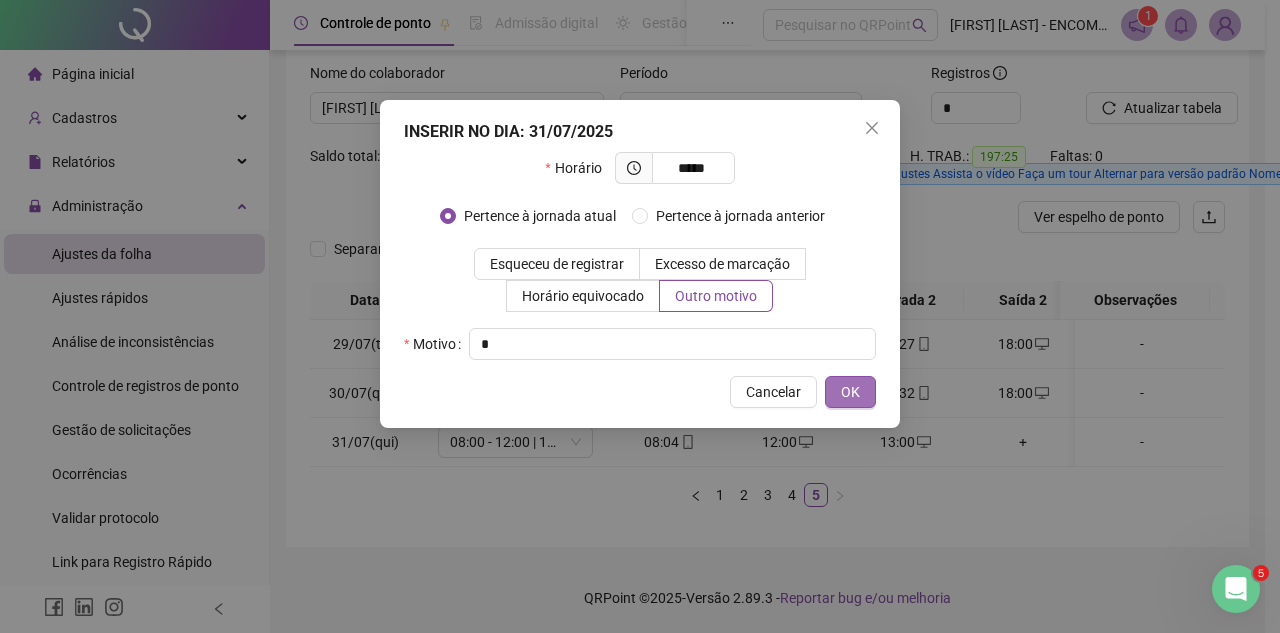 click on "OK" at bounding box center (850, 392) 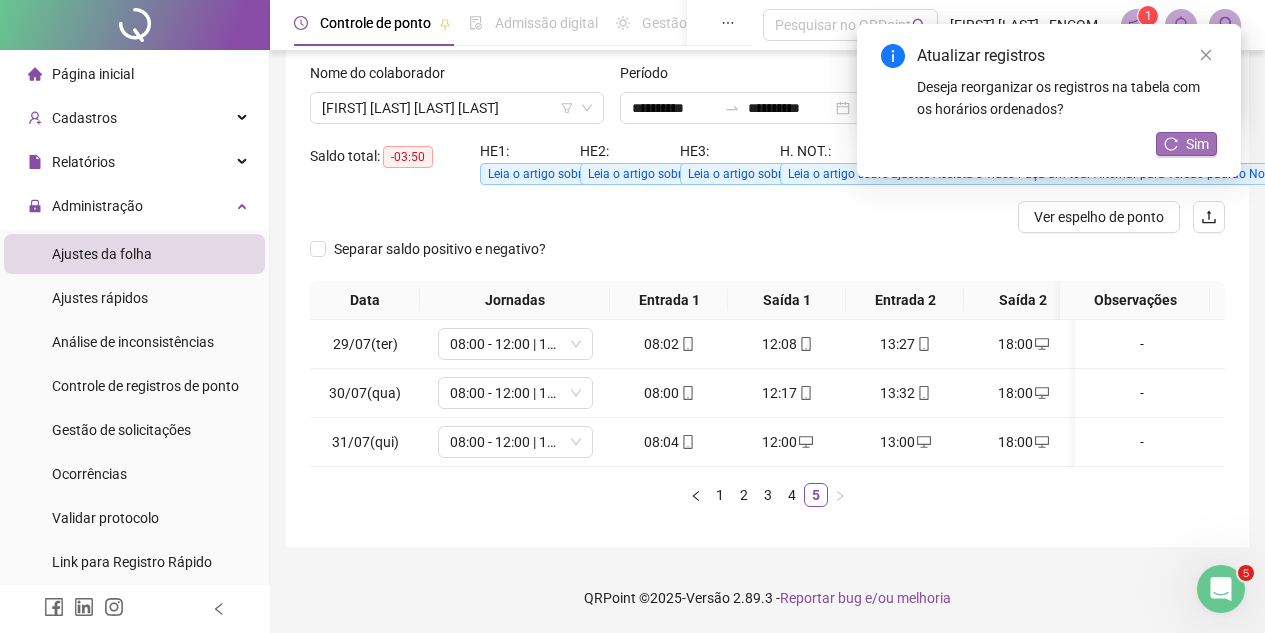 click on "Sim" at bounding box center (1197, 144) 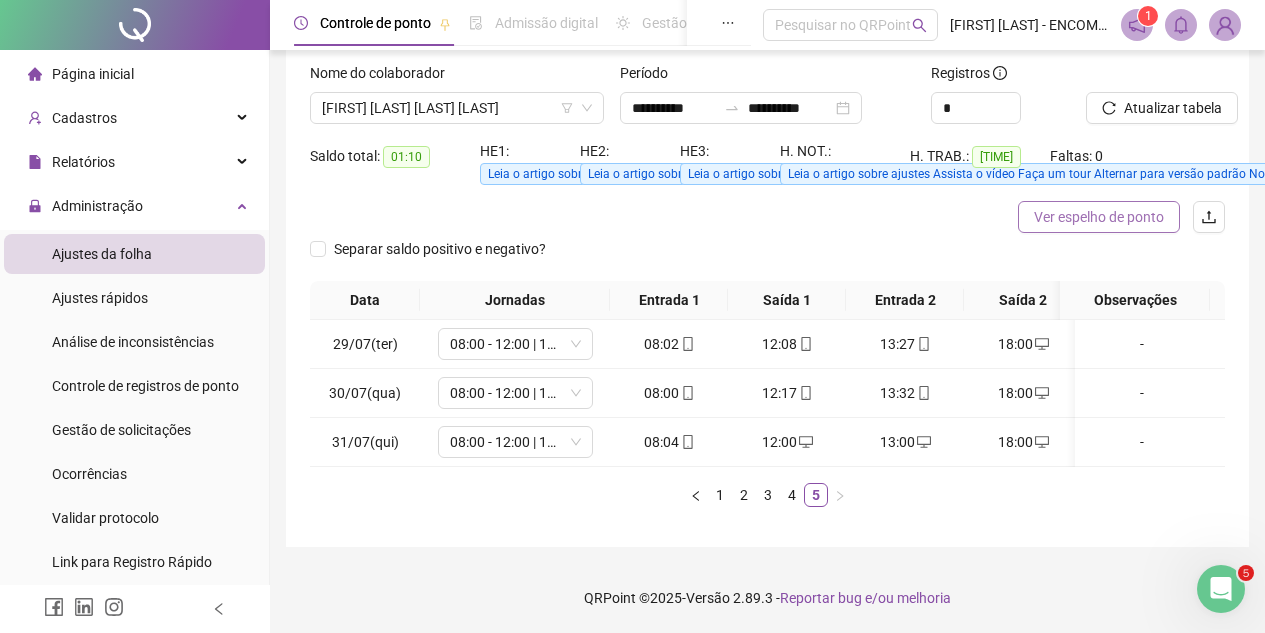 click on "Ver espelho de ponto" at bounding box center (1099, 217) 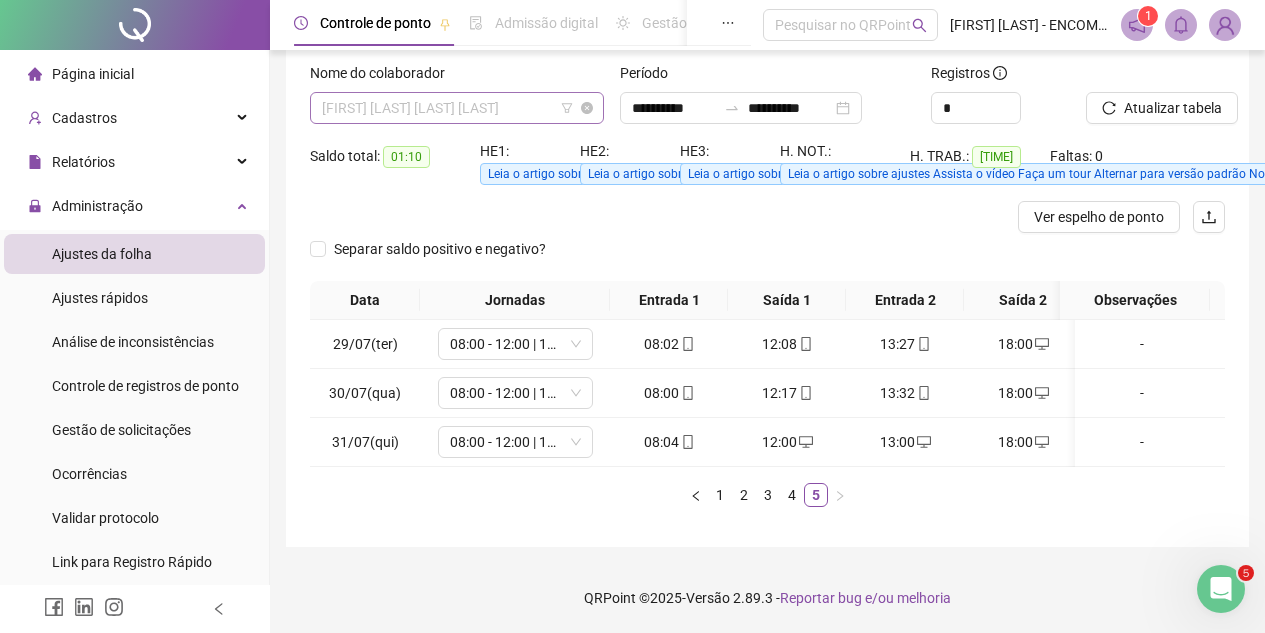 click on "[FIRST] [LAST] [LAST] [LAST]" at bounding box center (457, 108) 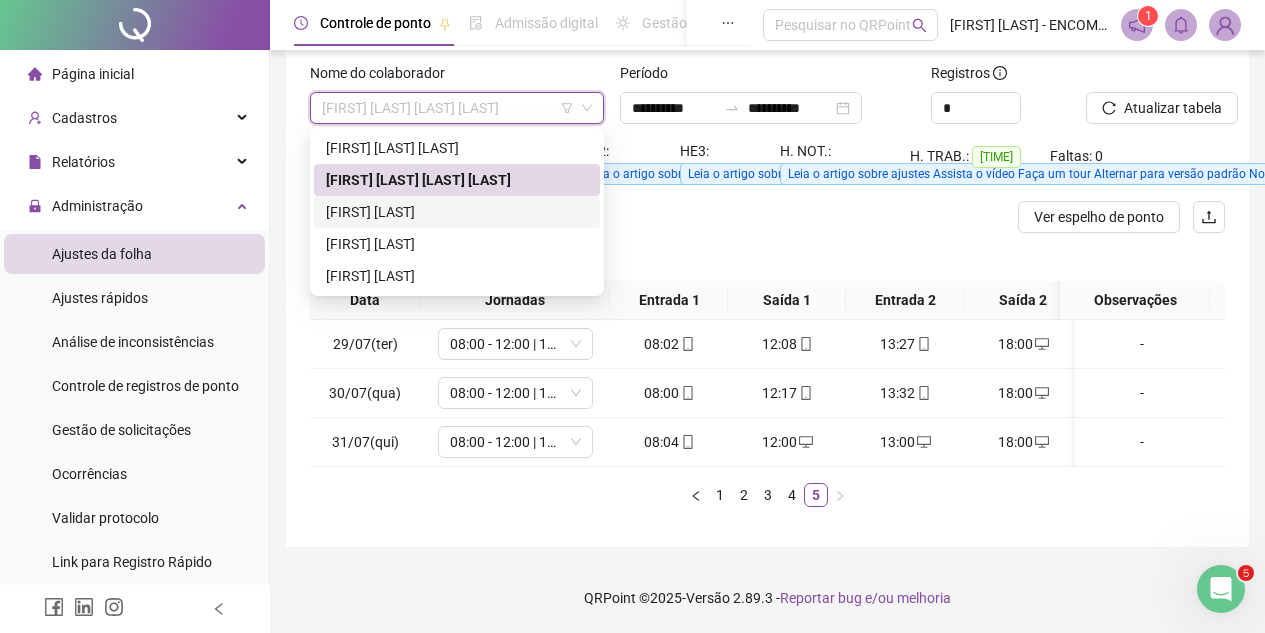 click on "[FIRST] [LAST]" at bounding box center [457, 212] 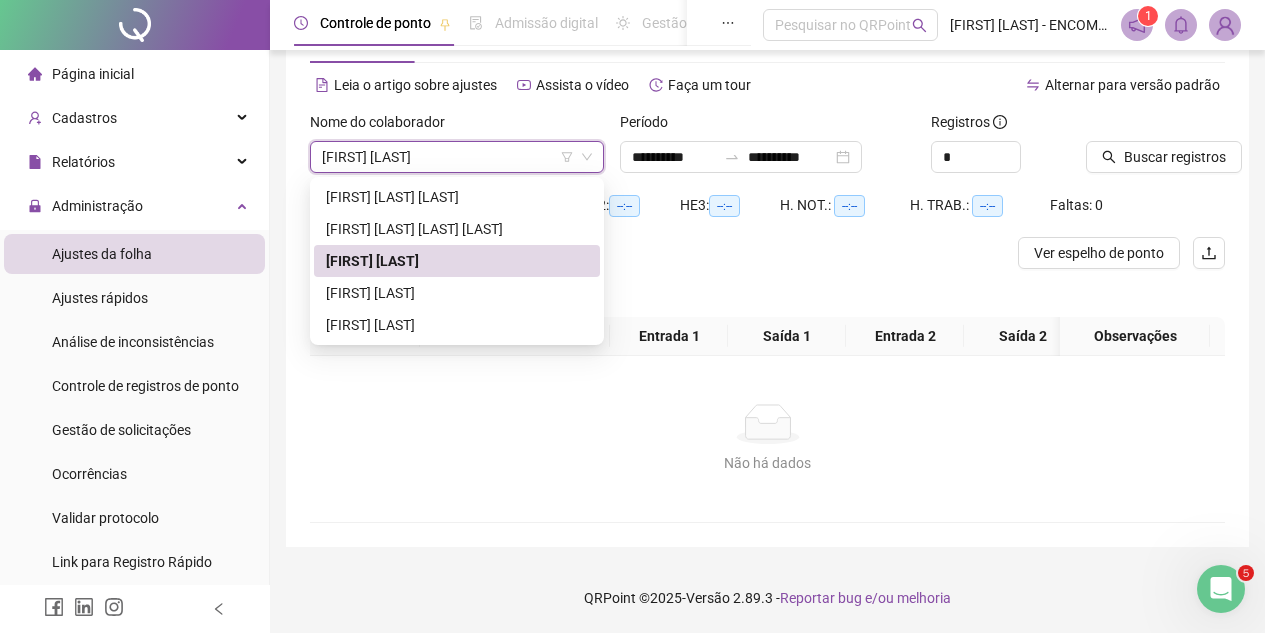 scroll, scrollTop: 88, scrollLeft: 0, axis: vertical 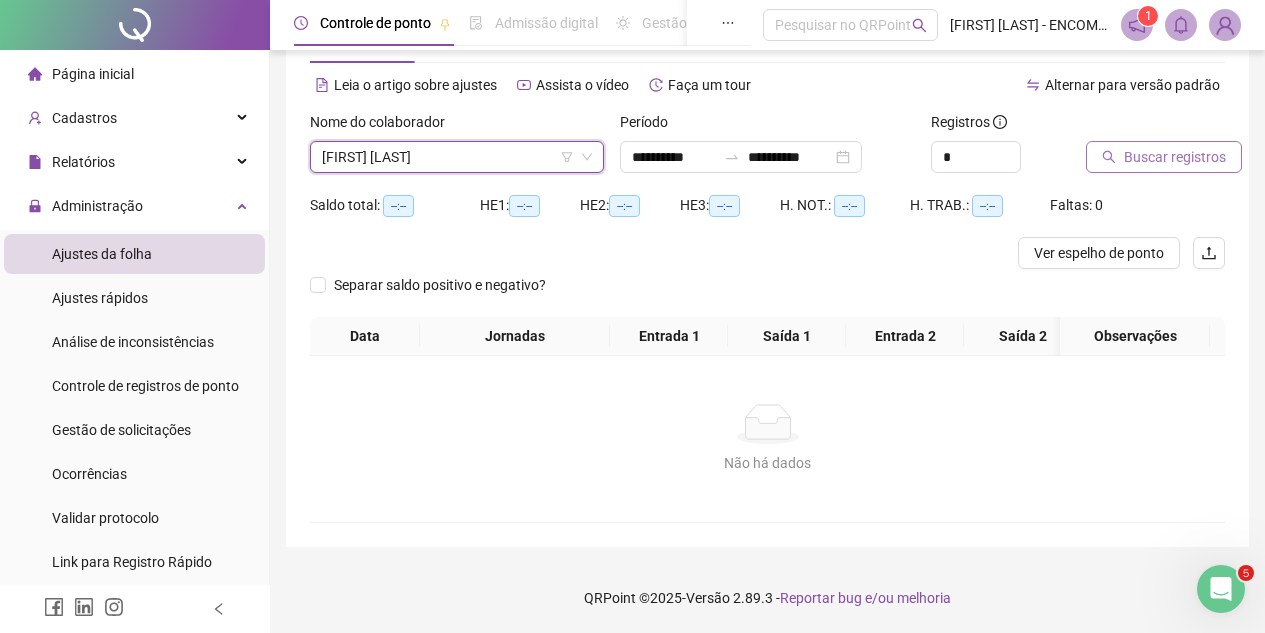 click on "Buscar registros" at bounding box center [1175, 157] 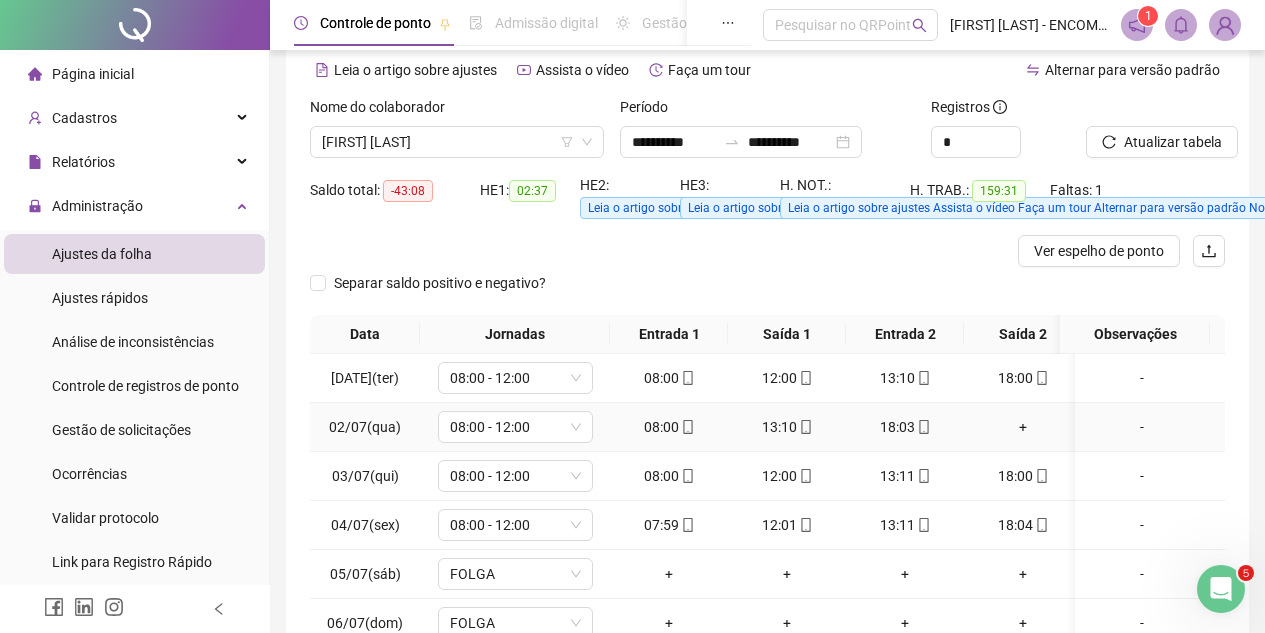 click on "+" at bounding box center (1023, 427) 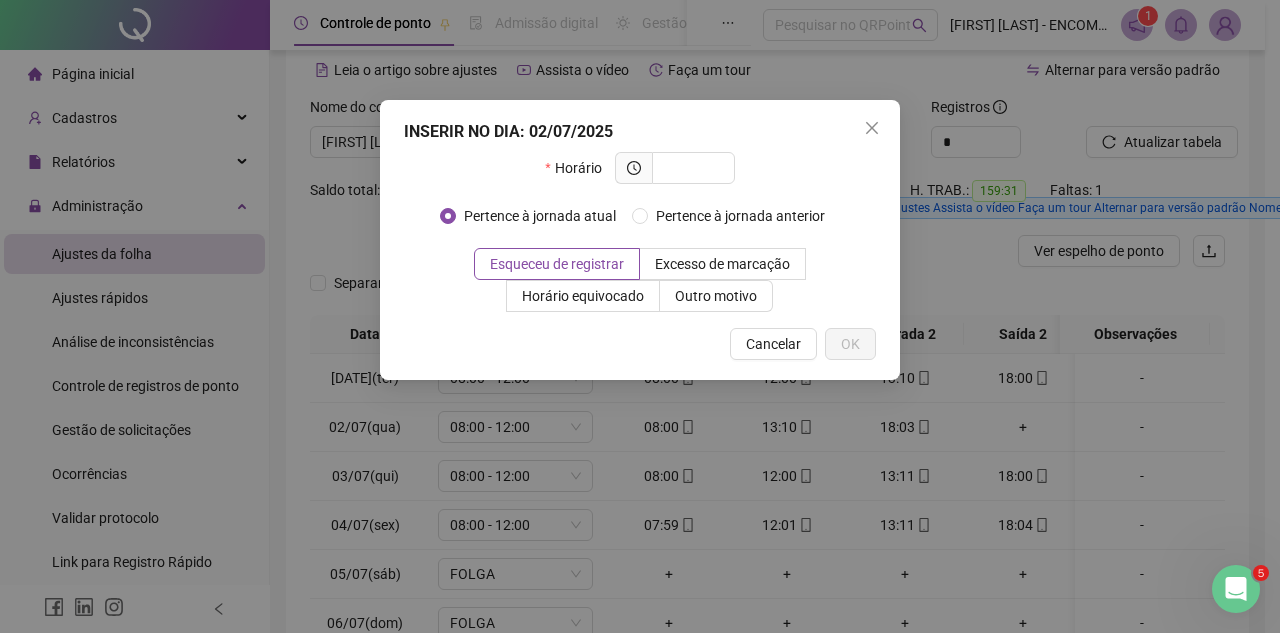 drag, startPoint x: 656, startPoint y: 117, endPoint x: 463, endPoint y: 177, distance: 202.11136 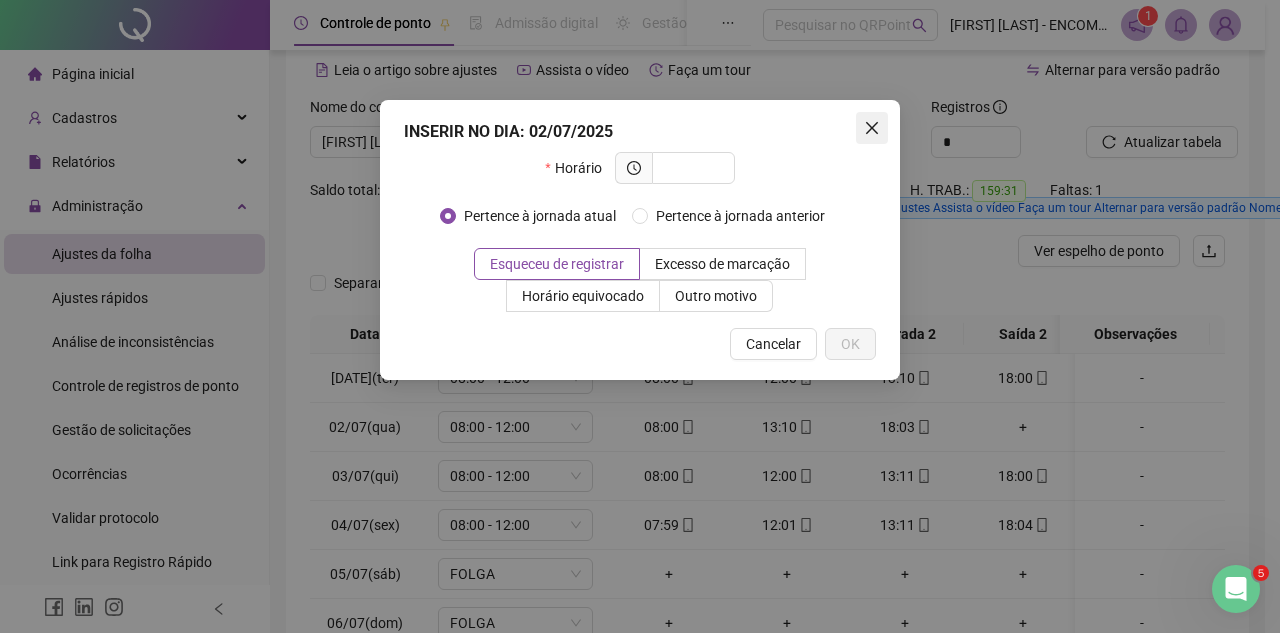 click 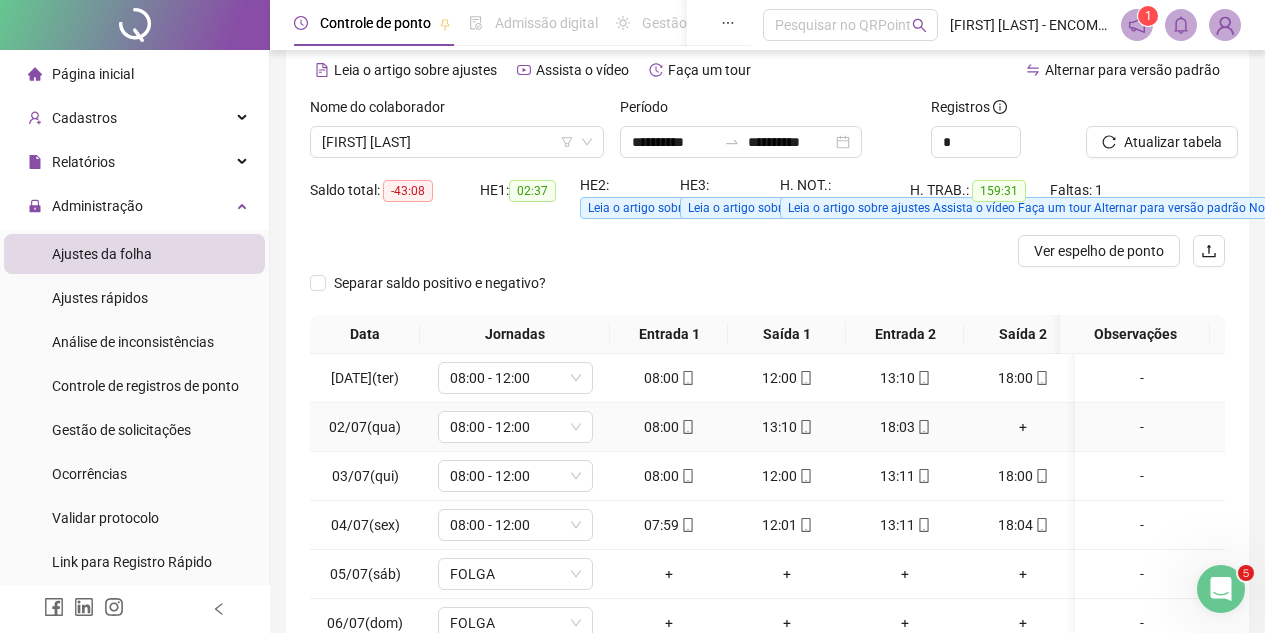 click on "+" at bounding box center [1023, 427] 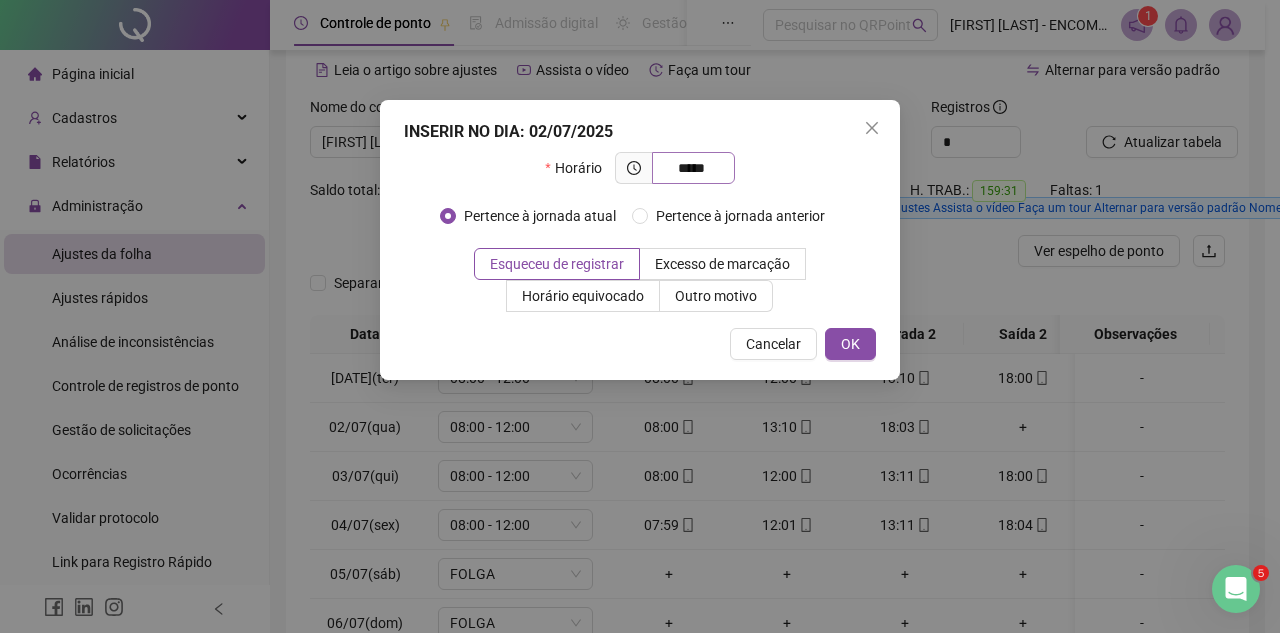 drag, startPoint x: 694, startPoint y: 164, endPoint x: 733, endPoint y: 169, distance: 39.319206 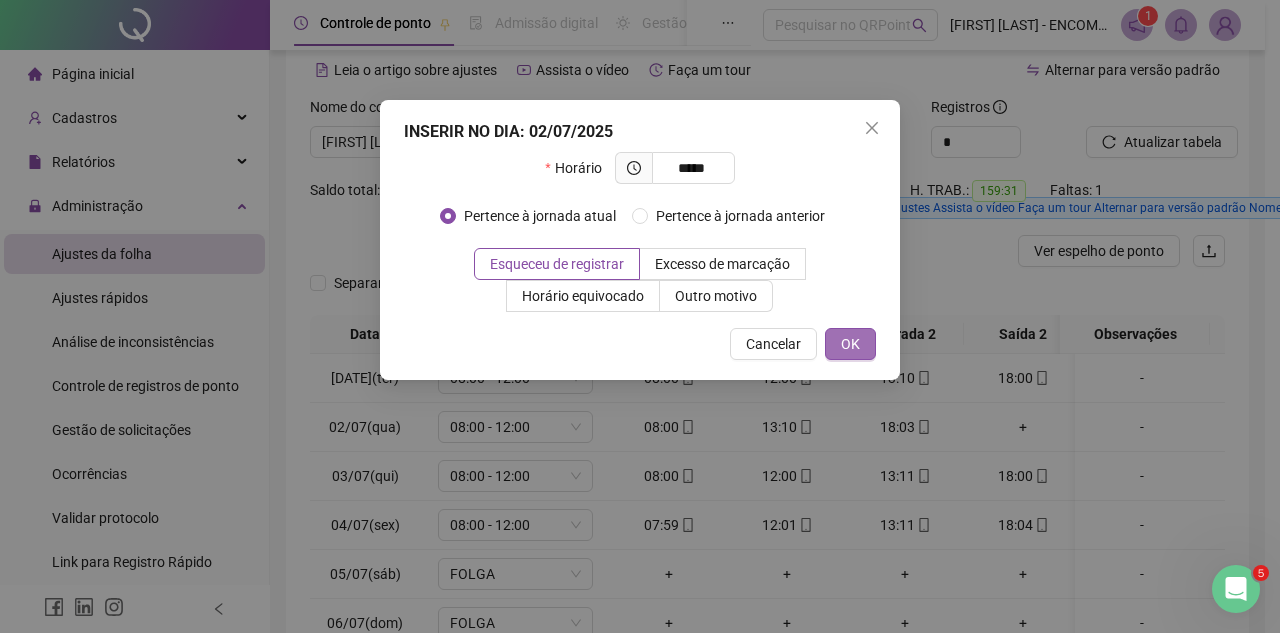 type on "*****" 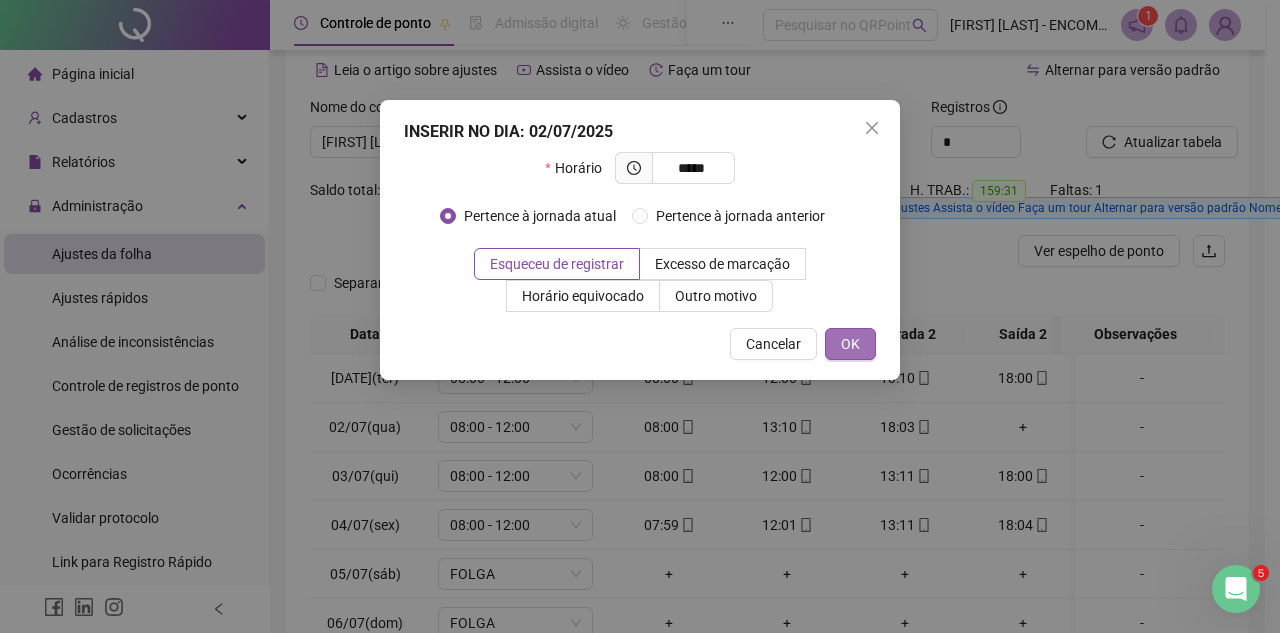 click on "OK" at bounding box center [850, 344] 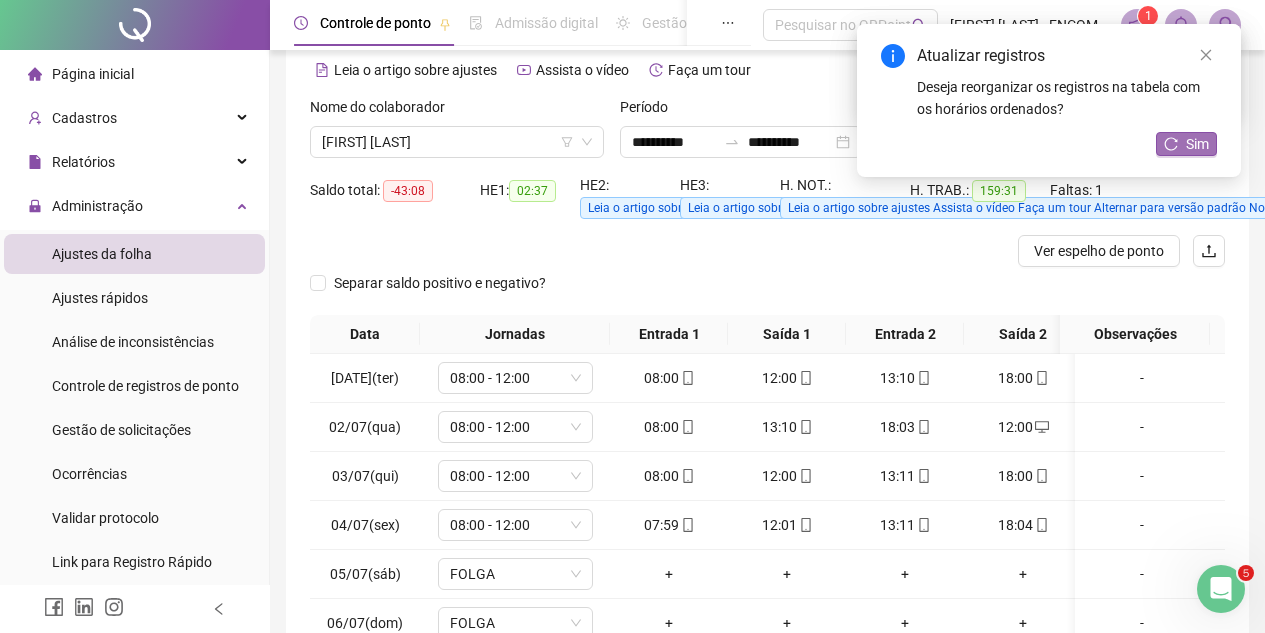 click on "Sim" at bounding box center (1197, 144) 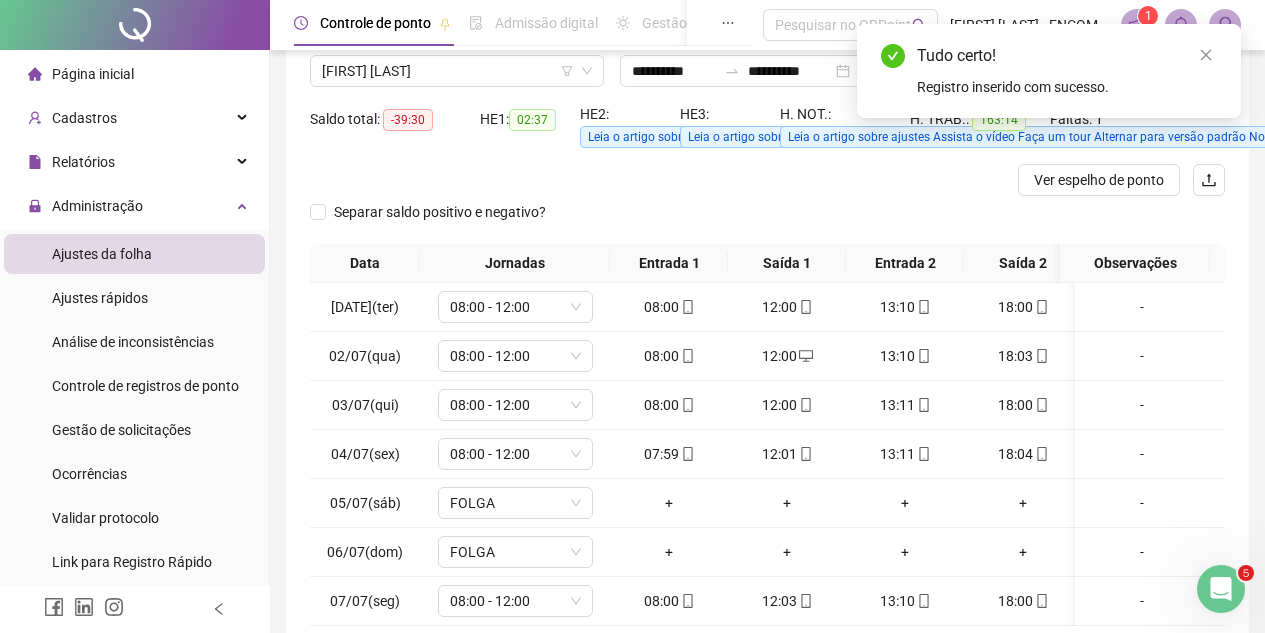 scroll, scrollTop: 288, scrollLeft: 0, axis: vertical 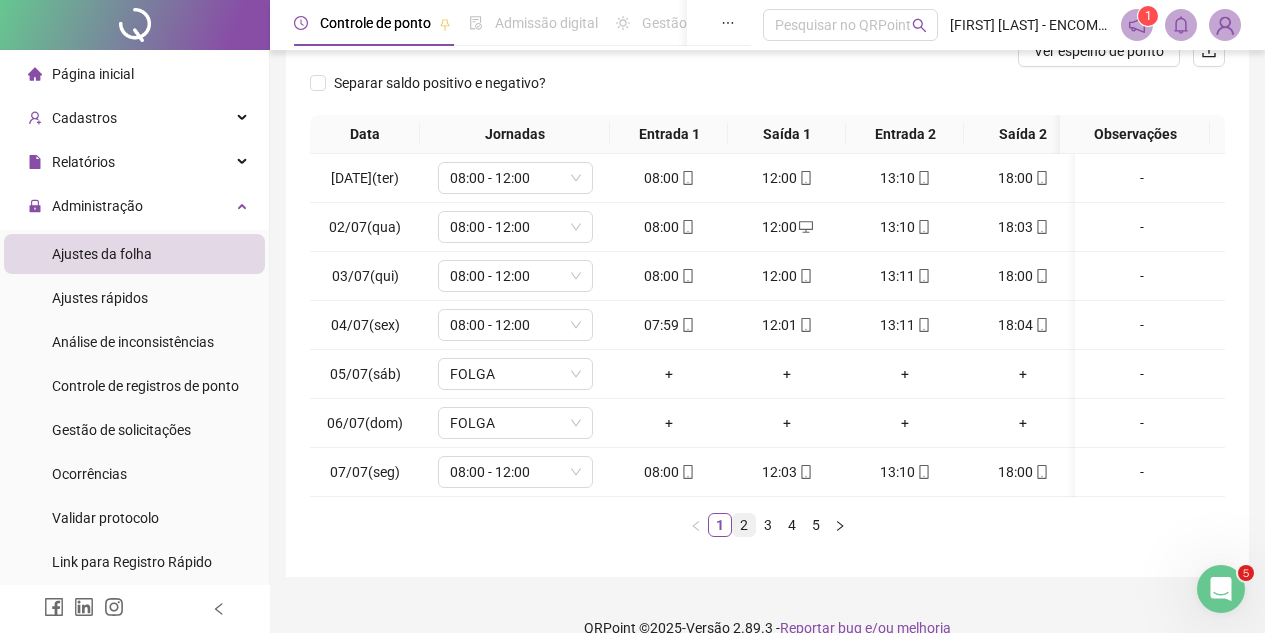 click on "2" at bounding box center (744, 525) 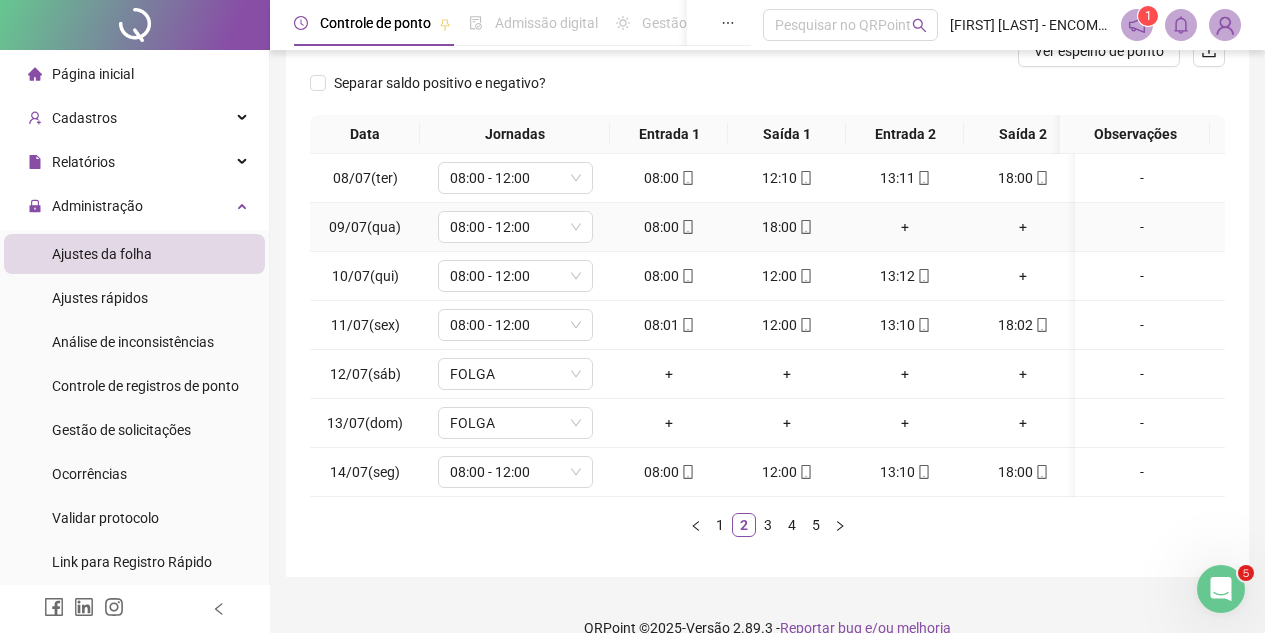 click on "+" at bounding box center (905, 227) 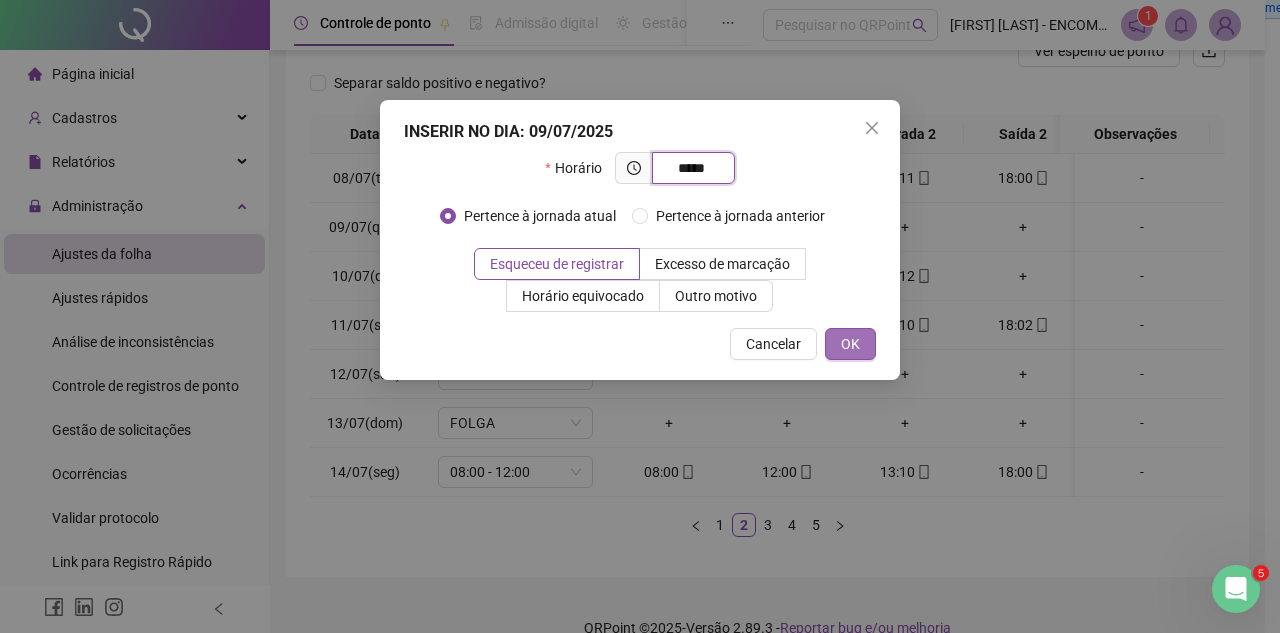type on "*****" 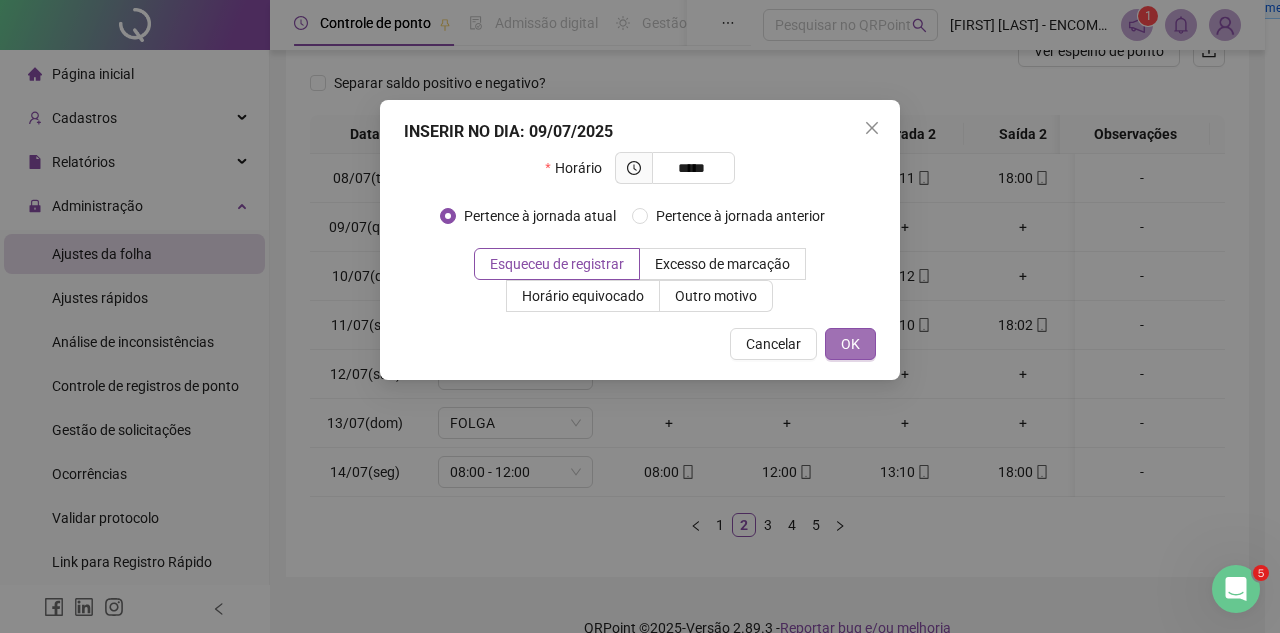 click on "OK" at bounding box center (850, 344) 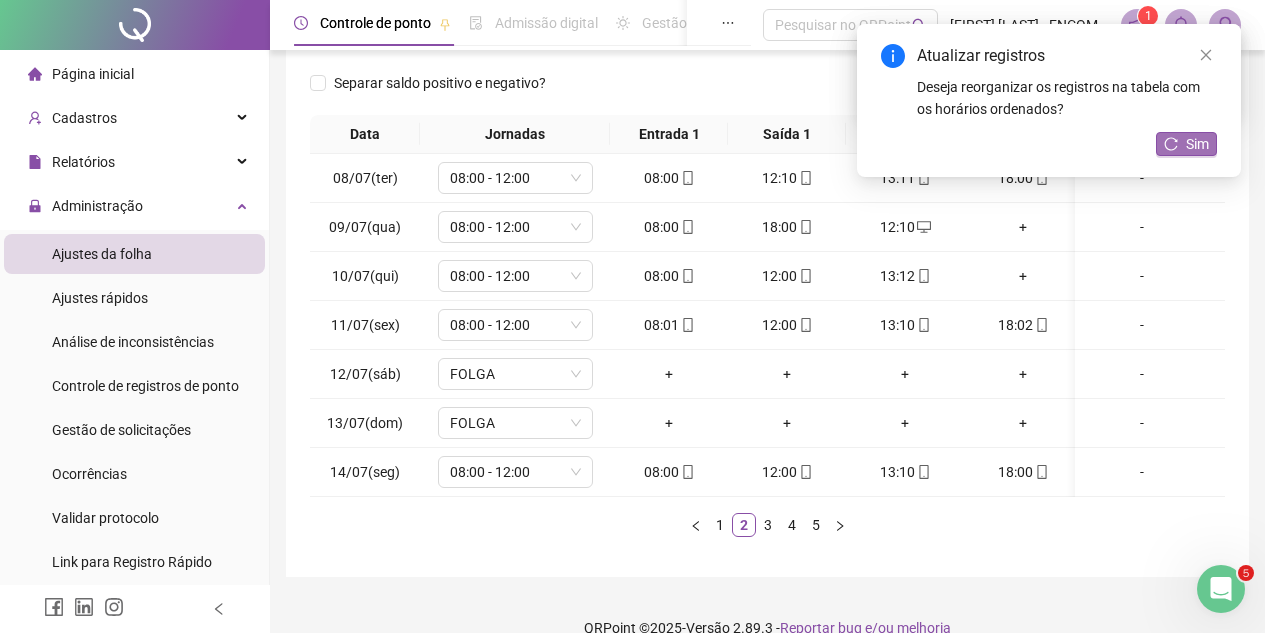 click on "Sim" at bounding box center (1197, 144) 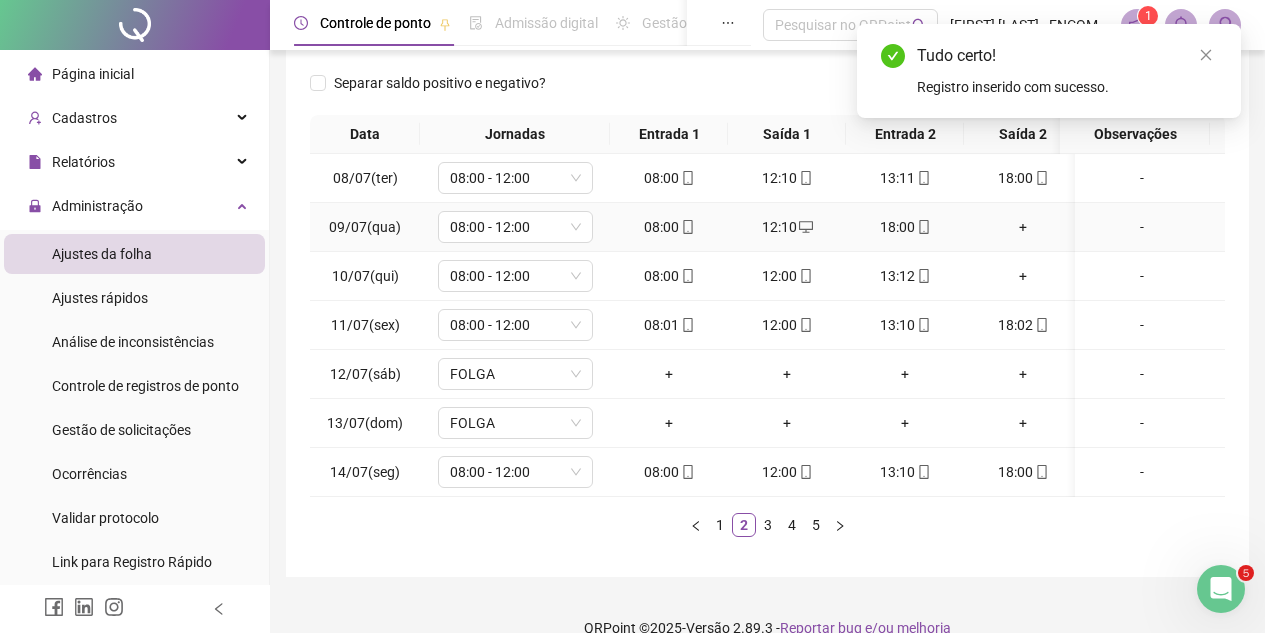 click on "+" at bounding box center (1023, 227) 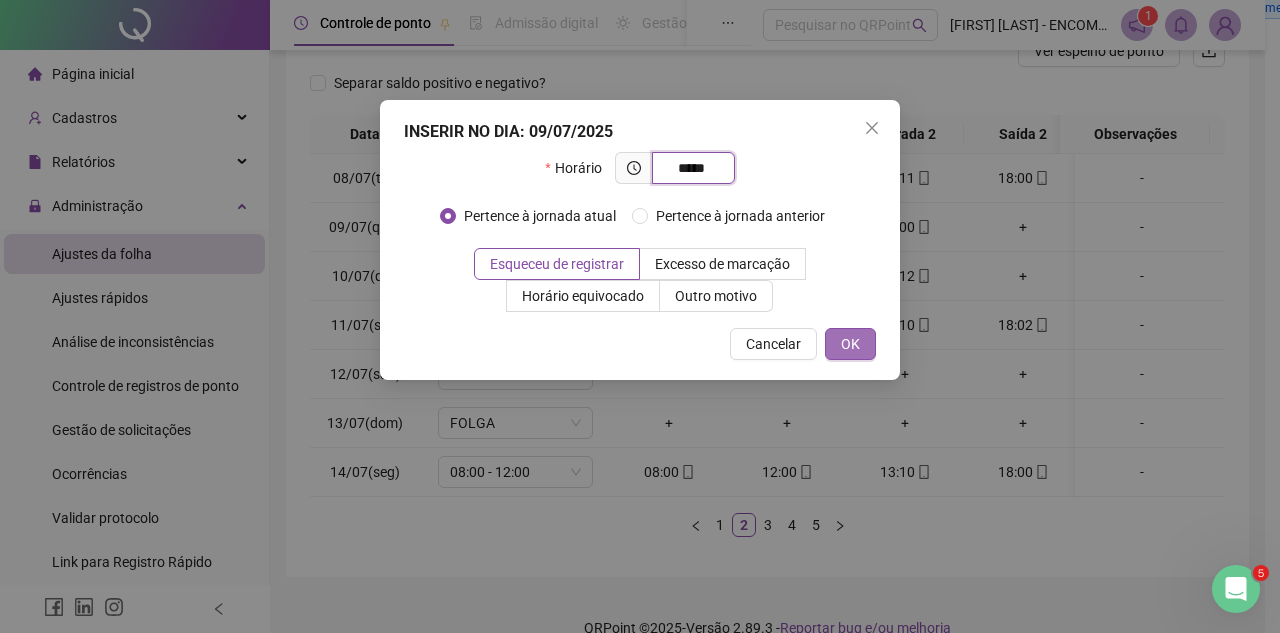 type on "*****" 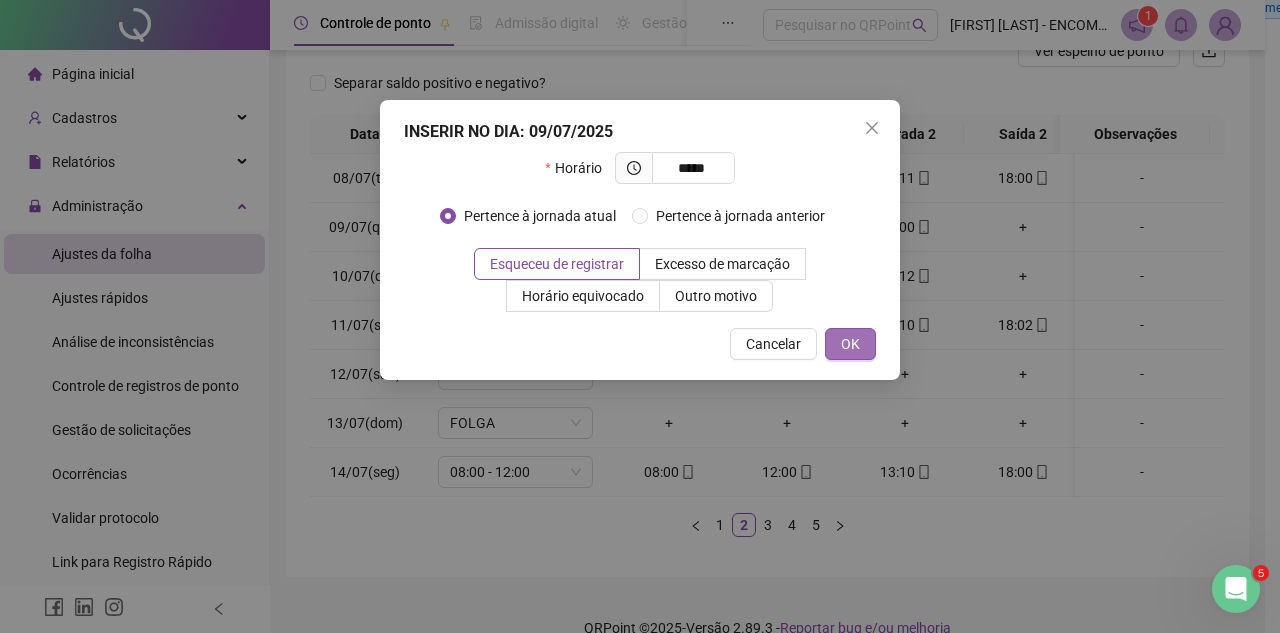 click on "OK" at bounding box center [850, 344] 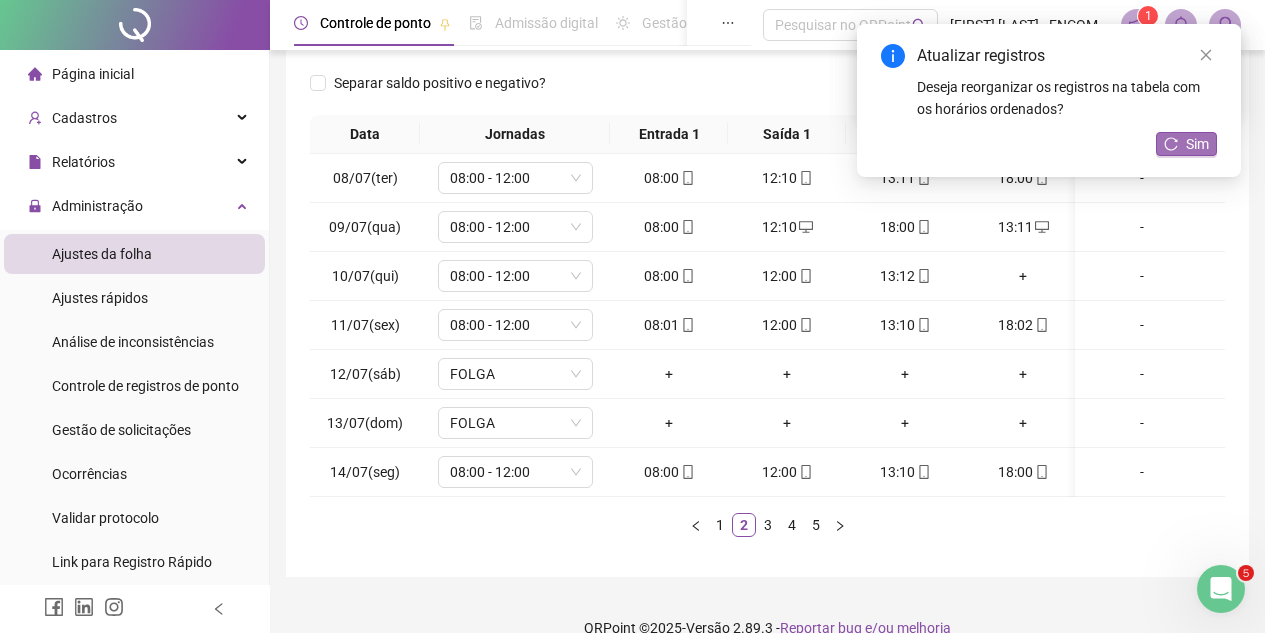 click on "Sim" at bounding box center (1186, 144) 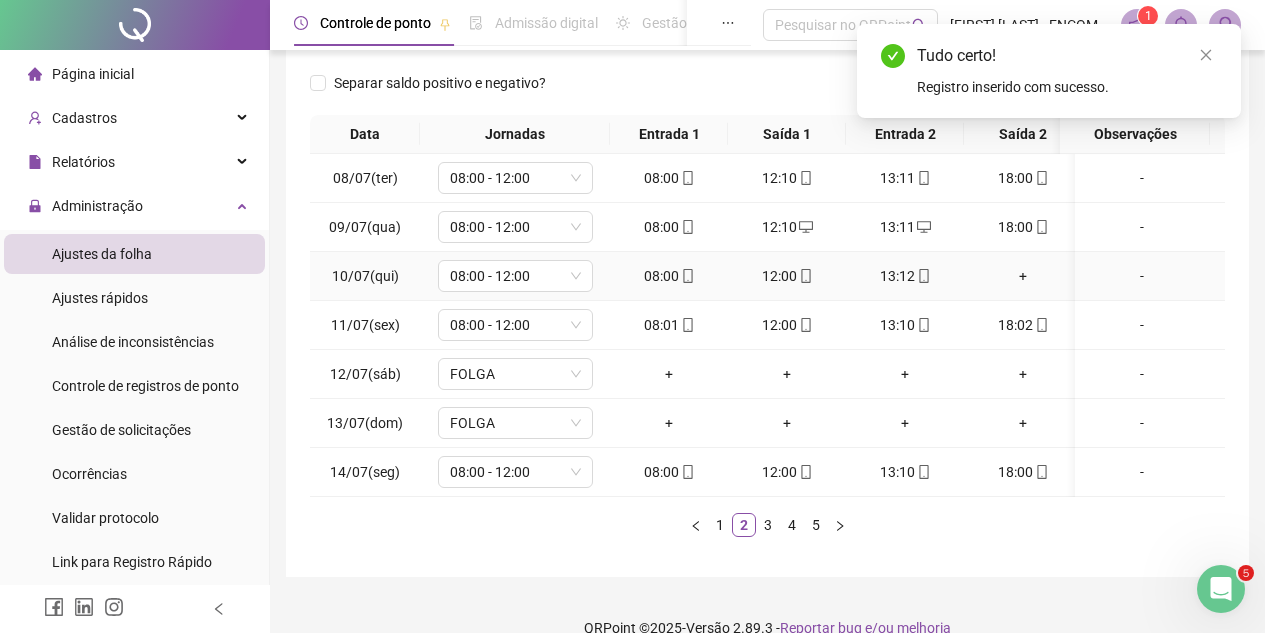 click on "+" at bounding box center [1023, 276] 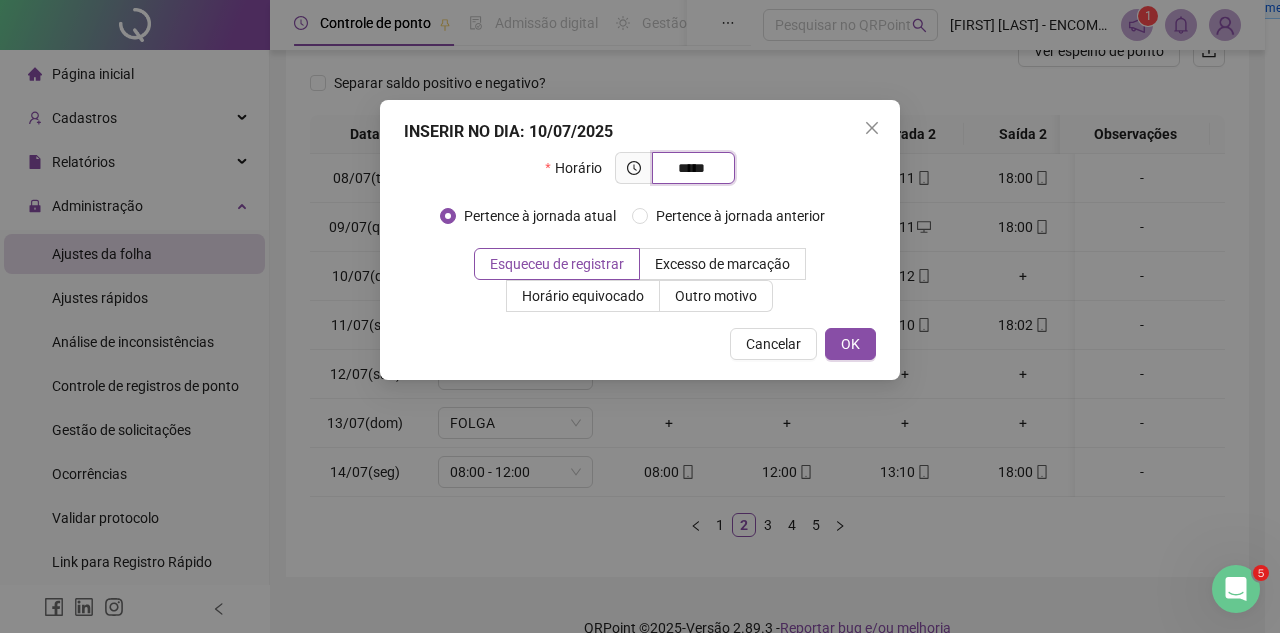 type on "*****" 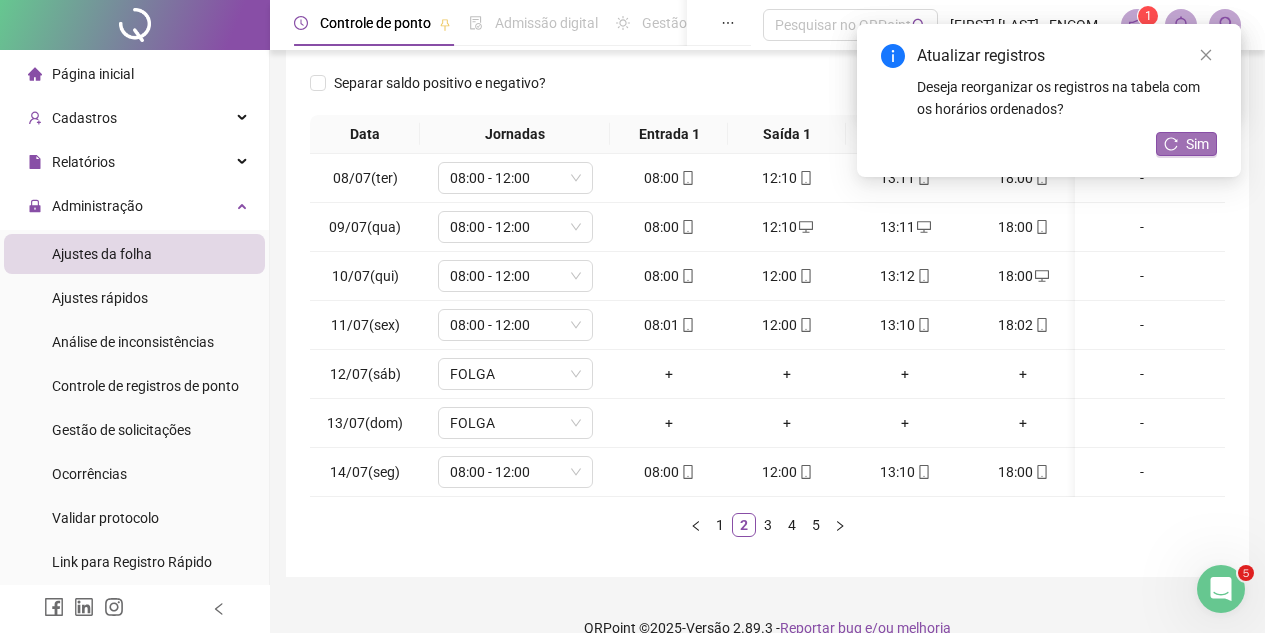 click on "Sim" at bounding box center (1197, 144) 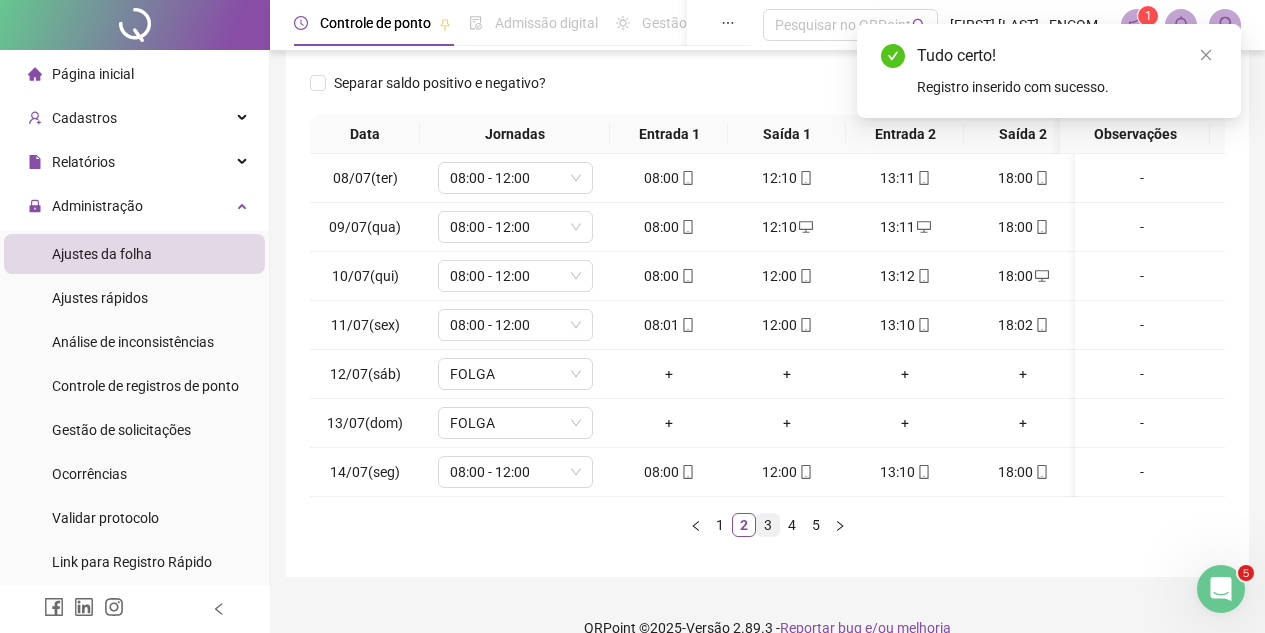 click on "3" at bounding box center (768, 525) 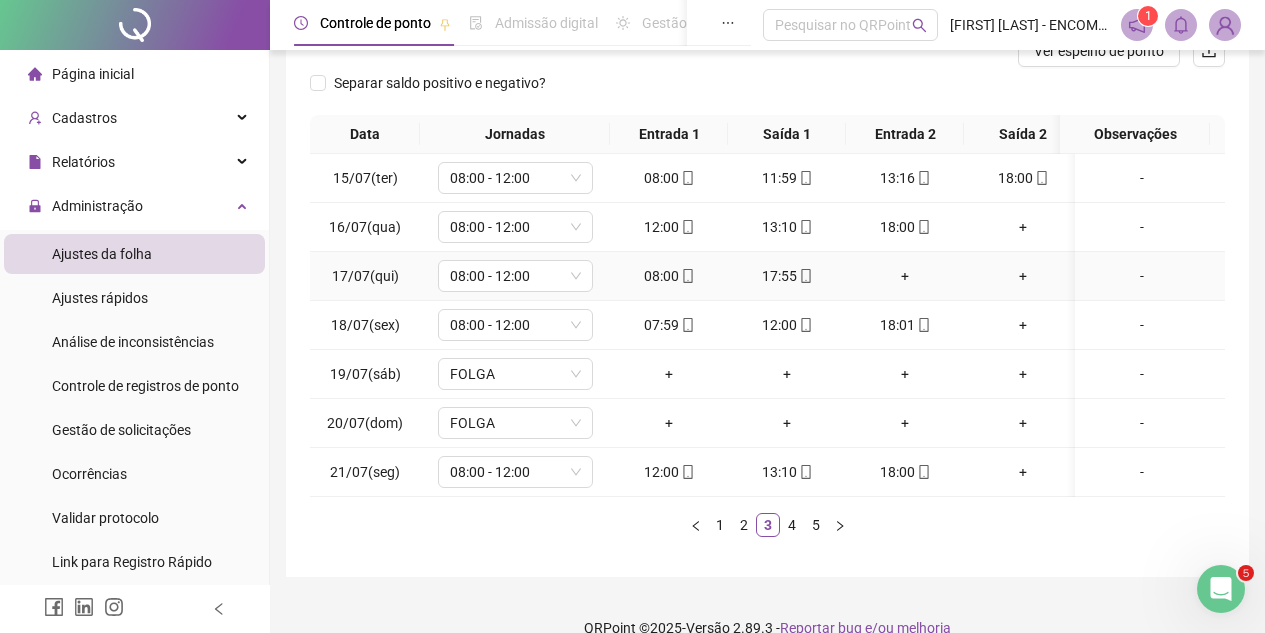 click on "+" at bounding box center (905, 276) 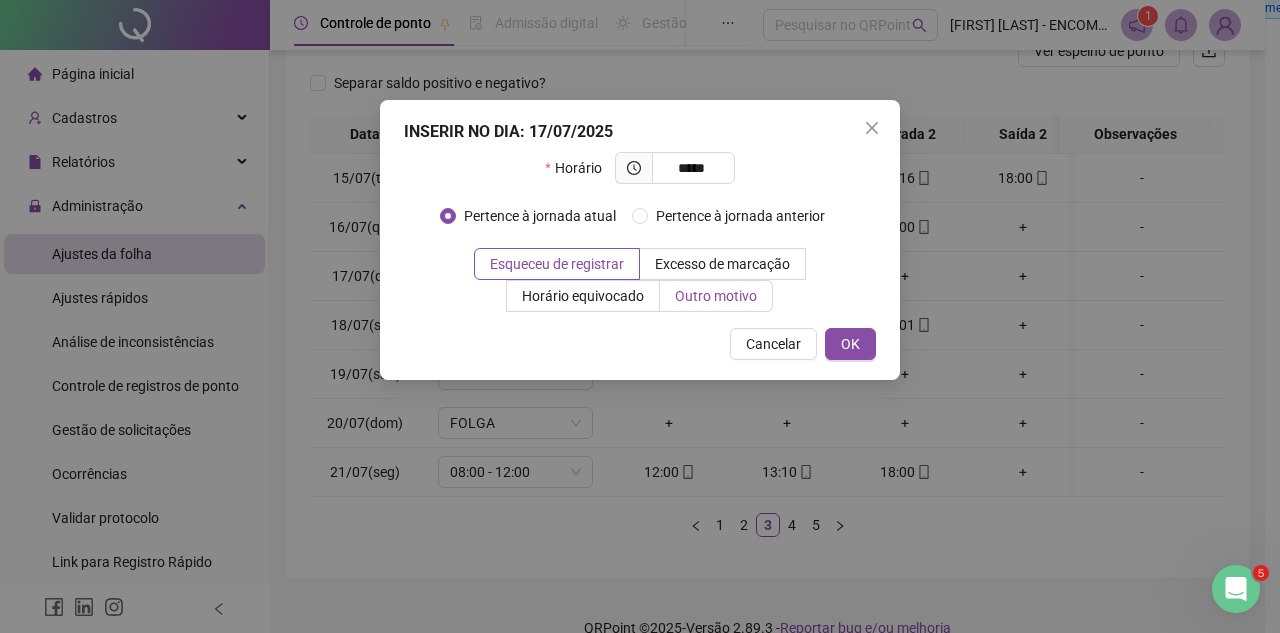 type on "*****" 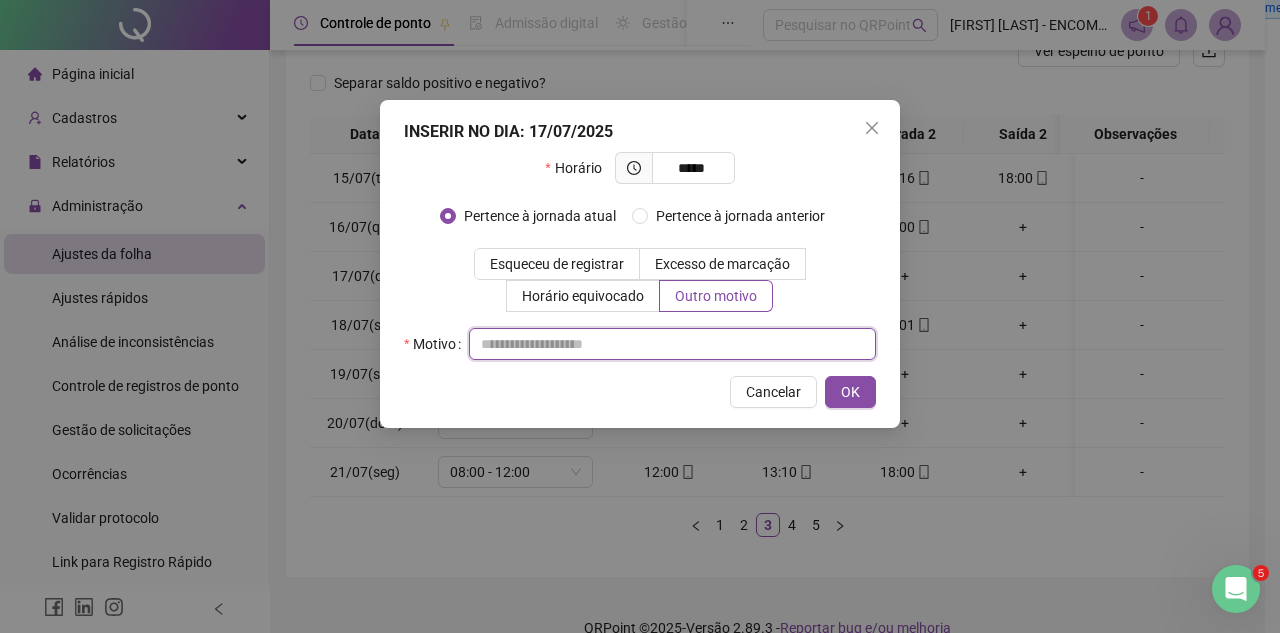 click at bounding box center [672, 344] 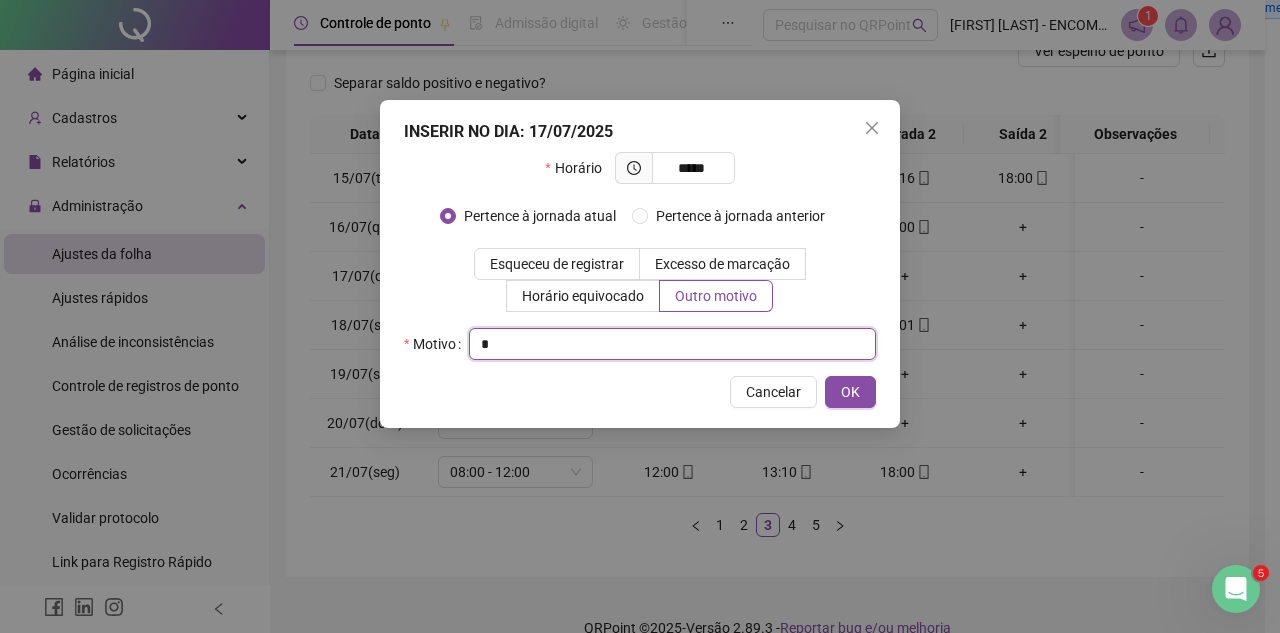 type on "*" 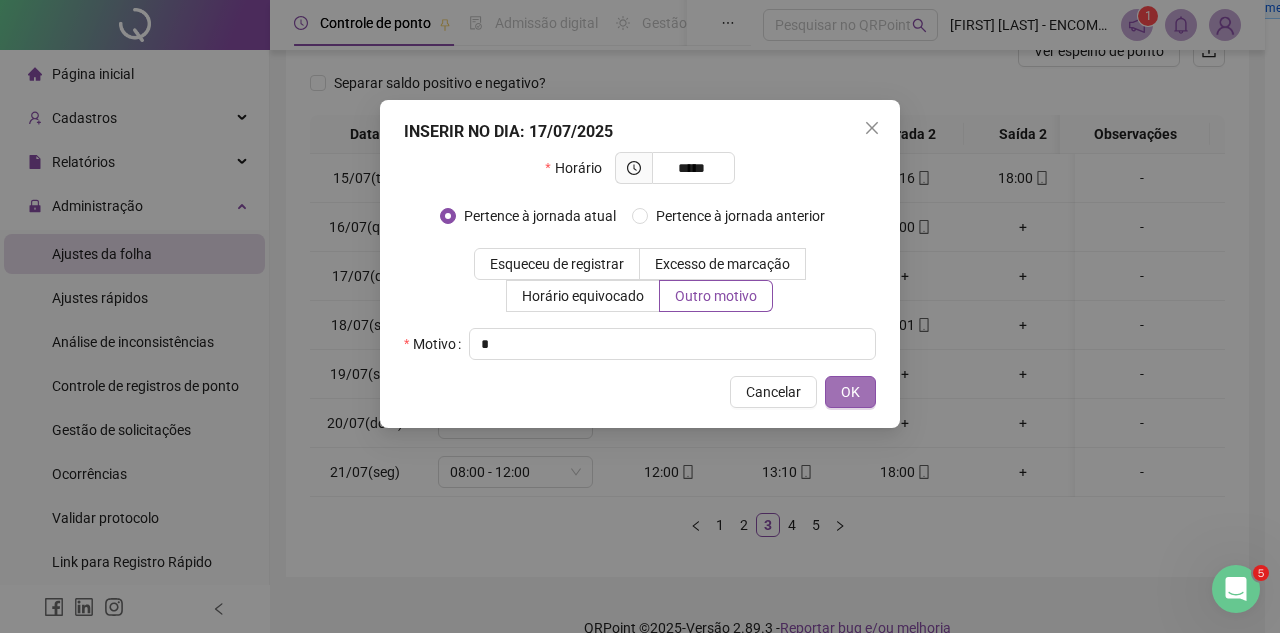 click on "OK" at bounding box center (850, 392) 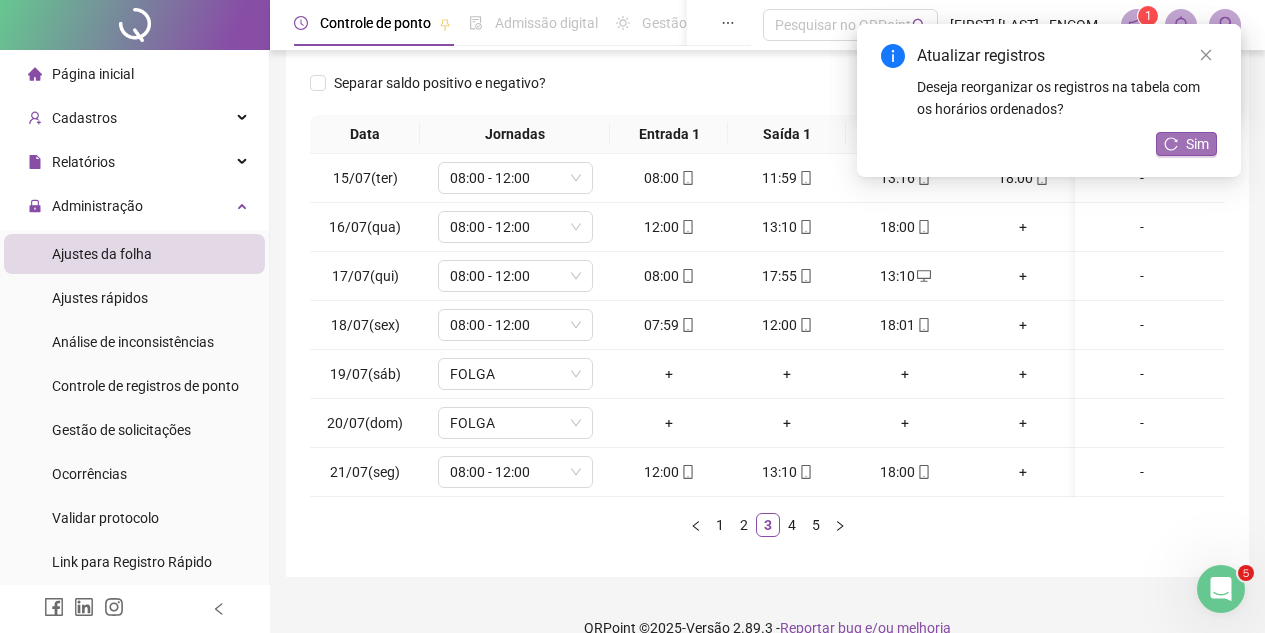 click on "Sim" at bounding box center [1197, 144] 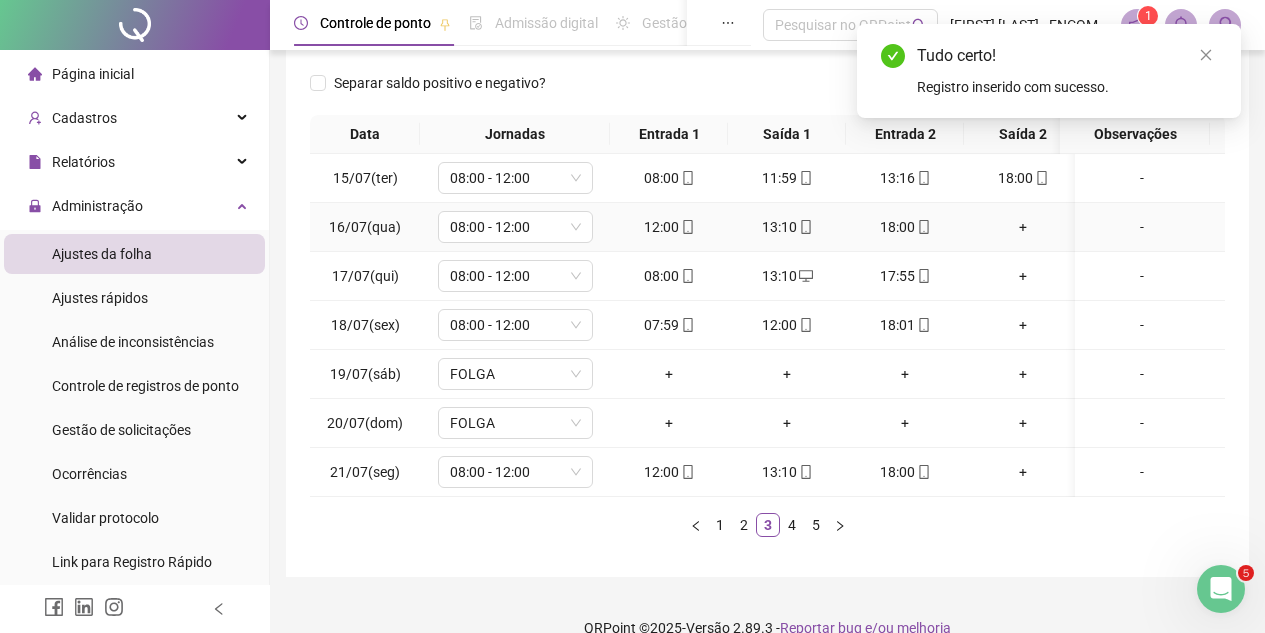 click on "+" at bounding box center [1023, 227] 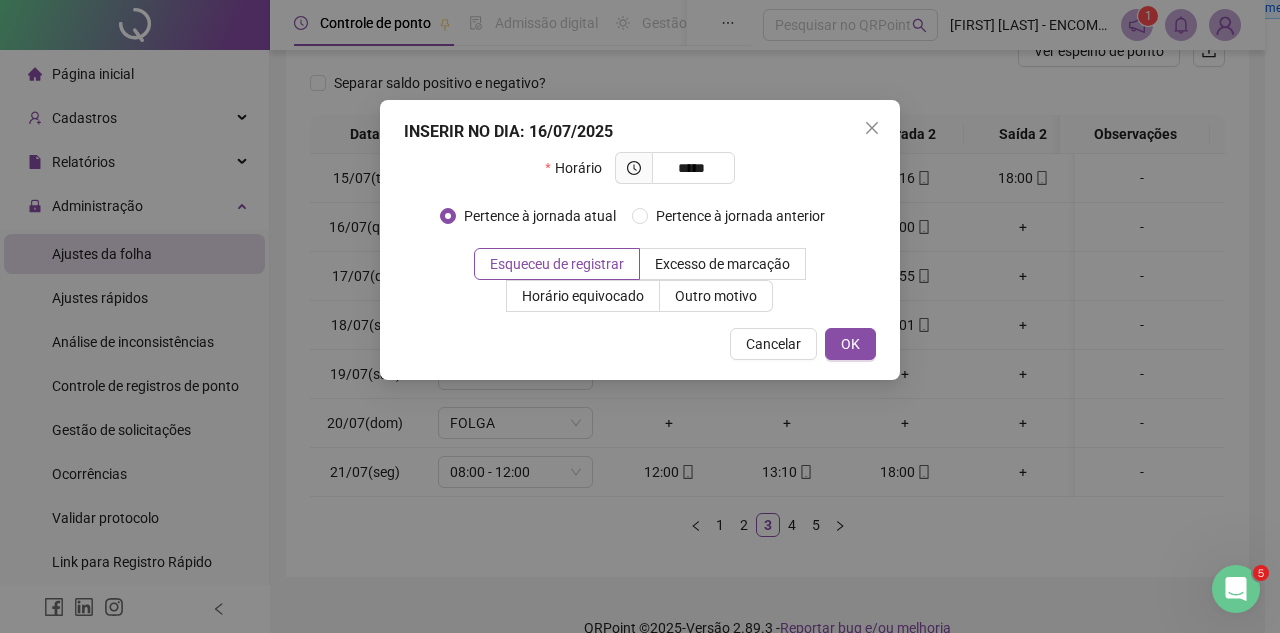 type on "*****" 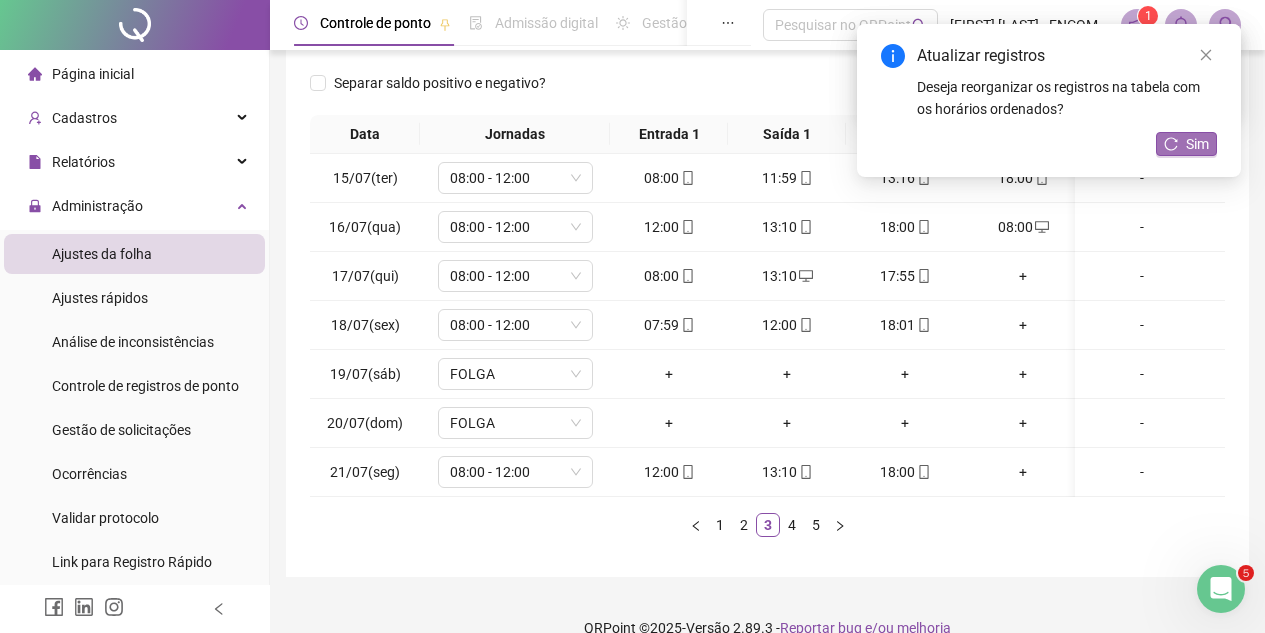 click on "Sim" at bounding box center (1197, 144) 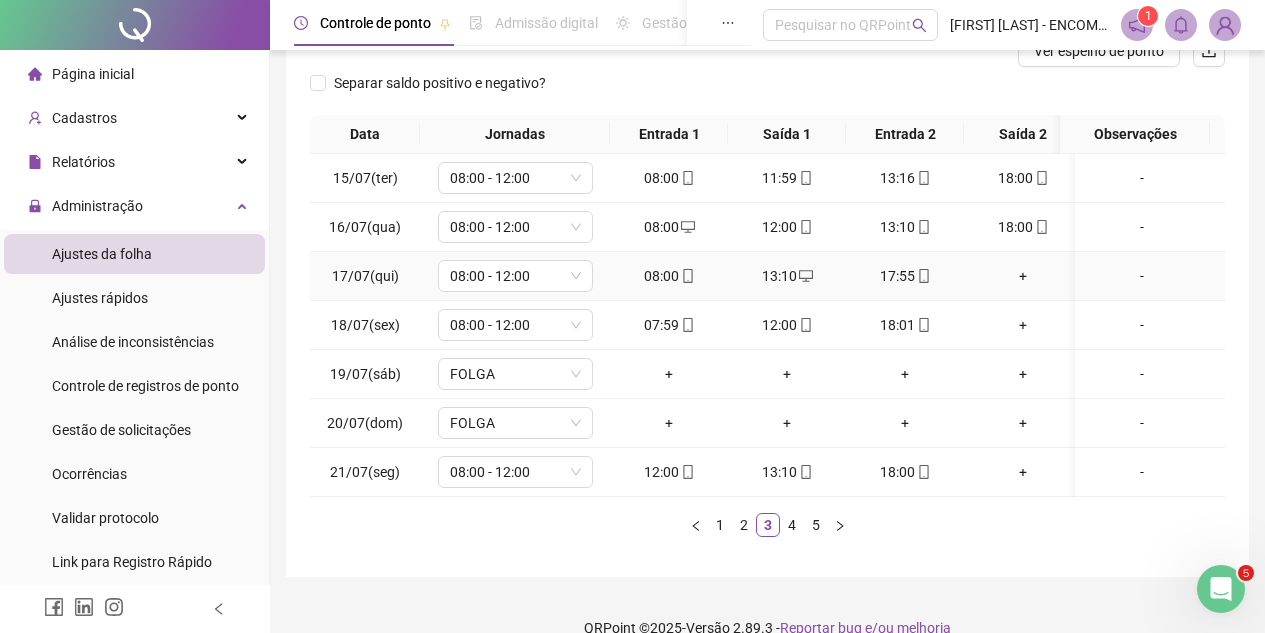 click on "+" at bounding box center [1023, 276] 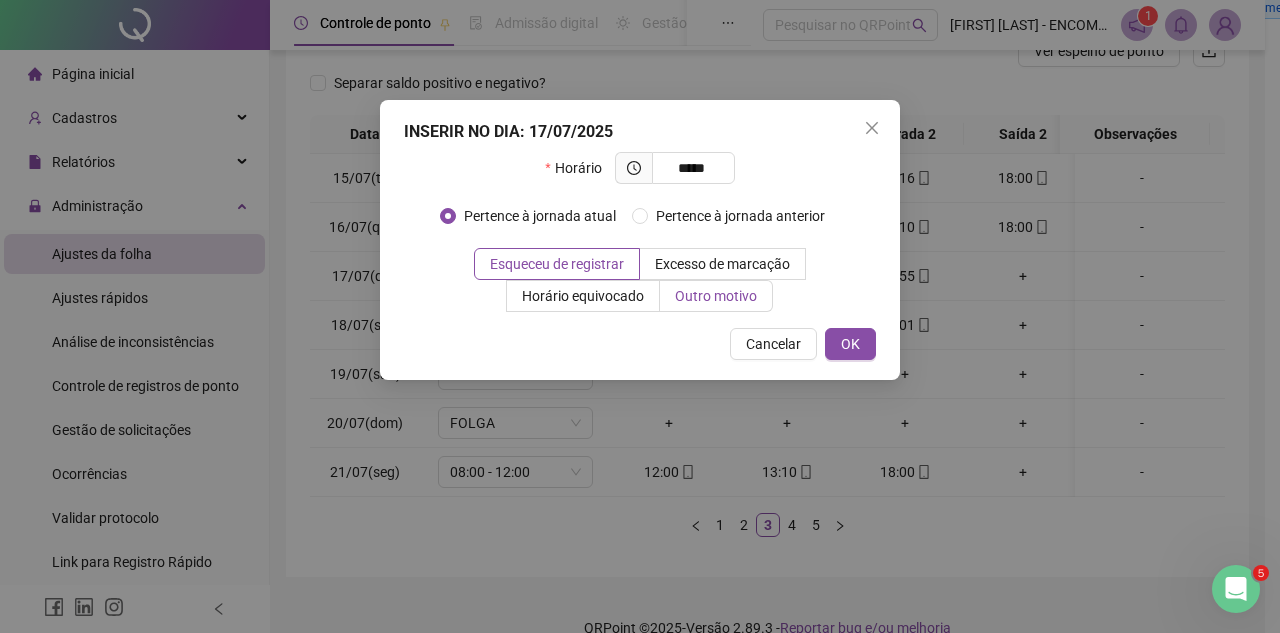 type on "*****" 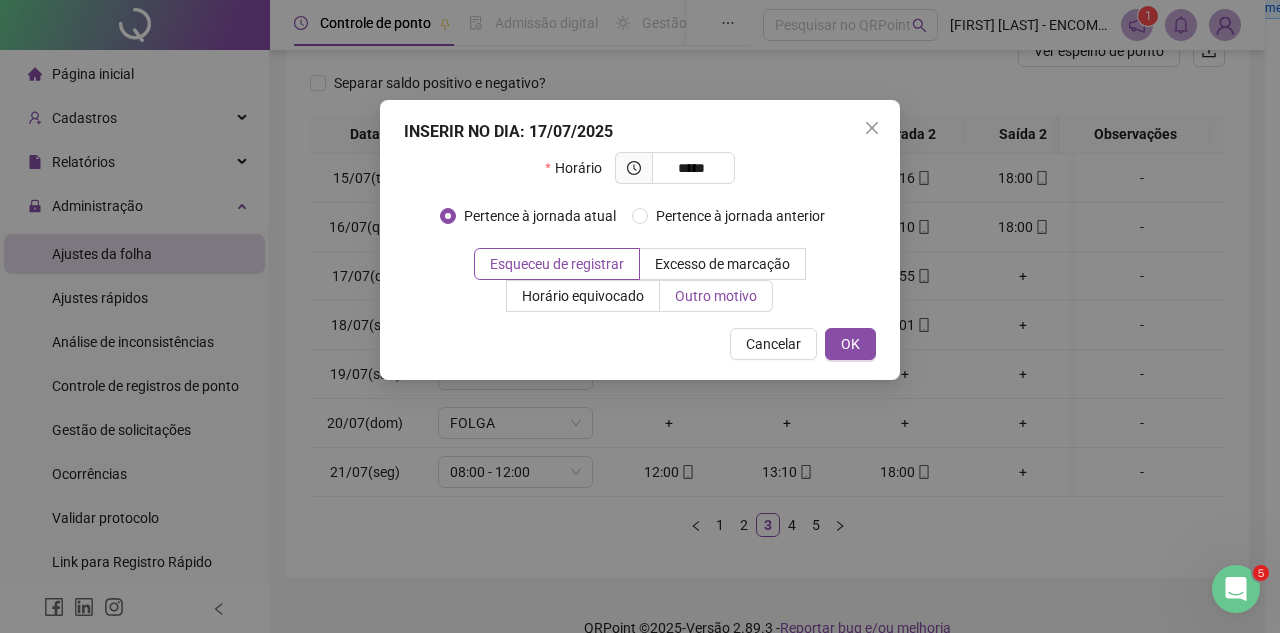 click on "Outro motivo" at bounding box center [716, 296] 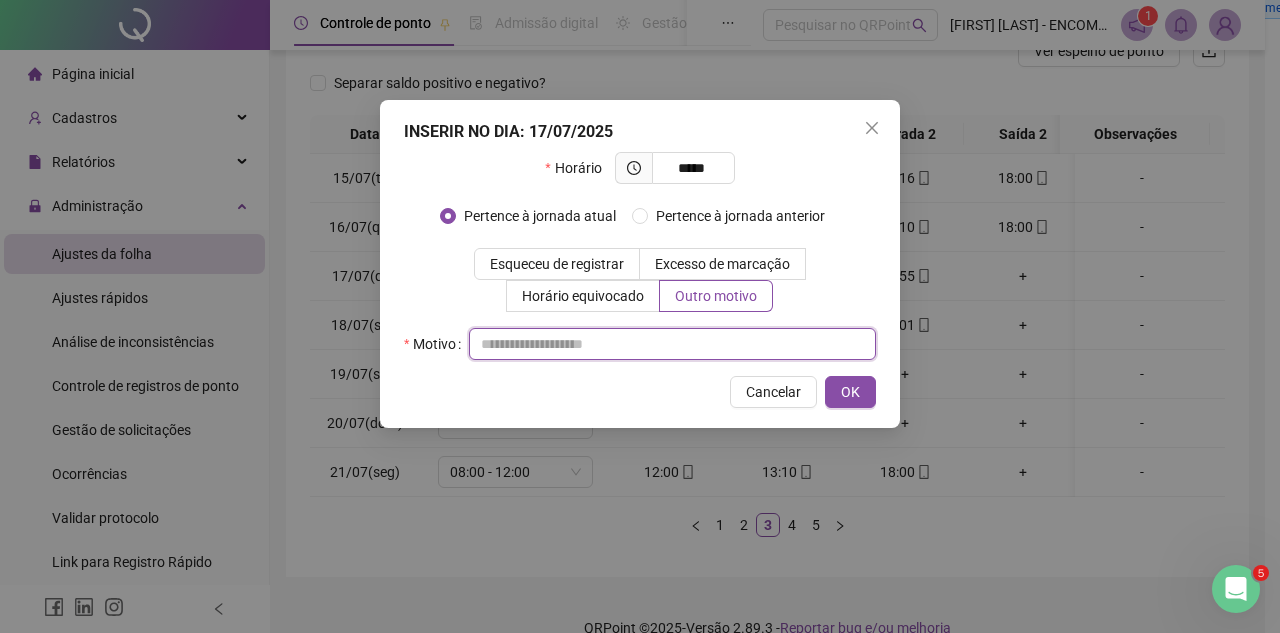 click at bounding box center (672, 344) 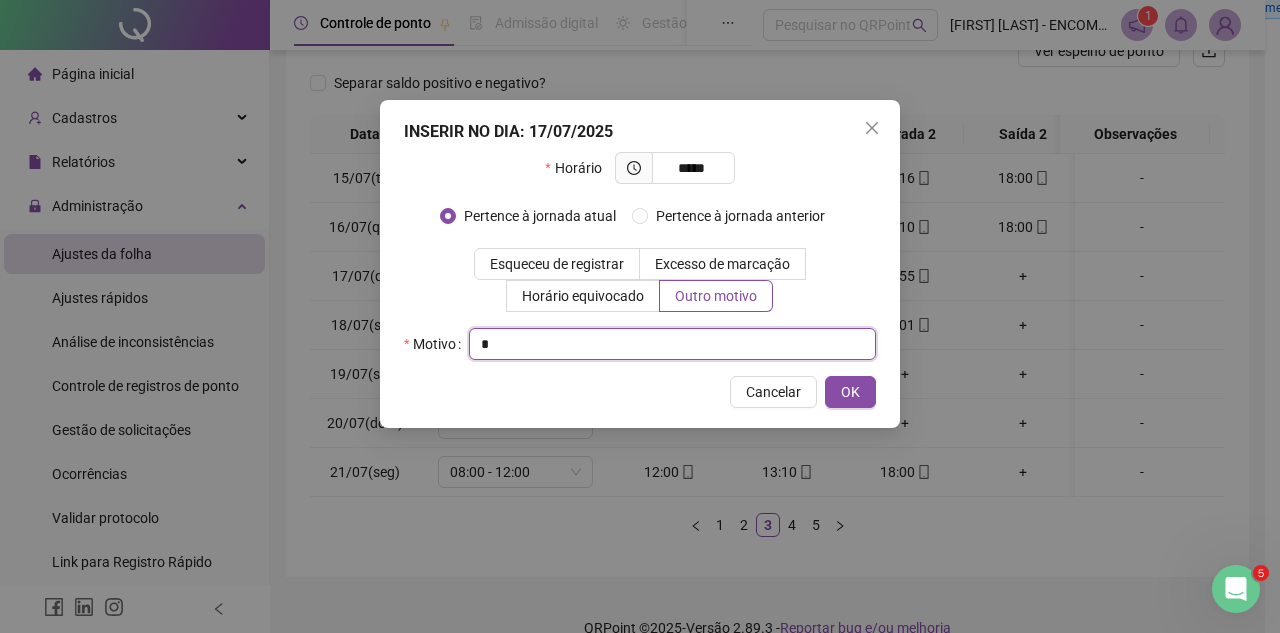 type on "*" 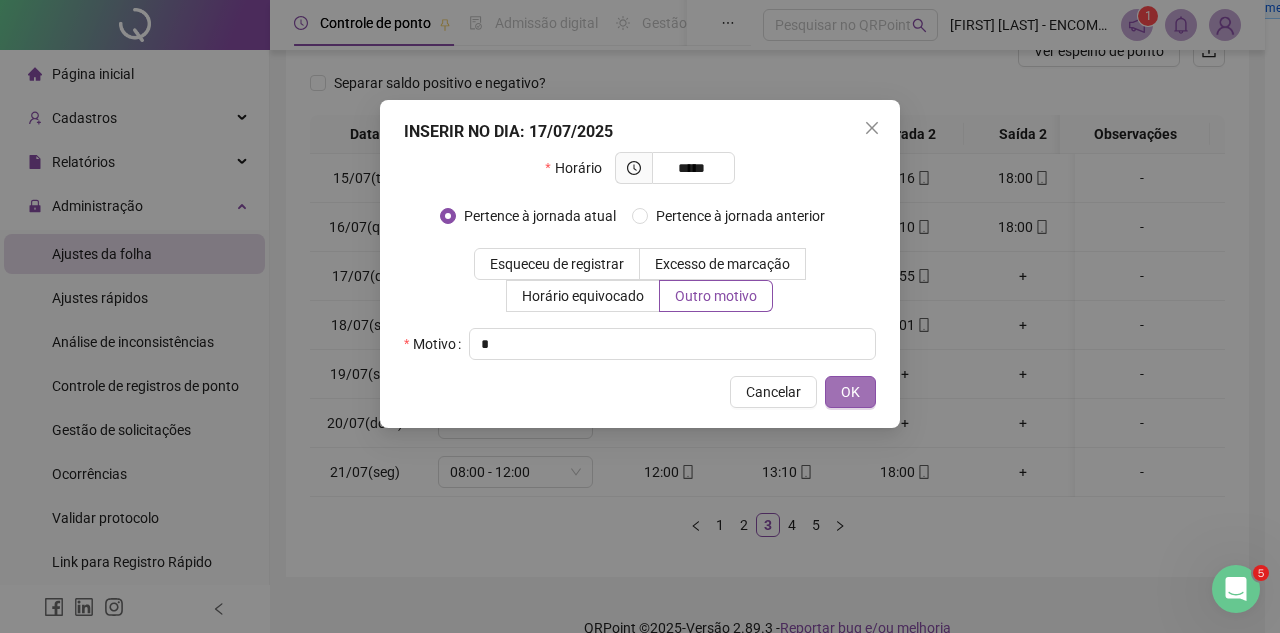 click on "OK" at bounding box center [850, 392] 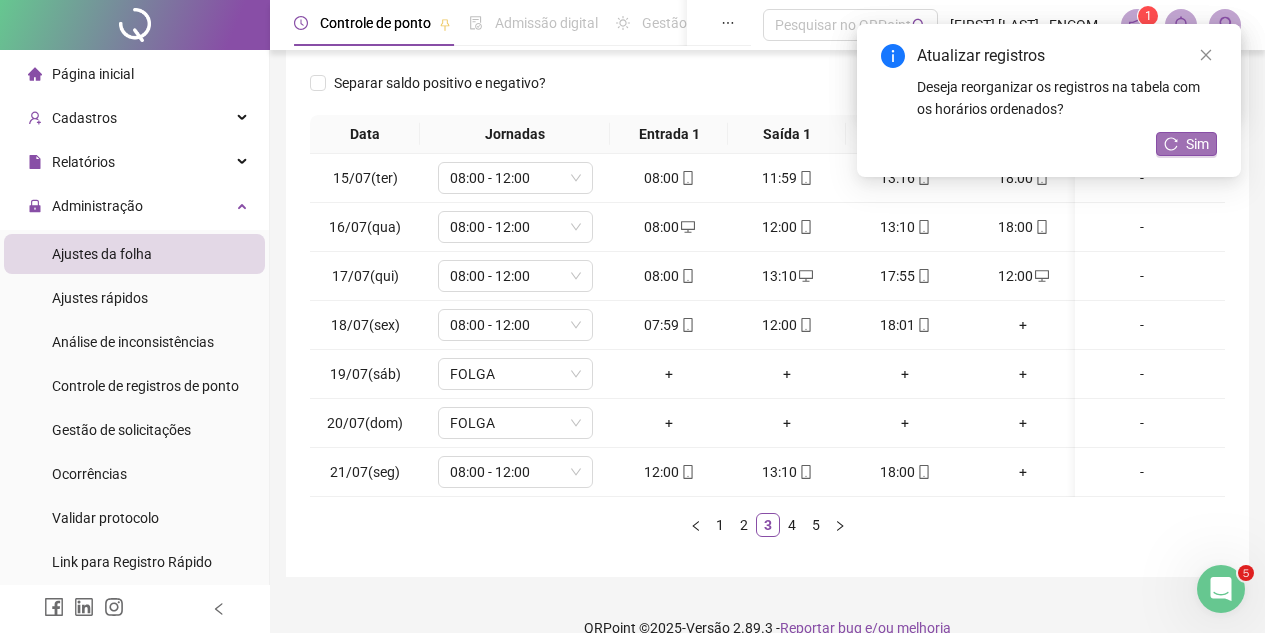 click on "Sim" at bounding box center [1197, 144] 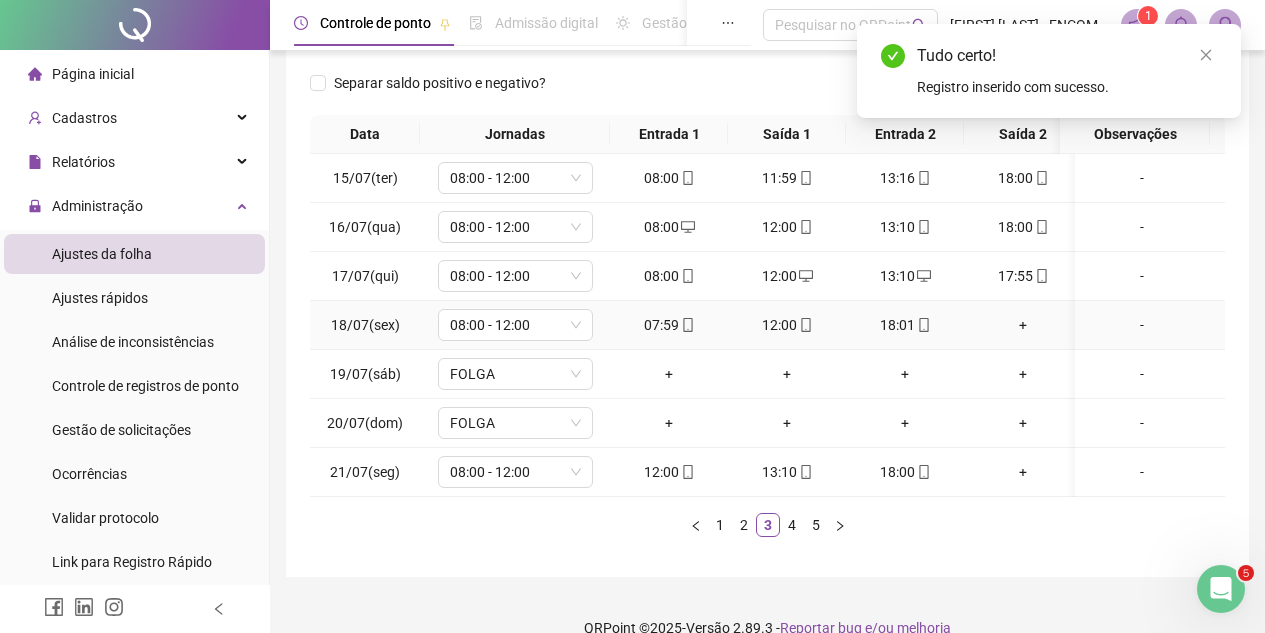 click on "+" at bounding box center (1023, 325) 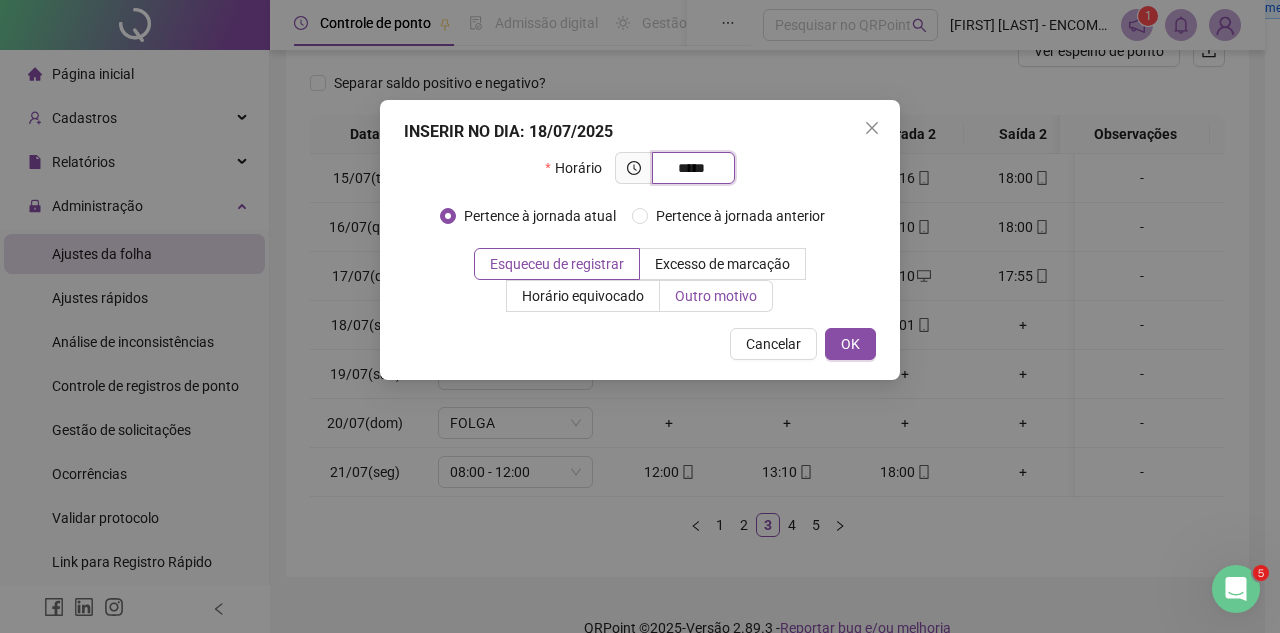 type on "*****" 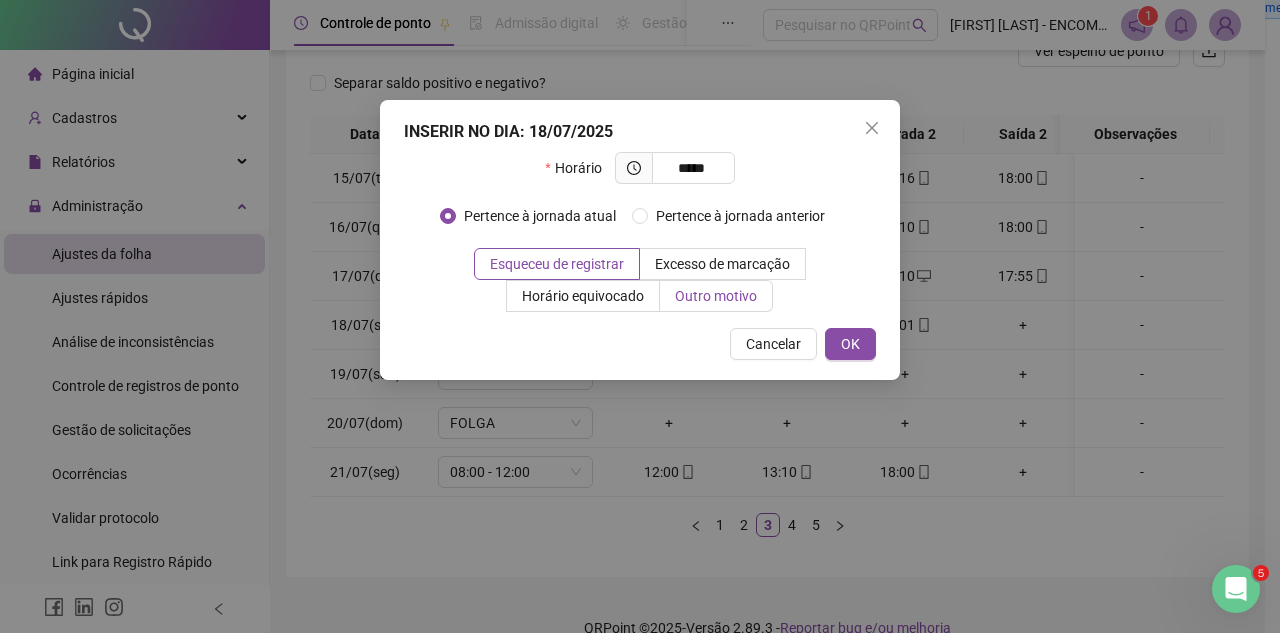 click on "Outro motivo" at bounding box center [716, 296] 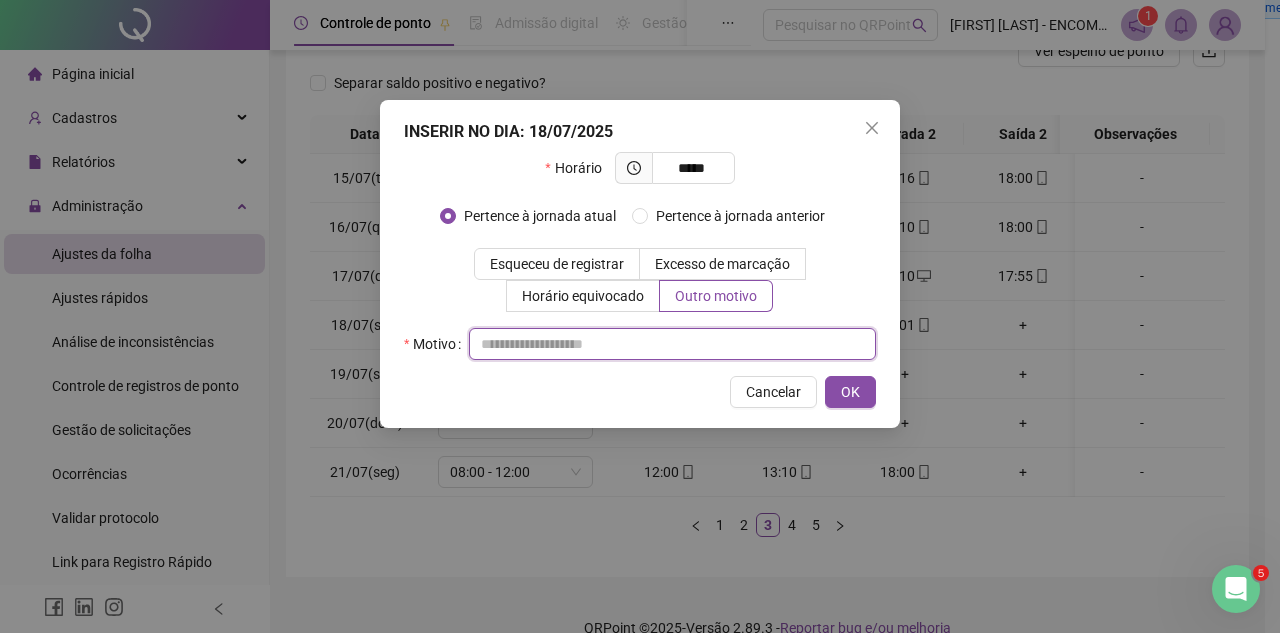 click at bounding box center [672, 344] 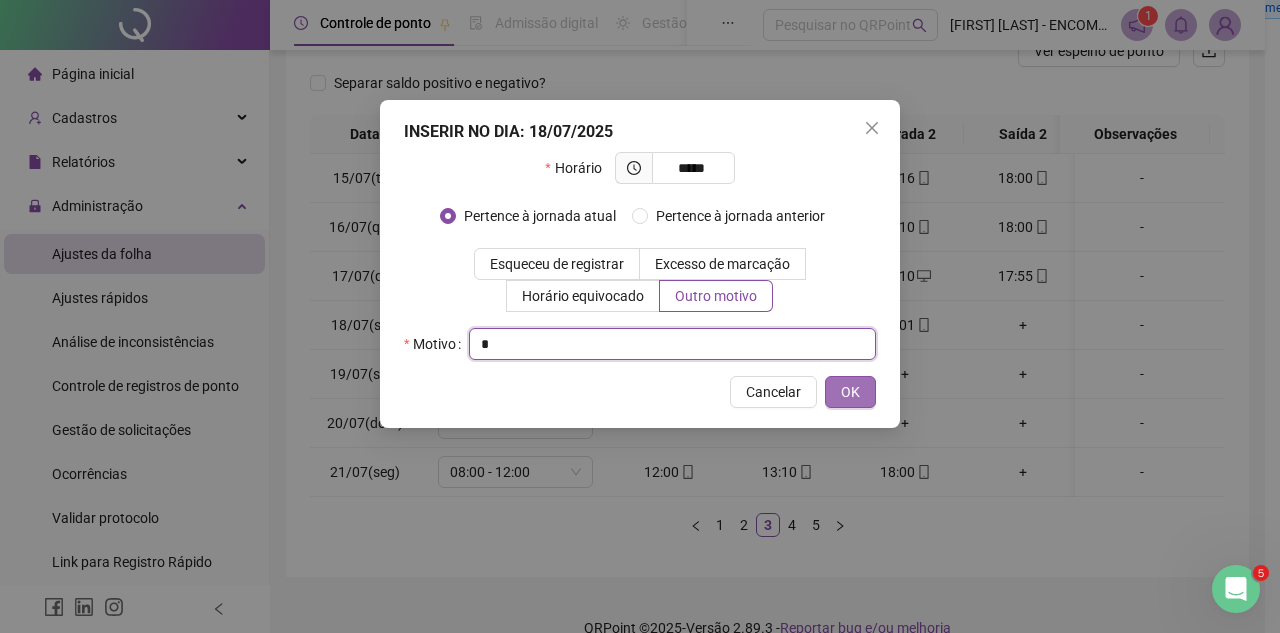type on "*" 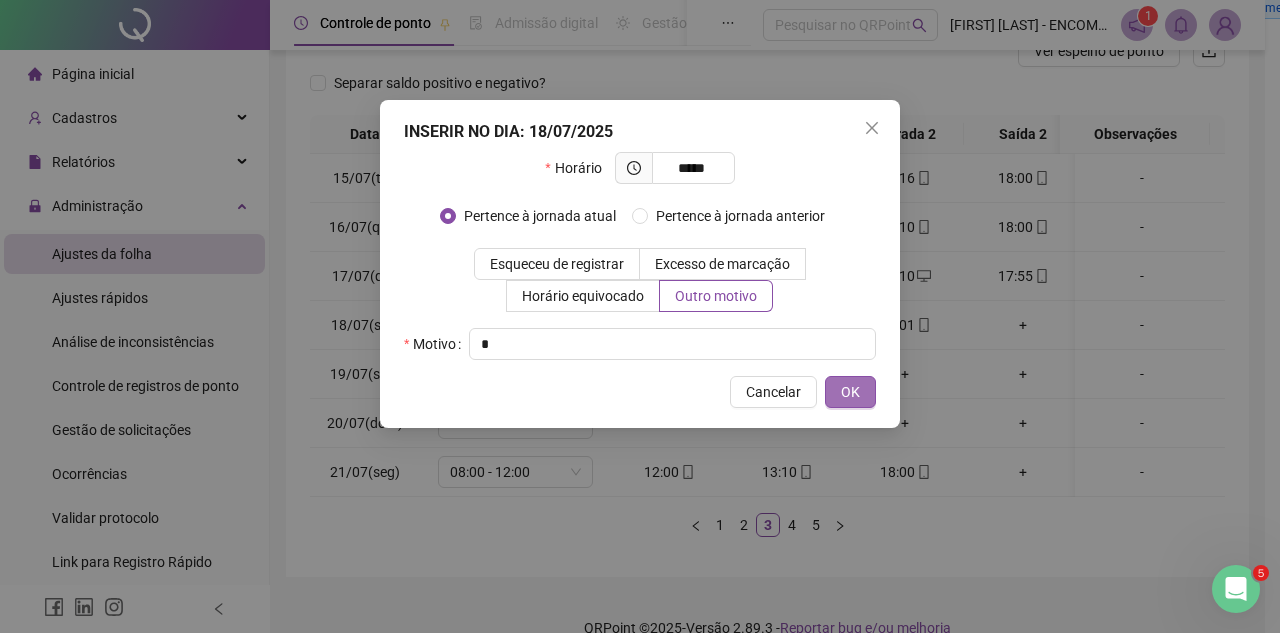 click on "OK" at bounding box center (850, 392) 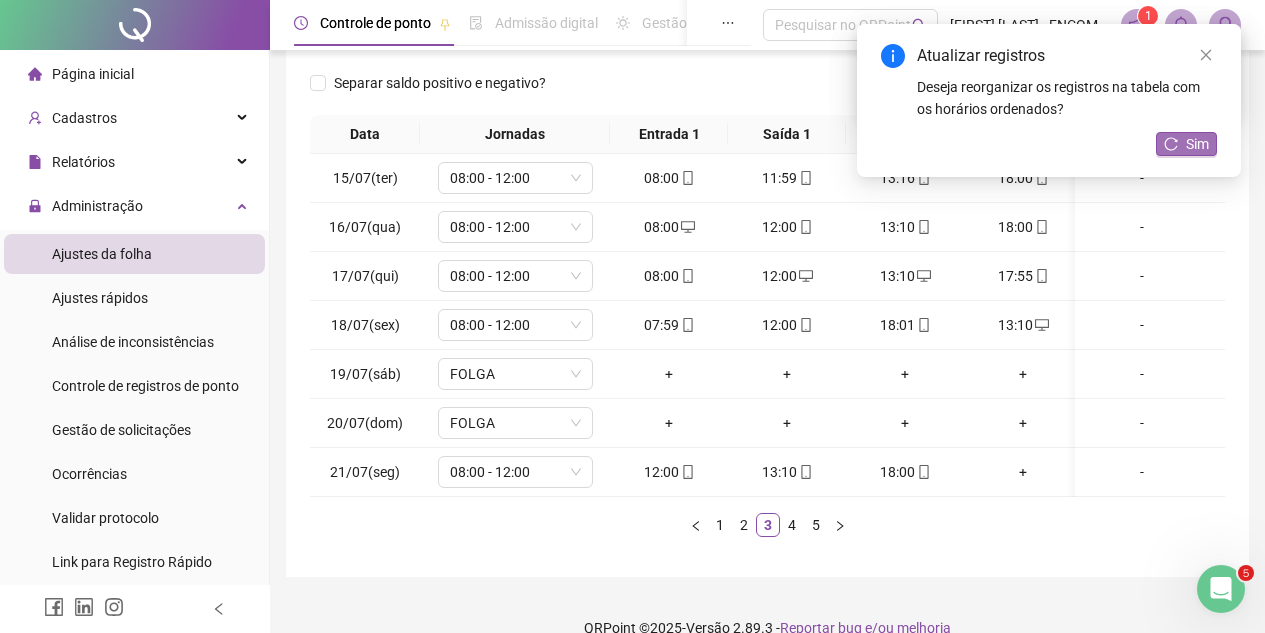 click on "Sim" at bounding box center [1186, 144] 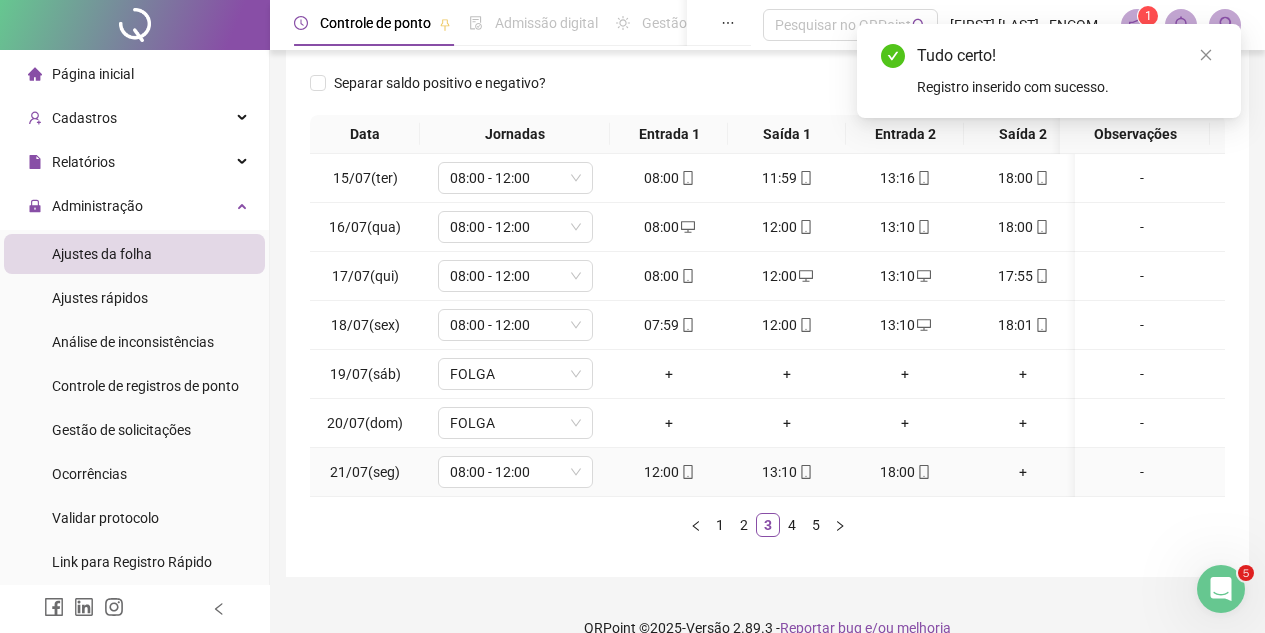 click on "+" at bounding box center [1023, 472] 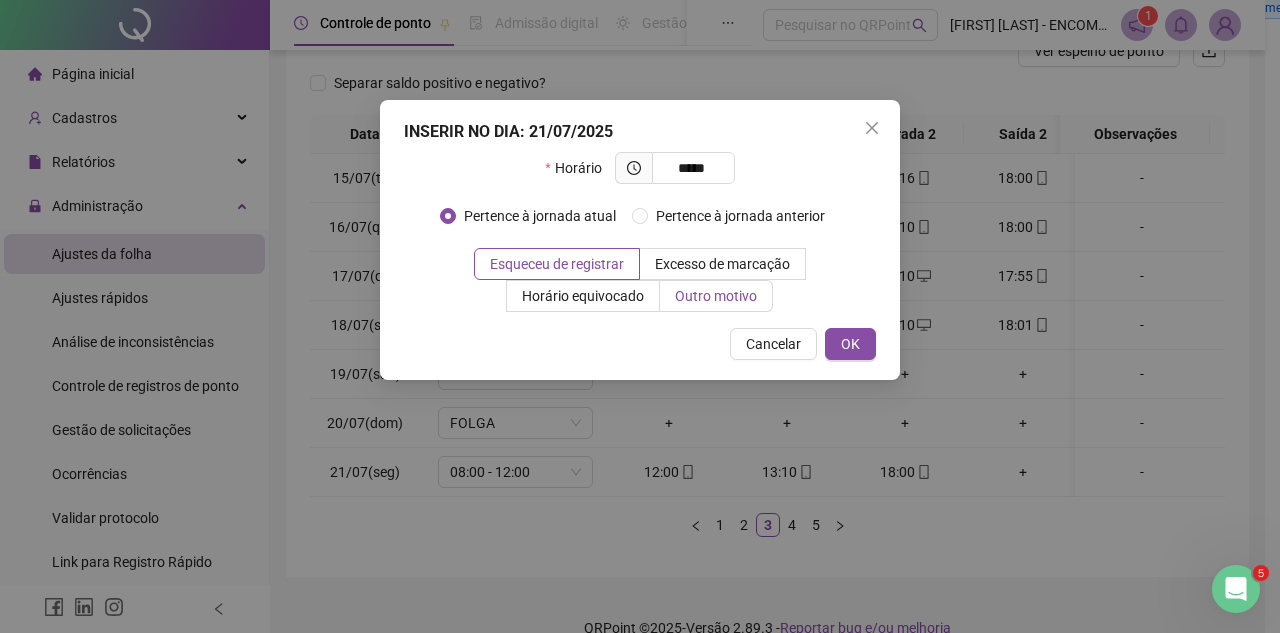 type on "*****" 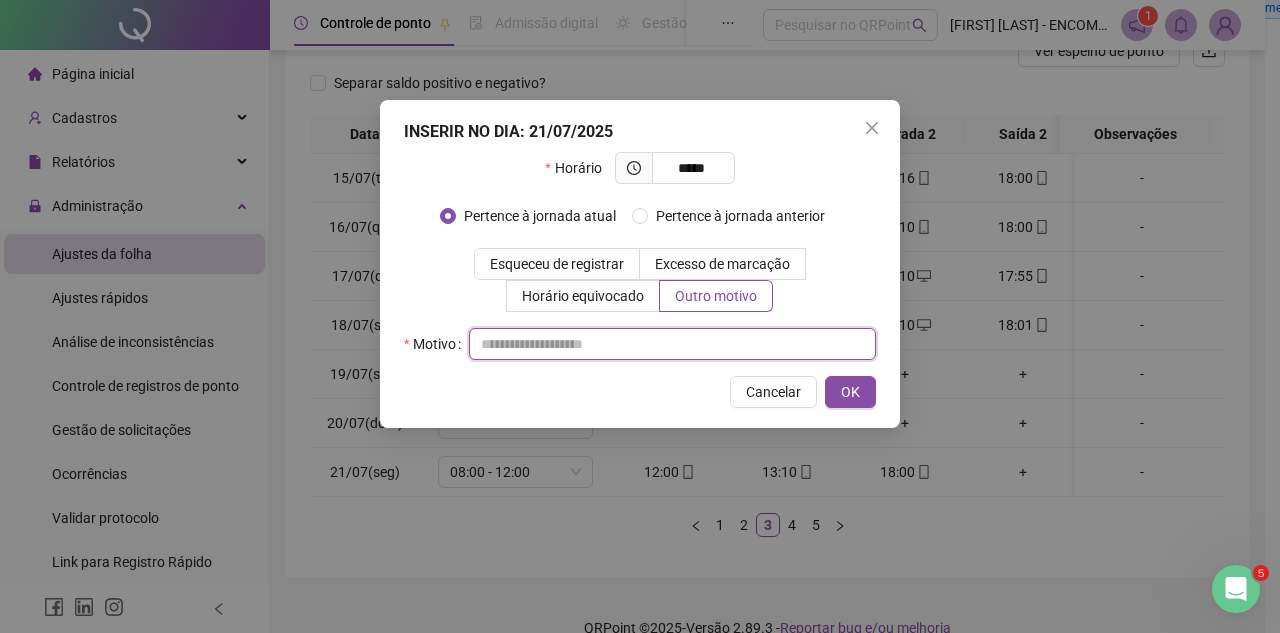 click at bounding box center [672, 344] 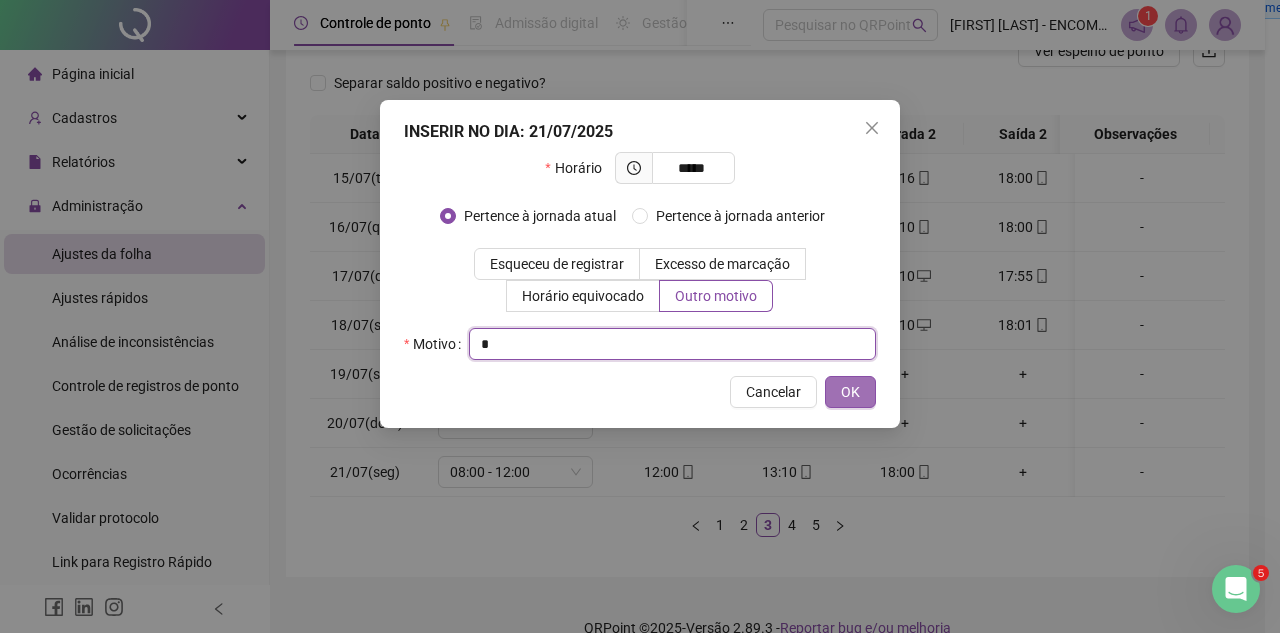 type on "*" 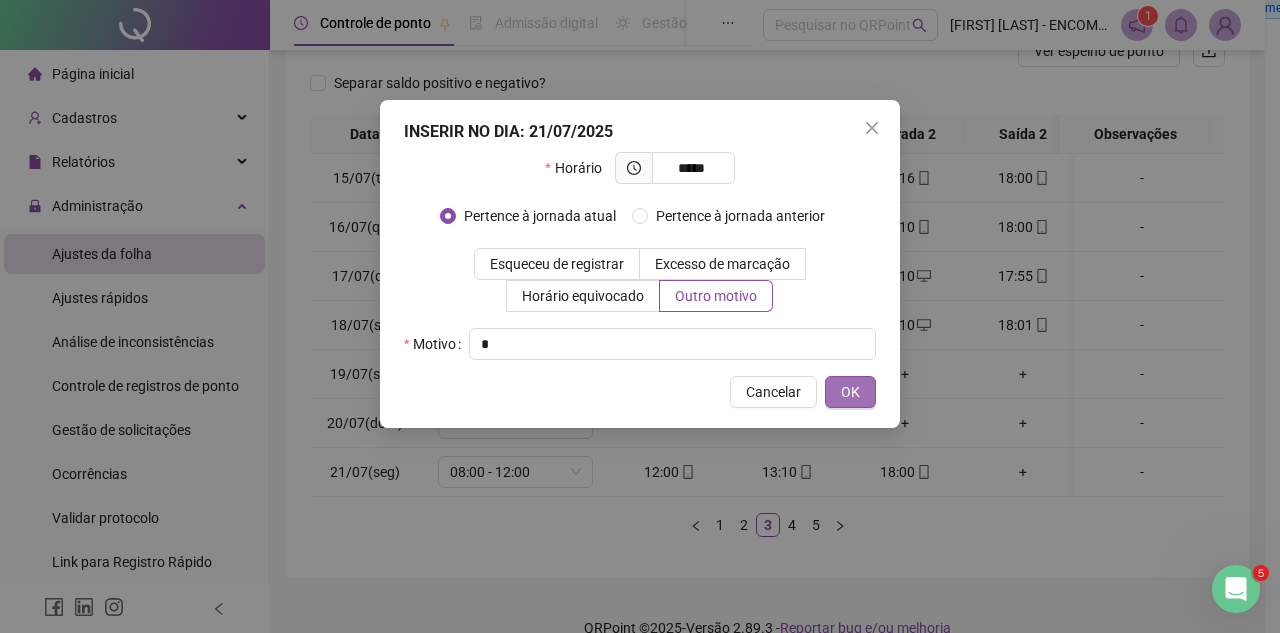 click on "OK" at bounding box center (850, 392) 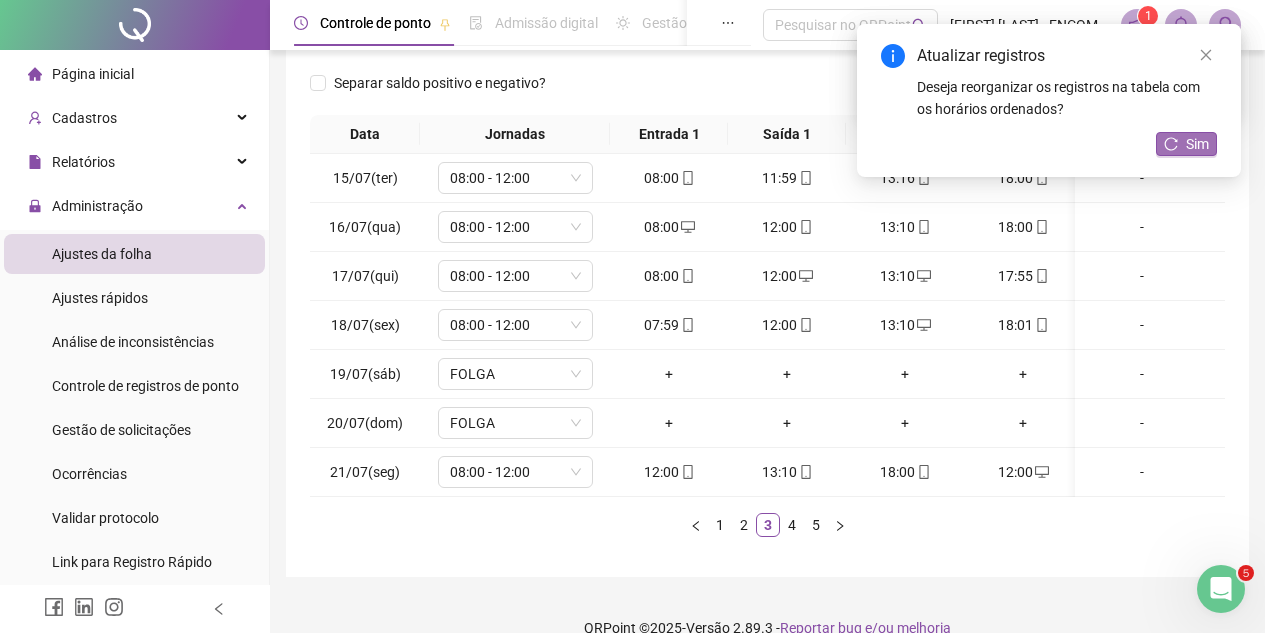 click on "Sim" at bounding box center [1186, 144] 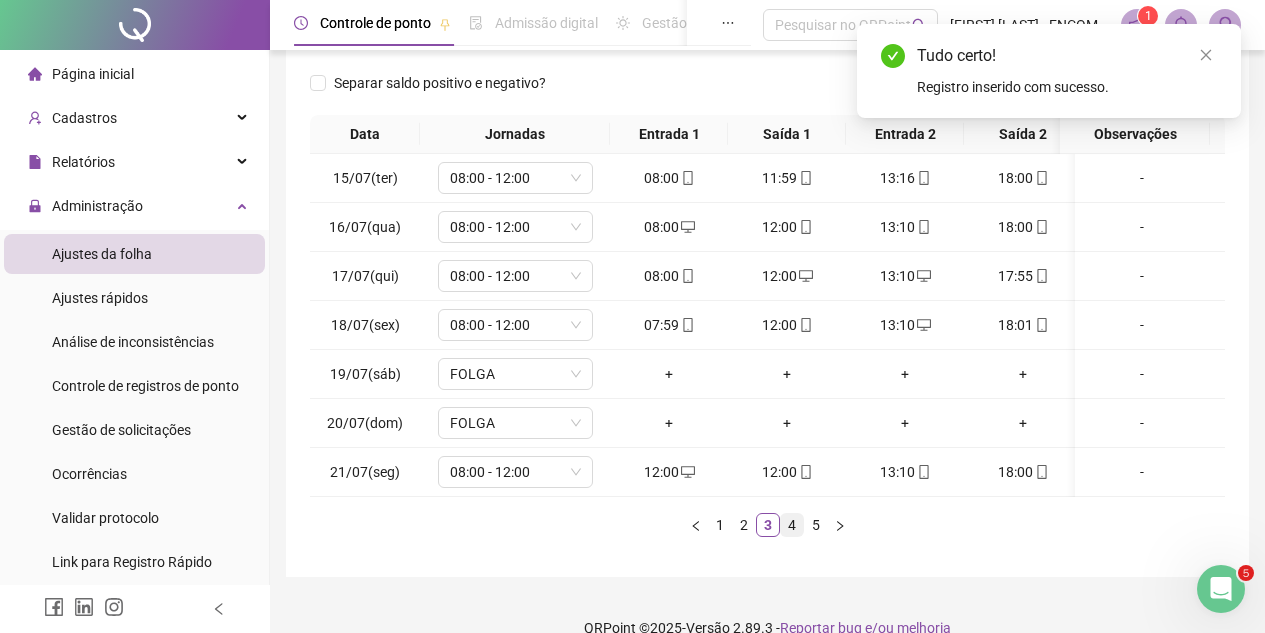 click on "4" at bounding box center [792, 525] 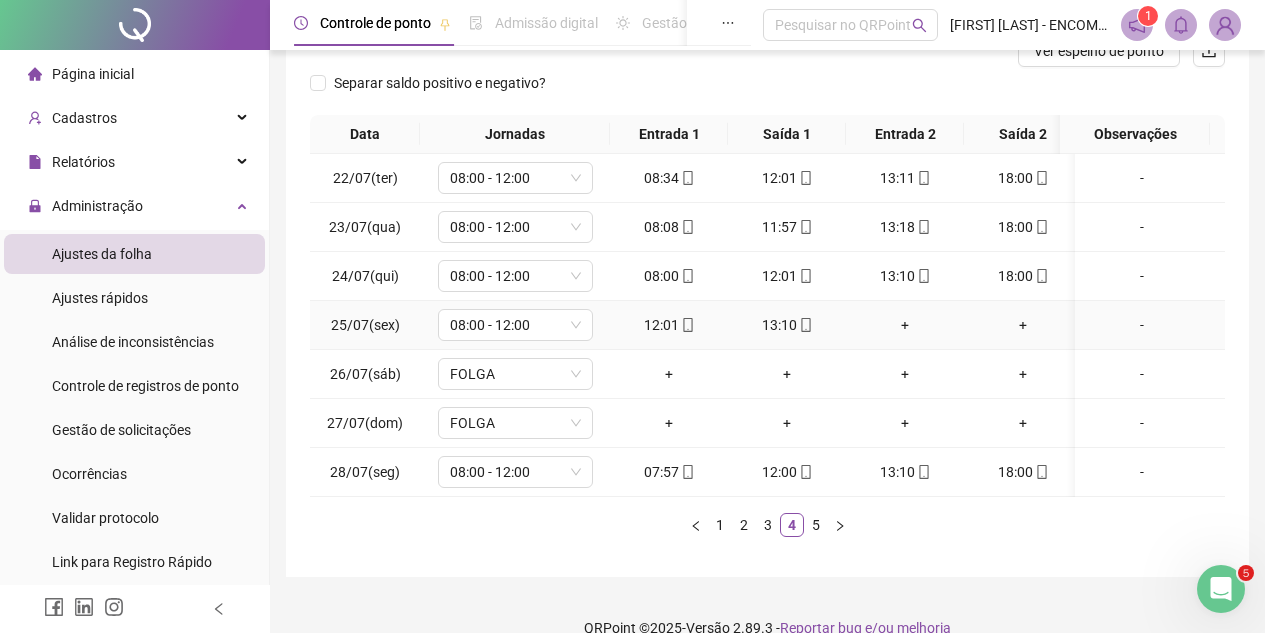 click on "+" at bounding box center [905, 325] 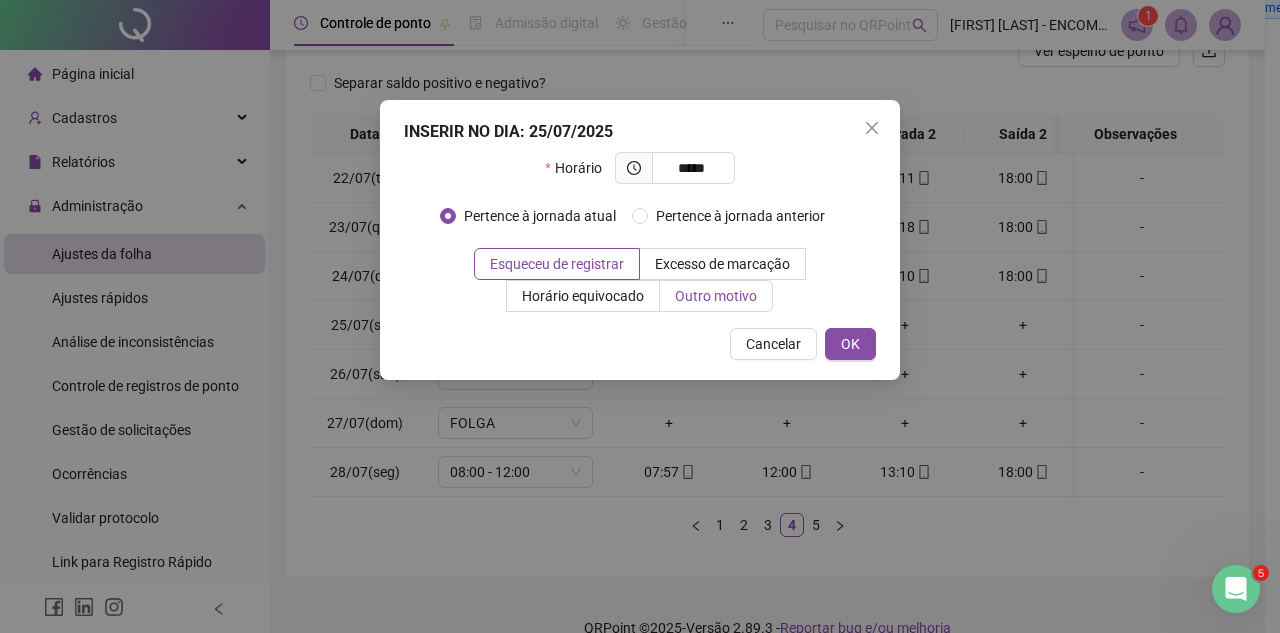 type on "*****" 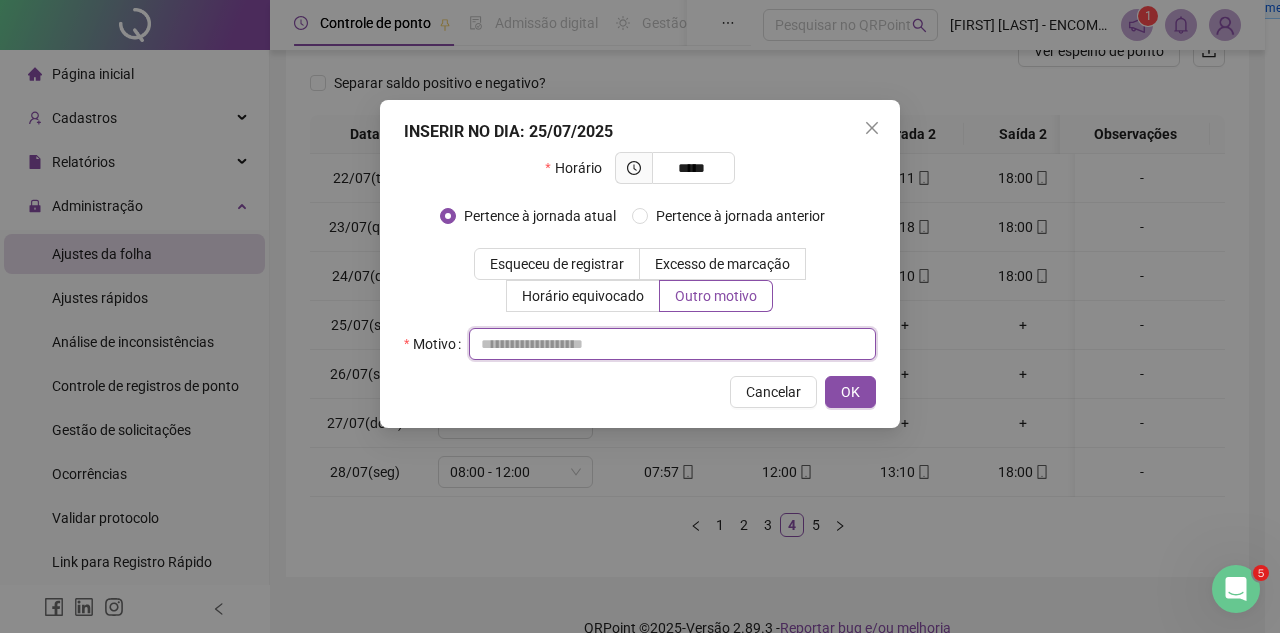 click at bounding box center (672, 344) 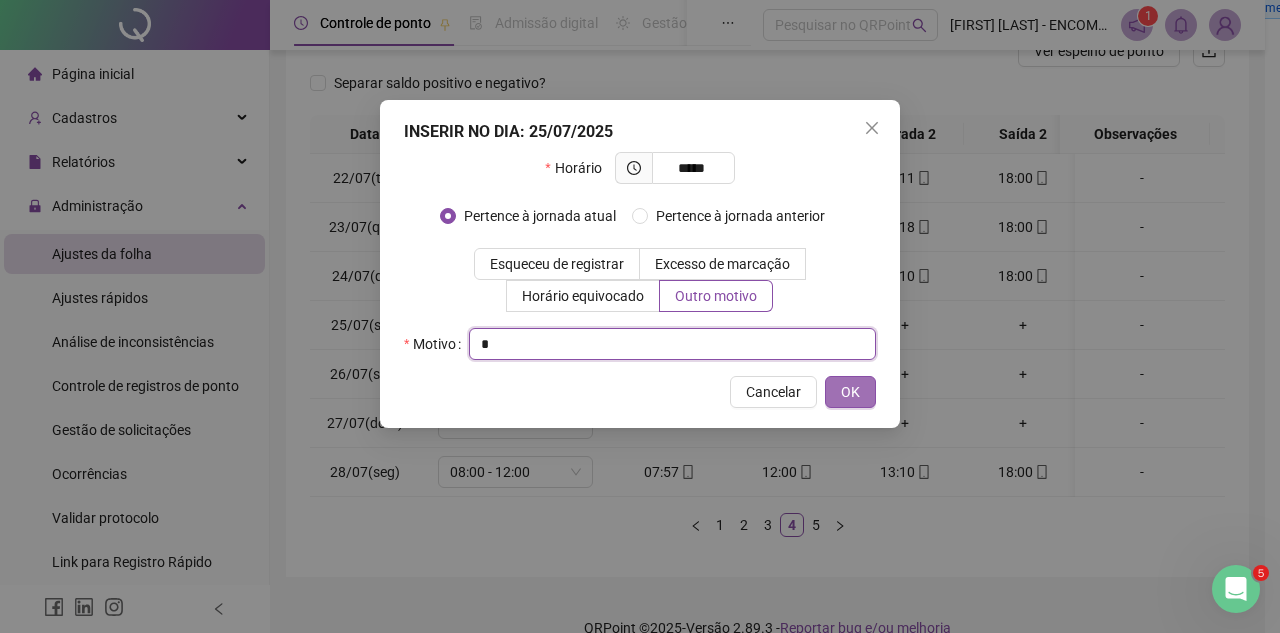 type on "*" 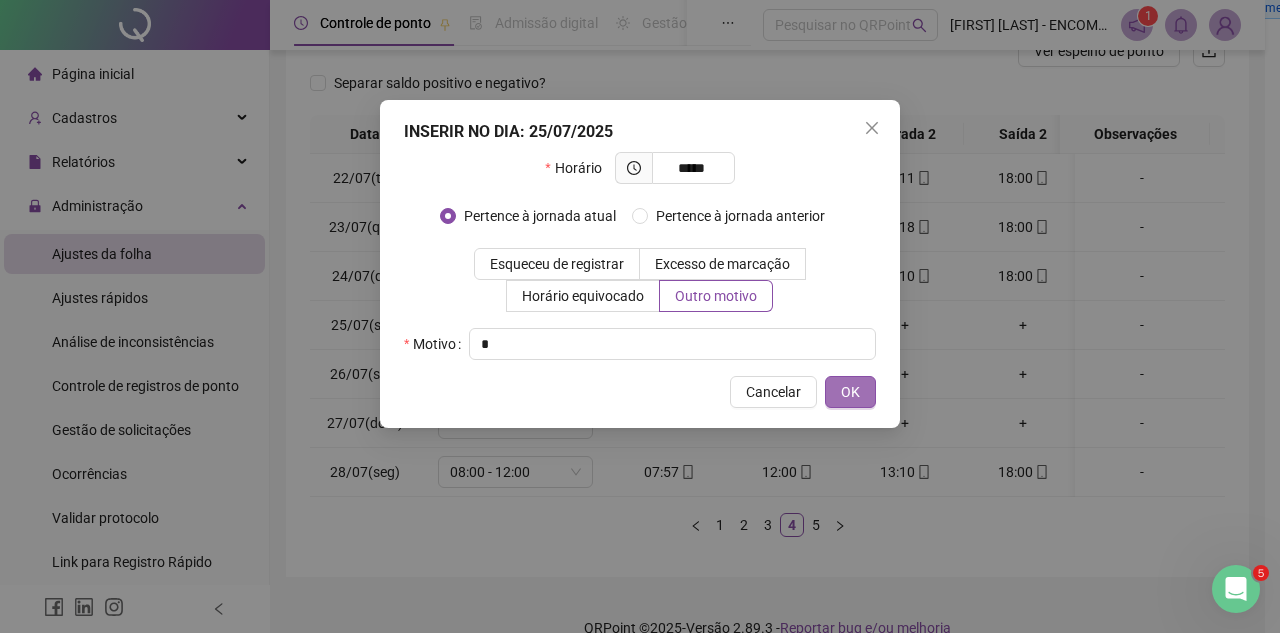 click on "OK" at bounding box center [850, 392] 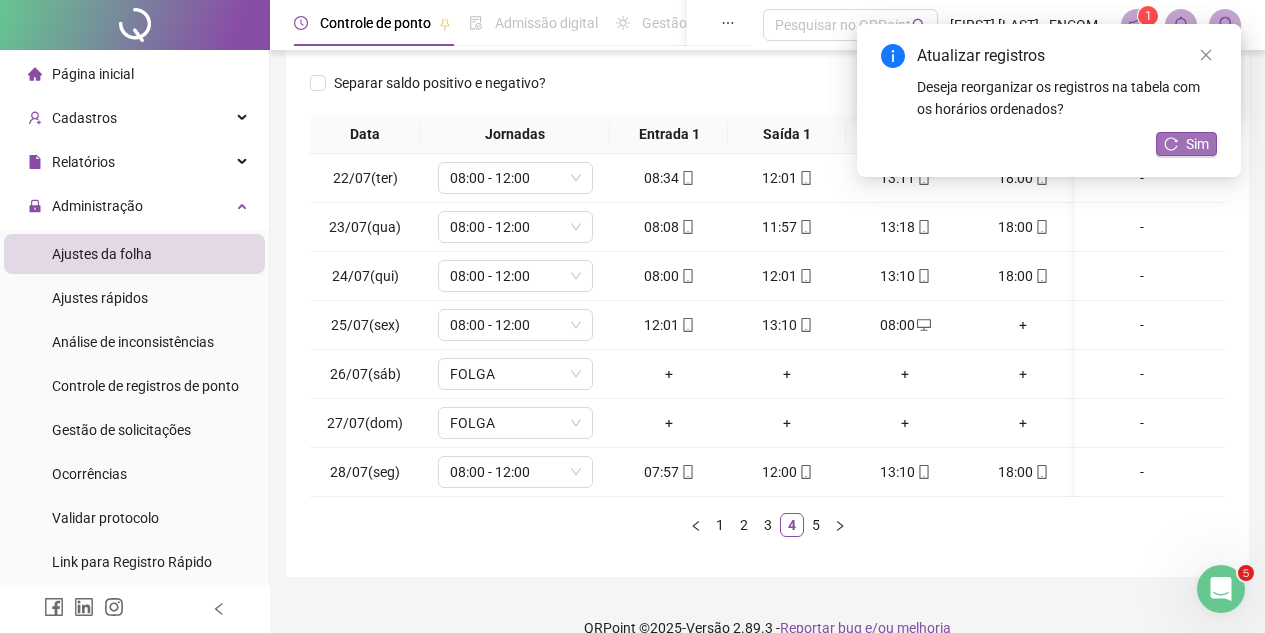 click on "Sim" at bounding box center (1197, 144) 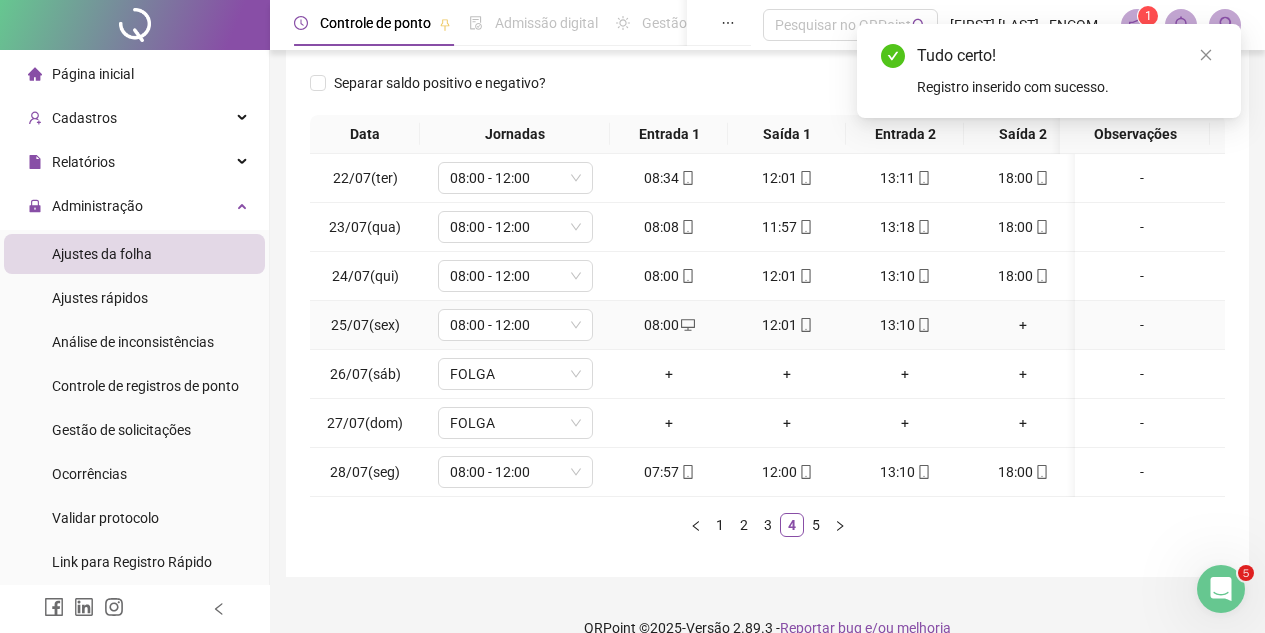 click on "+" at bounding box center (1023, 325) 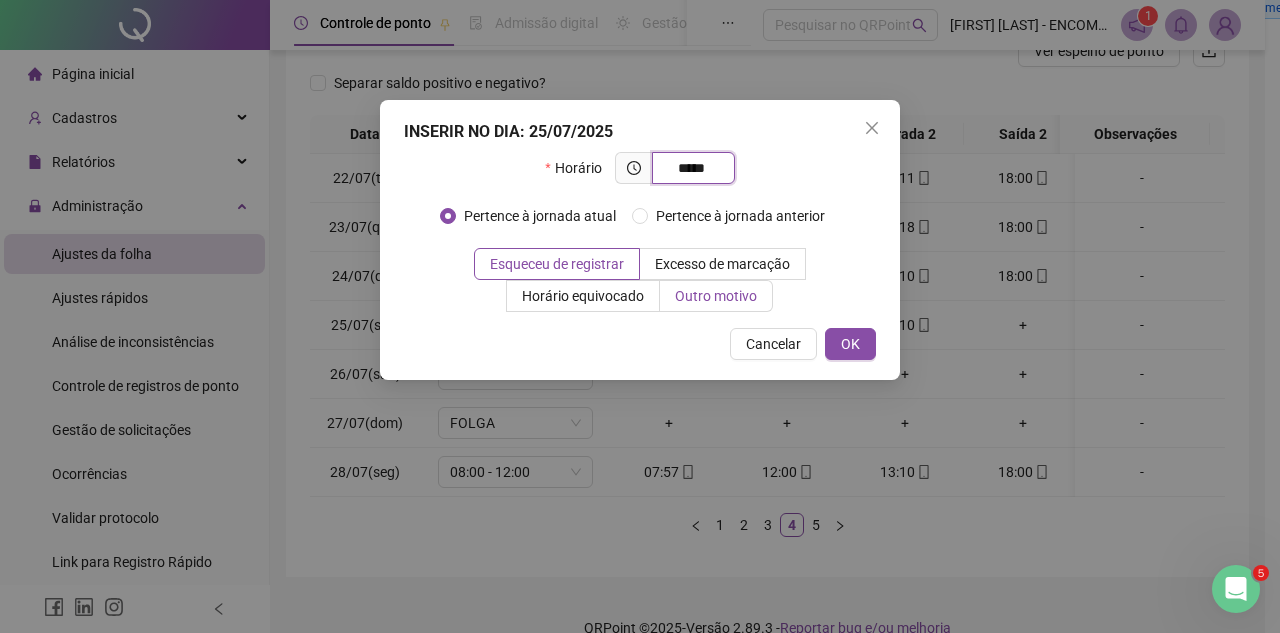 type on "*****" 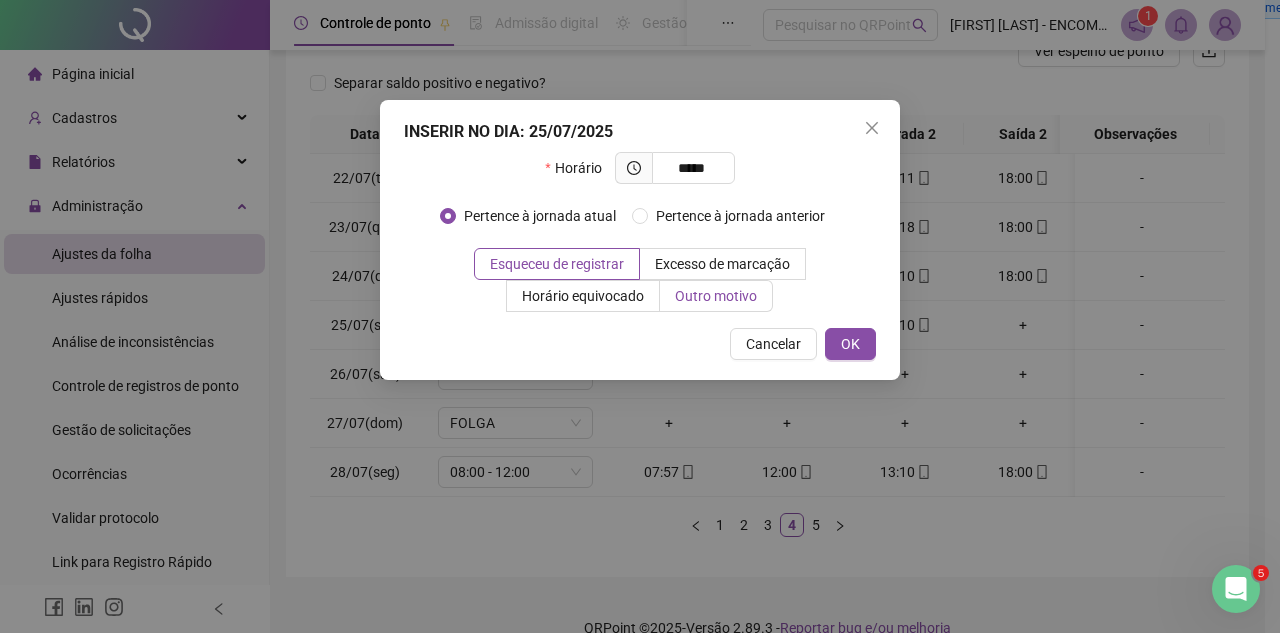 click on "Outro motivo" at bounding box center [716, 296] 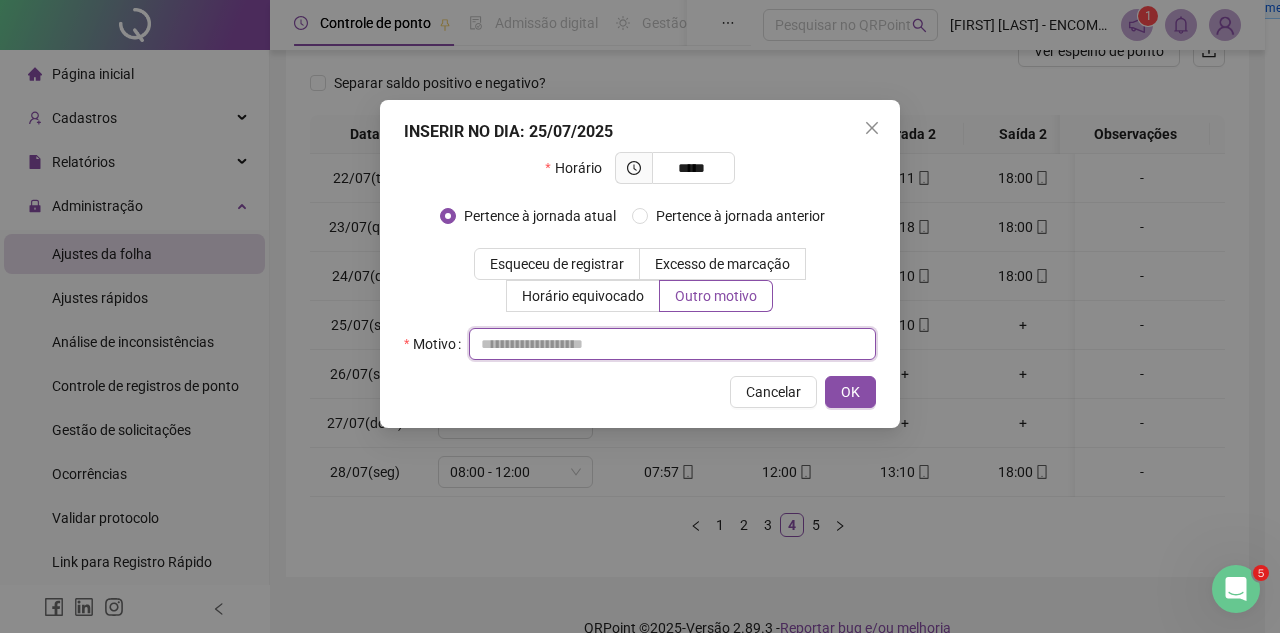 click at bounding box center (672, 344) 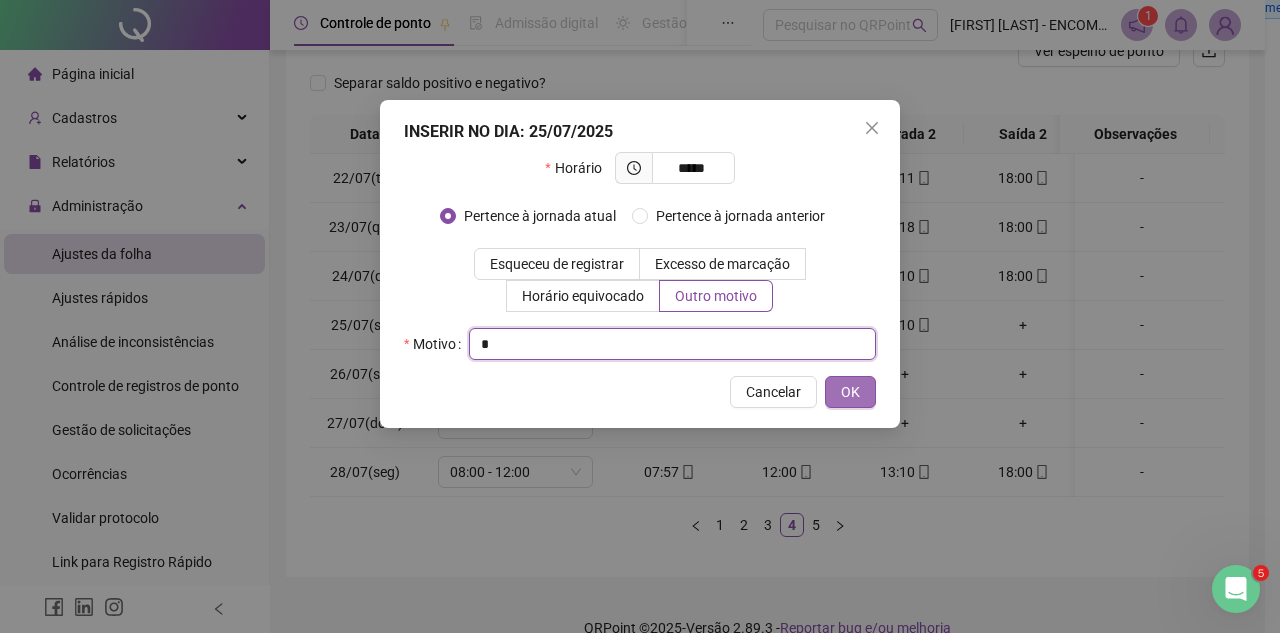 type on "*" 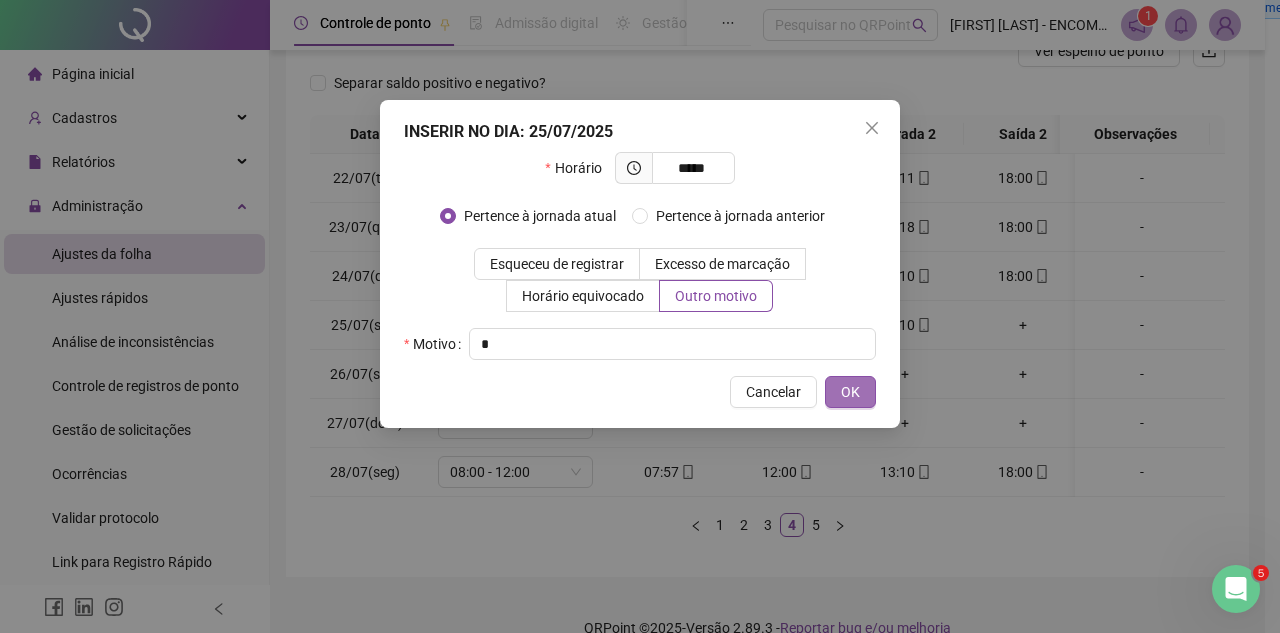 click on "OK" at bounding box center (850, 392) 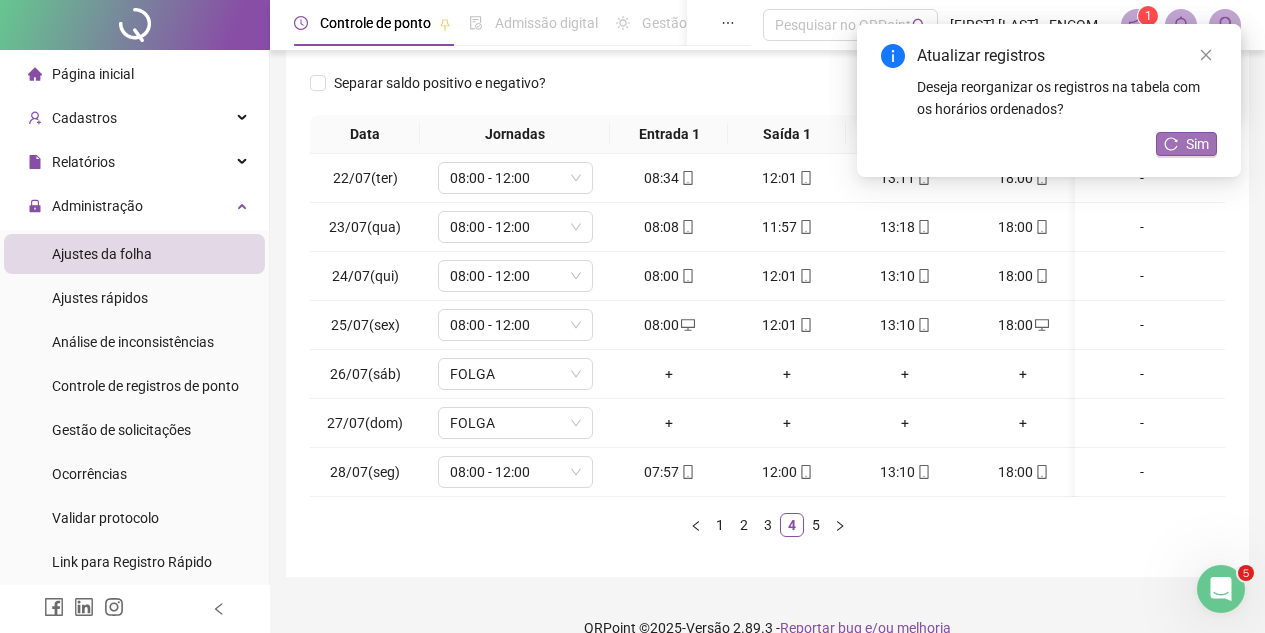 click on "Sim" at bounding box center (1197, 144) 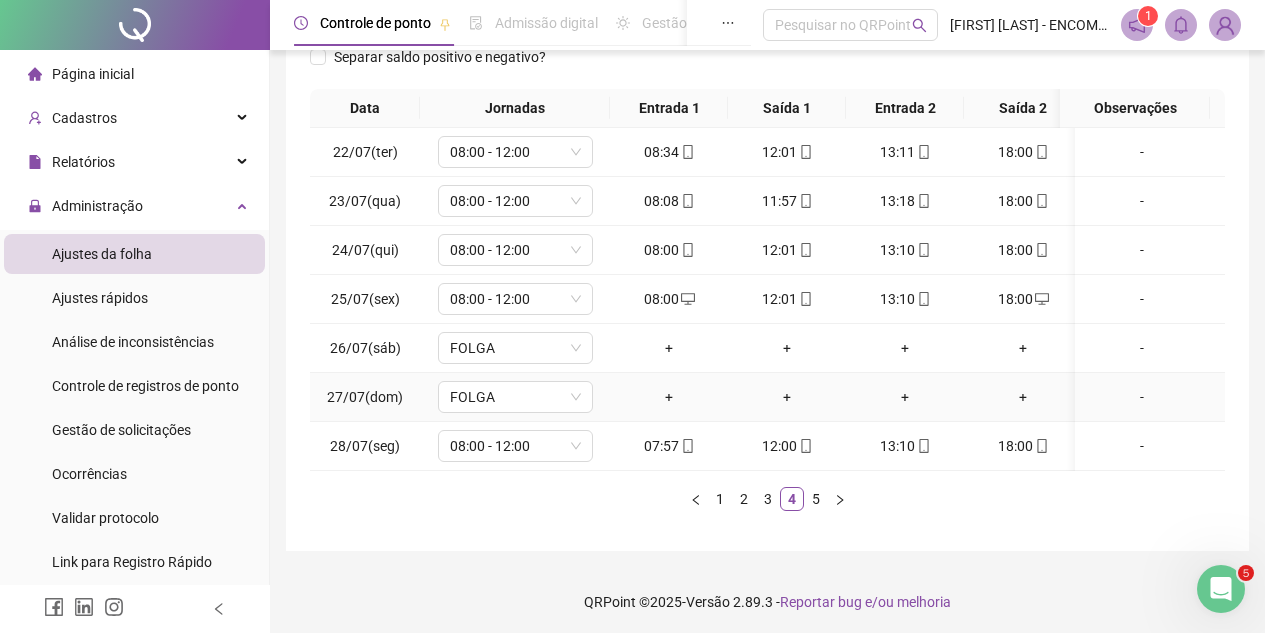scroll, scrollTop: 320, scrollLeft: 0, axis: vertical 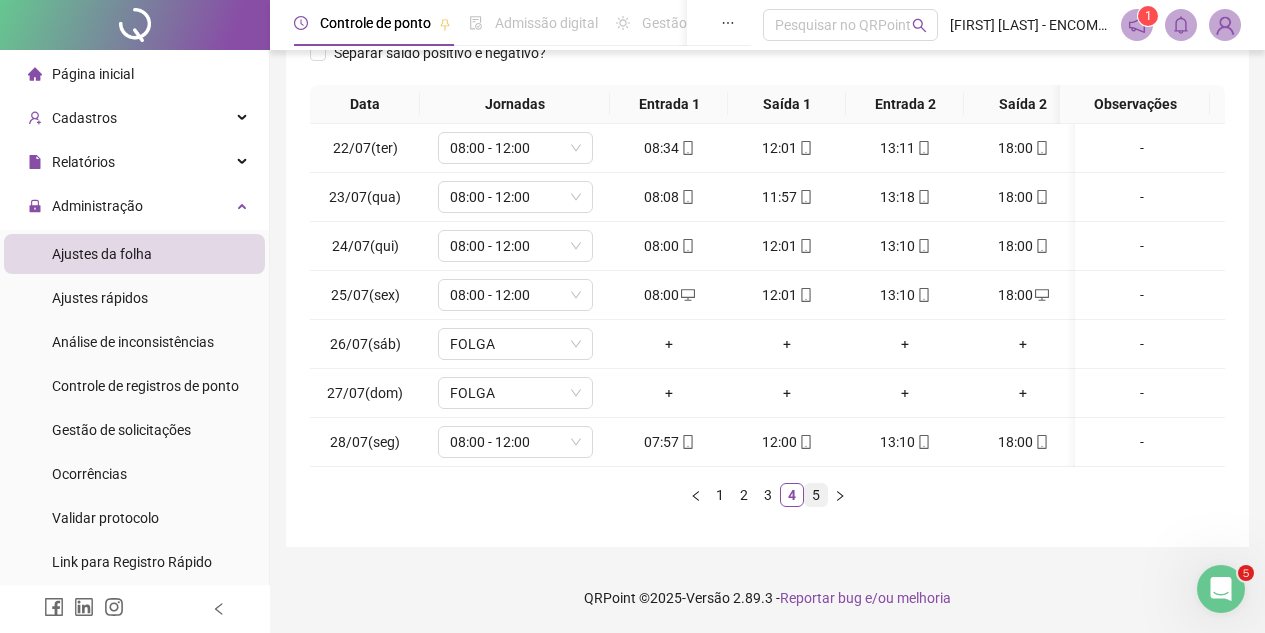 click on "5" at bounding box center [816, 495] 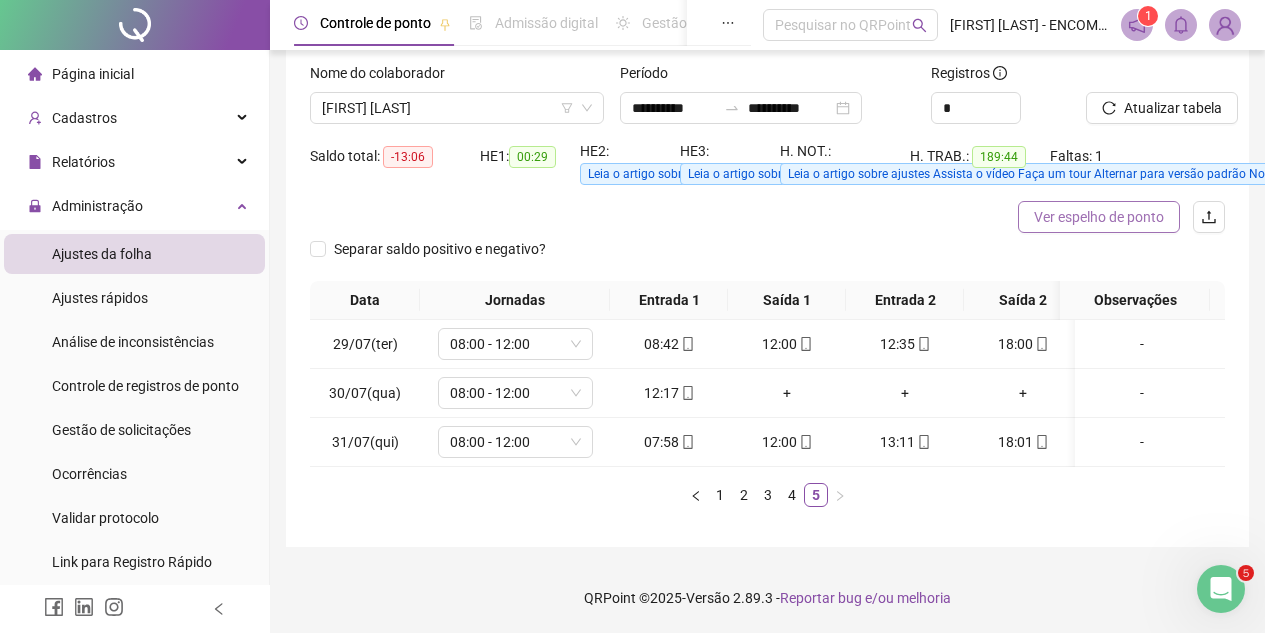 click on "Ver espelho de ponto" at bounding box center [1099, 217] 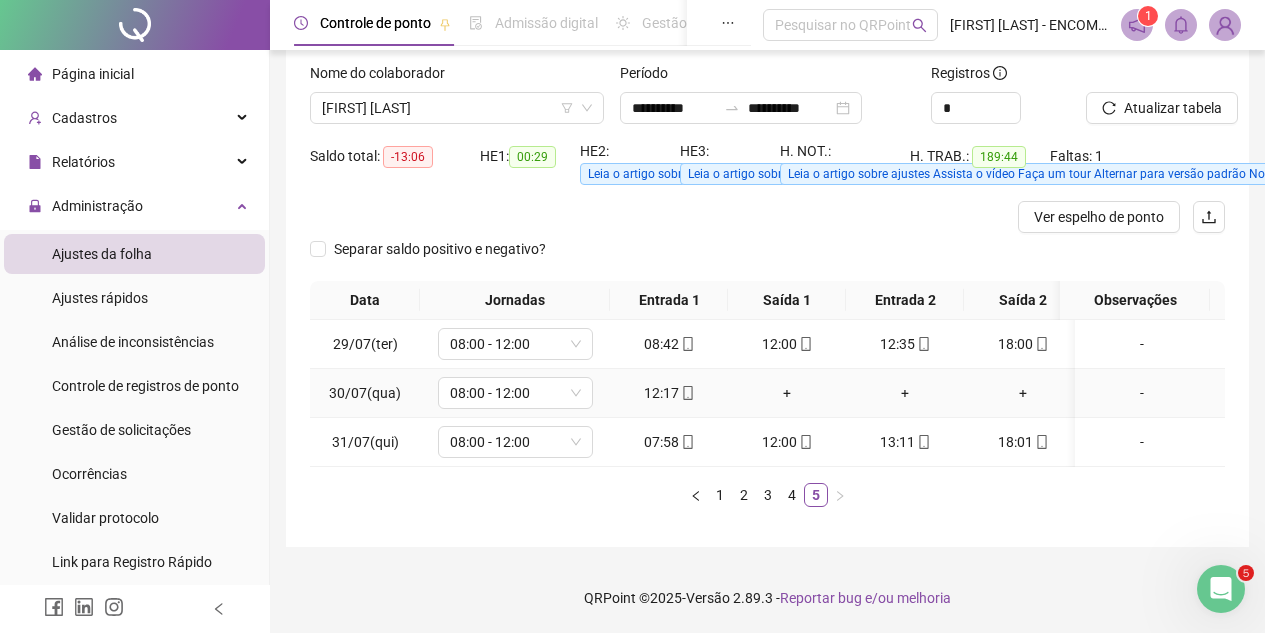 click on "+" at bounding box center (787, 393) 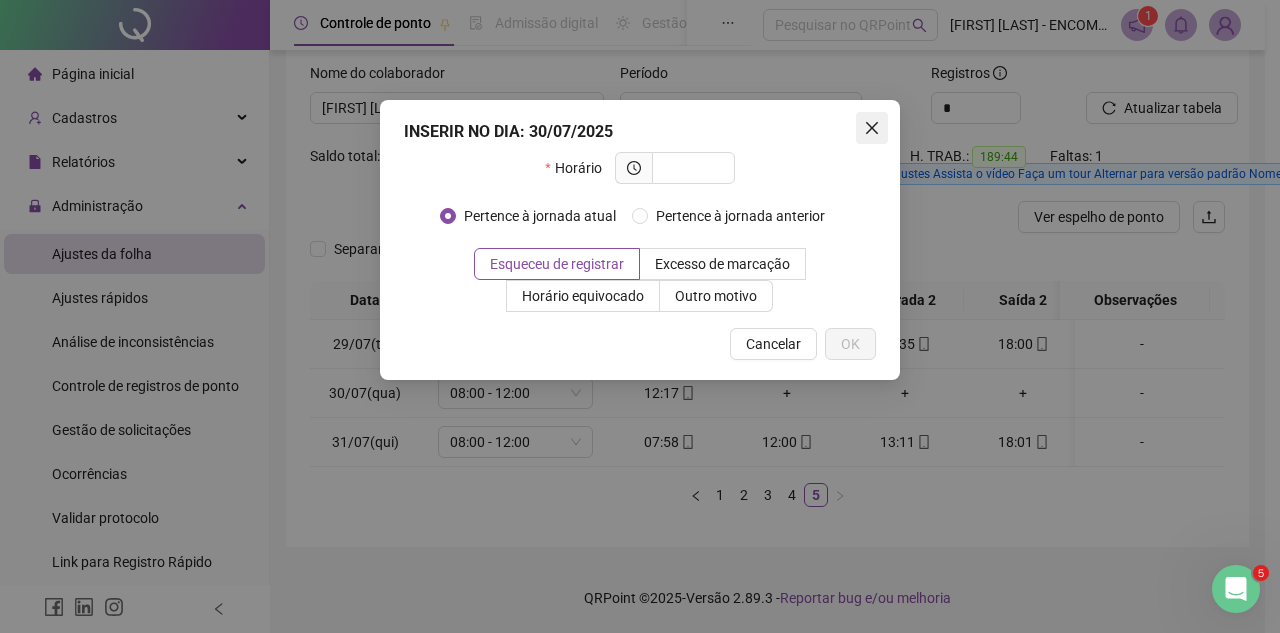 click 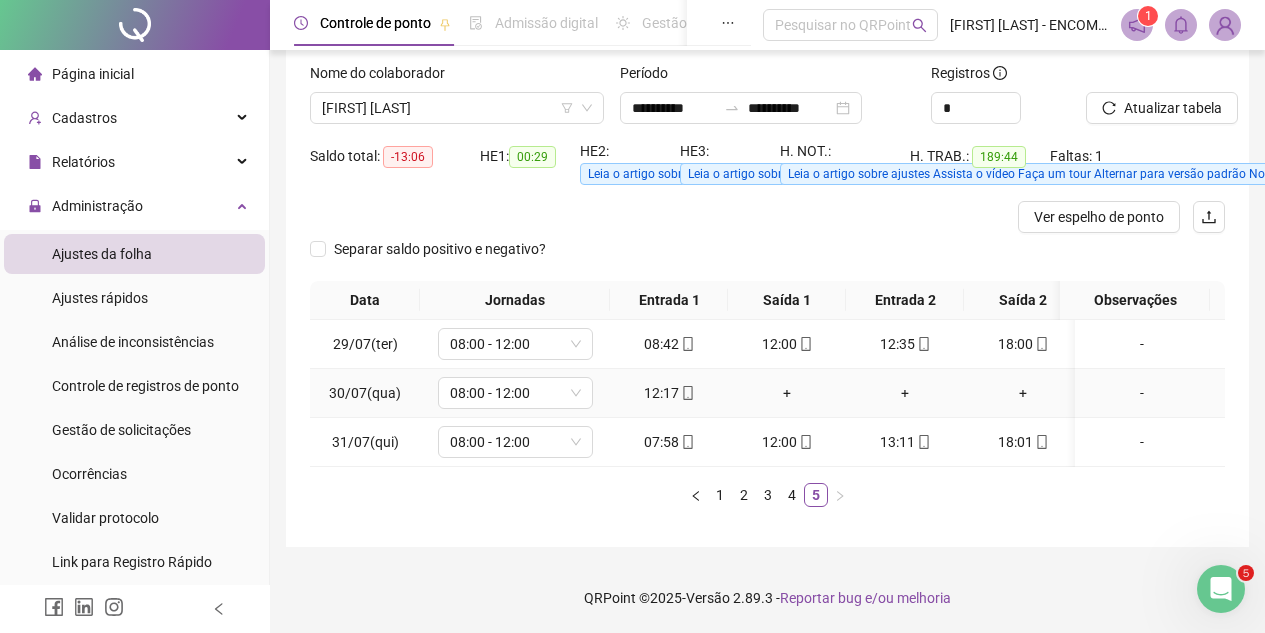 click on "+" at bounding box center [787, 393] 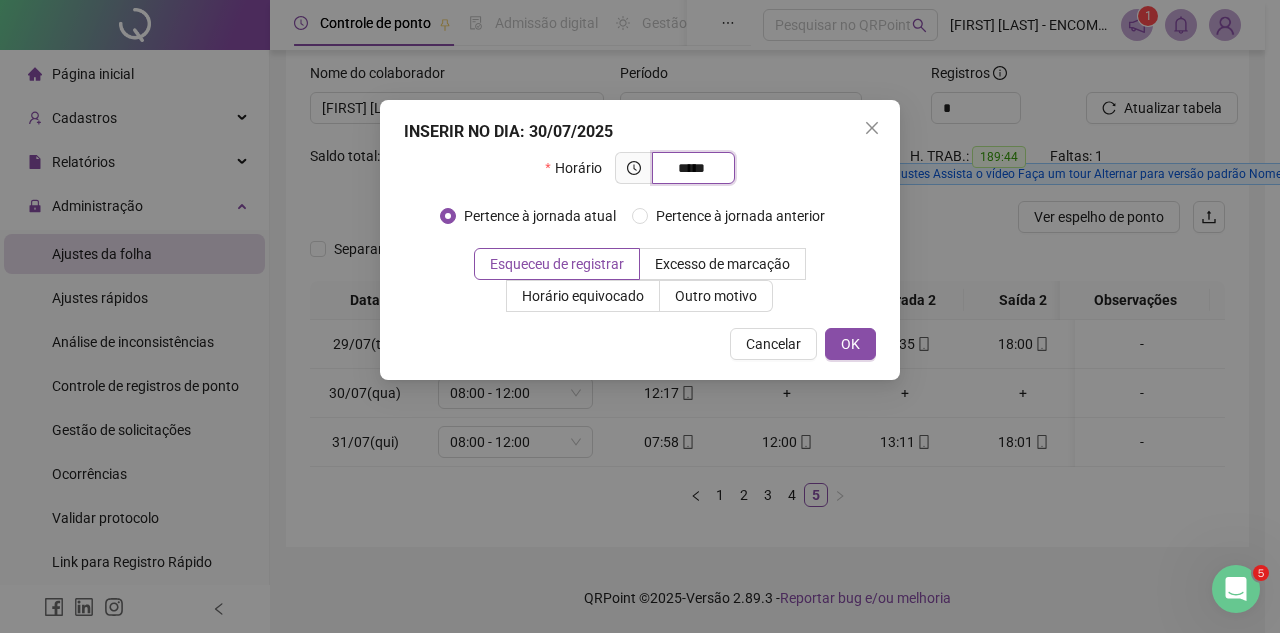 type on "*****" 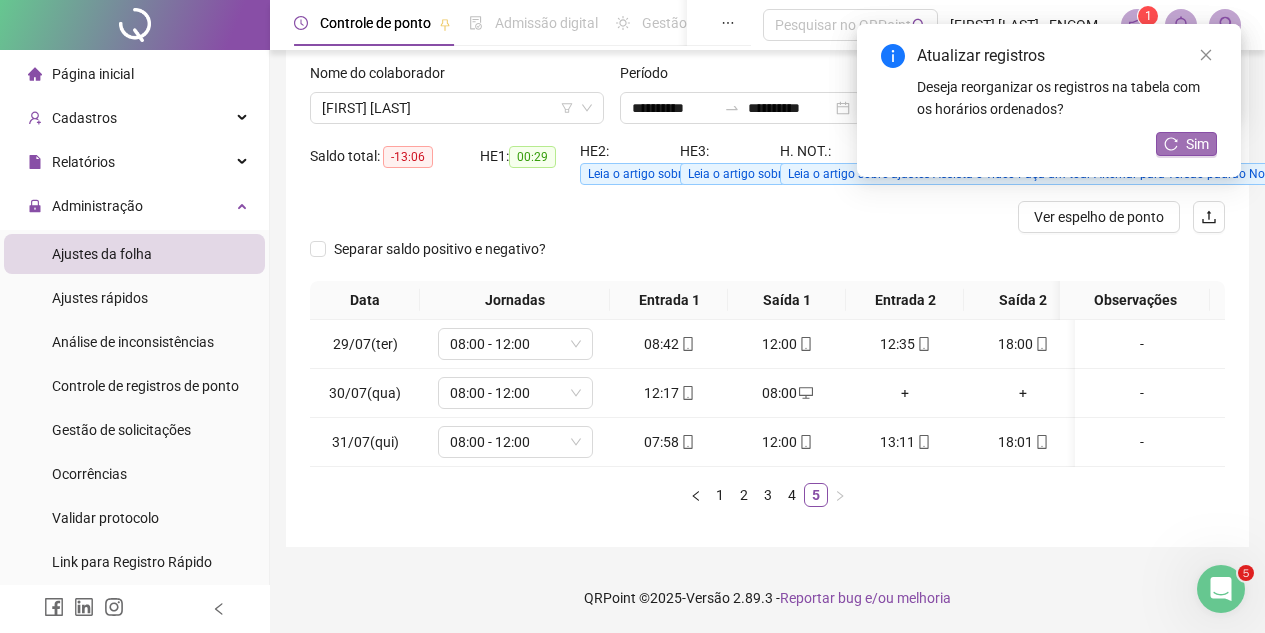 click 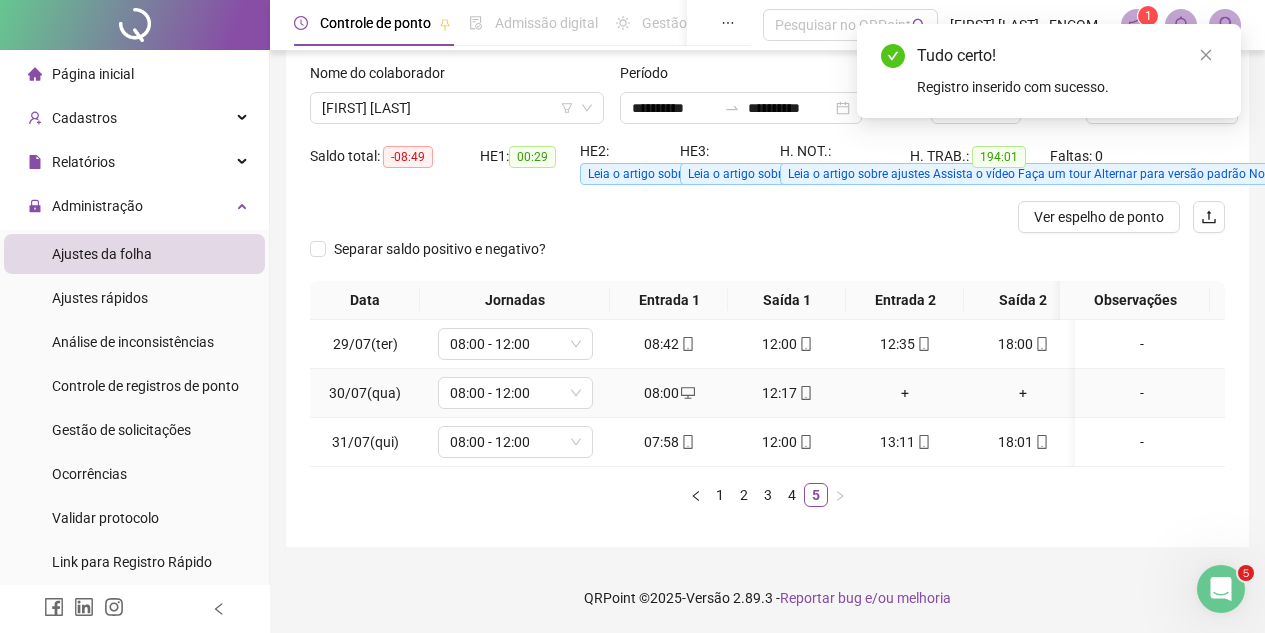 click on "+" at bounding box center [905, 393] 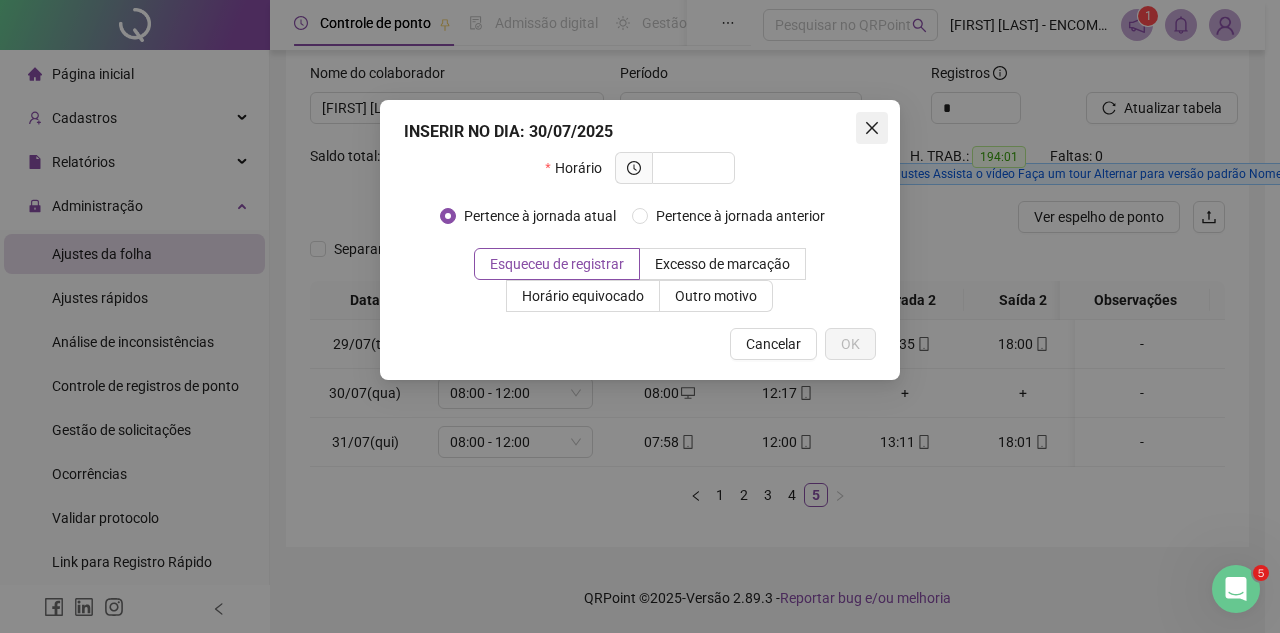 click 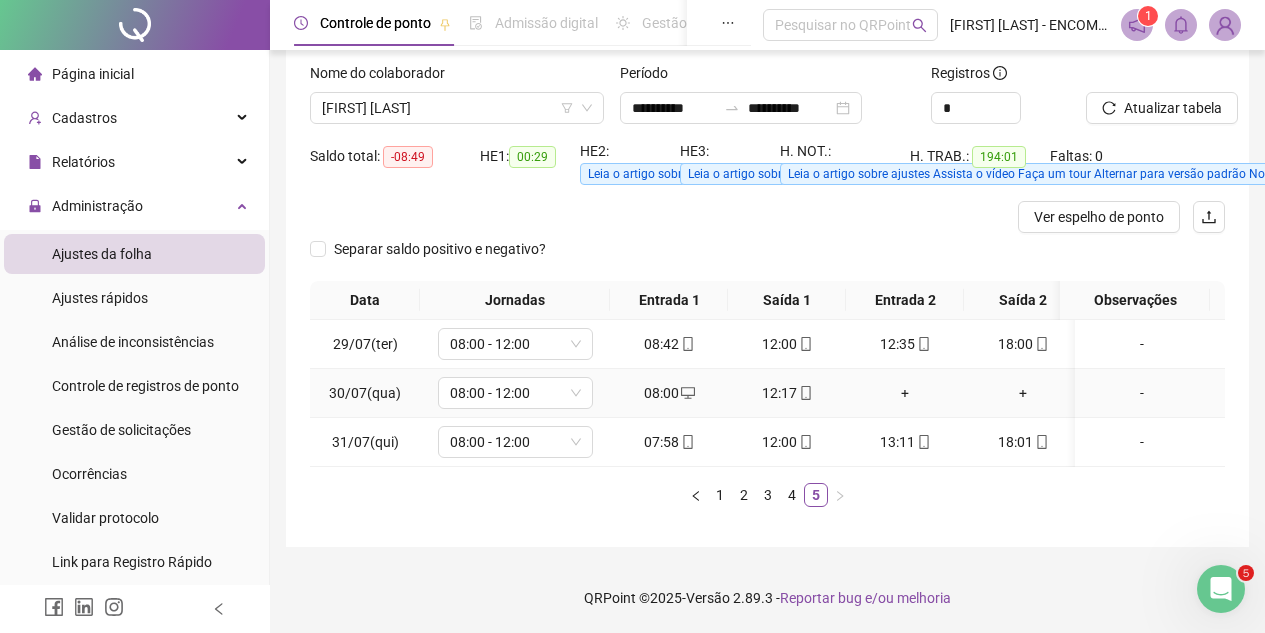 click on "+" at bounding box center [905, 393] 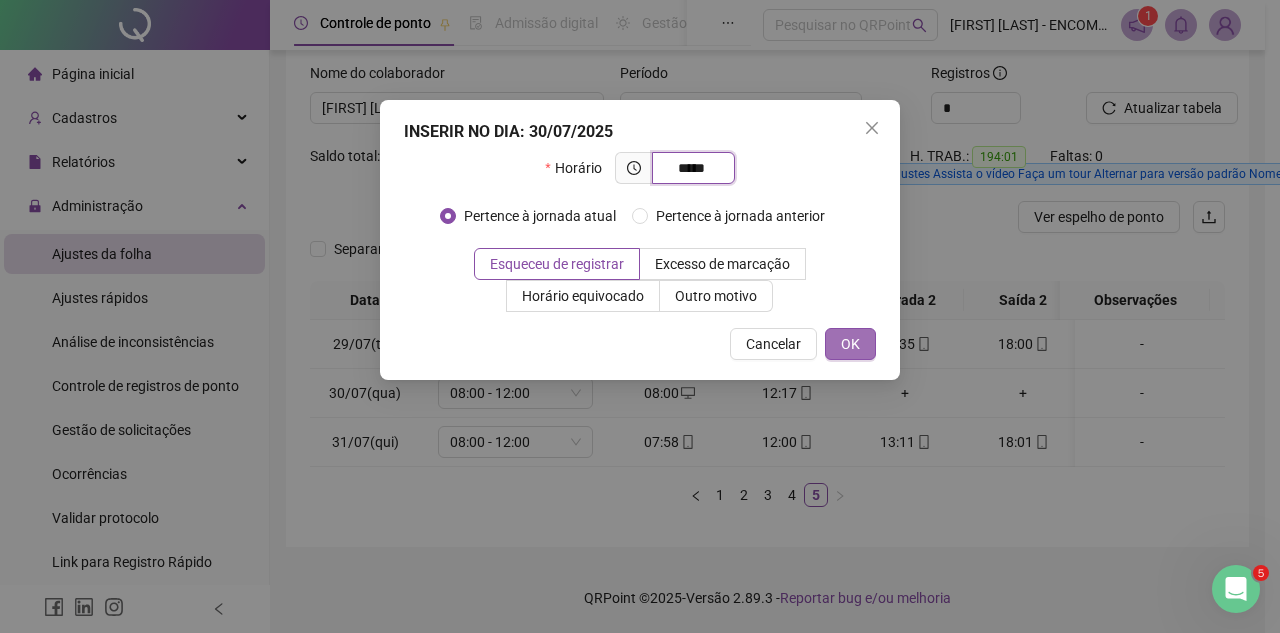type on "*****" 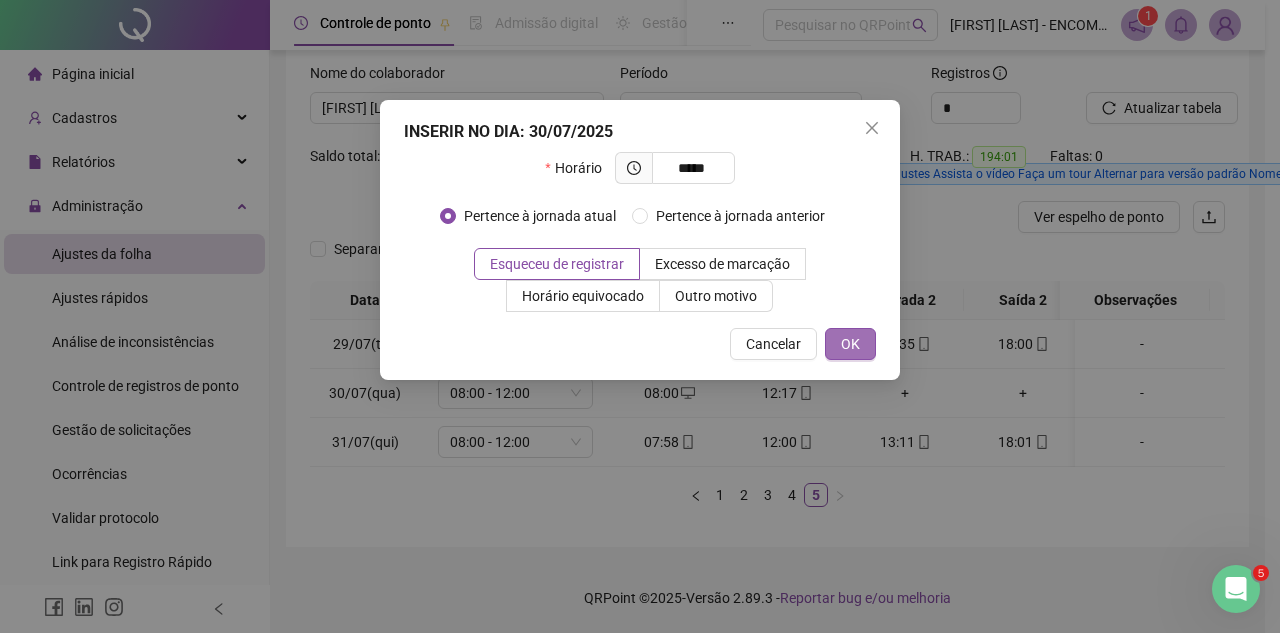 click on "OK" at bounding box center (850, 344) 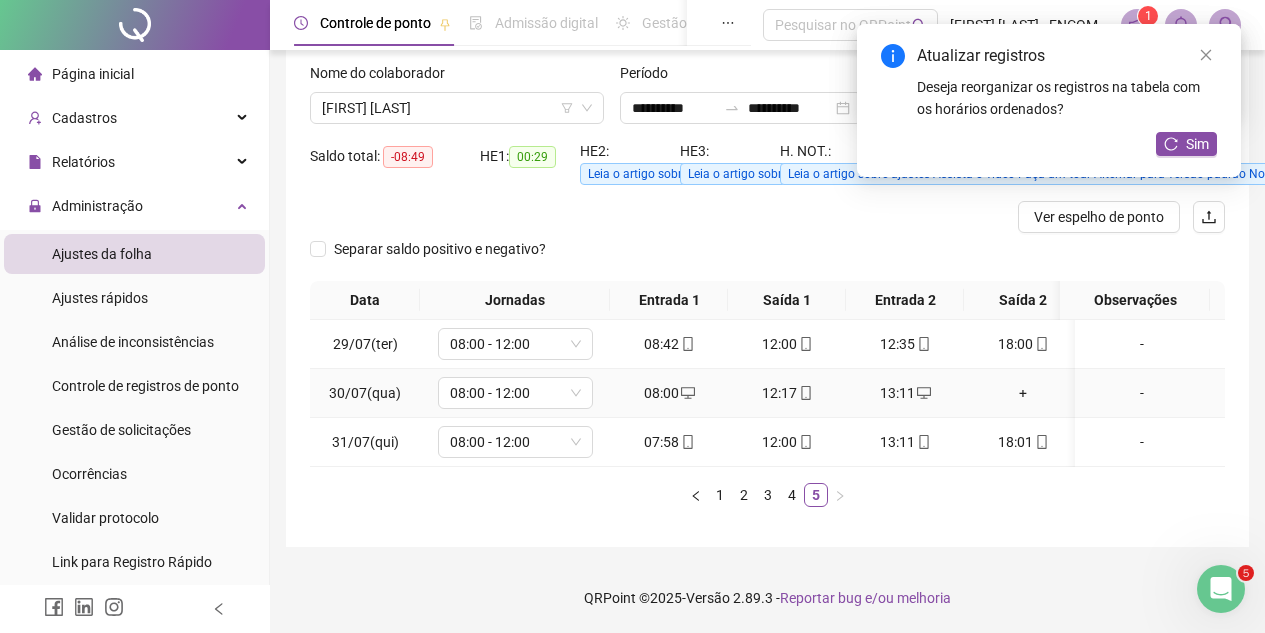click on "+" at bounding box center (1023, 393) 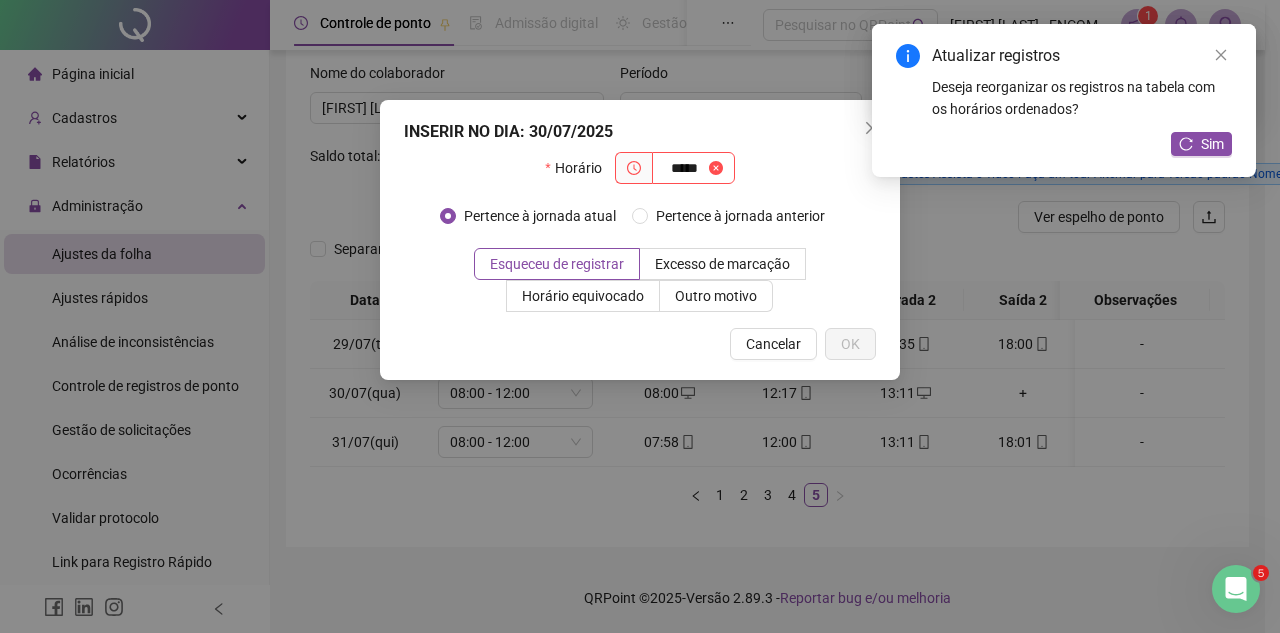 type on "*****" 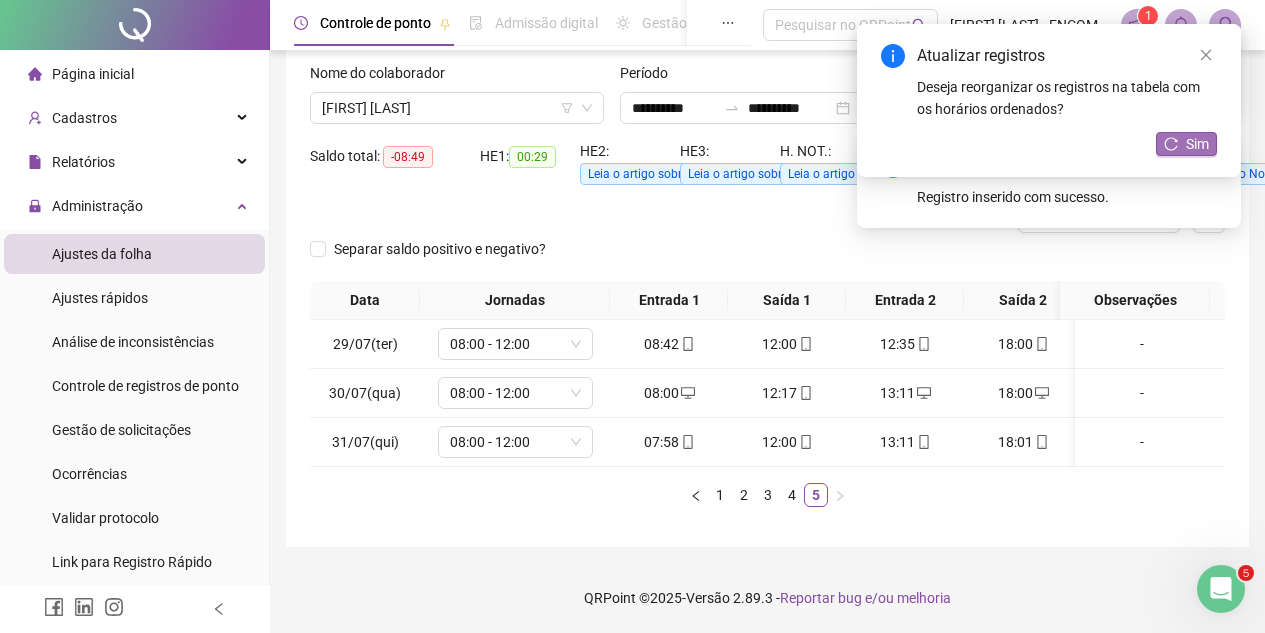 click on "Sim" at bounding box center [1197, 144] 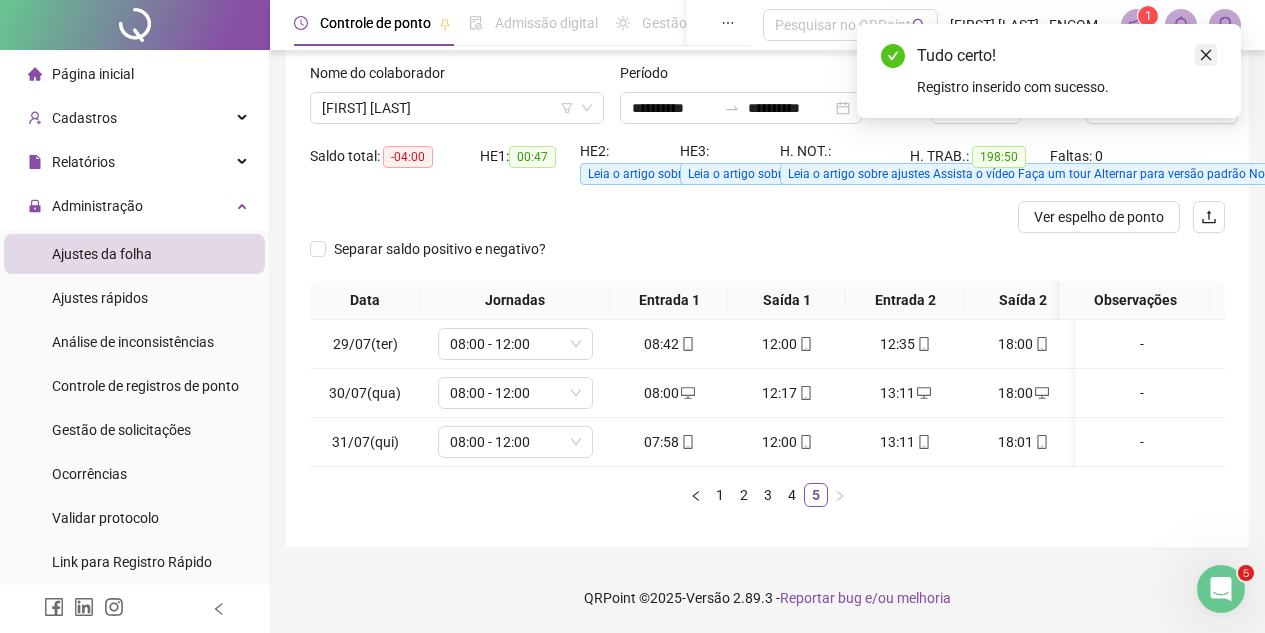click at bounding box center (1206, 55) 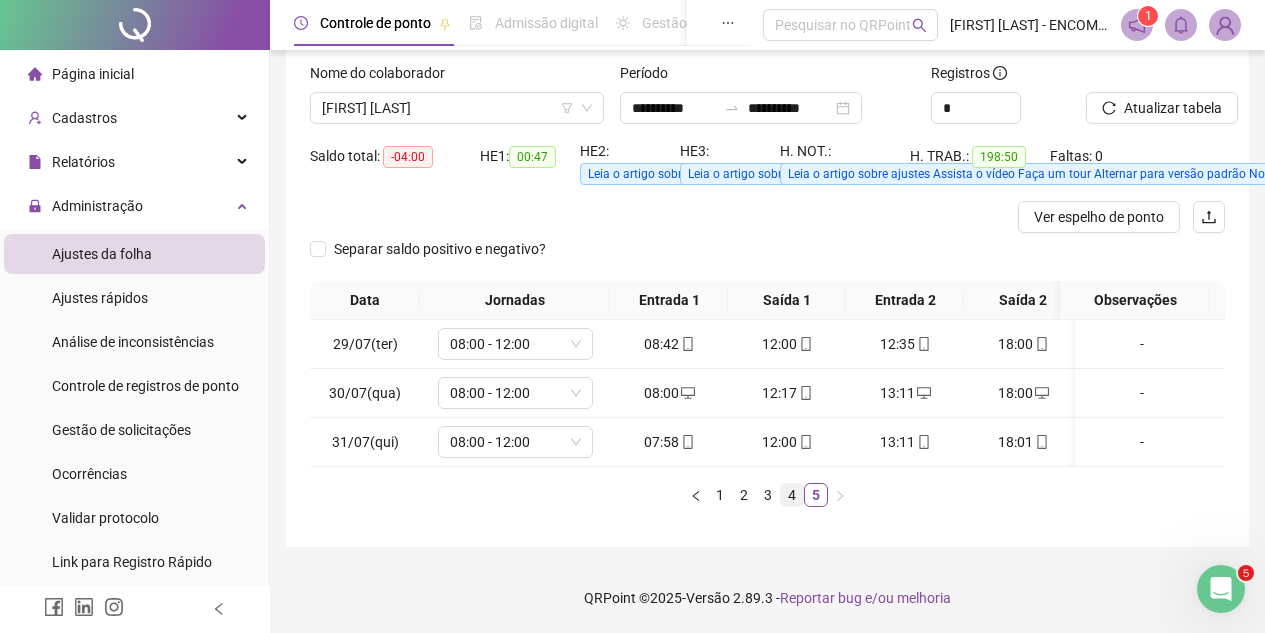 click on "4" at bounding box center (792, 495) 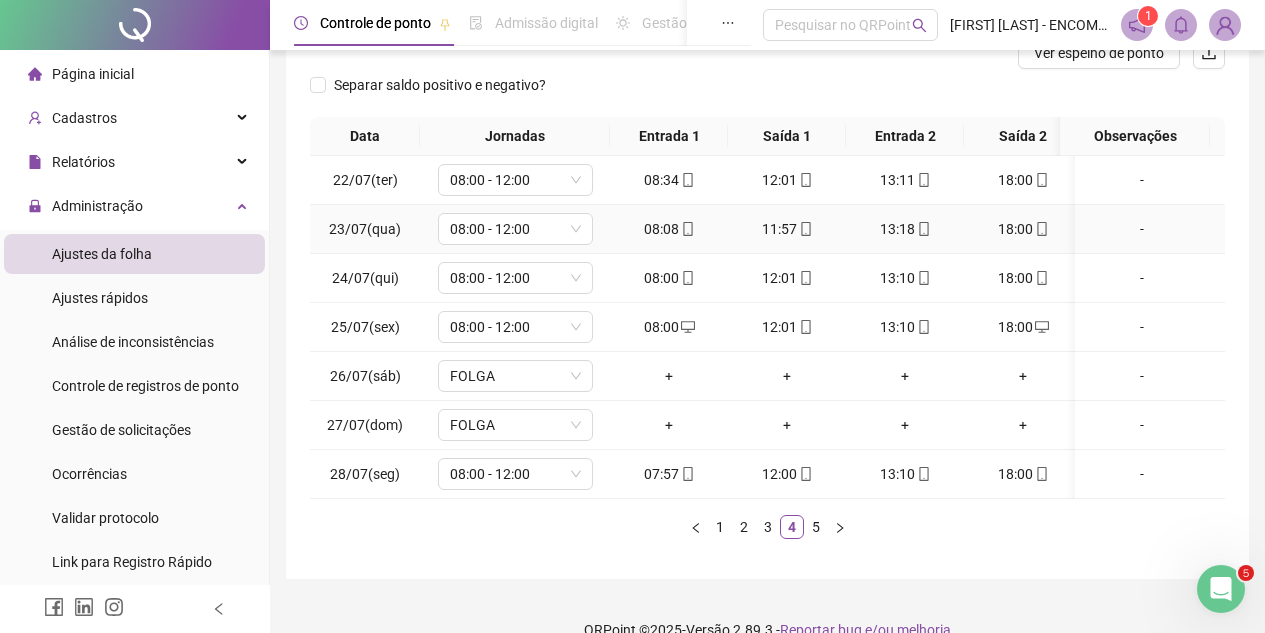 scroll, scrollTop: 320, scrollLeft: 0, axis: vertical 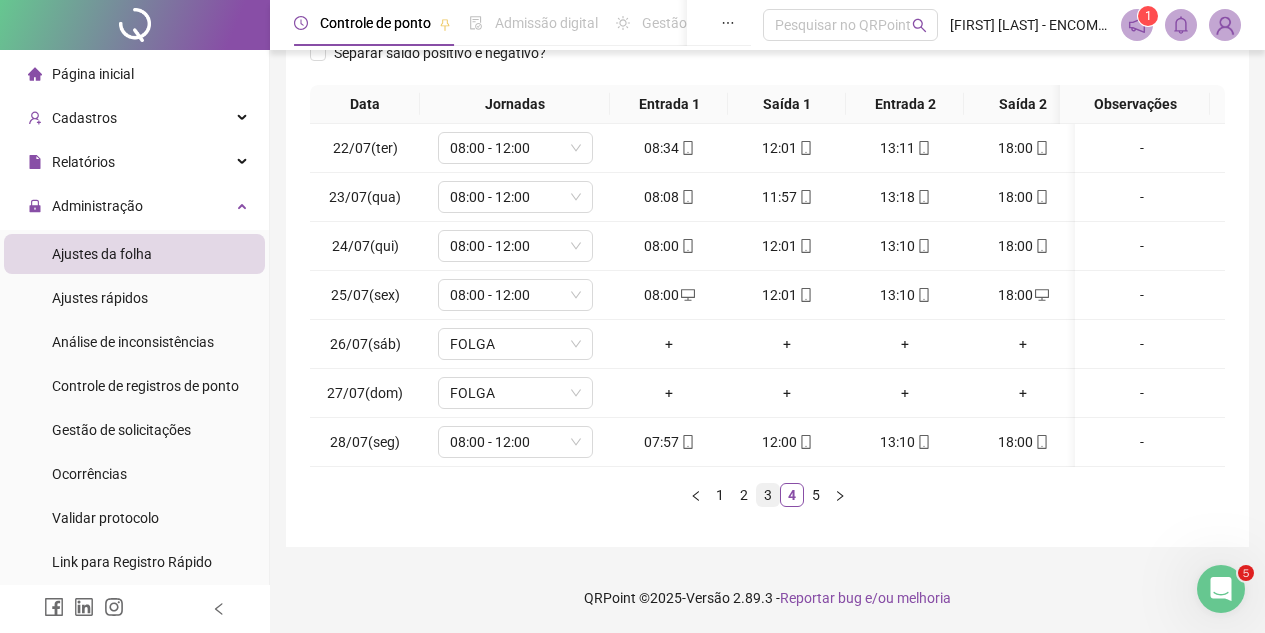 click on "3" at bounding box center (768, 495) 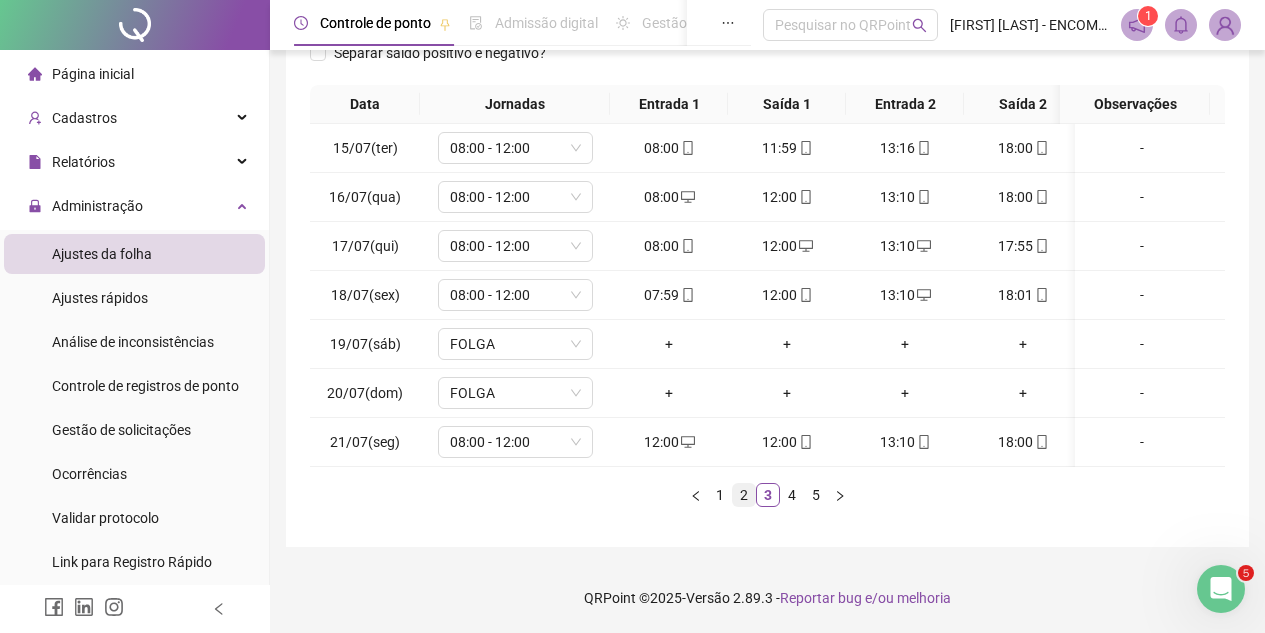 click on "2" at bounding box center (744, 495) 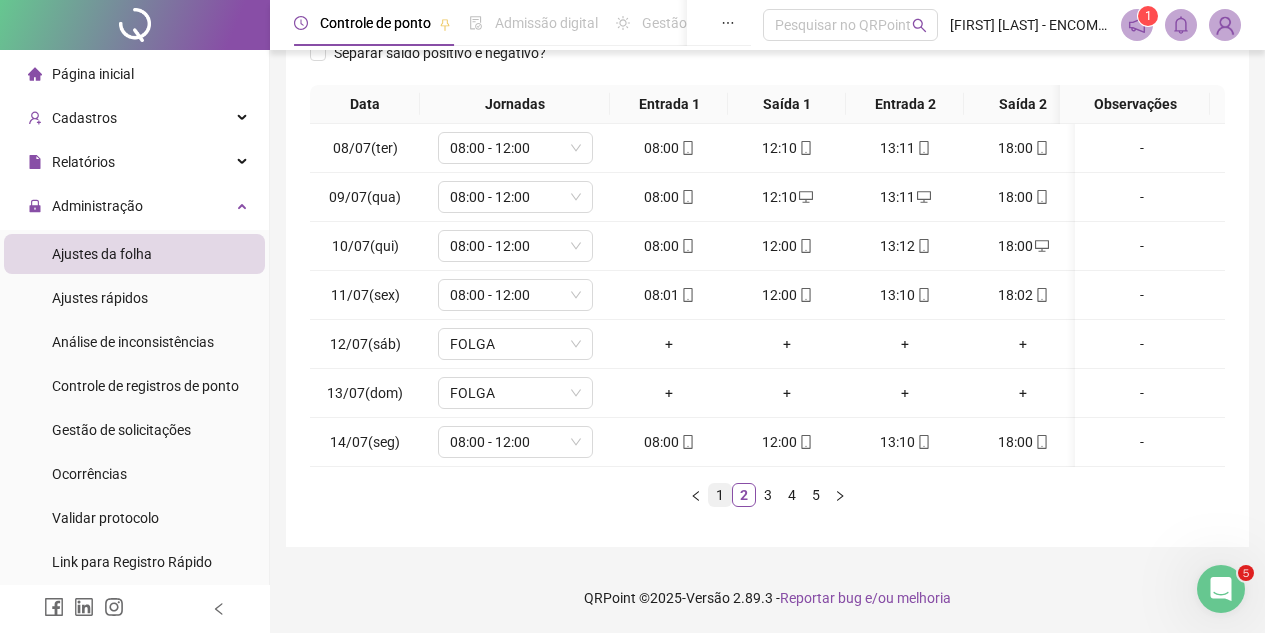 click on "1" at bounding box center (720, 495) 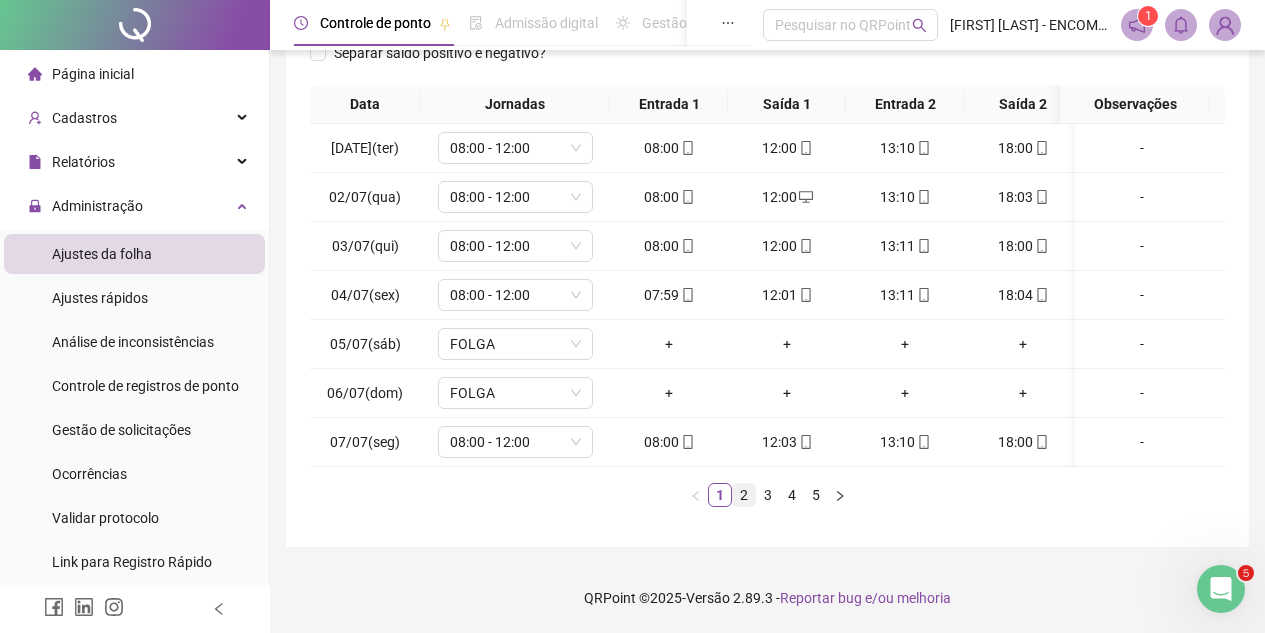 click on "2" at bounding box center [744, 495] 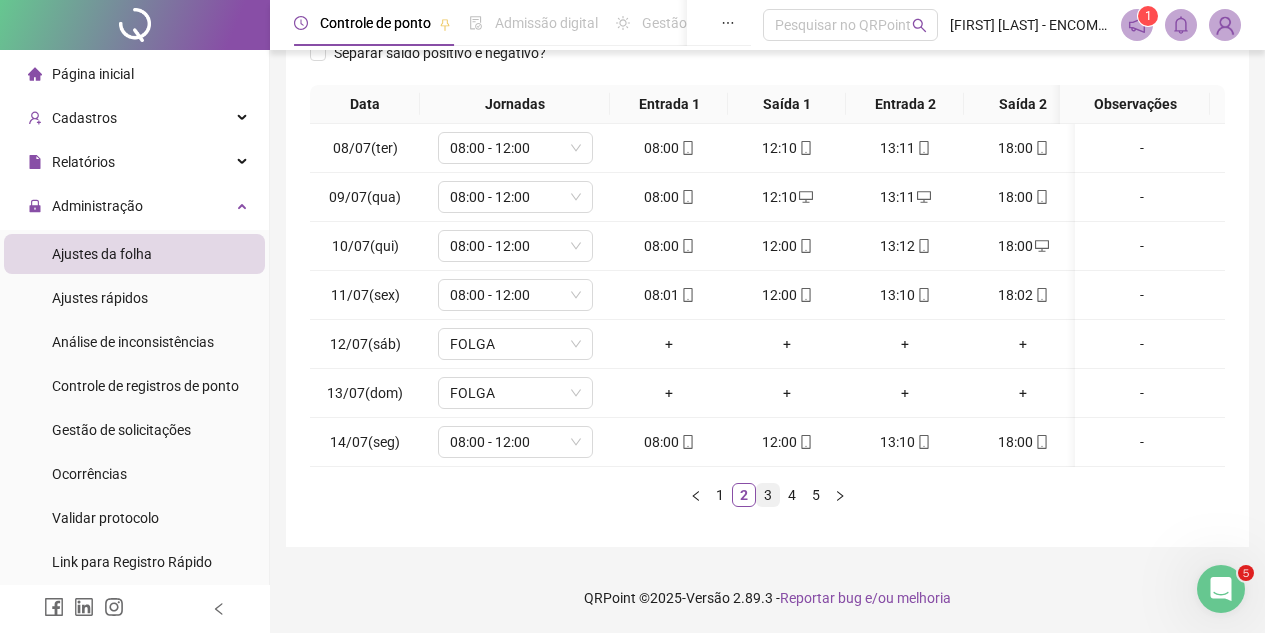 click on "3" at bounding box center [768, 495] 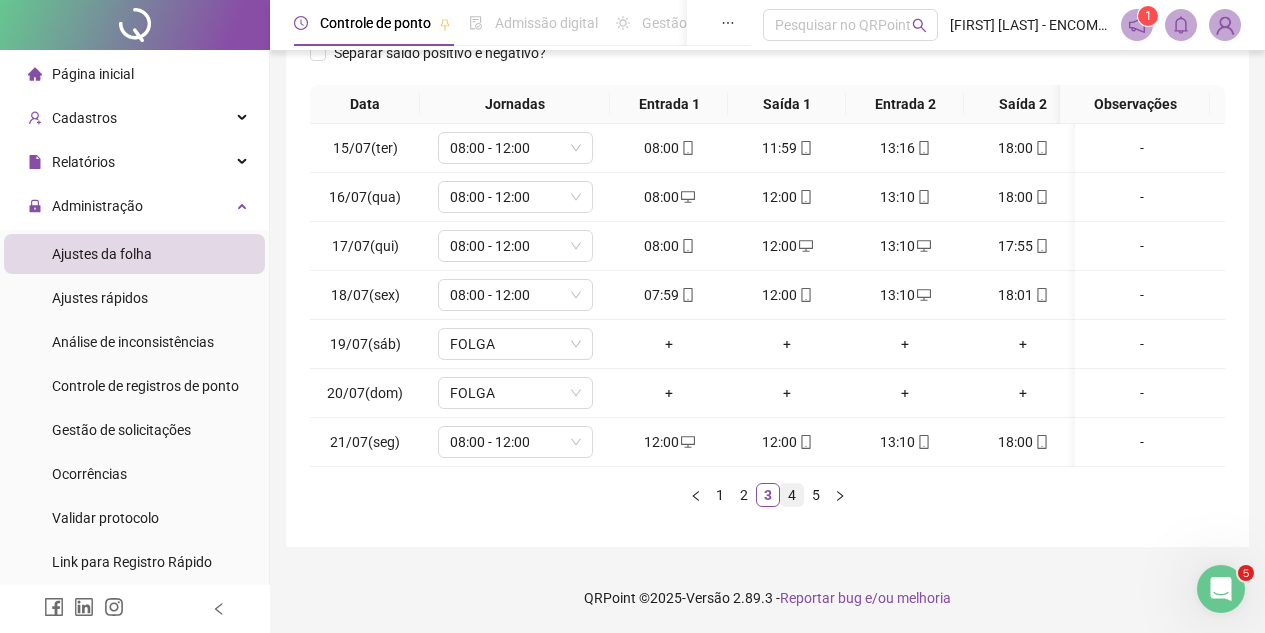 click on "4" at bounding box center [792, 495] 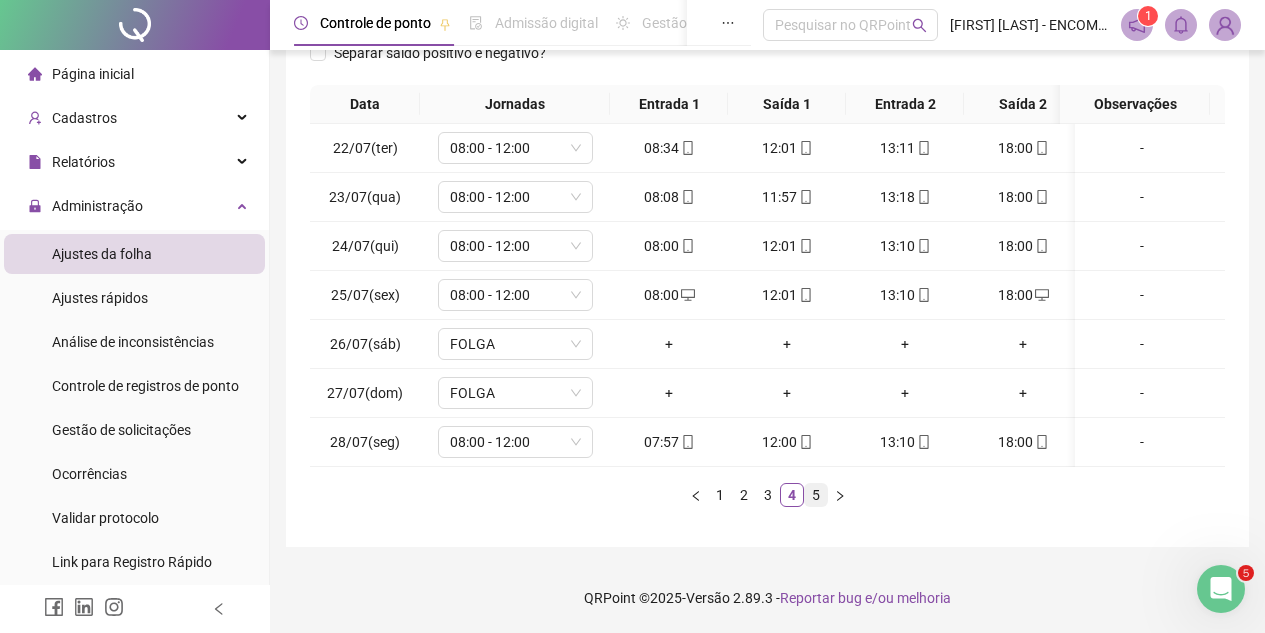 click on "5" at bounding box center [816, 495] 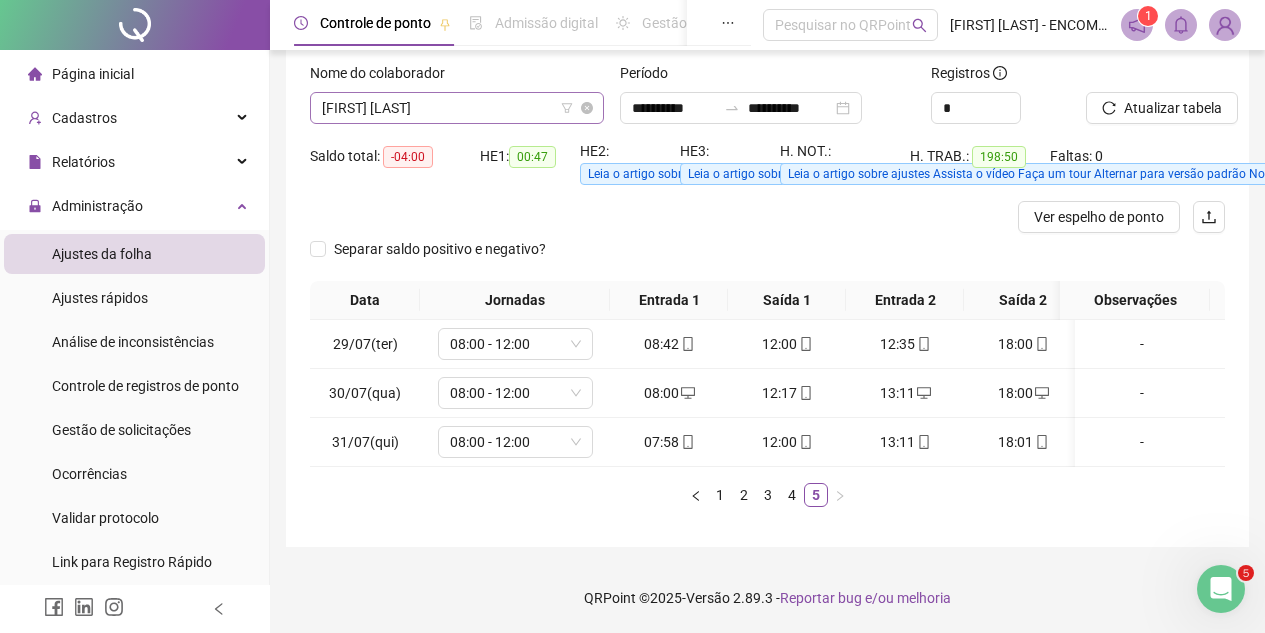 click on "[FIRST] [LAST]" at bounding box center [457, 108] 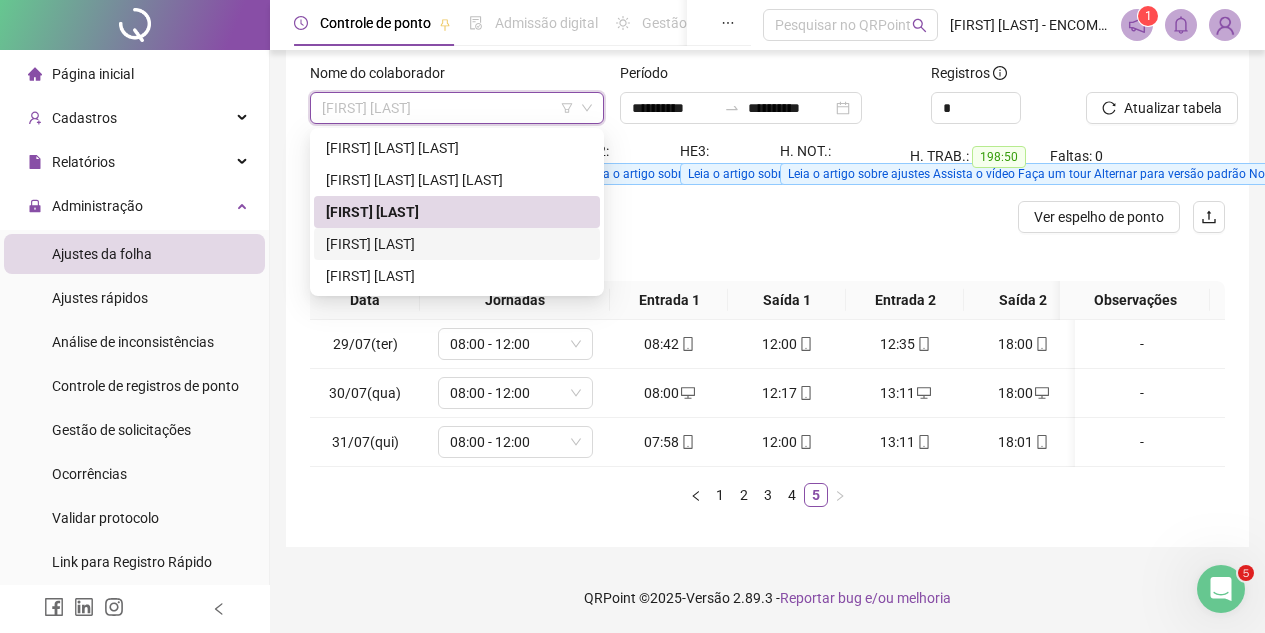 click on "[FIRST] [LAST]" at bounding box center (457, 244) 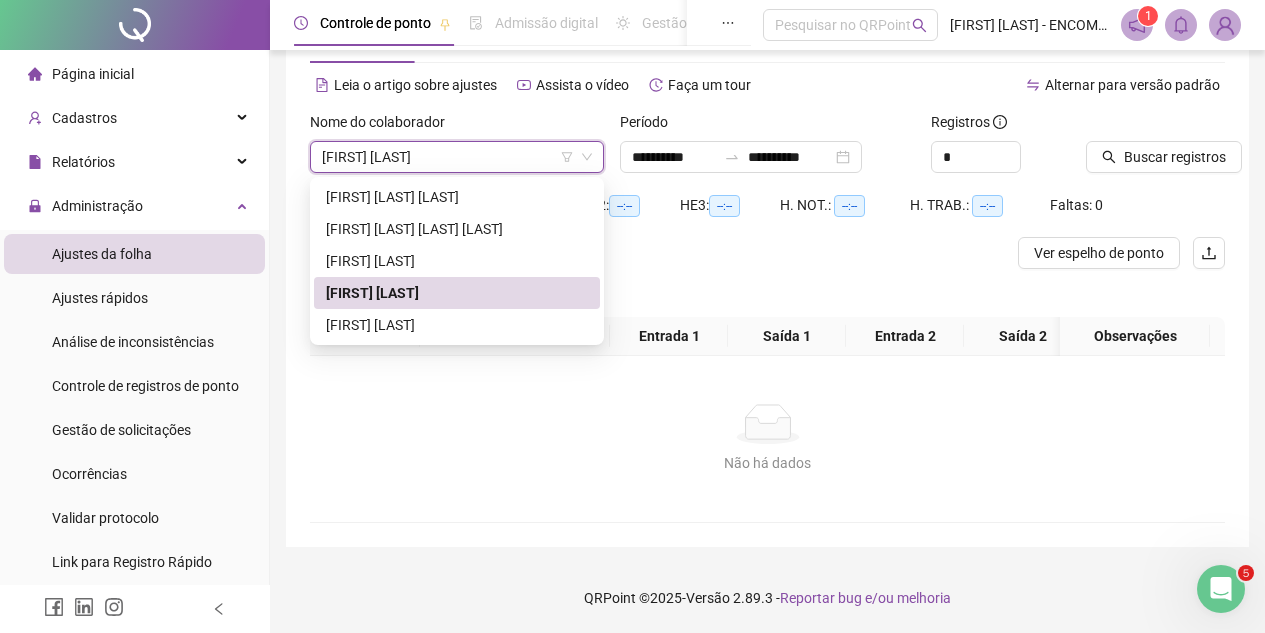 scroll, scrollTop: 88, scrollLeft: 0, axis: vertical 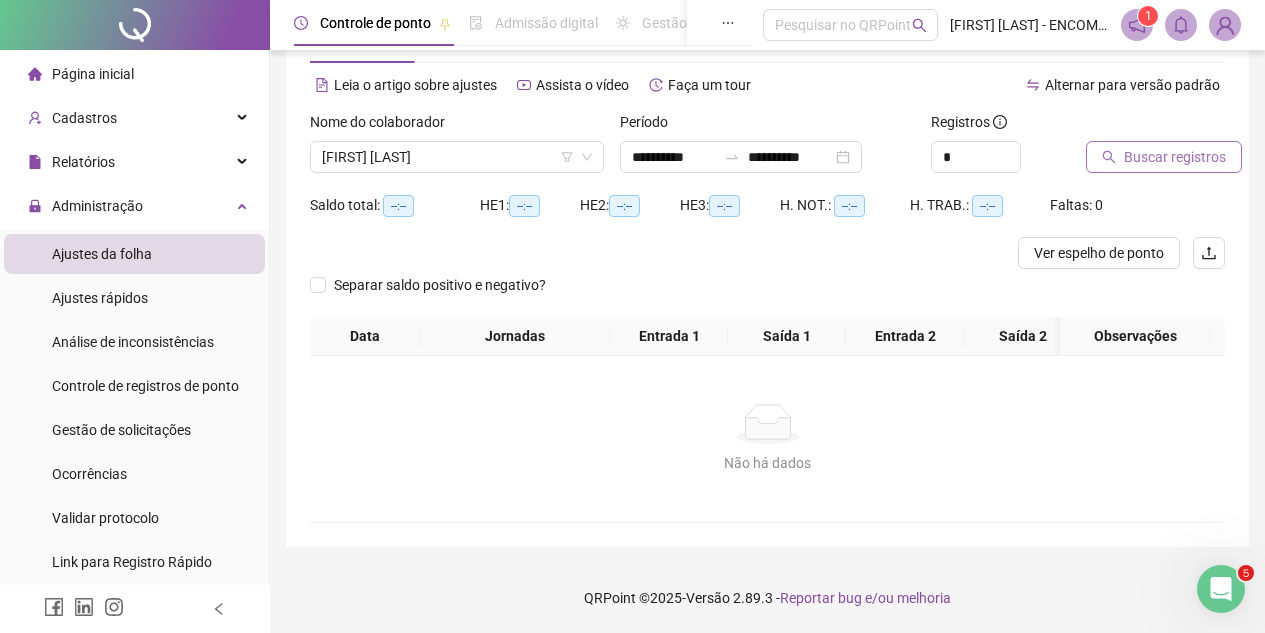 click on "Buscar registros" at bounding box center (1175, 157) 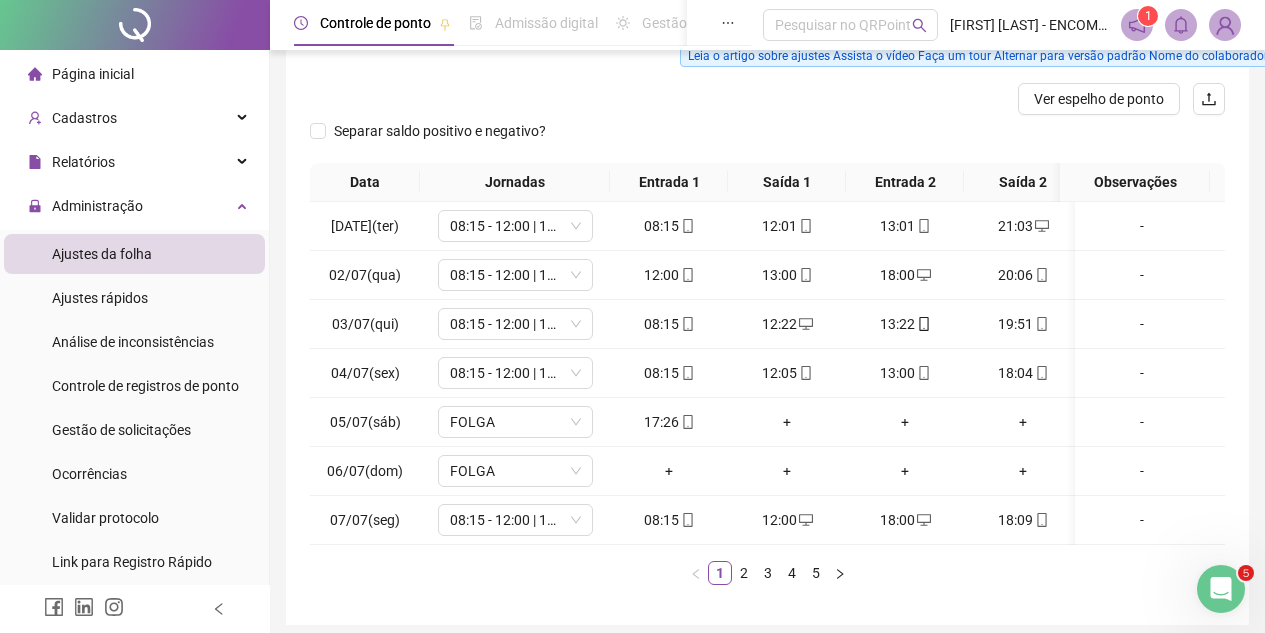 scroll, scrollTop: 320, scrollLeft: 0, axis: vertical 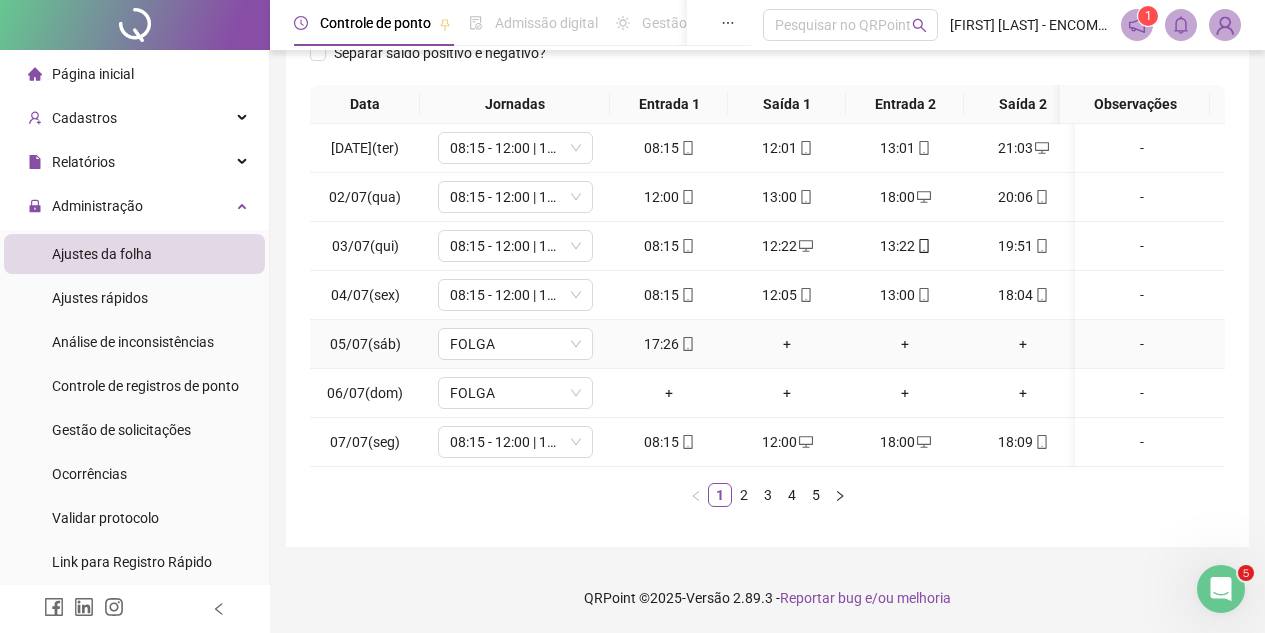 click on "+" at bounding box center [787, 344] 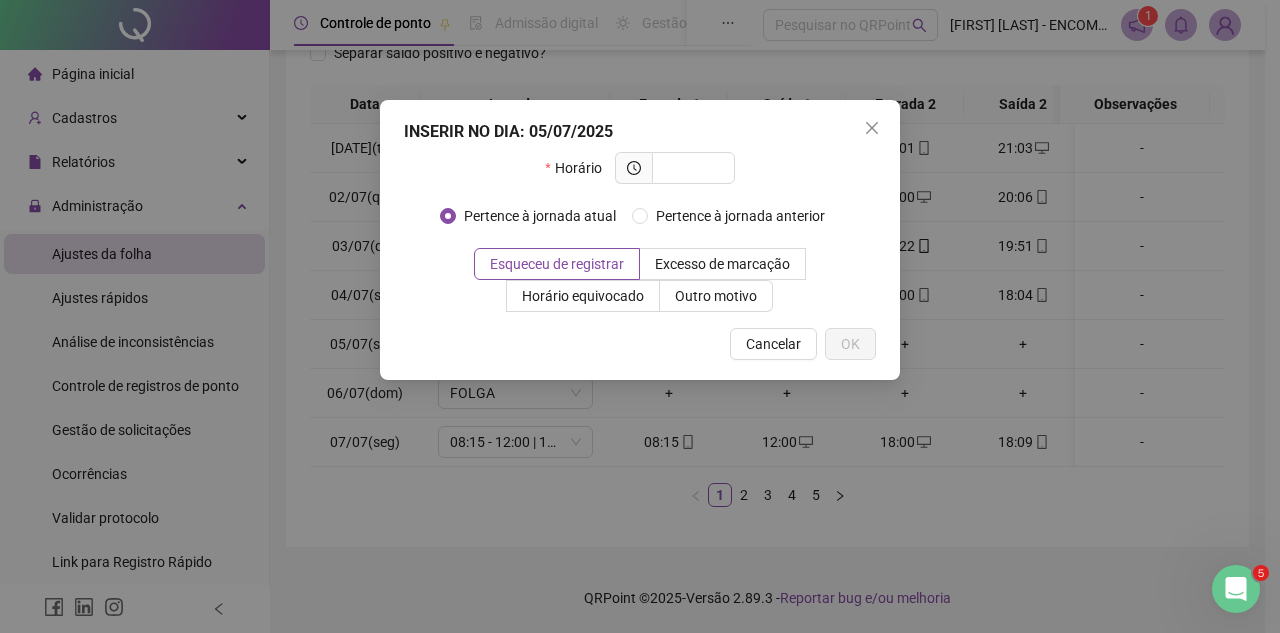 click on "INSERIR NO DIA :   05/07/2025 Horário Pertence à jornada atual Pertence à jornada anterior Esqueceu de registrar Excesso de marcação Horário equivocado Outro motivo Motivo Cancelar OK" at bounding box center [640, 316] 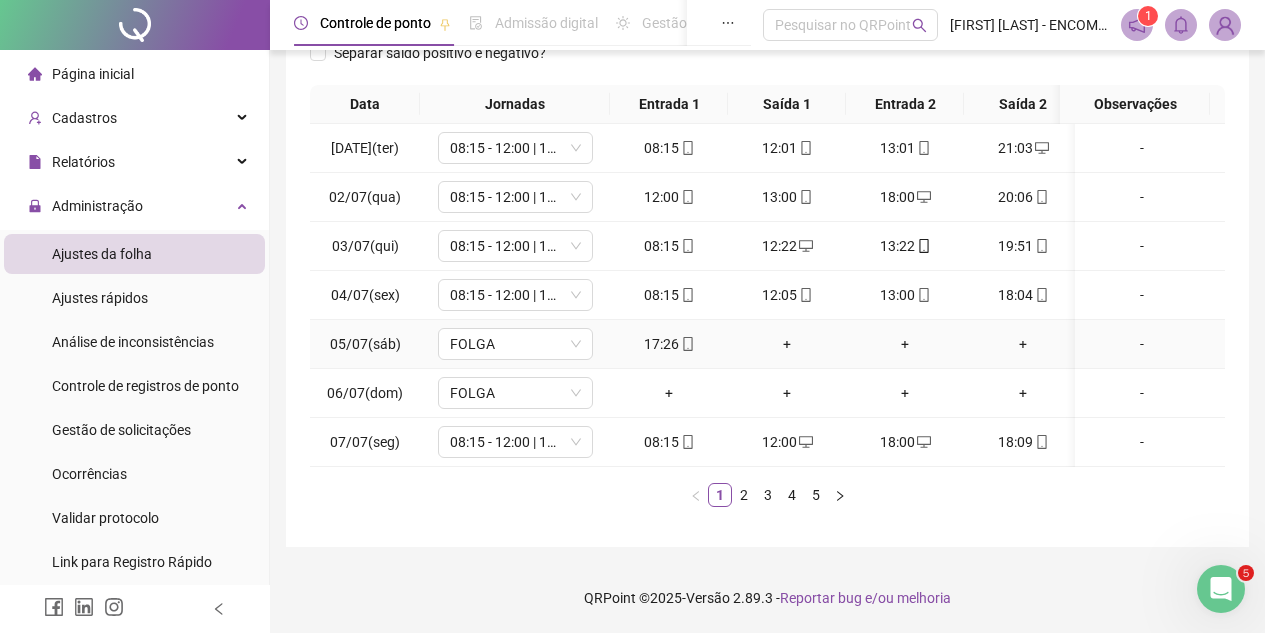 click on "+" at bounding box center (787, 344) 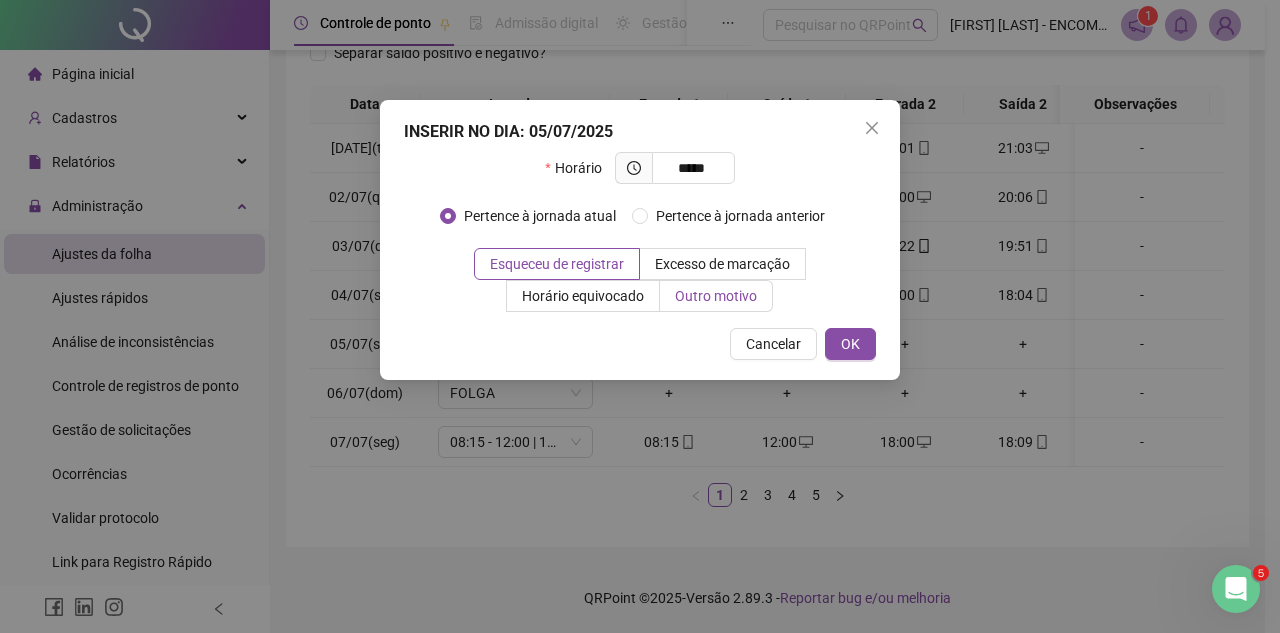type on "*****" 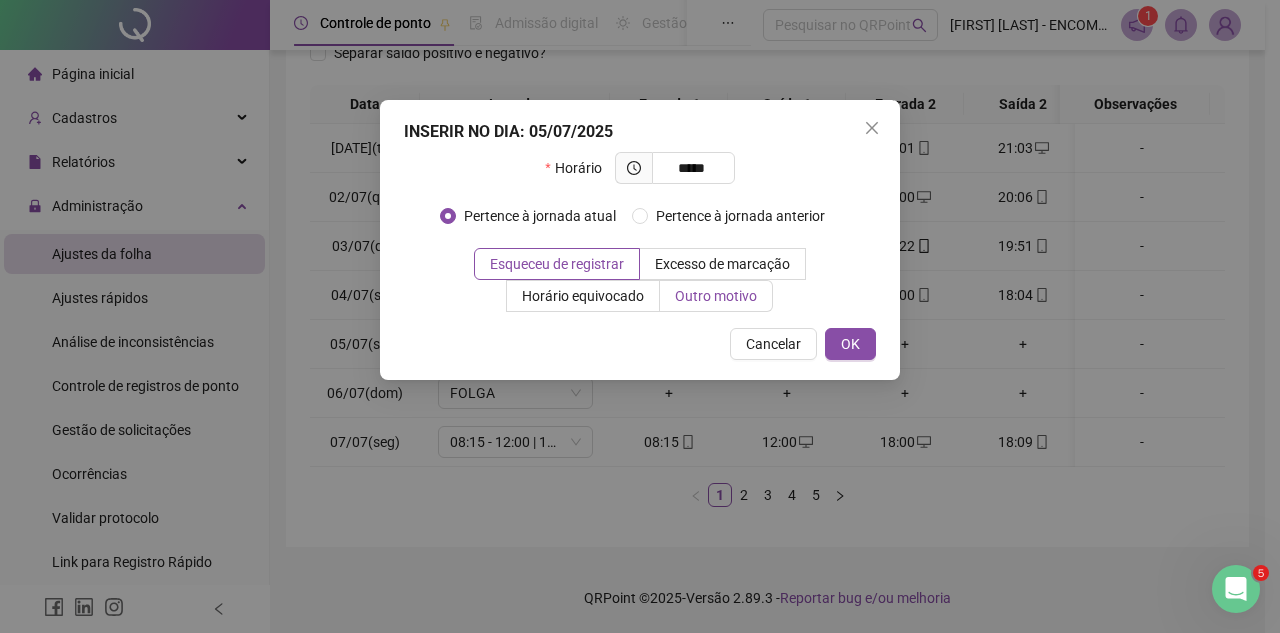 click on "Outro motivo" at bounding box center (716, 296) 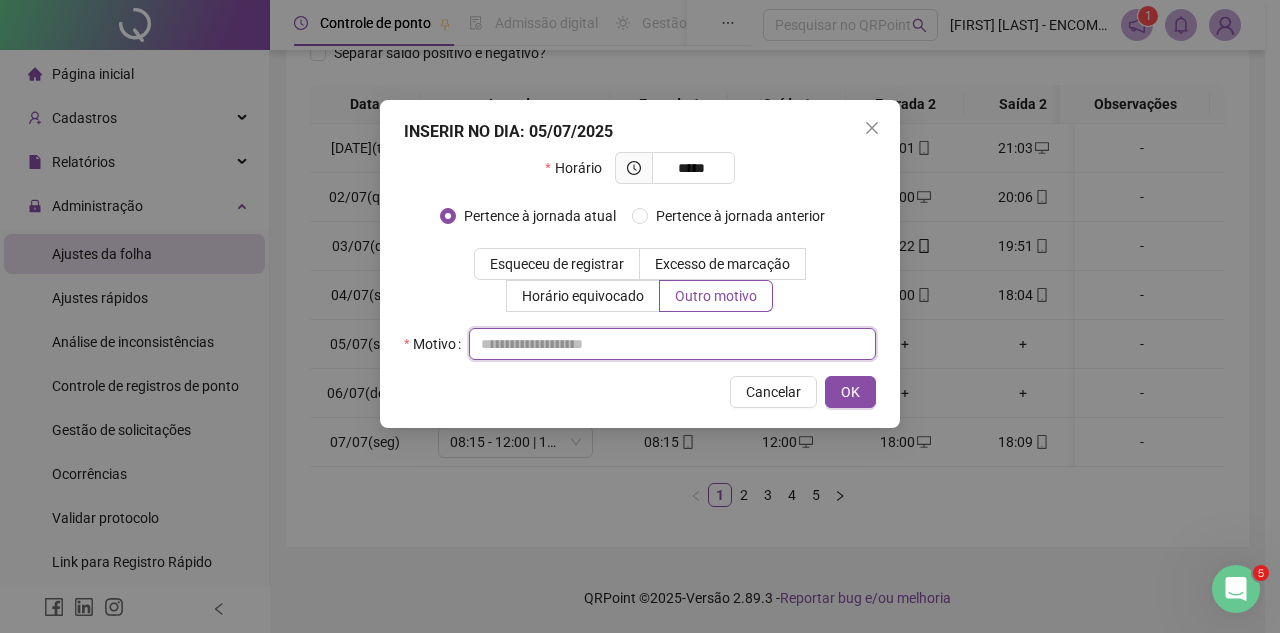 click at bounding box center (672, 344) 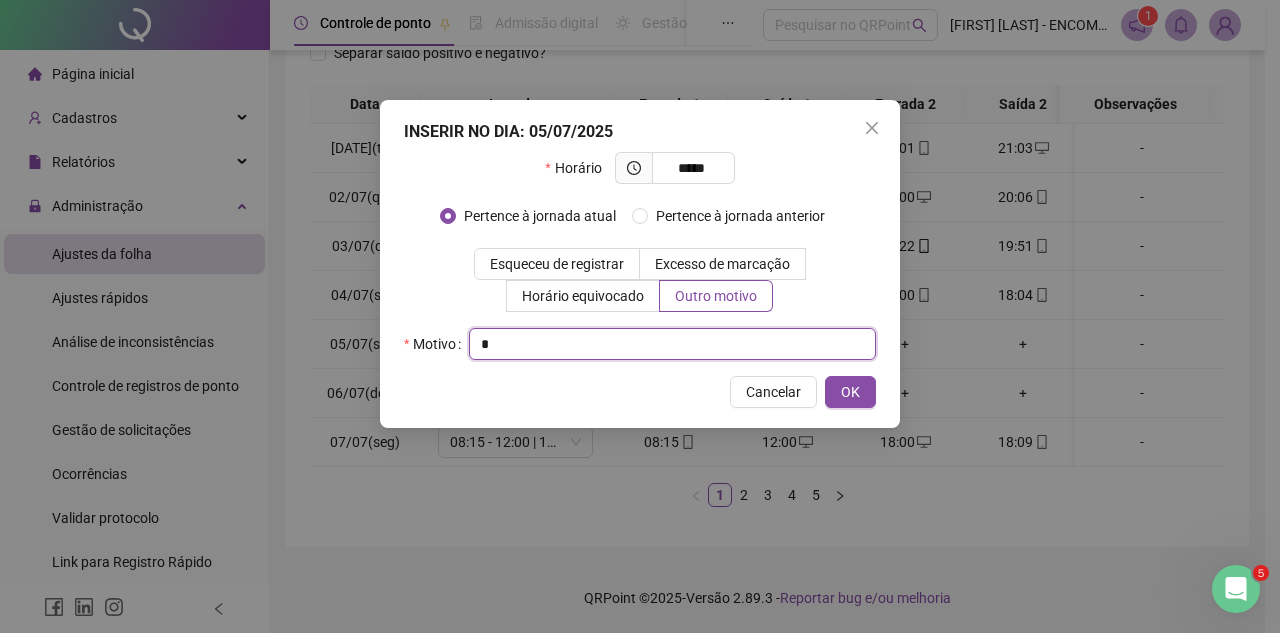 type on "*" 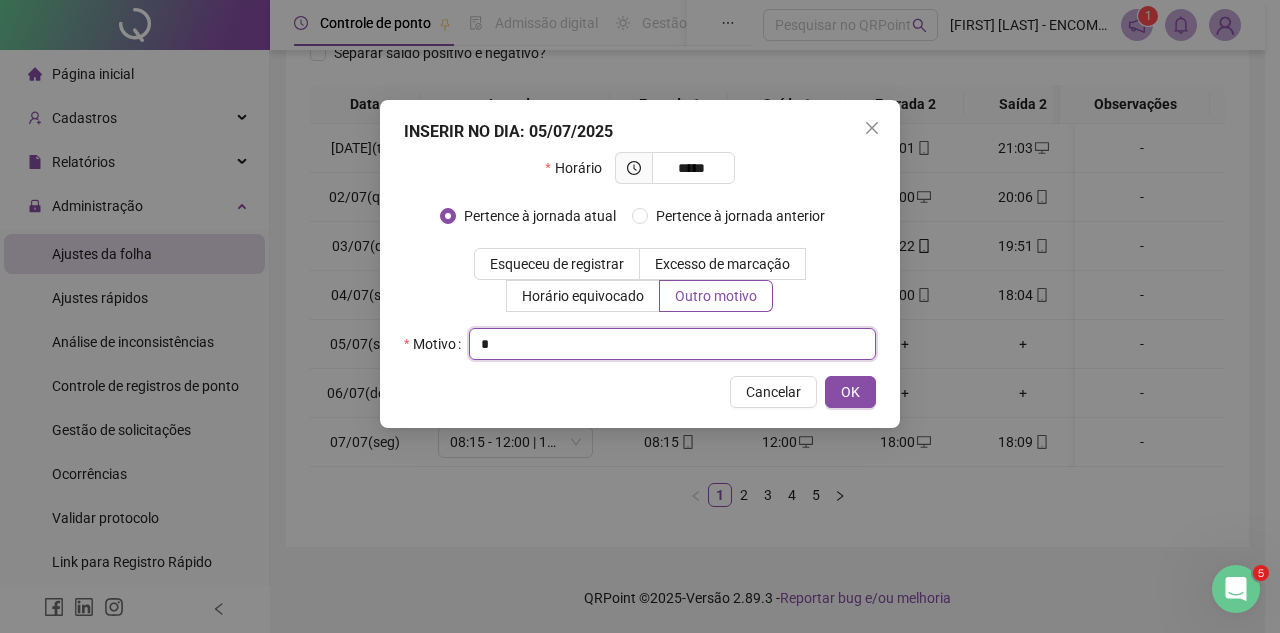 drag, startPoint x: 535, startPoint y: 342, endPoint x: 473, endPoint y: 342, distance: 62 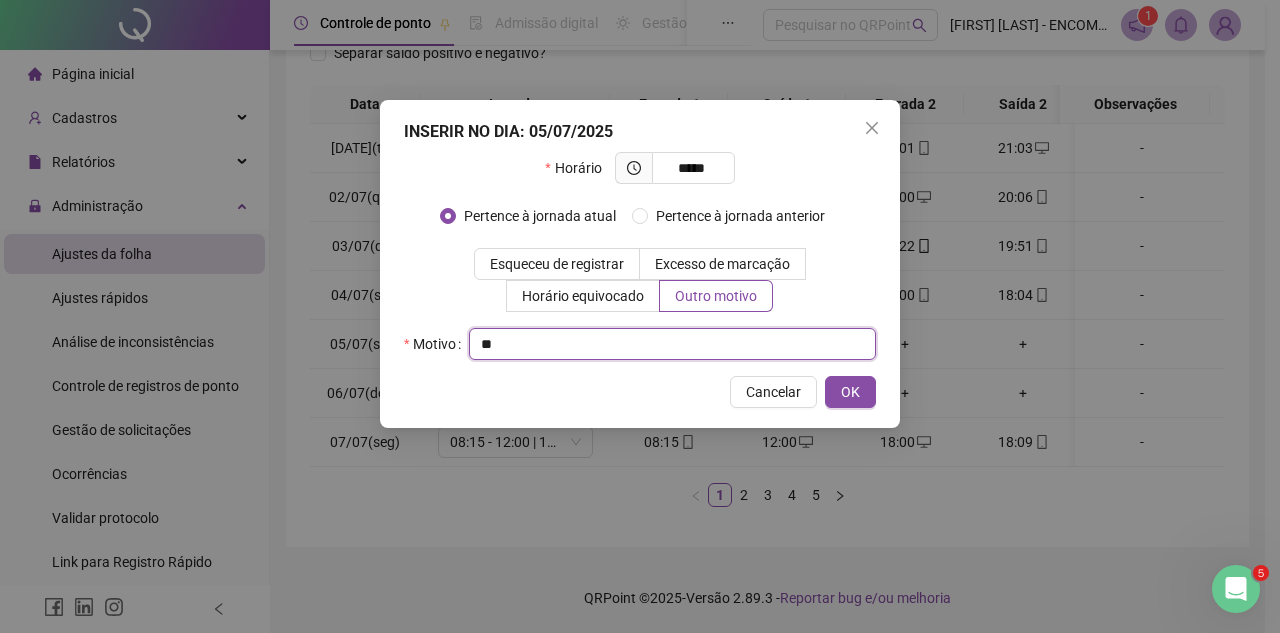 type on "*" 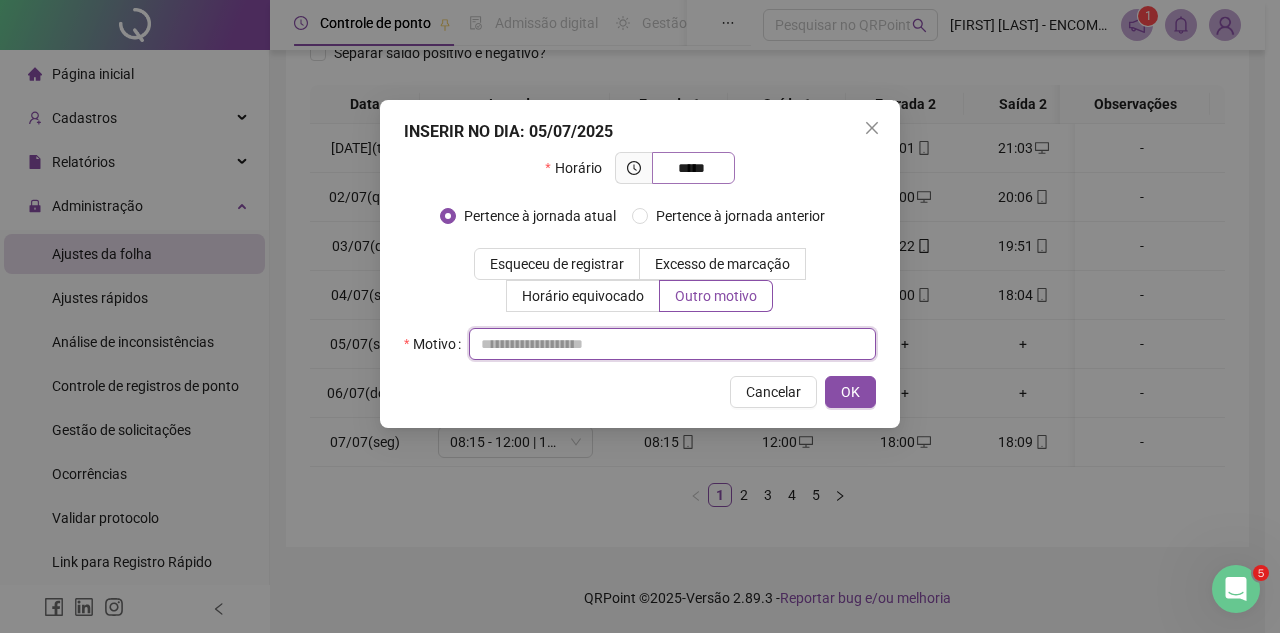 type 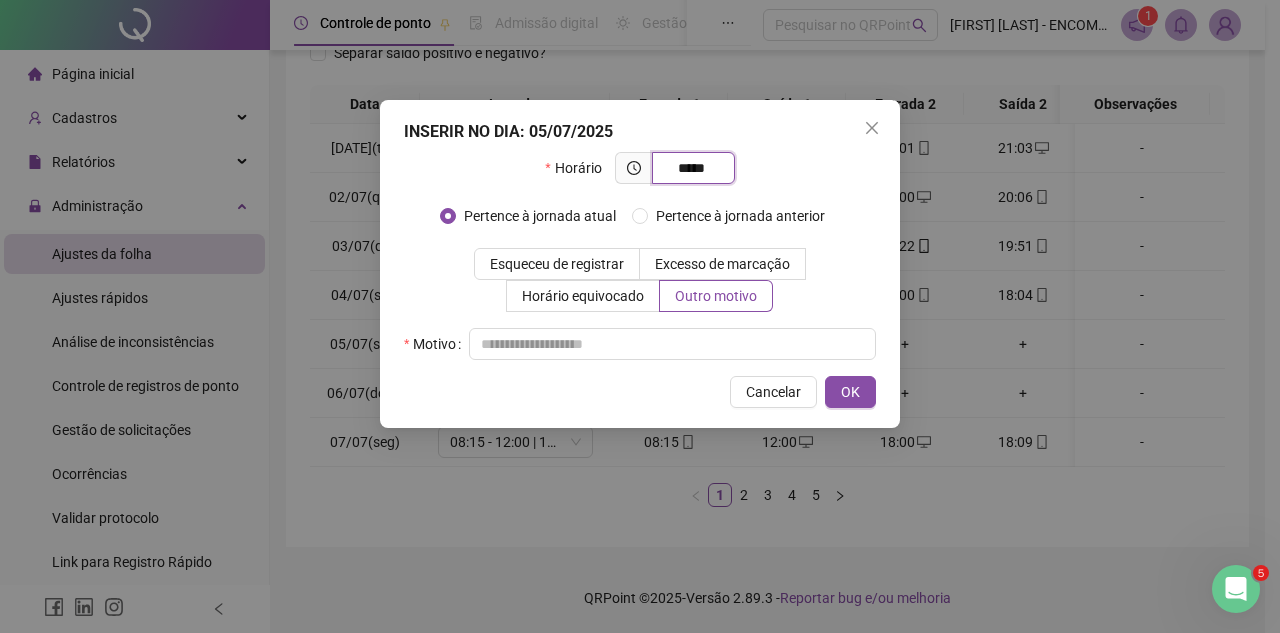 drag, startPoint x: 684, startPoint y: 166, endPoint x: 598, endPoint y: 166, distance: 86 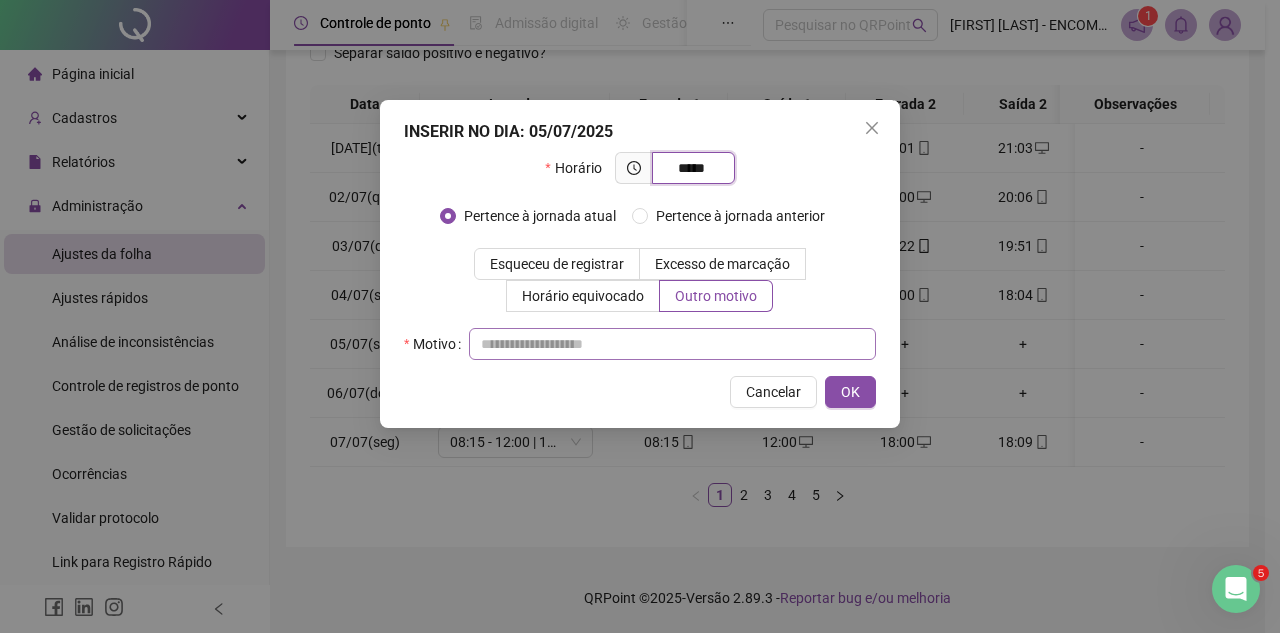 type on "*****" 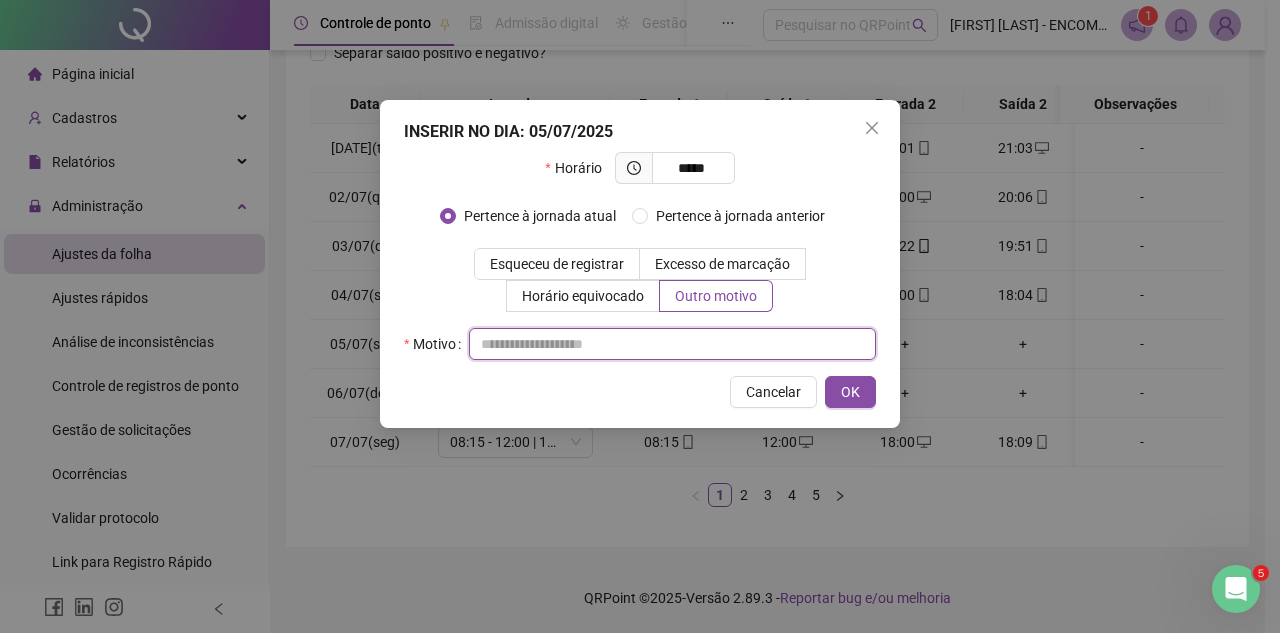 click at bounding box center (672, 344) 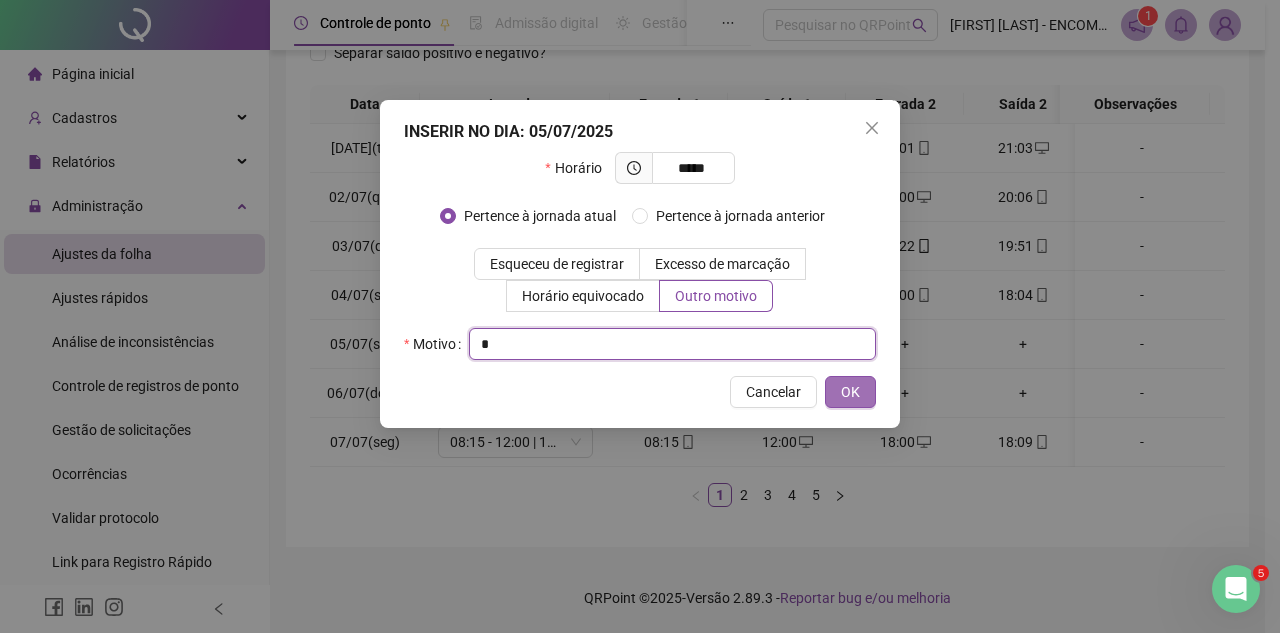 type on "*" 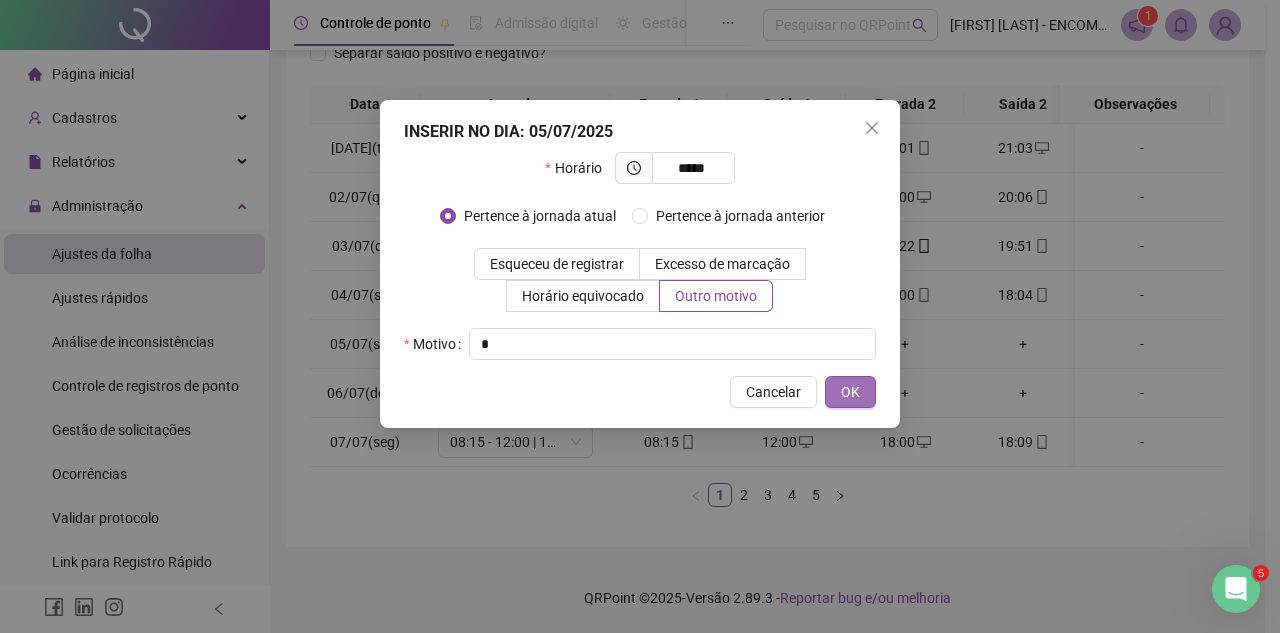 click on "OK" at bounding box center [850, 392] 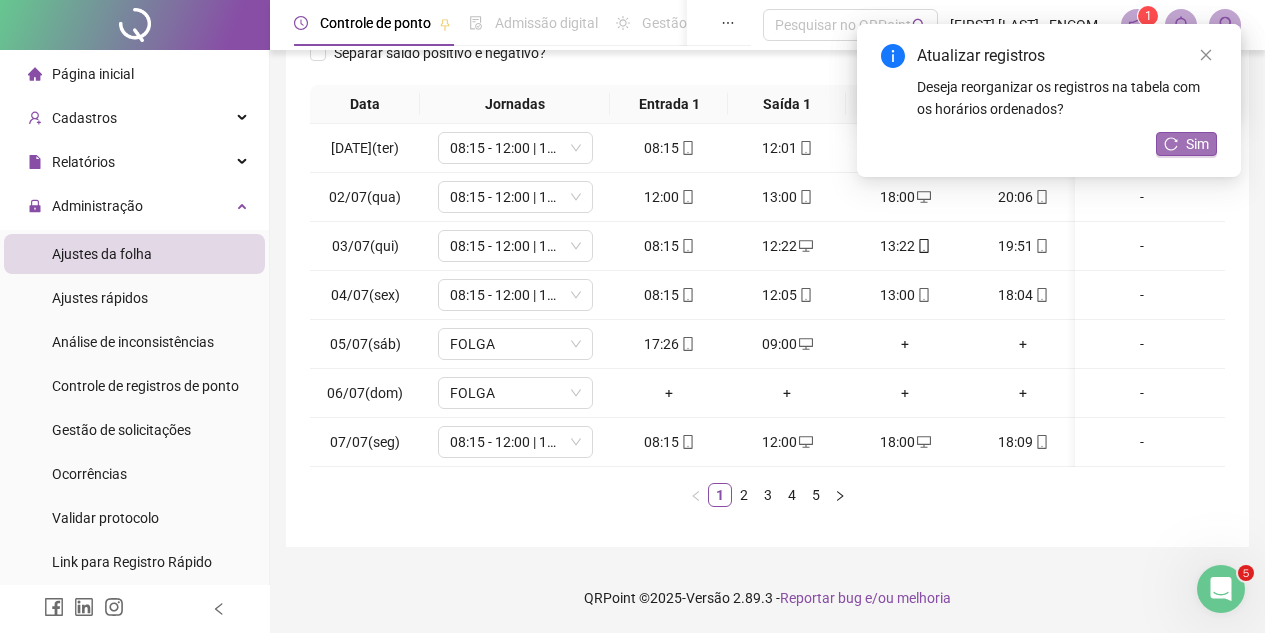 click on "Sim" at bounding box center [1197, 144] 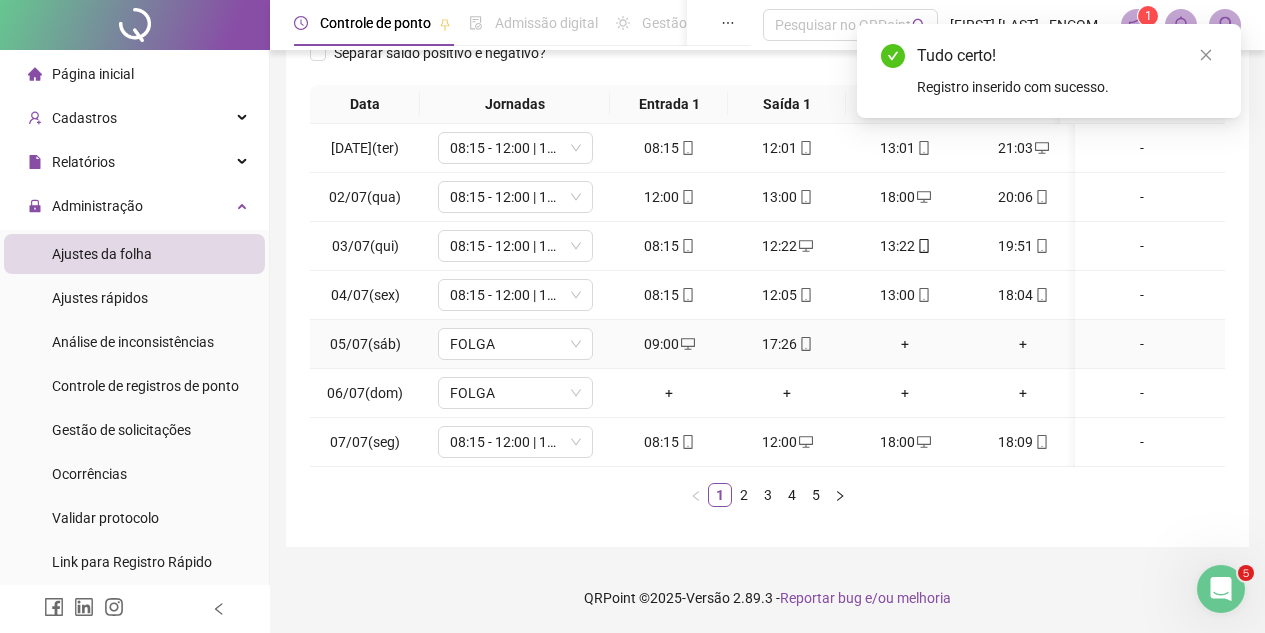 click on "+" at bounding box center (905, 344) 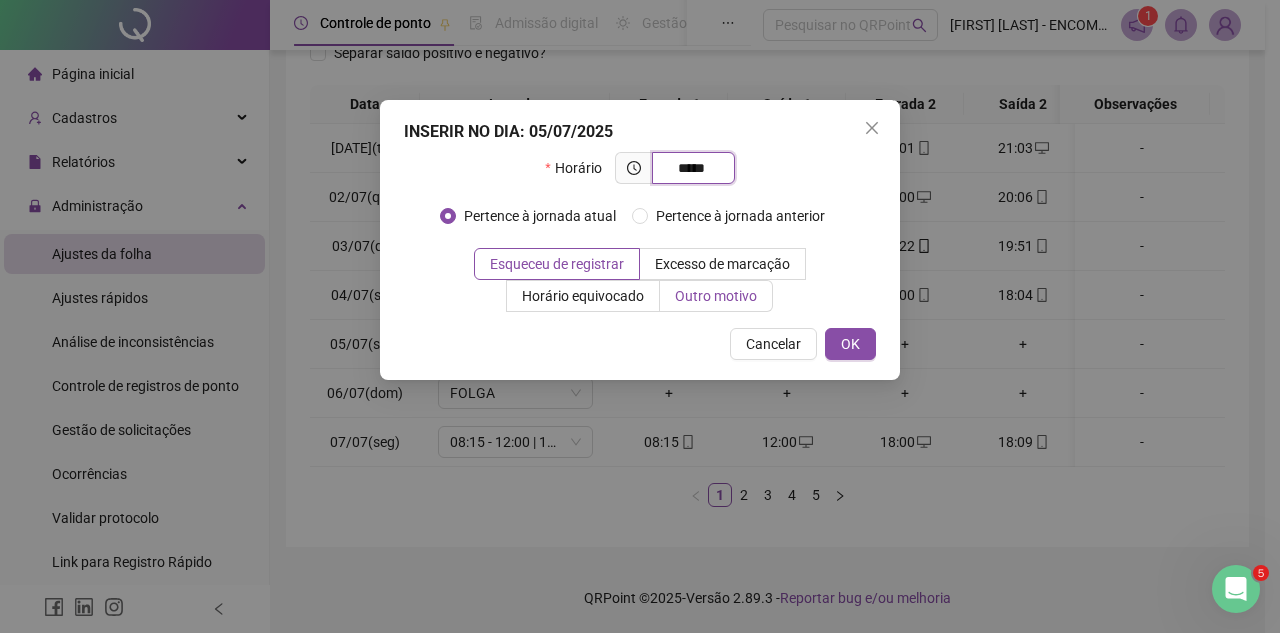 type on "*****" 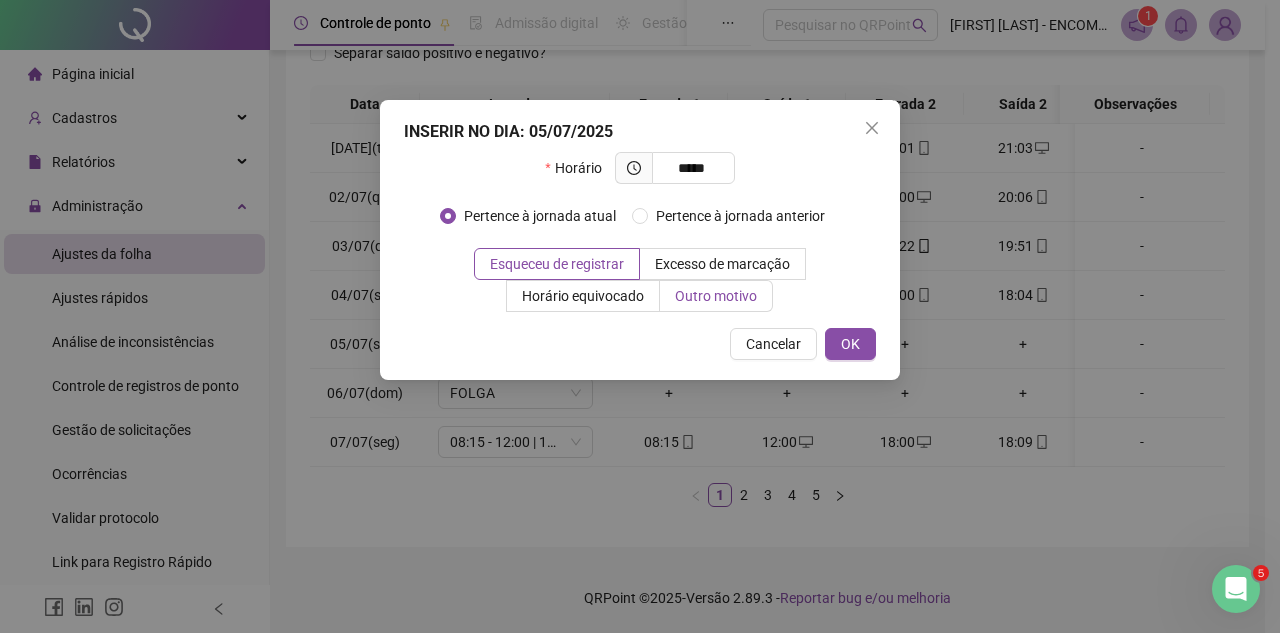 click on "Outro motivo" at bounding box center (716, 296) 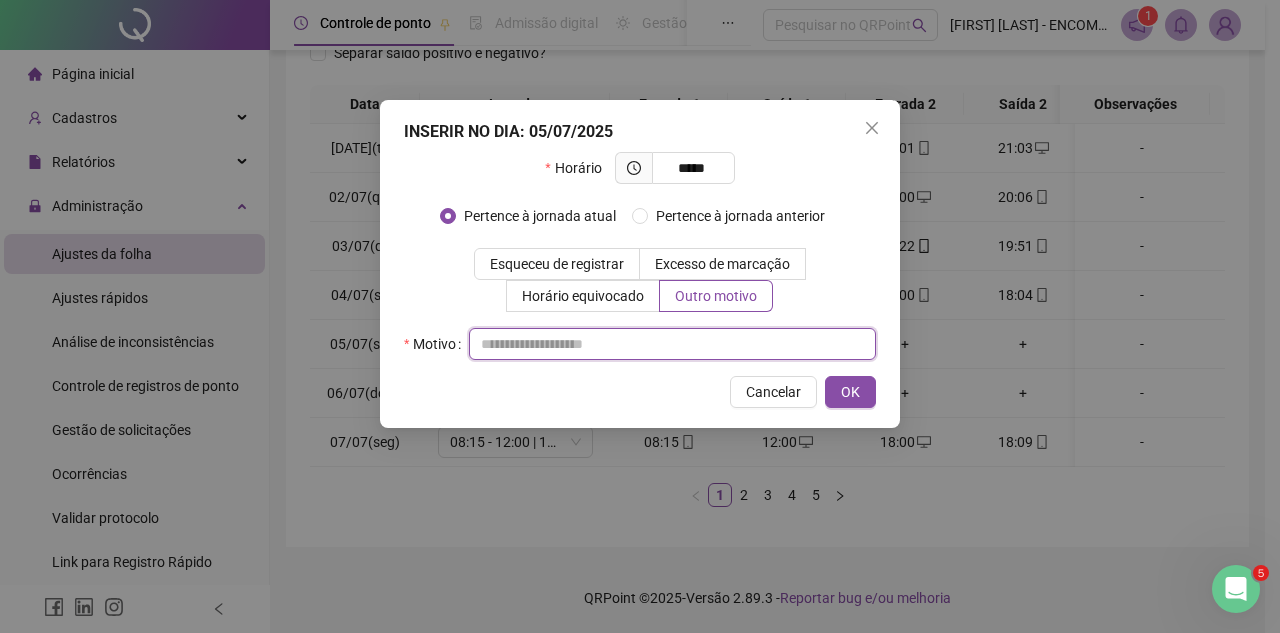click at bounding box center [672, 344] 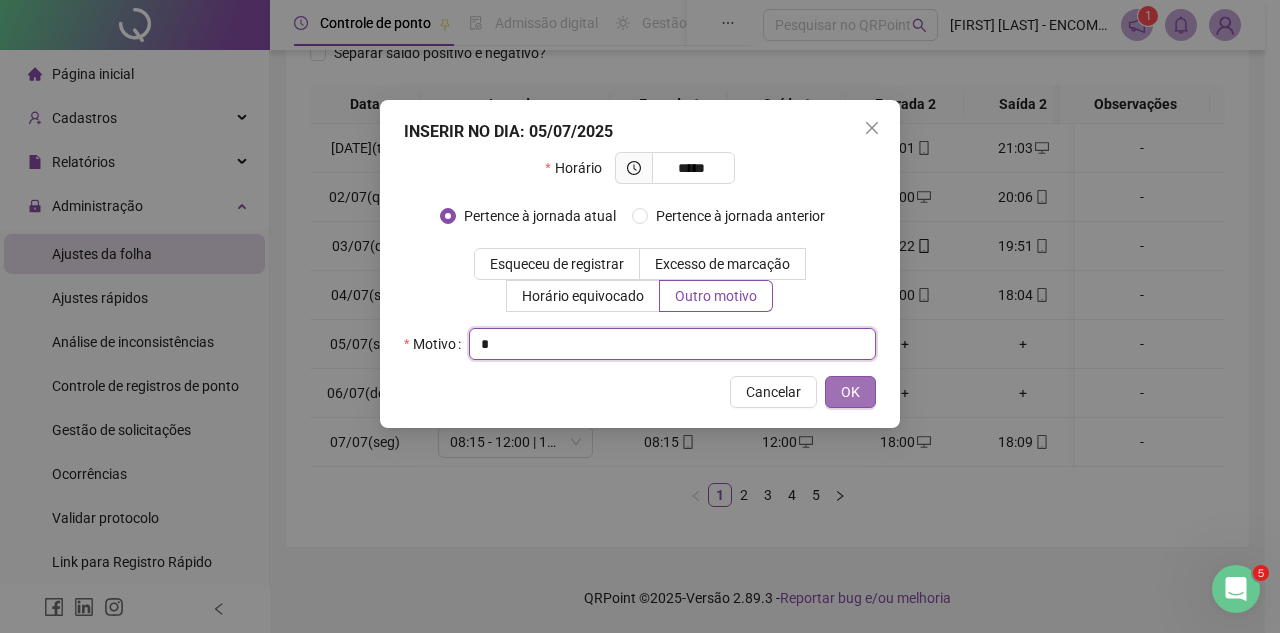 type on "*" 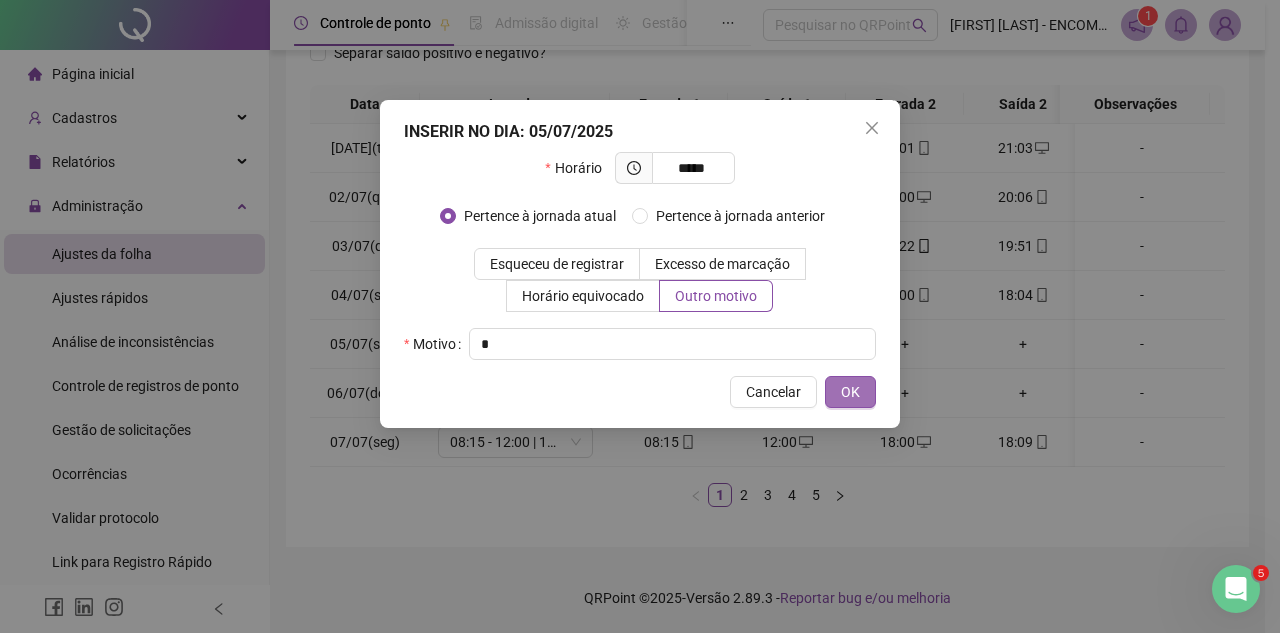 click on "OK" at bounding box center [850, 392] 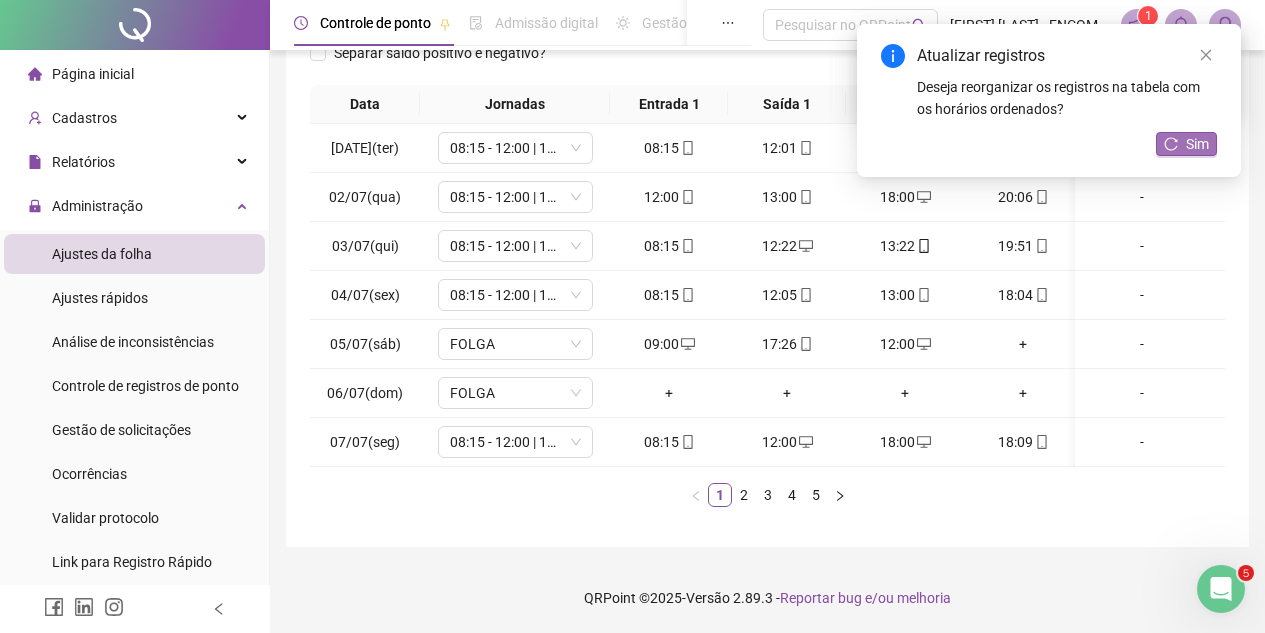 click on "Sim" at bounding box center [1186, 144] 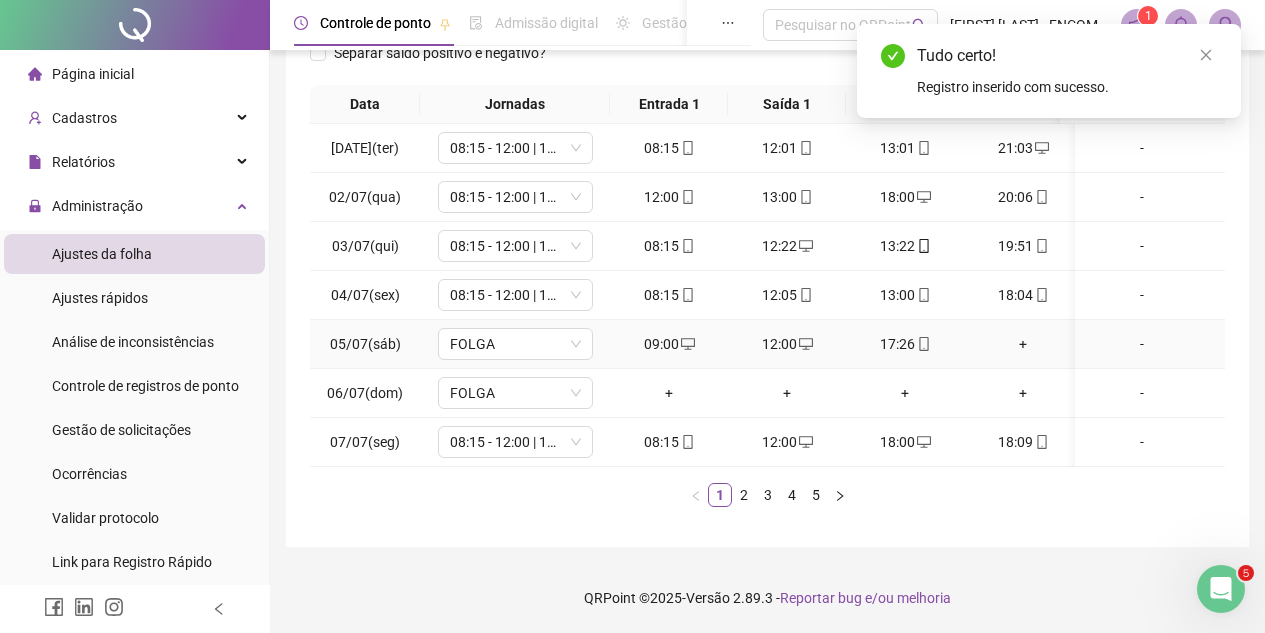 click on "+" at bounding box center [1023, 344] 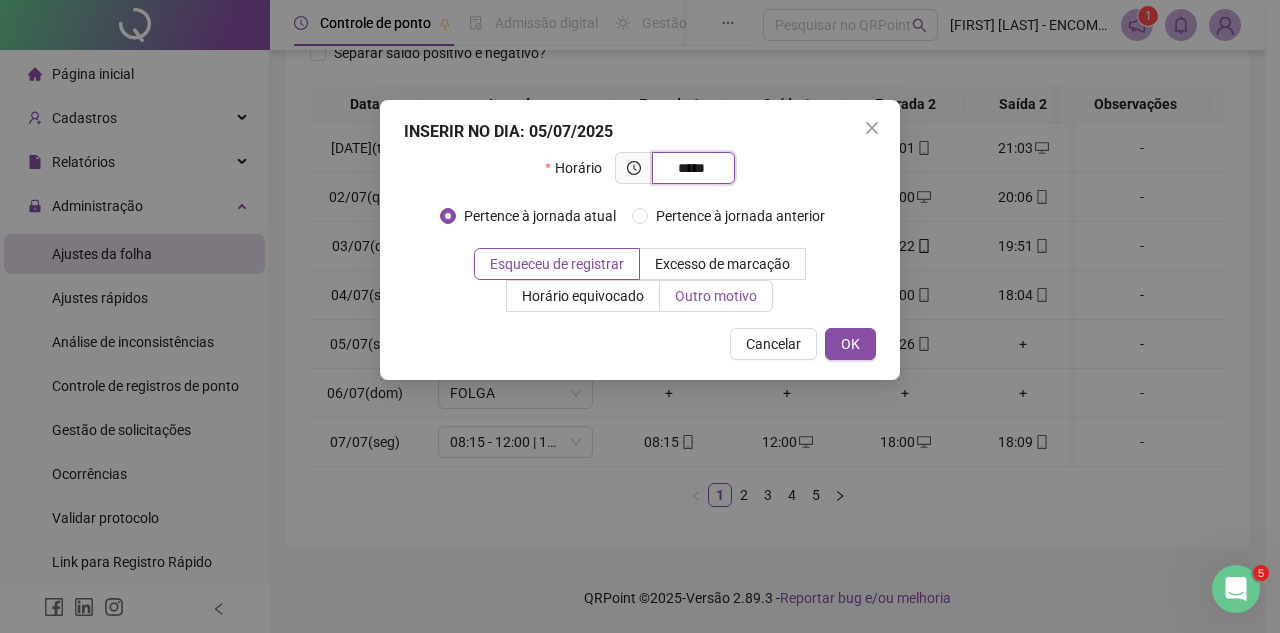 type on "*****" 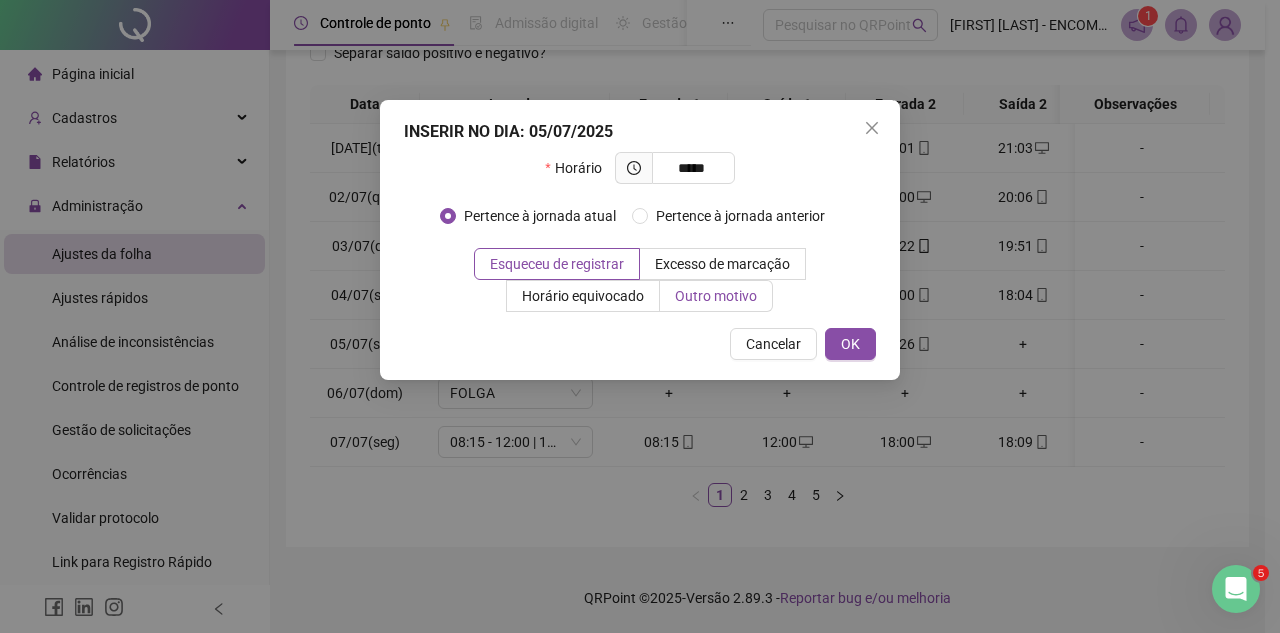 click on "Outro motivo" at bounding box center (716, 296) 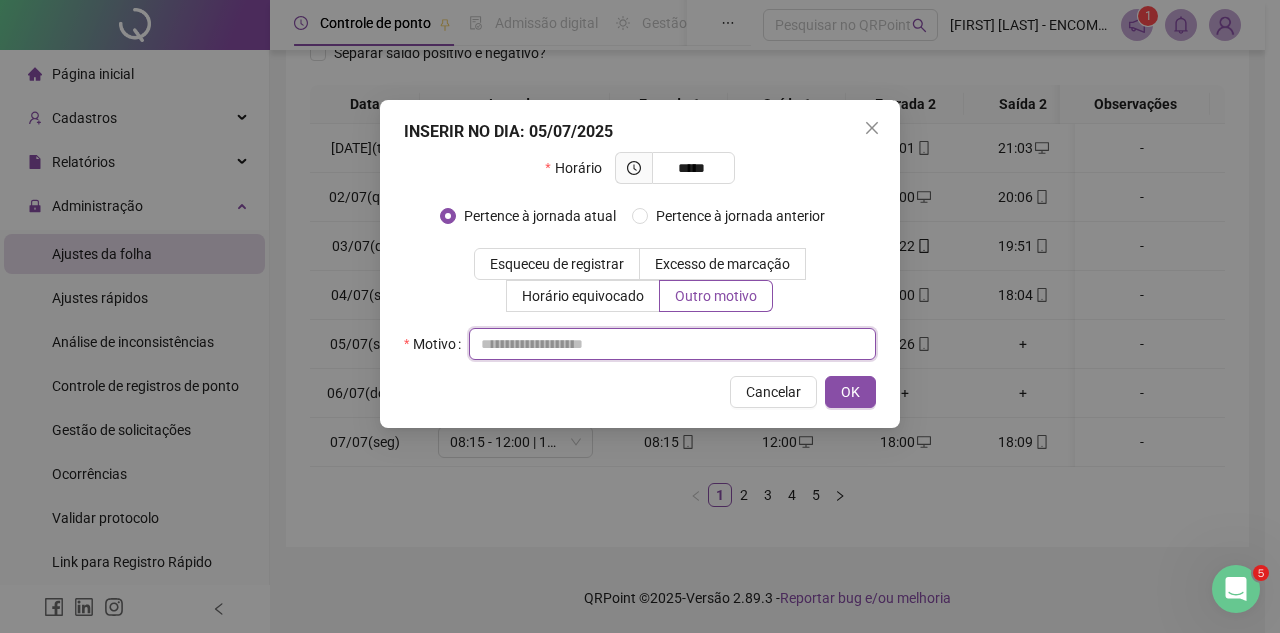 click at bounding box center [672, 344] 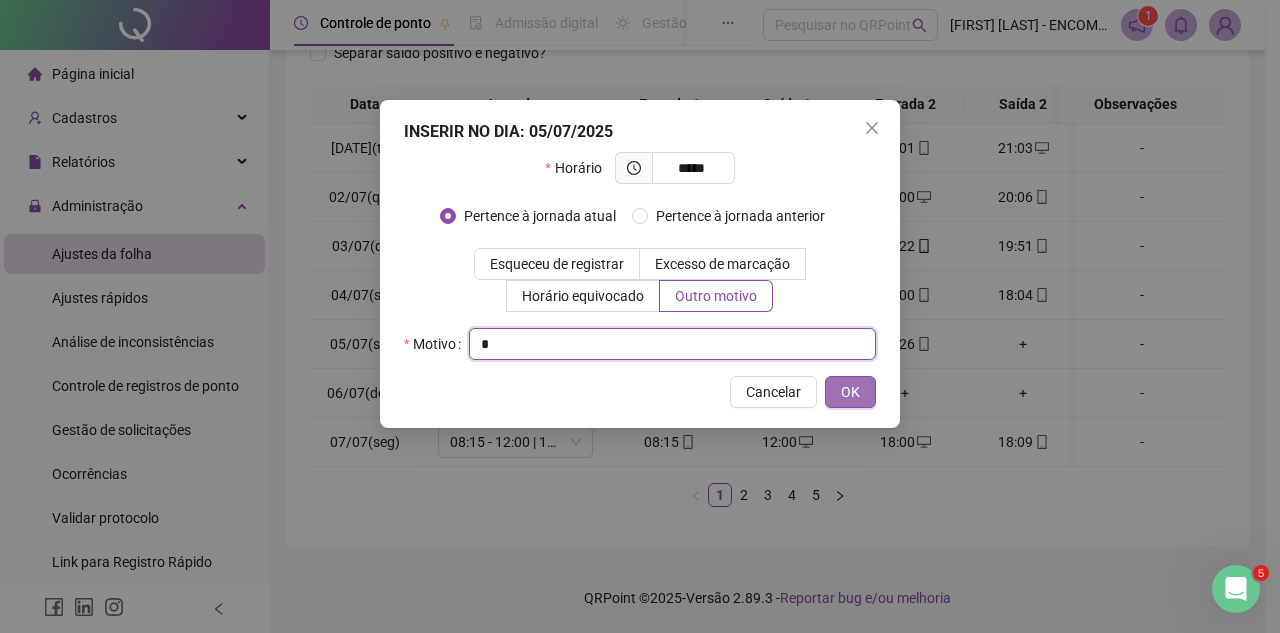 type on "*" 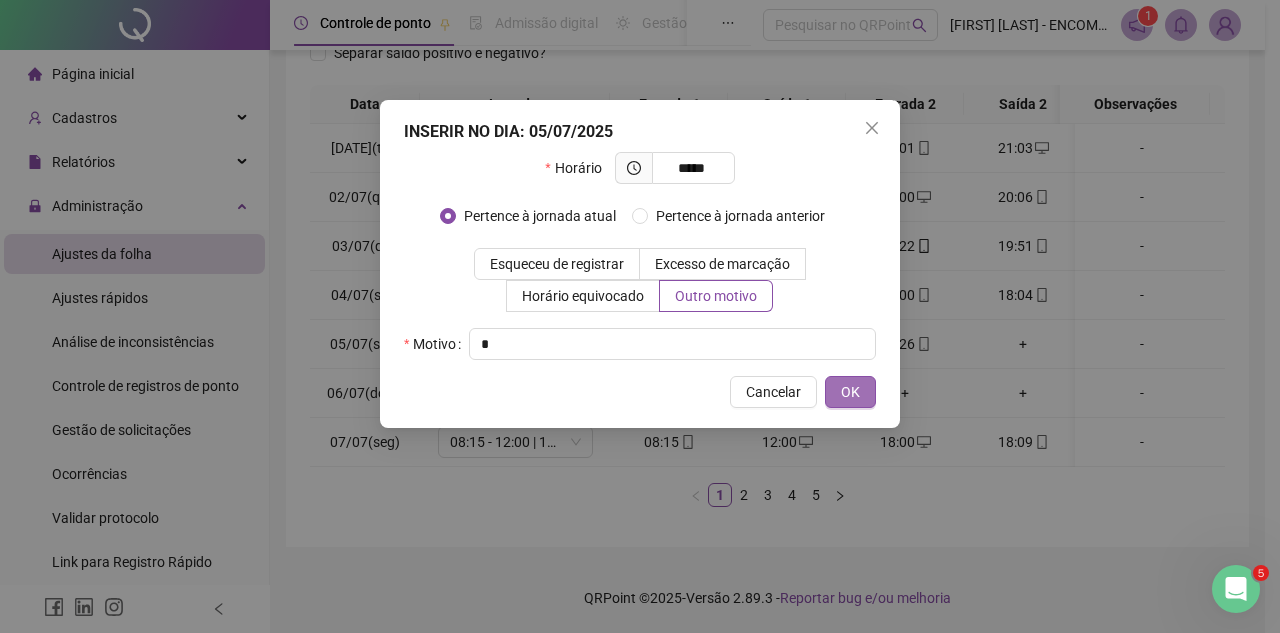 click on "OK" at bounding box center [850, 392] 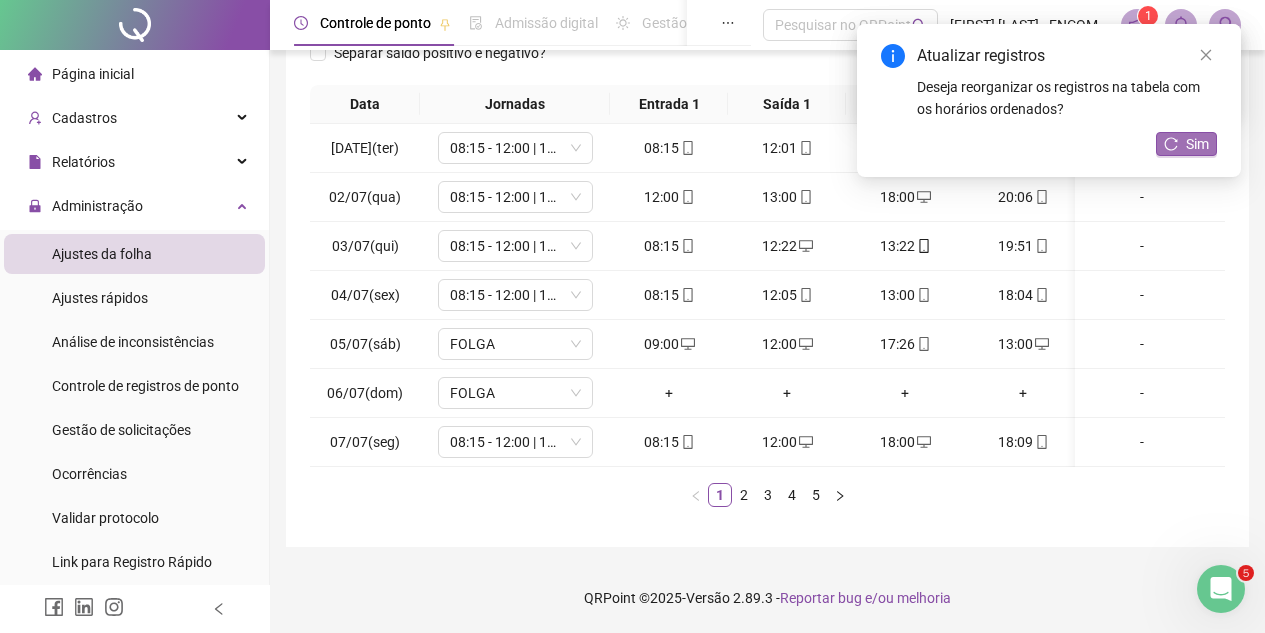 click on "Sim" at bounding box center [1186, 144] 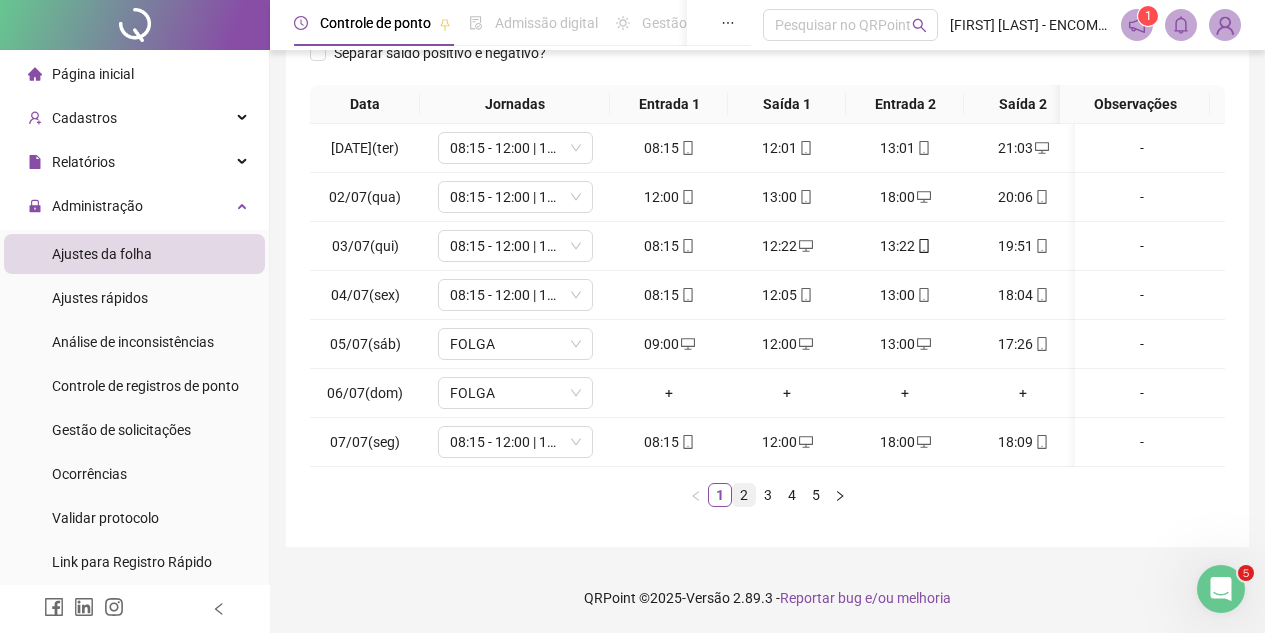 click on "2" at bounding box center [744, 495] 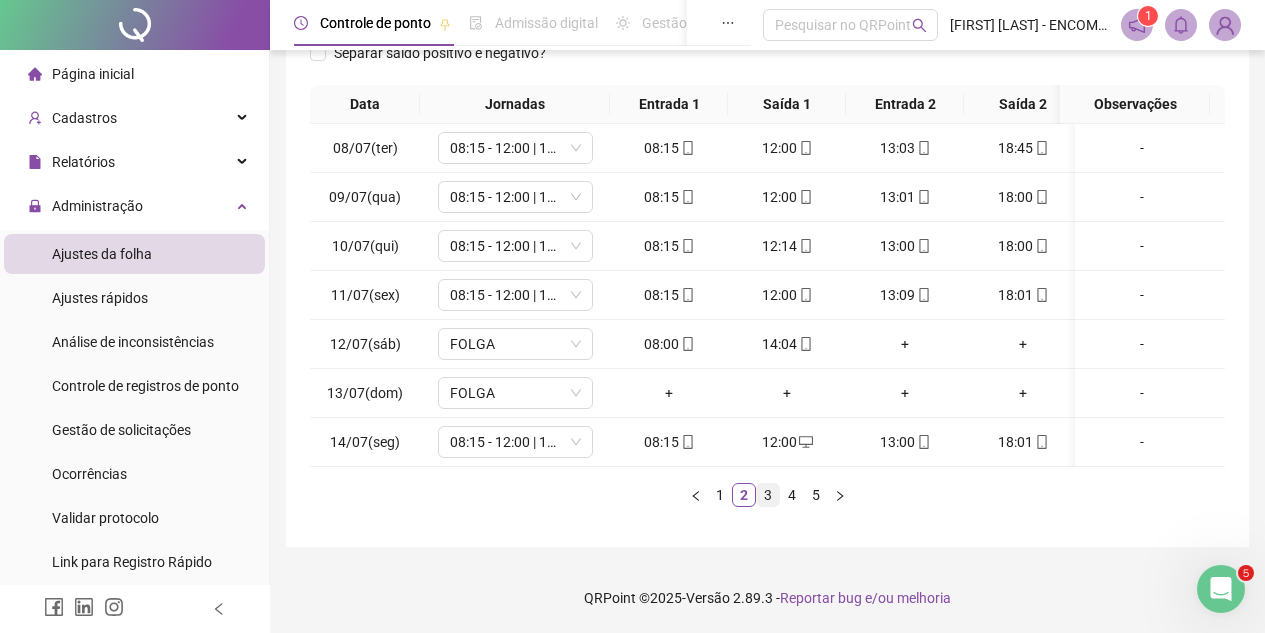 click on "3" at bounding box center [768, 495] 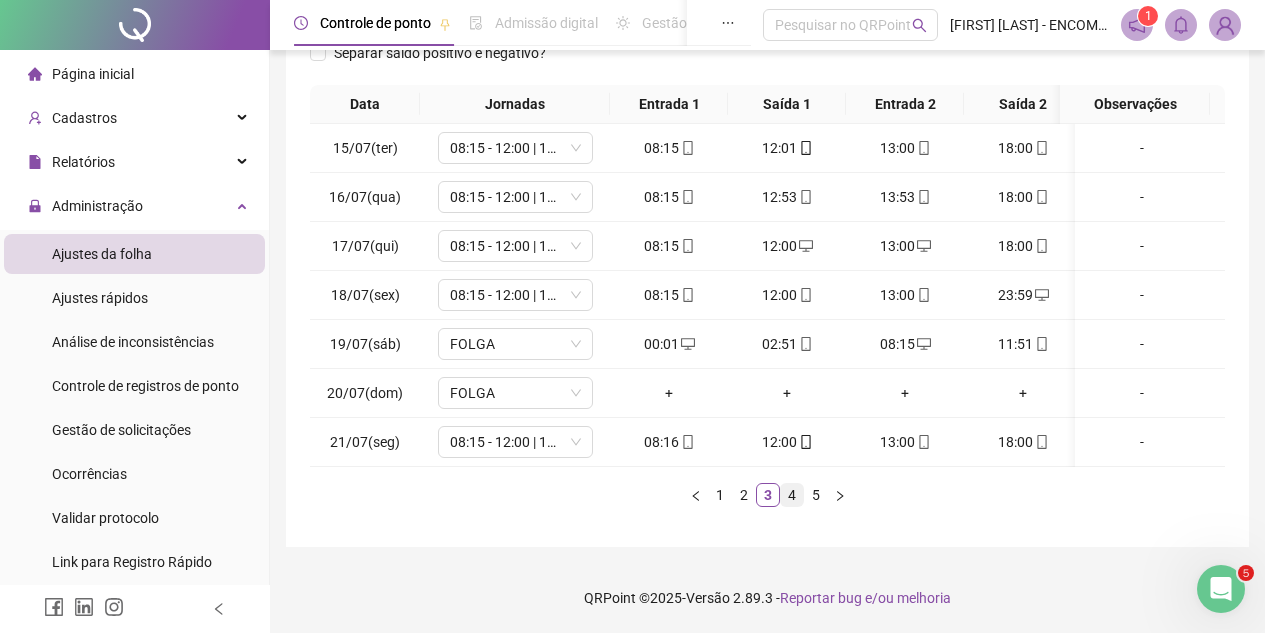 click on "4" at bounding box center [792, 495] 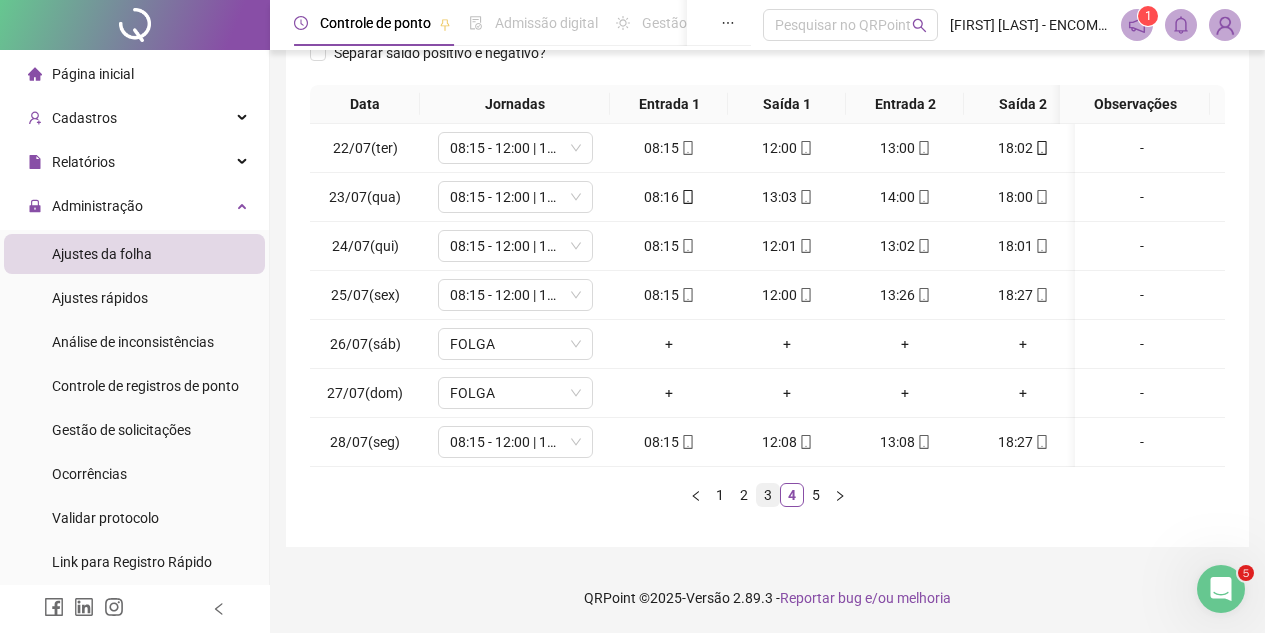 click on "3" at bounding box center [768, 495] 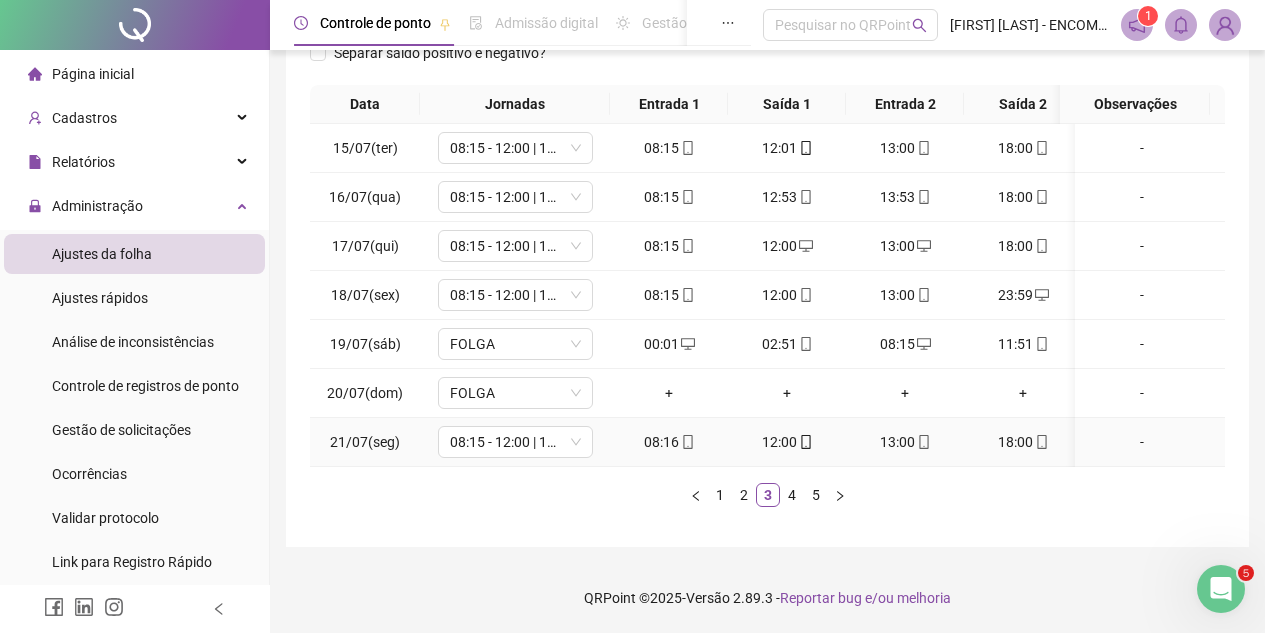 scroll, scrollTop: 120, scrollLeft: 0, axis: vertical 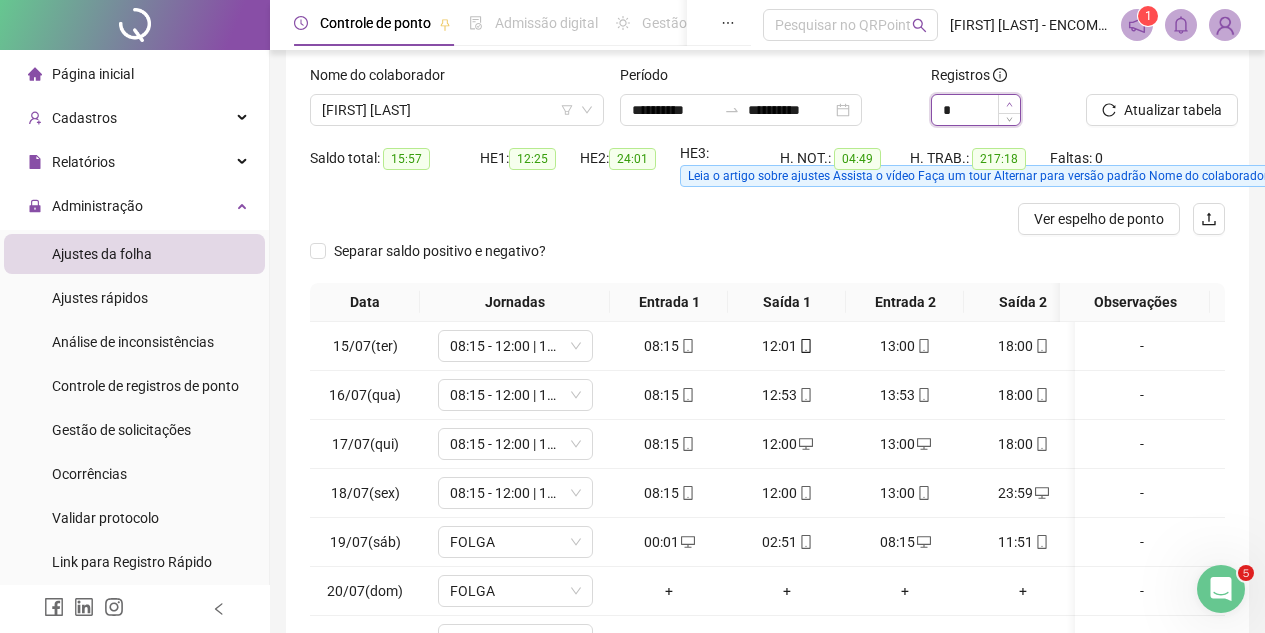 click 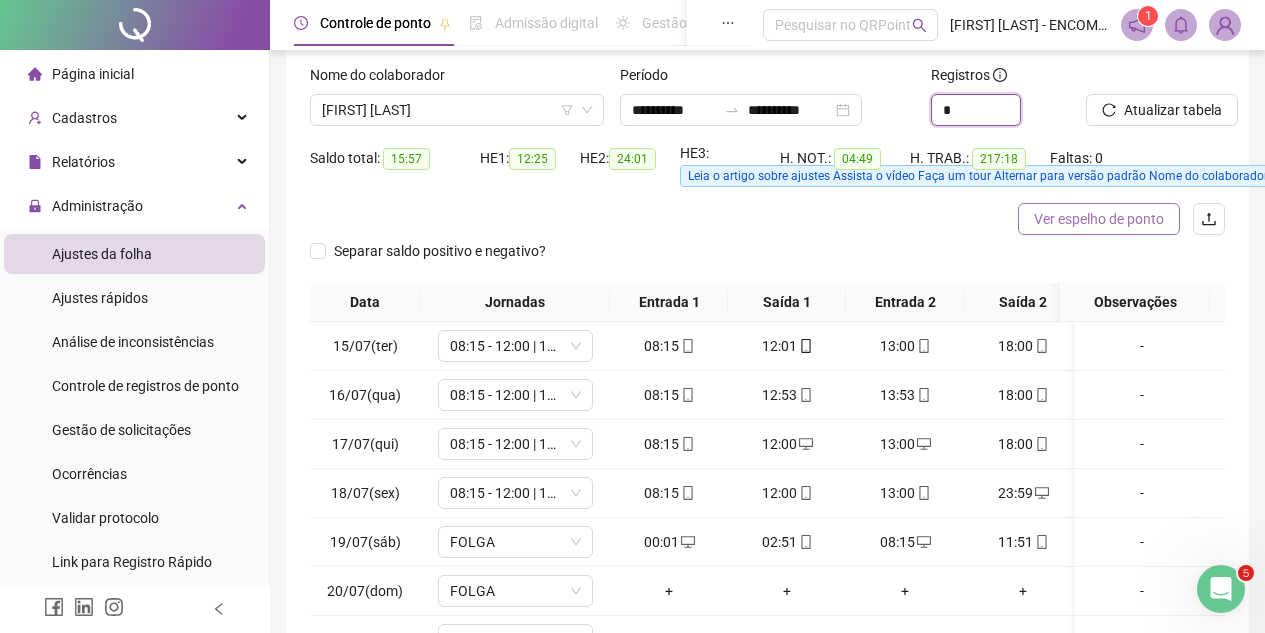 scroll, scrollTop: 20, scrollLeft: 0, axis: vertical 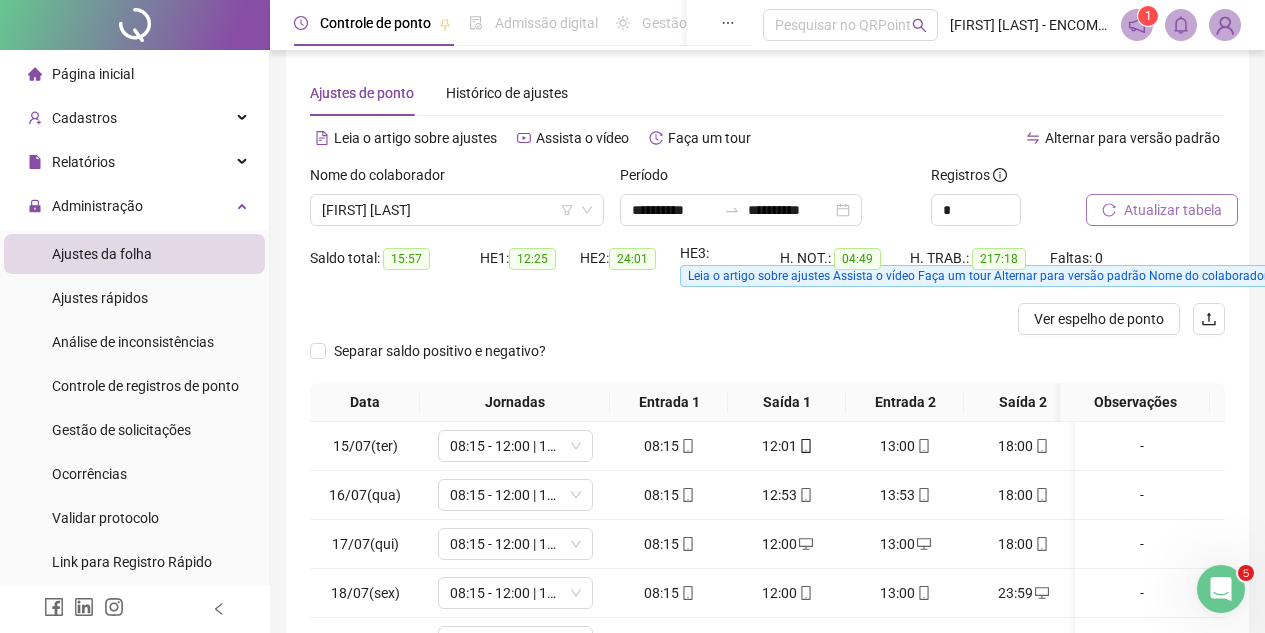 click on "Atualizar tabela" at bounding box center (1173, 210) 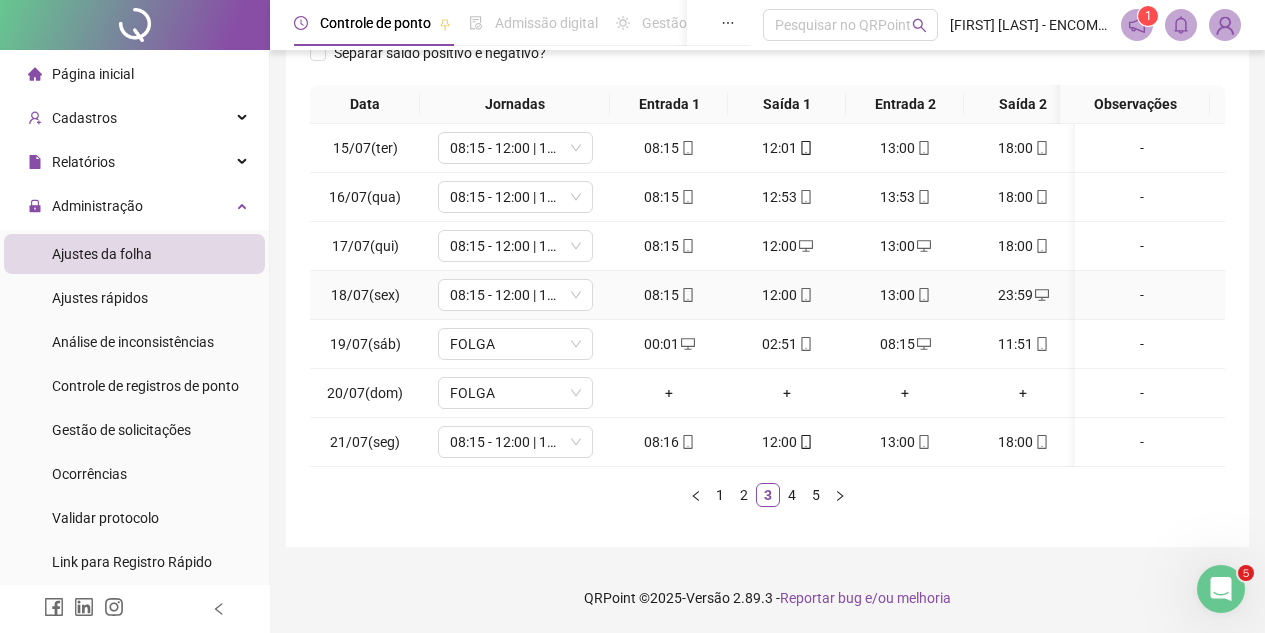 scroll, scrollTop: 320, scrollLeft: 0, axis: vertical 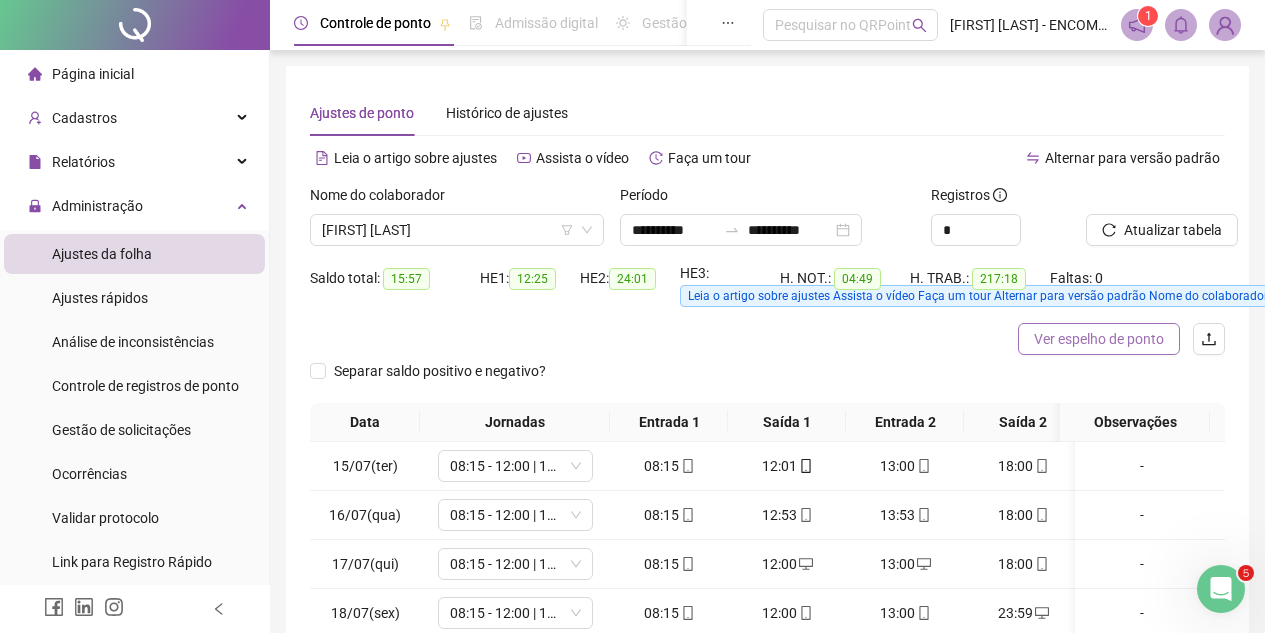 click on "Ver espelho de ponto" at bounding box center [1099, 339] 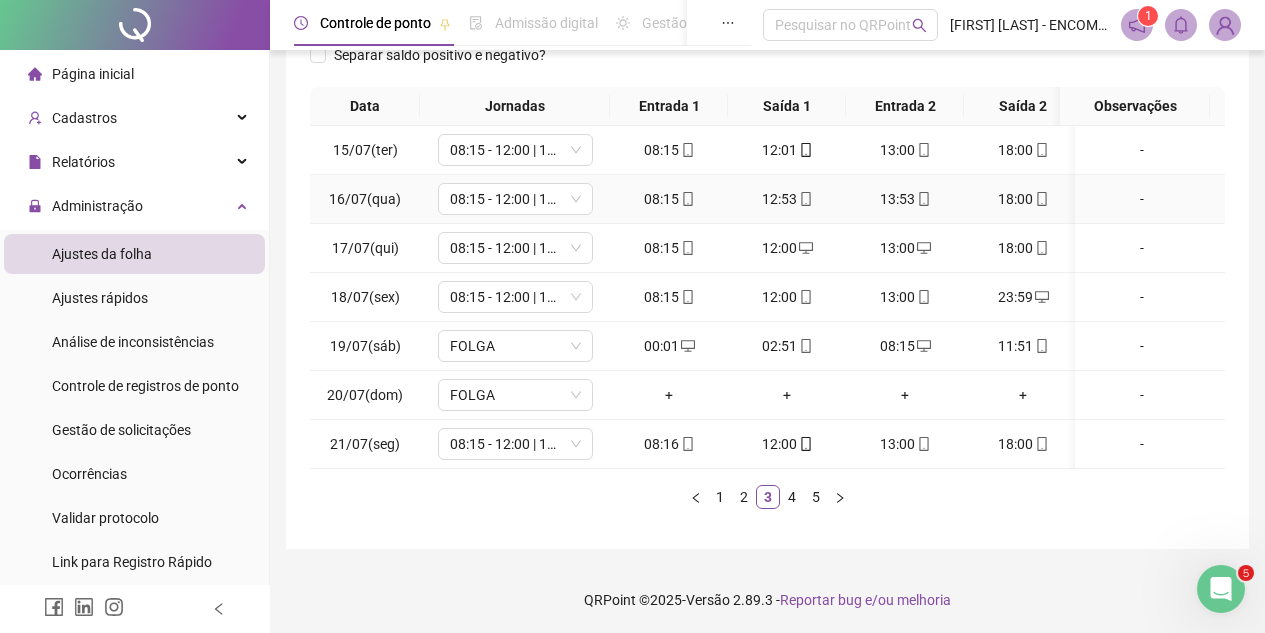 scroll, scrollTop: 320, scrollLeft: 0, axis: vertical 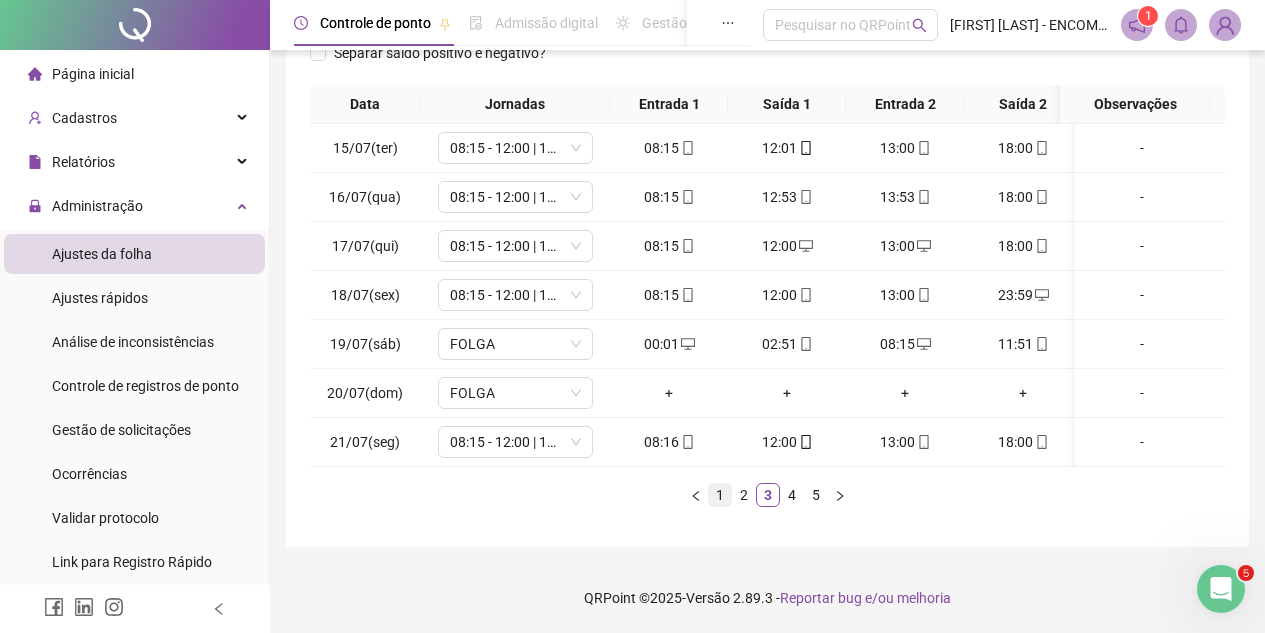 click on "1" at bounding box center (720, 495) 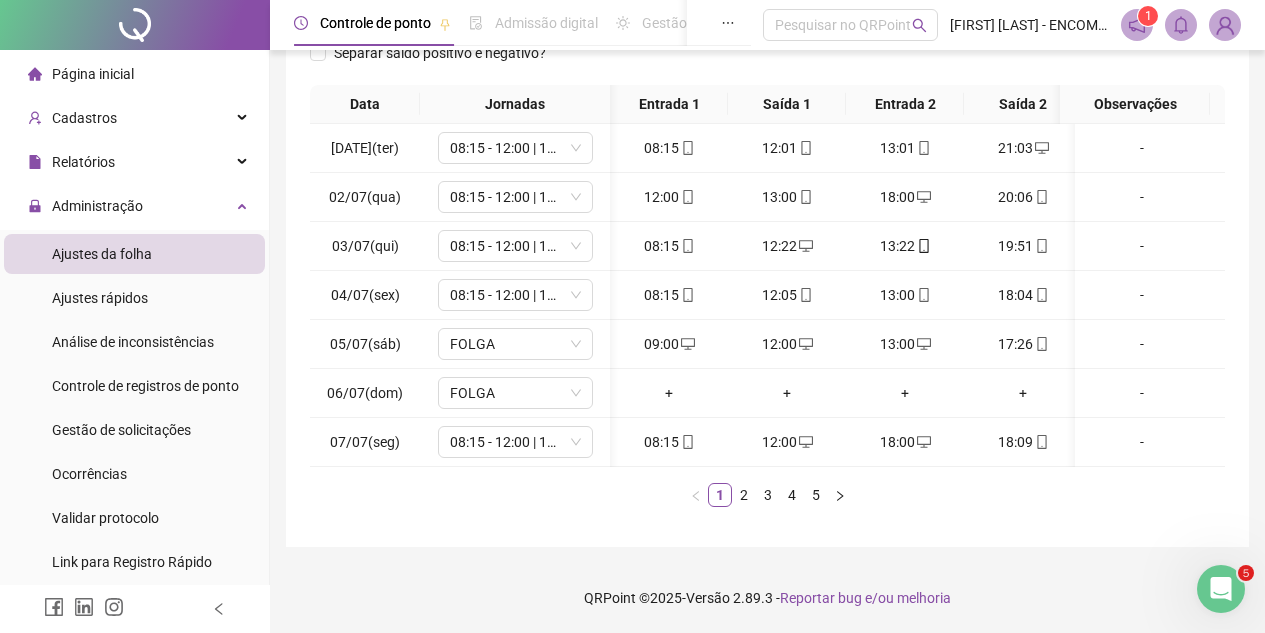scroll, scrollTop: 0, scrollLeft: 26, axis: horizontal 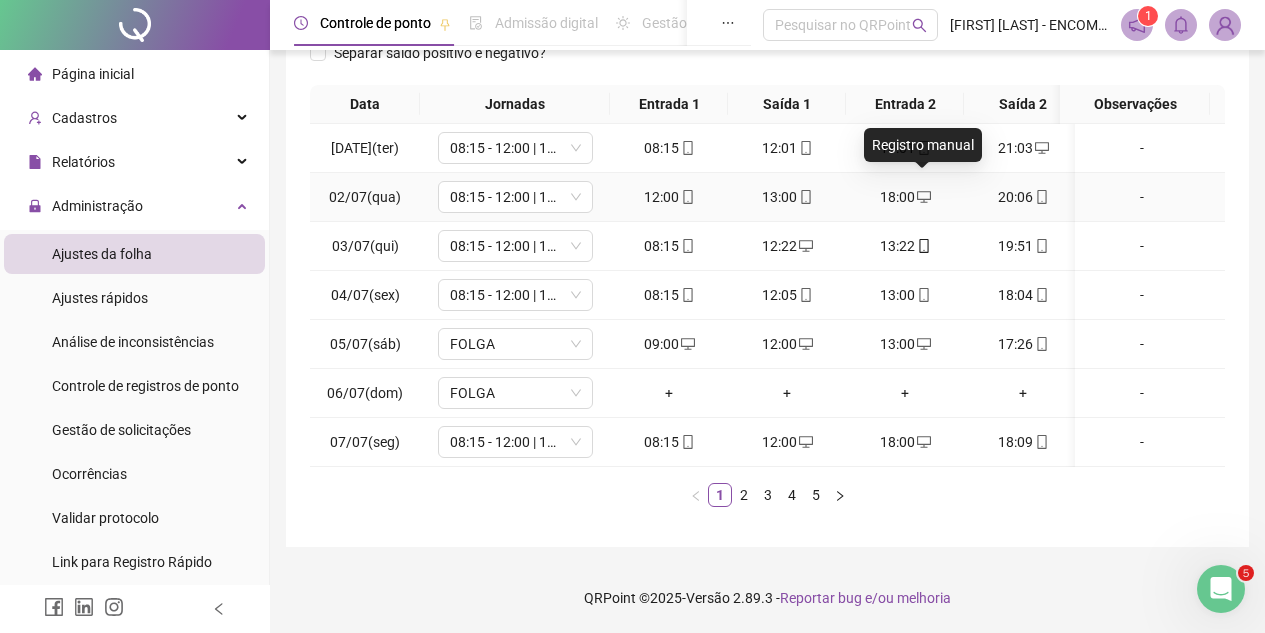 click 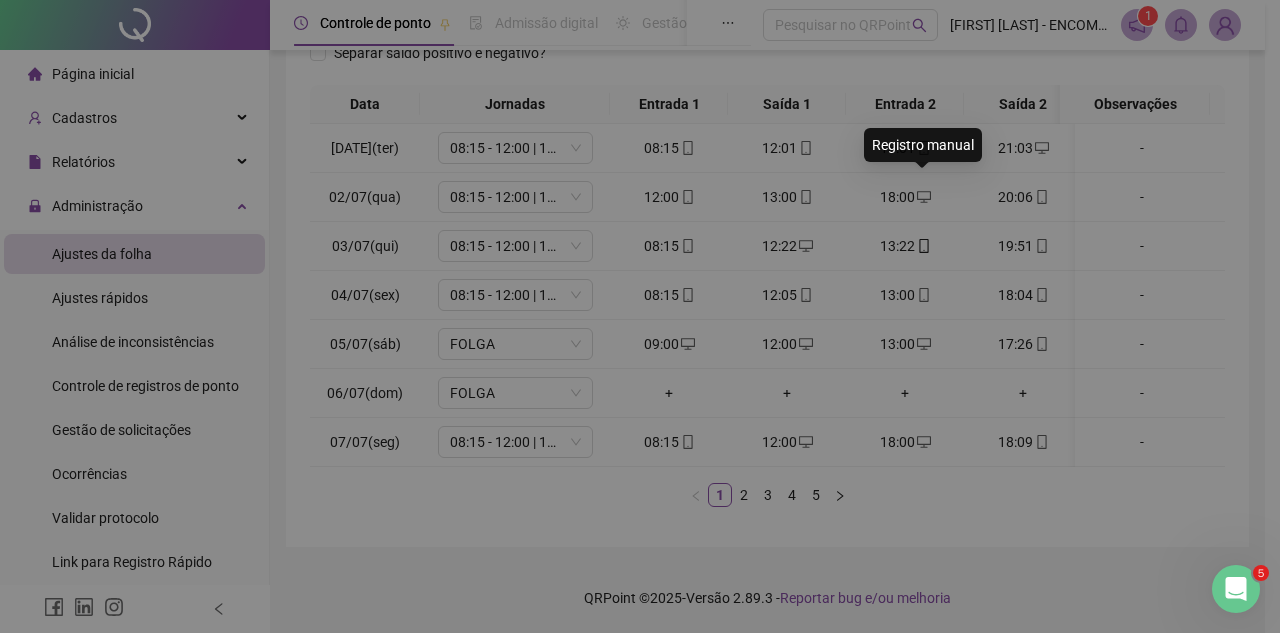 type on "**********" 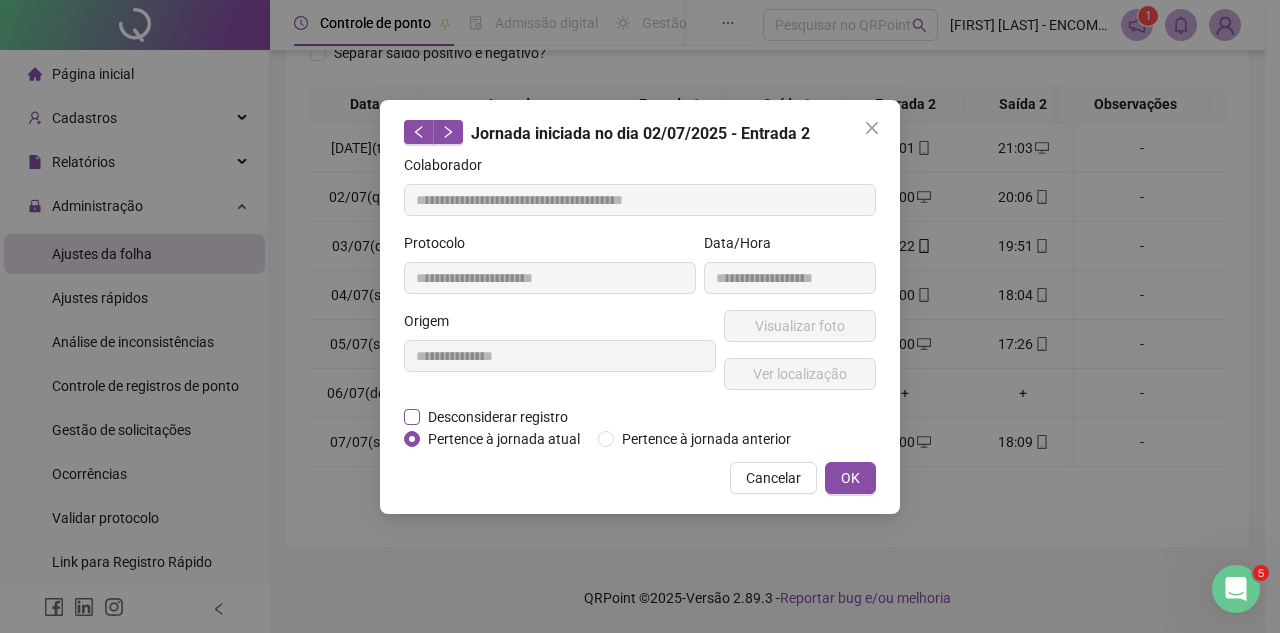 click on "Desconsiderar registro" at bounding box center (498, 417) 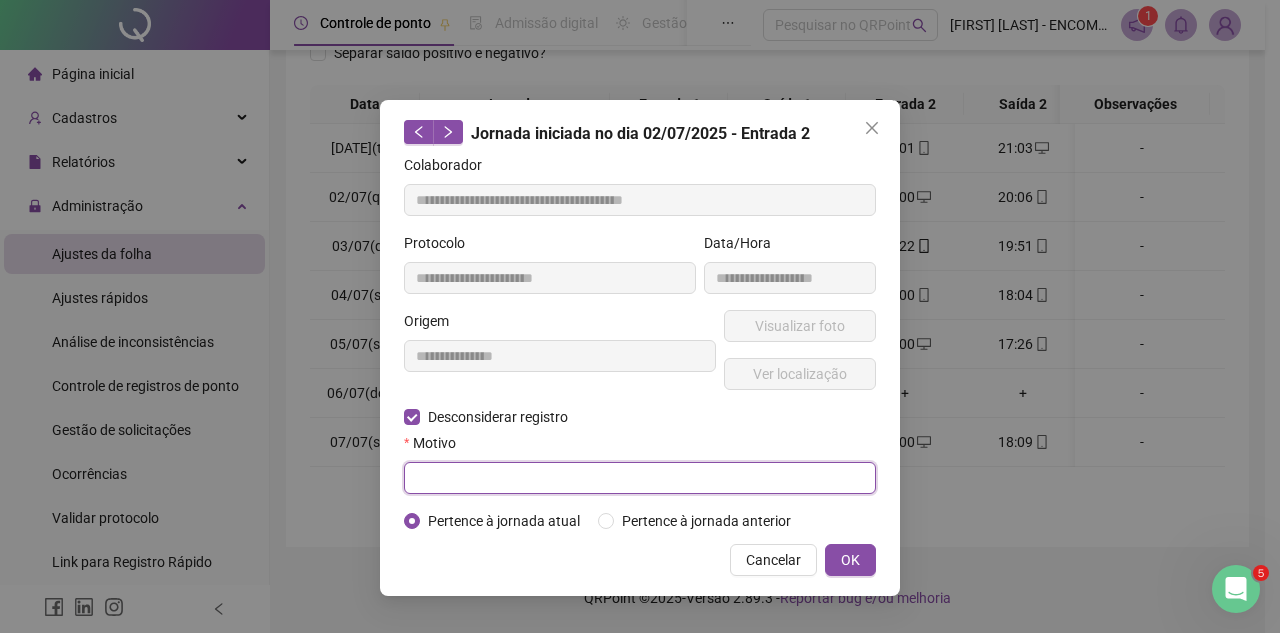 click at bounding box center (640, 478) 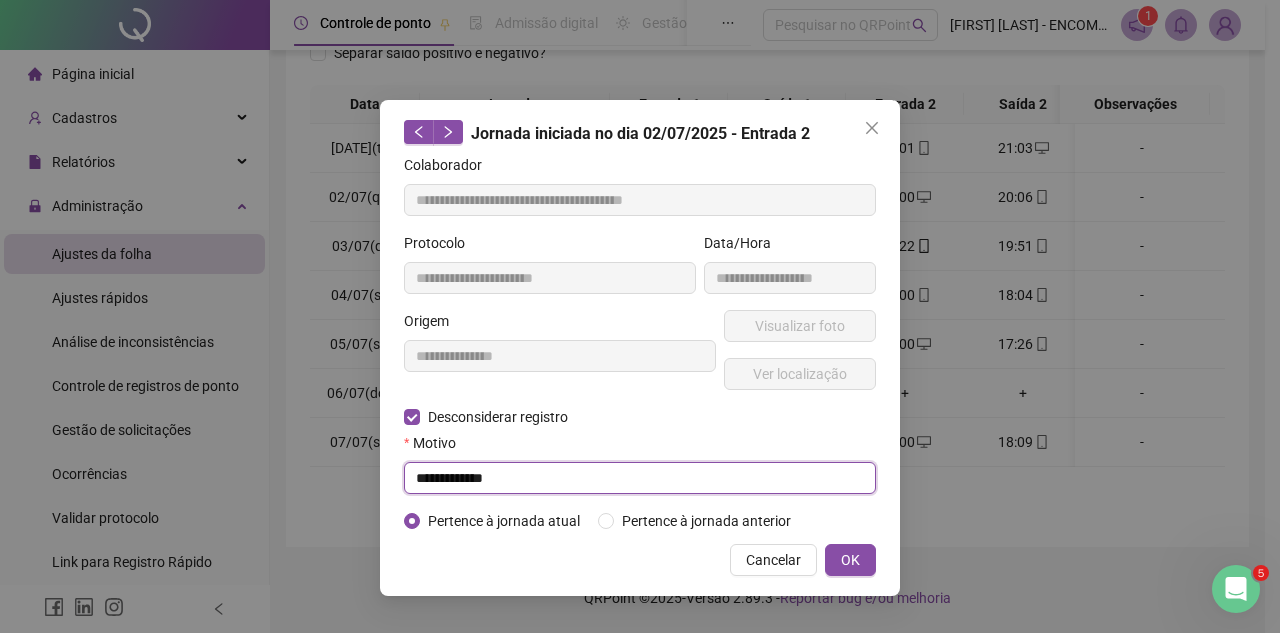 type on "**********" 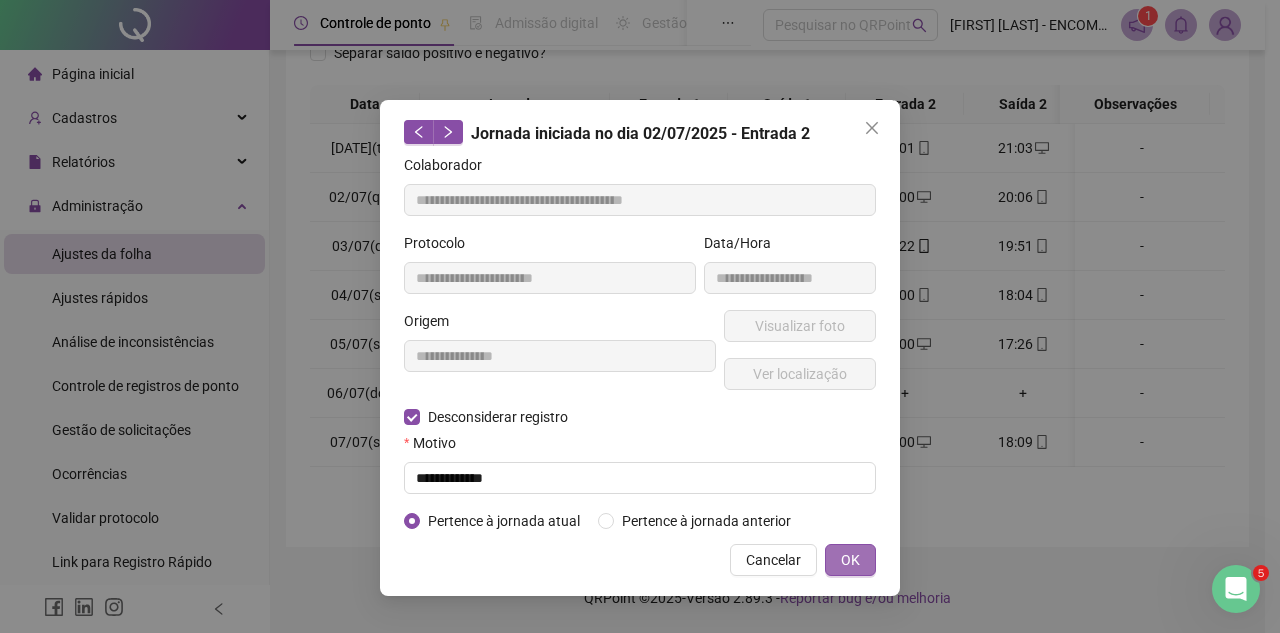 click on "OK" at bounding box center (850, 560) 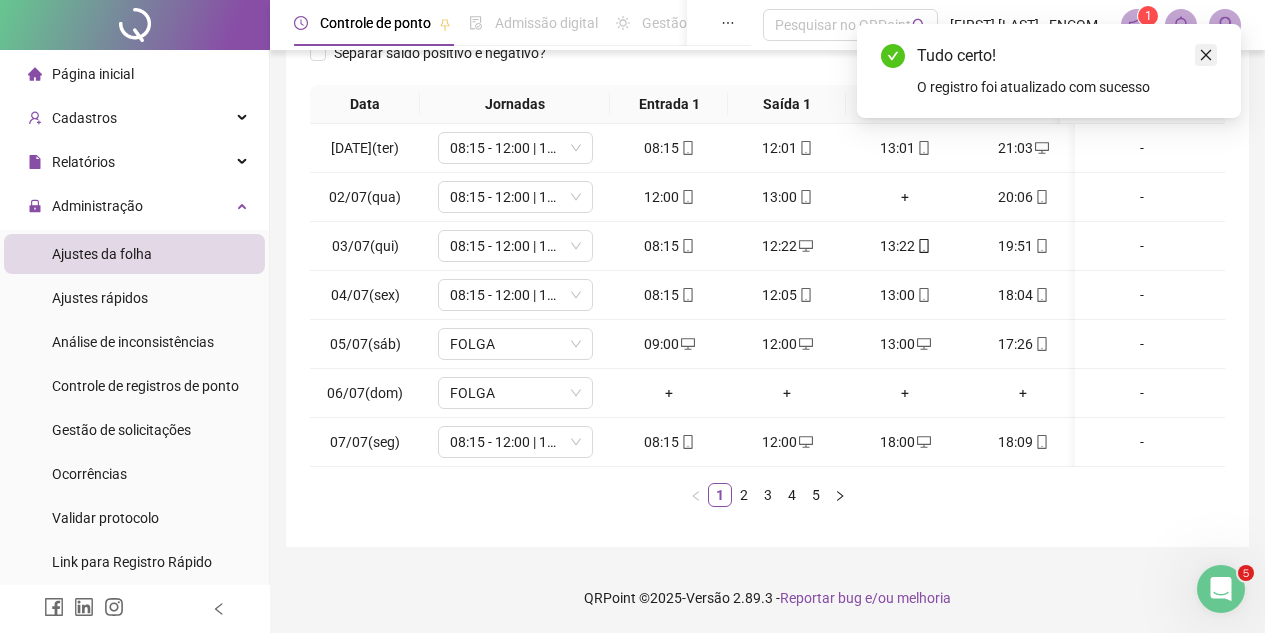 click at bounding box center (1206, 55) 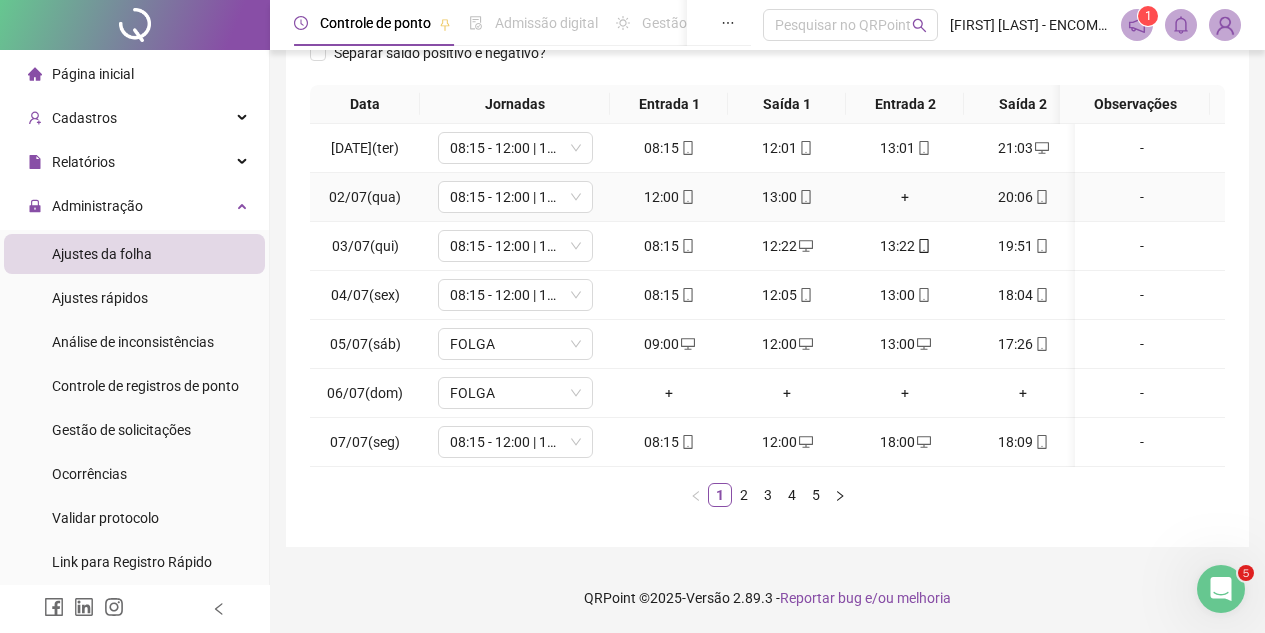 click on "+" at bounding box center (905, 197) 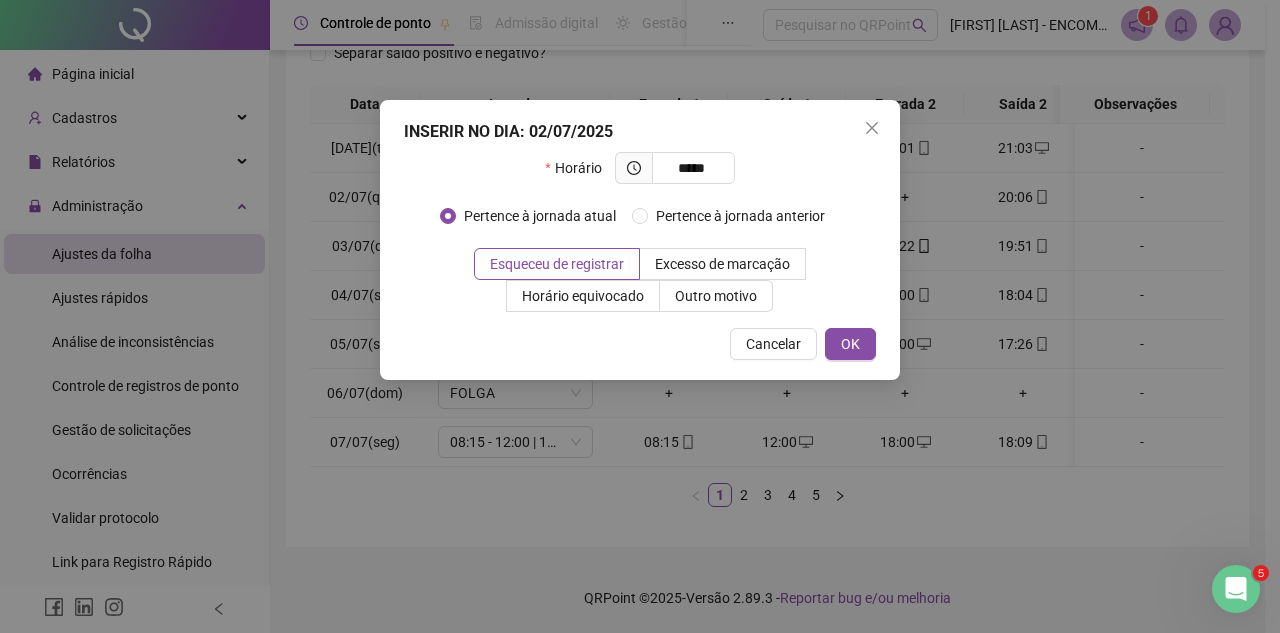 type on "*****" 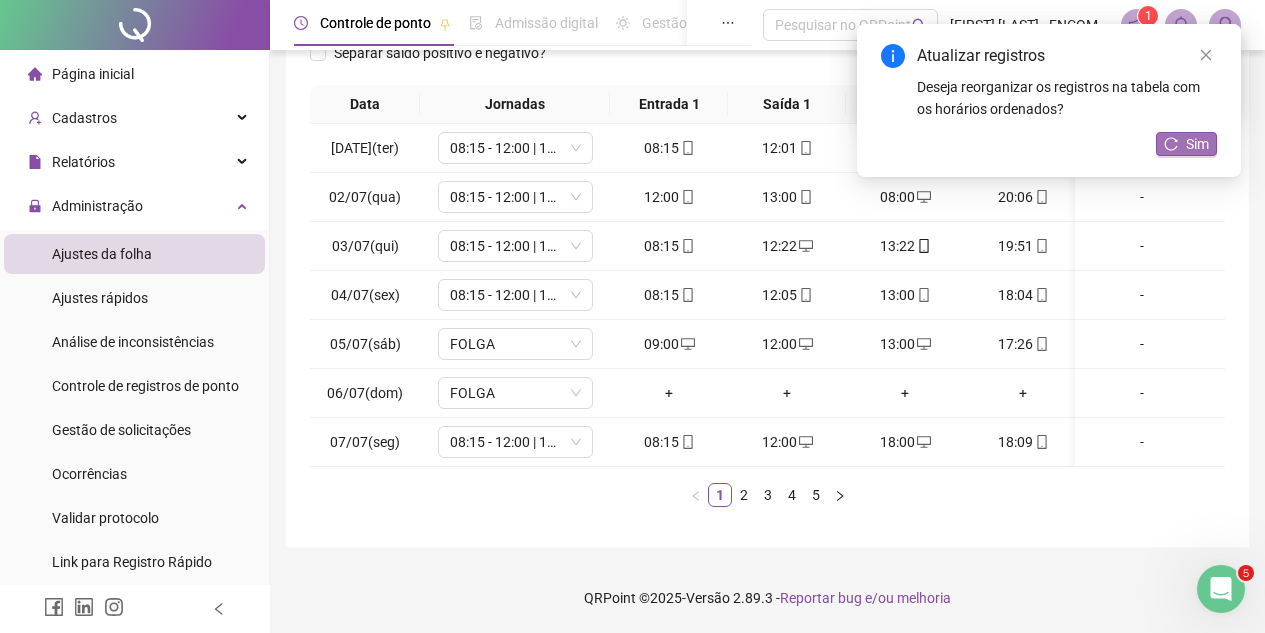 click on "Sim" at bounding box center [1197, 144] 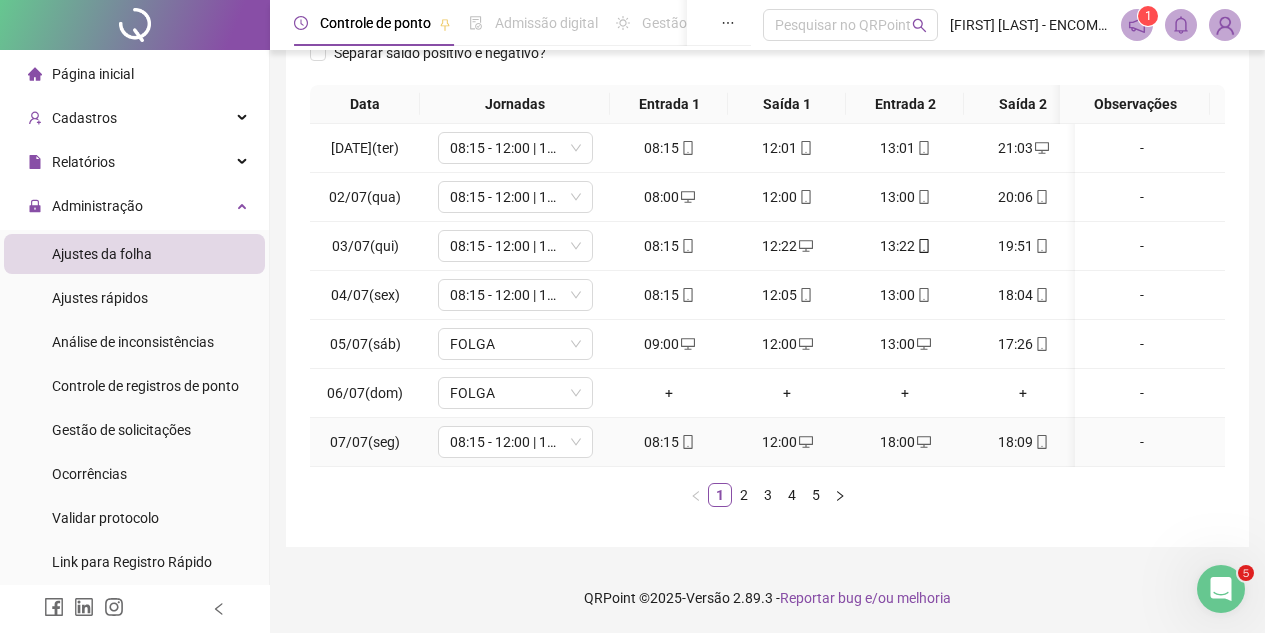click on "18:00" at bounding box center [905, 442] 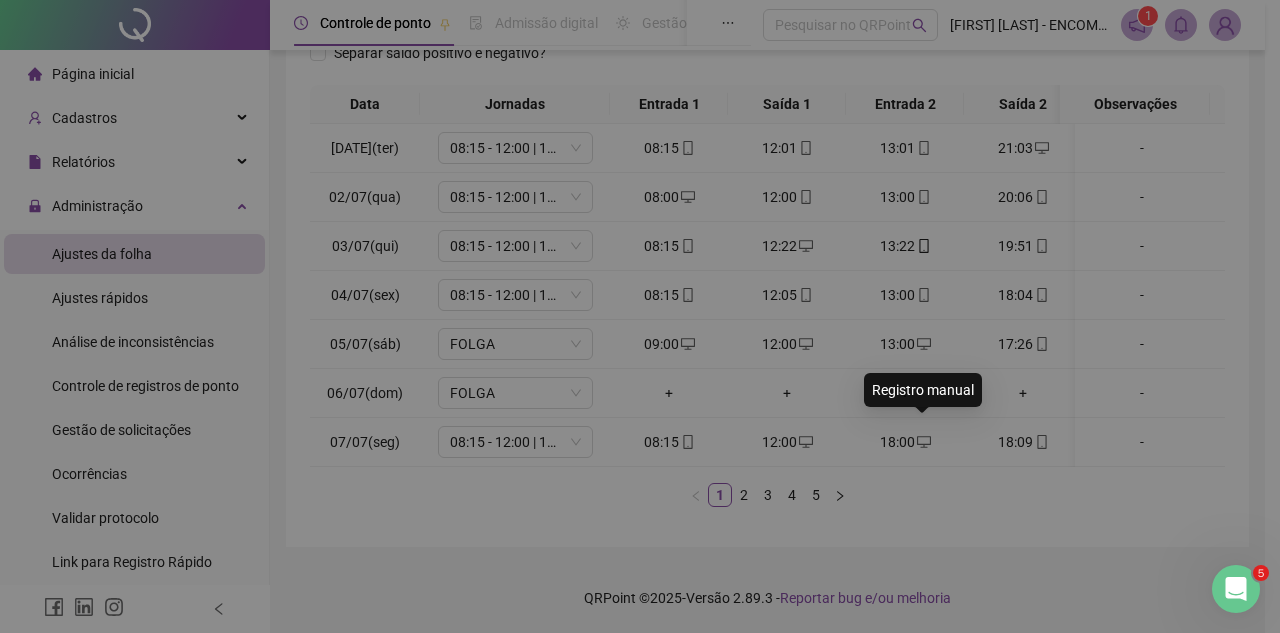 type on "**********" 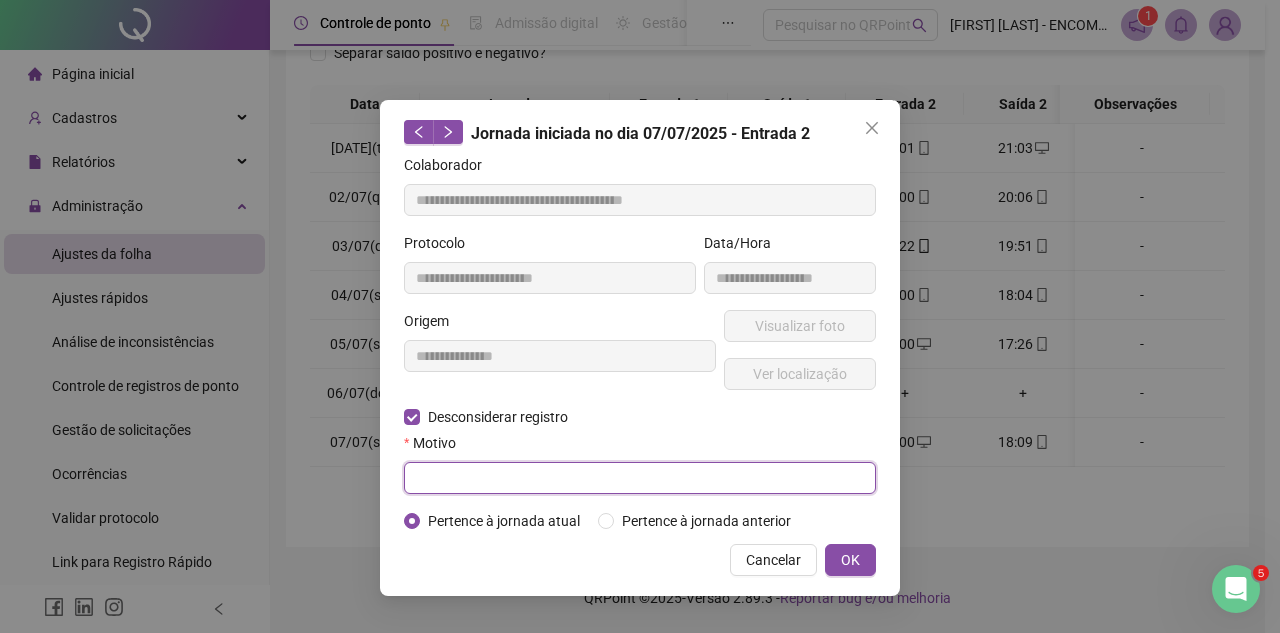 click at bounding box center (640, 478) 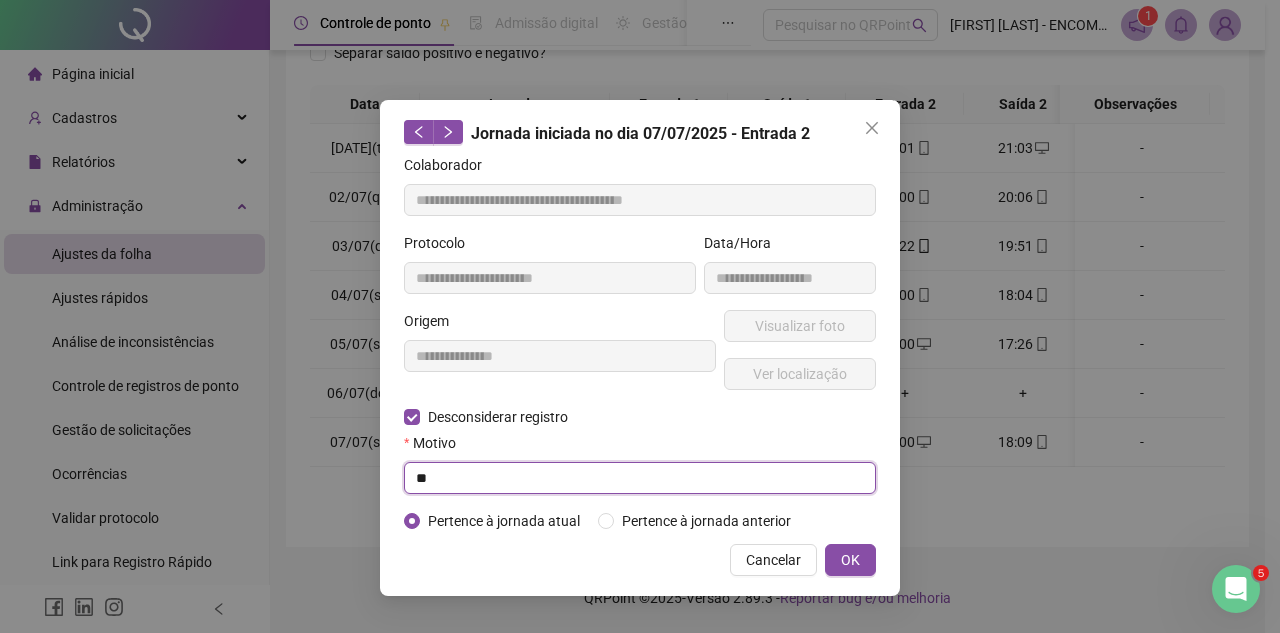 type on "*" 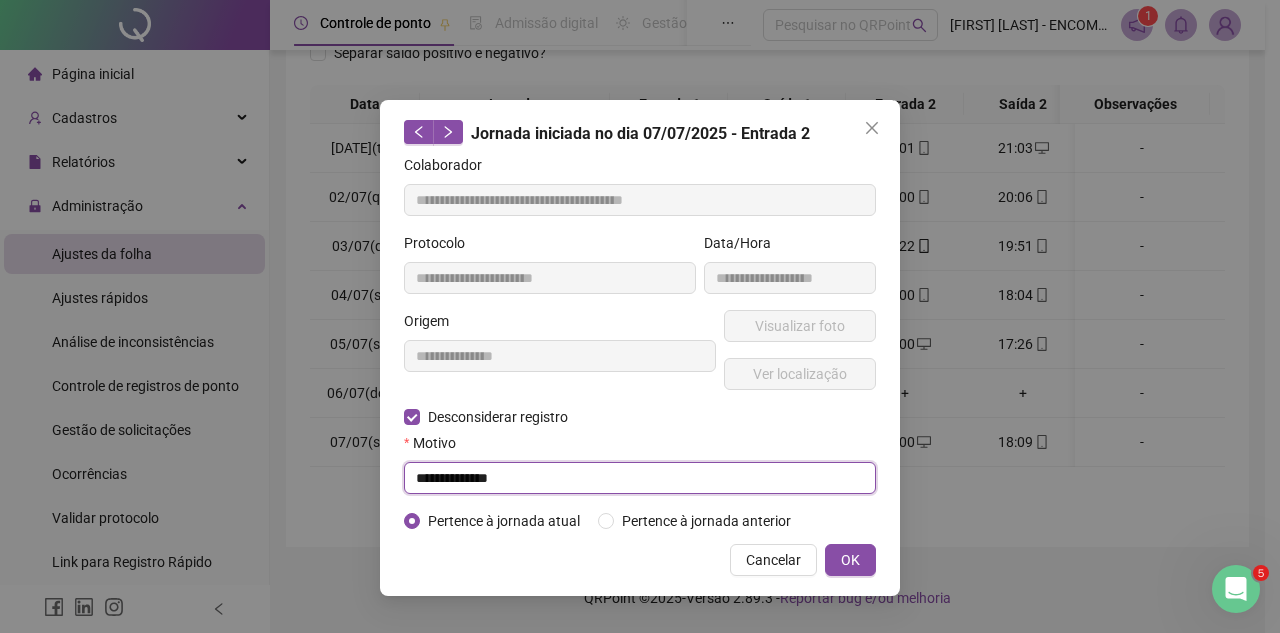 type on "**********" 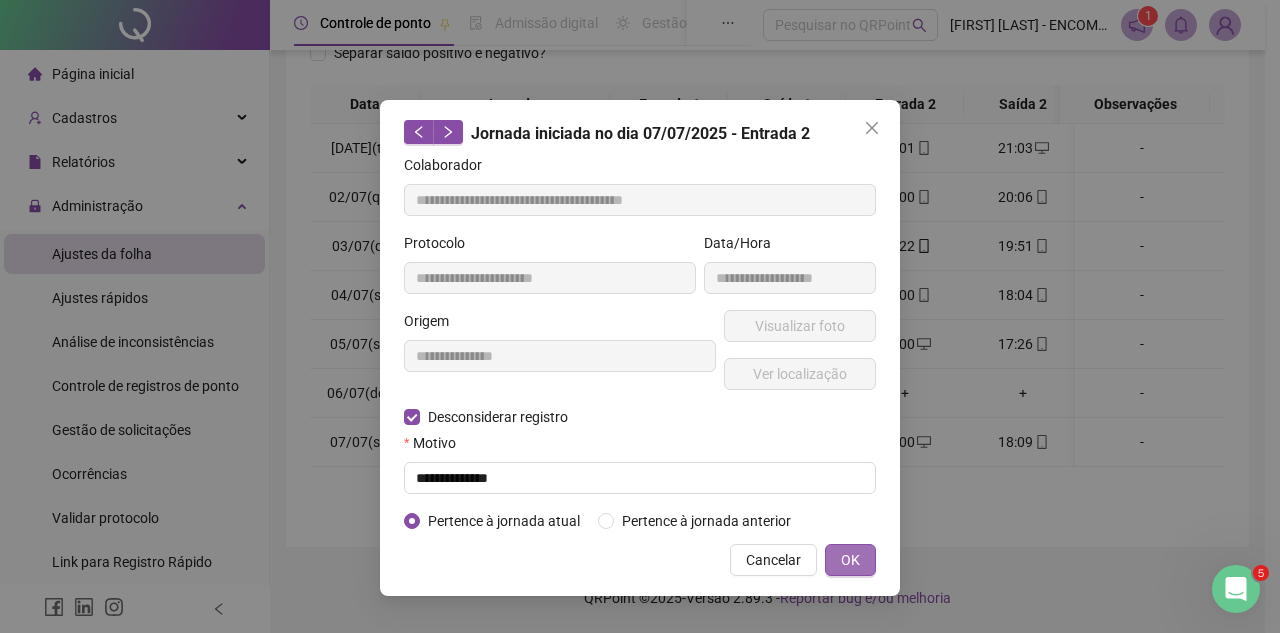 click on "OK" at bounding box center (850, 560) 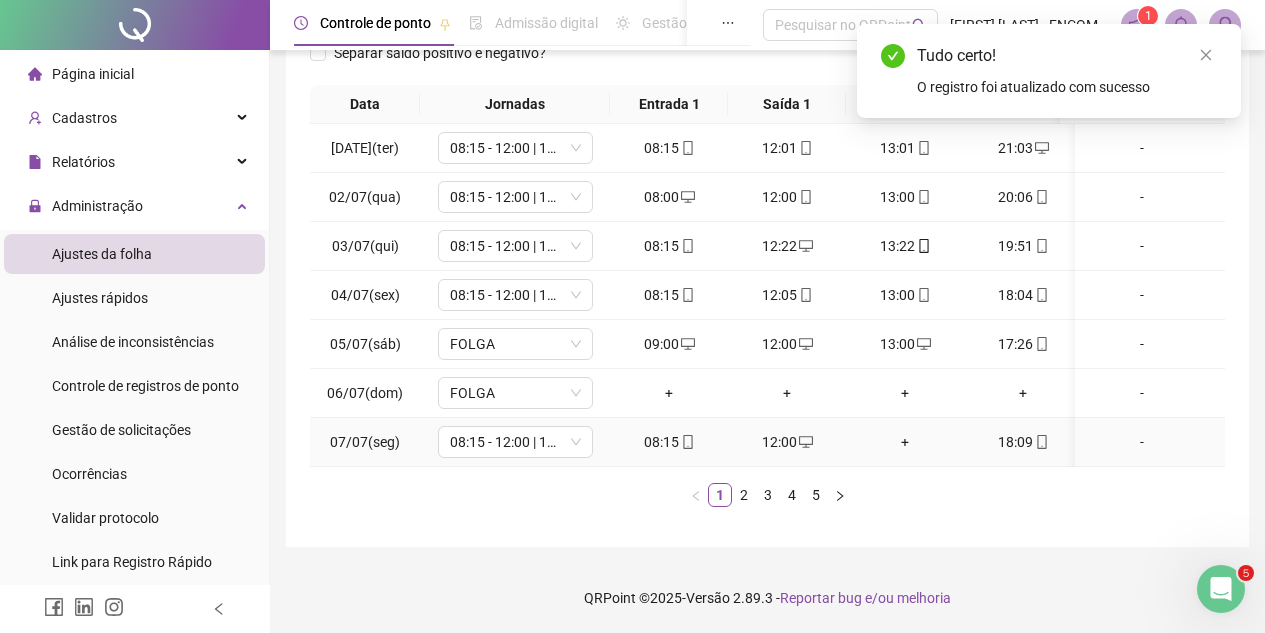 click on "+" at bounding box center [905, 442] 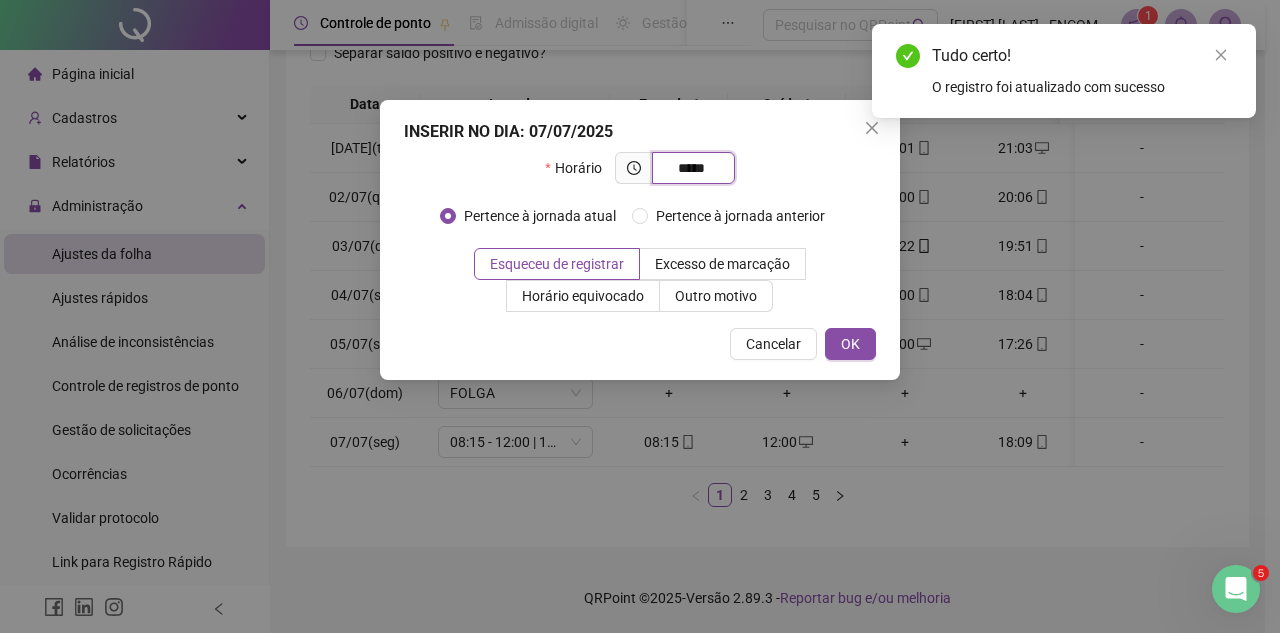 type on "*****" 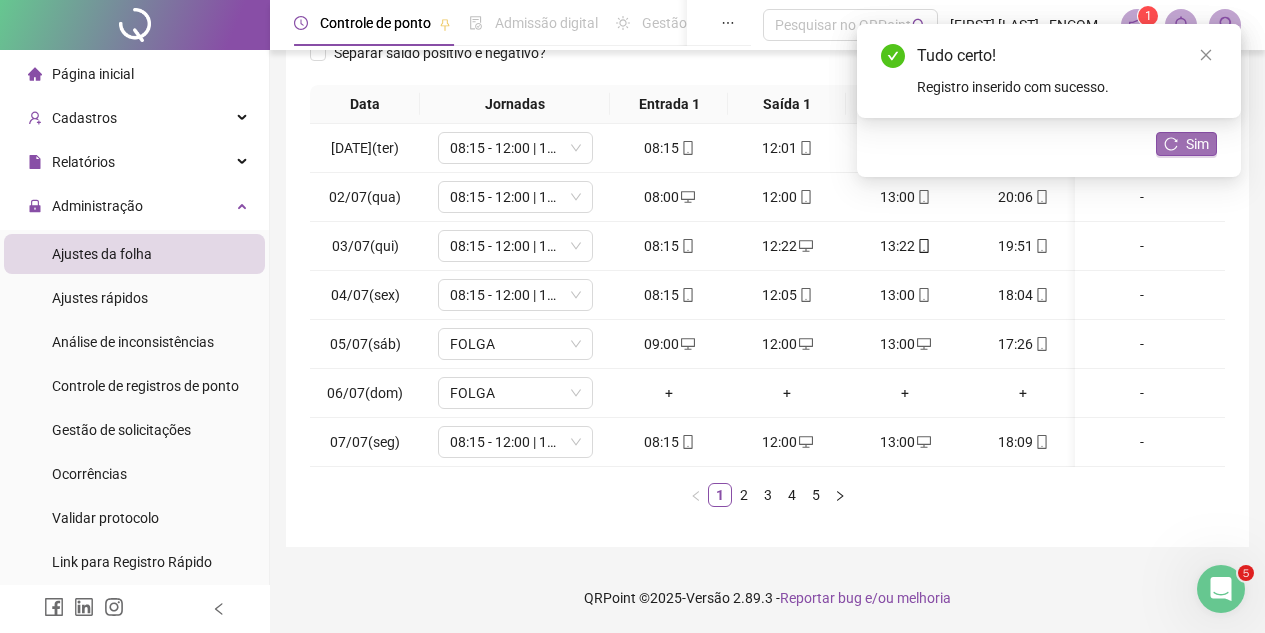 click 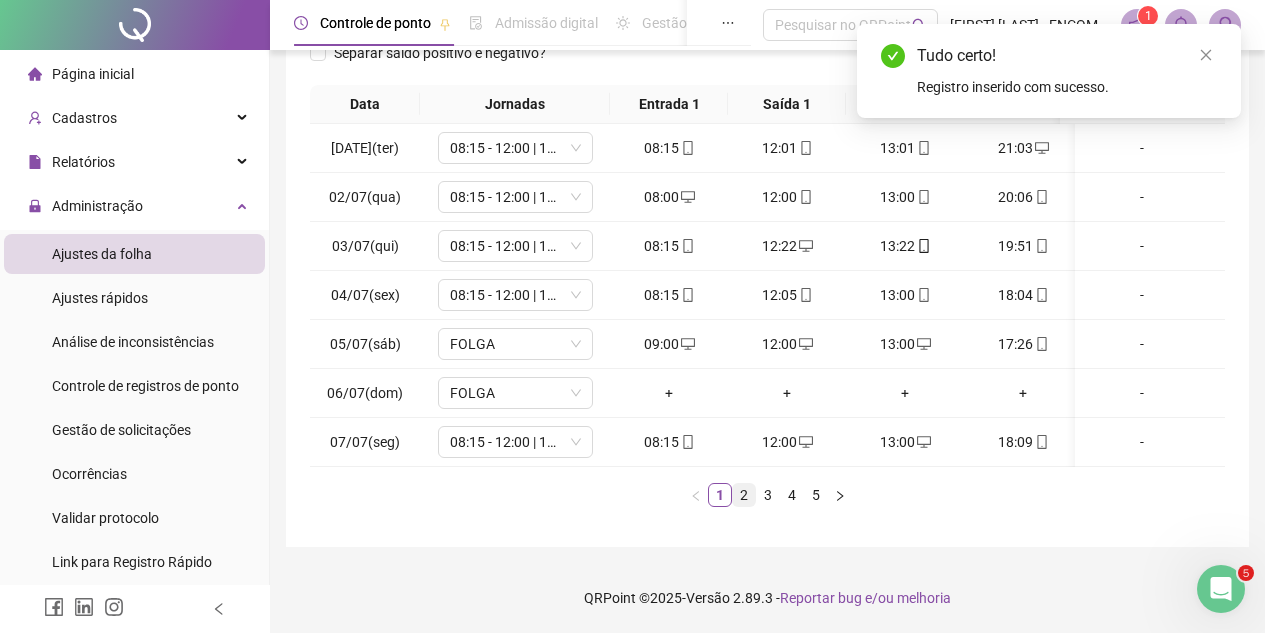click on "2" at bounding box center (744, 495) 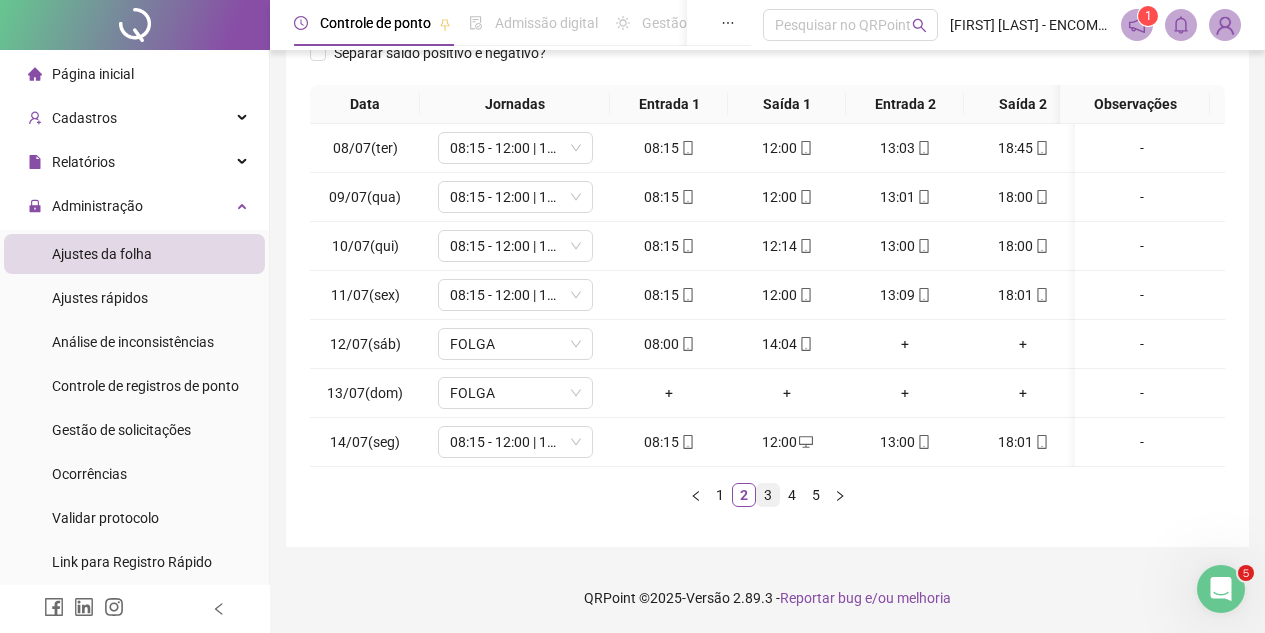 click on "3" at bounding box center (768, 495) 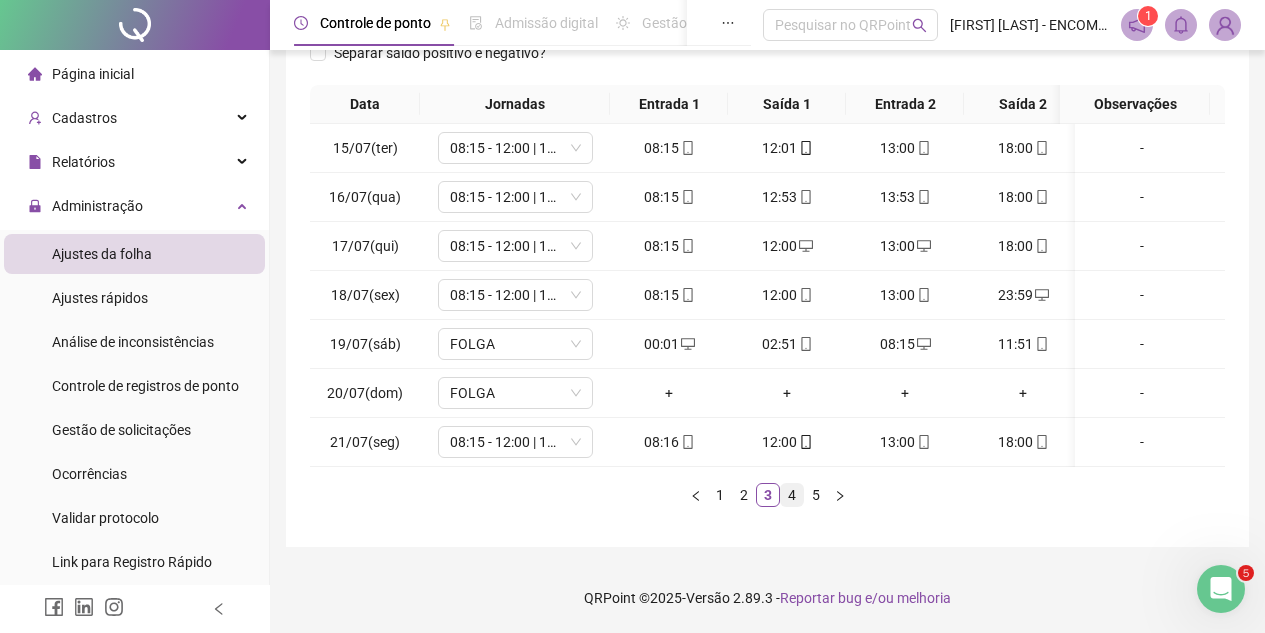 click on "4" at bounding box center [792, 495] 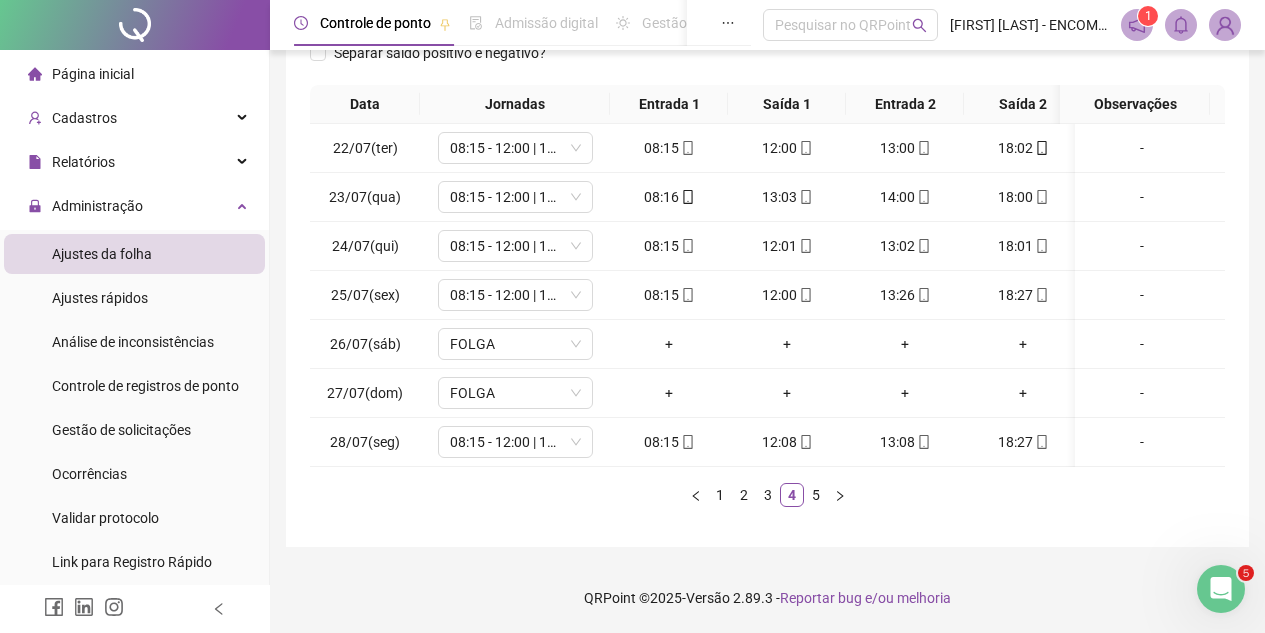 scroll, scrollTop: 0, scrollLeft: 27, axis: horizontal 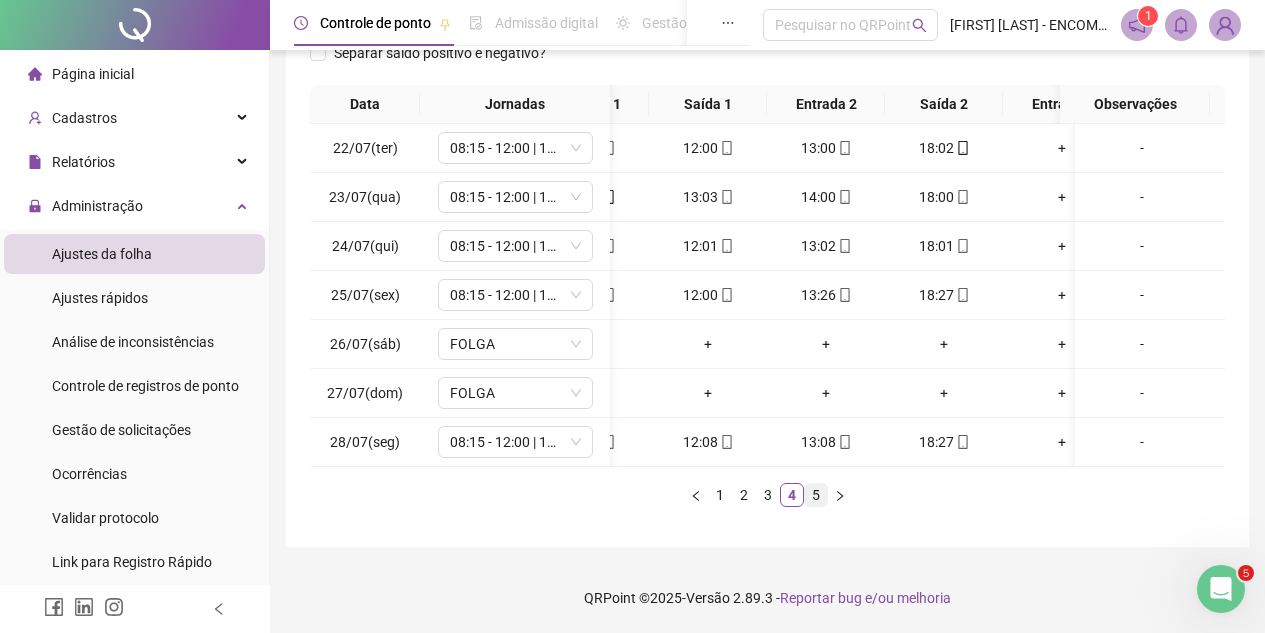 click on "5" at bounding box center [816, 495] 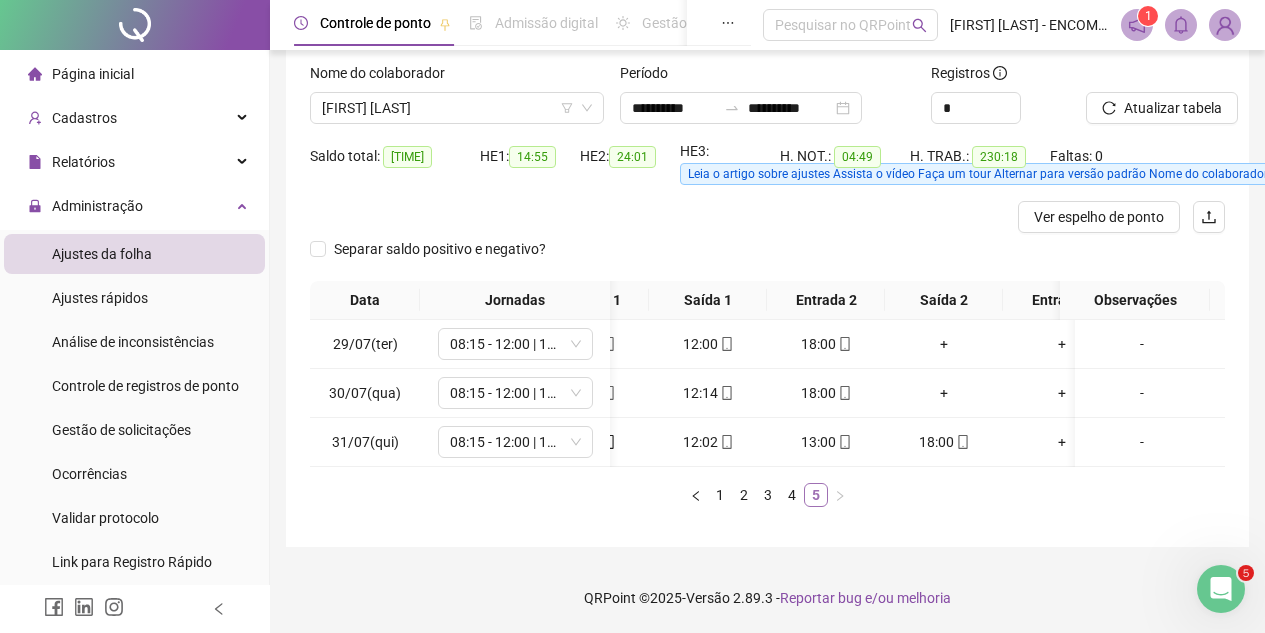 scroll, scrollTop: 124, scrollLeft: 0, axis: vertical 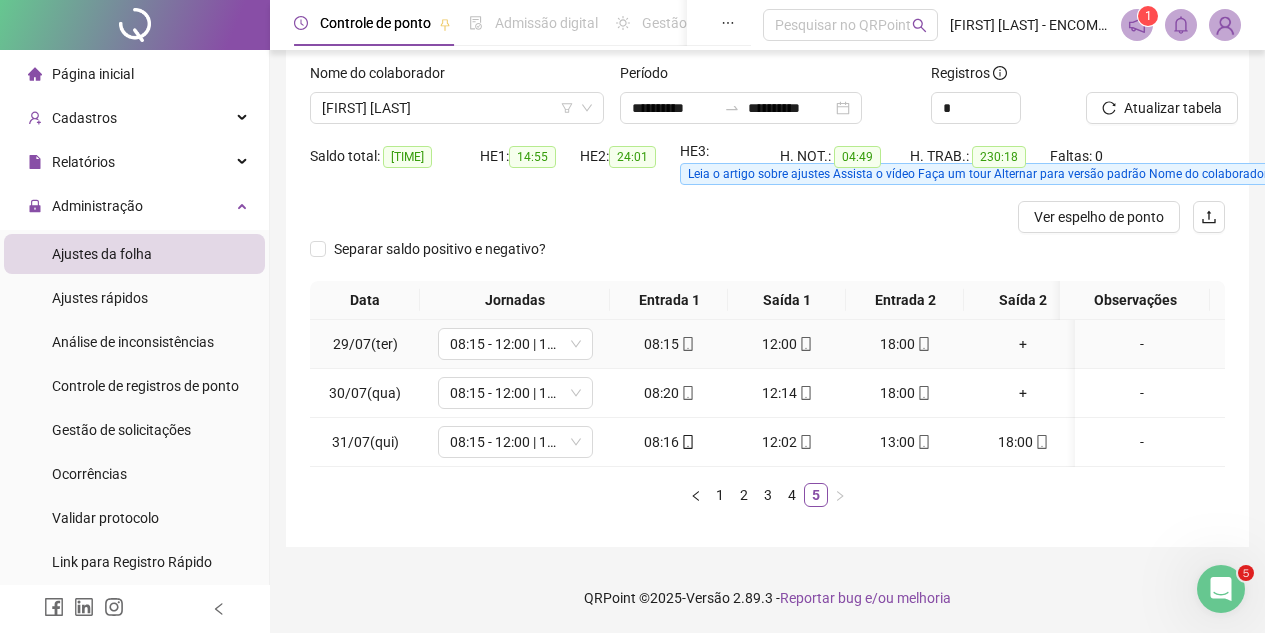 click on "+" at bounding box center (1023, 344) 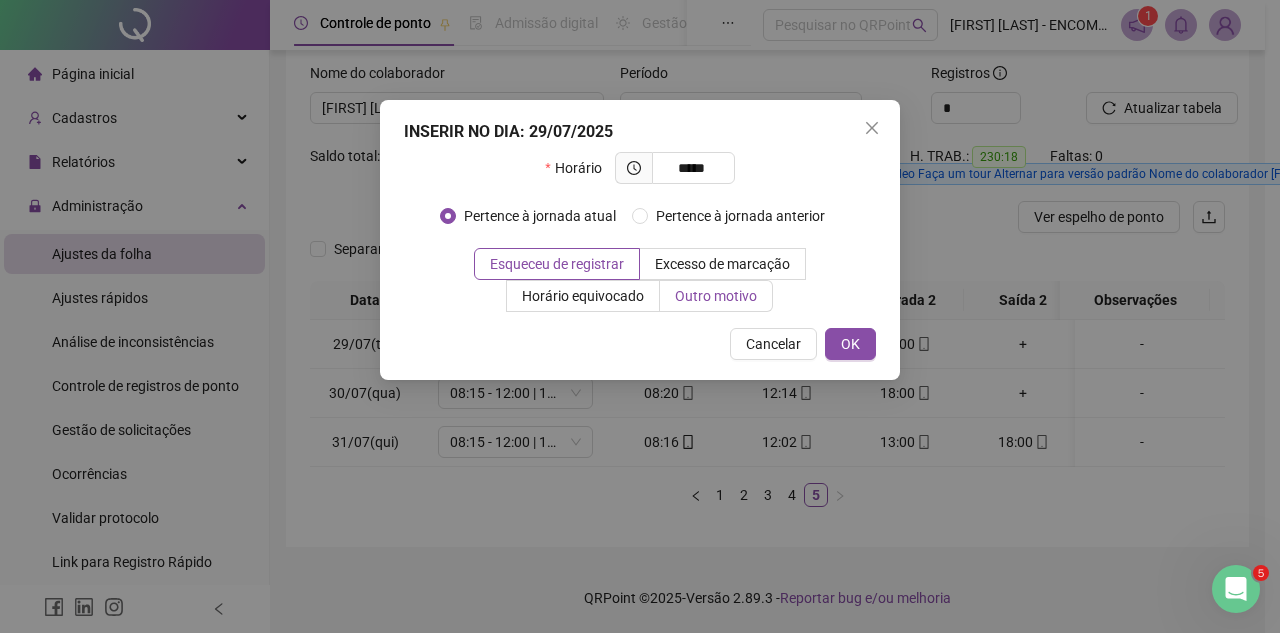 type on "*****" 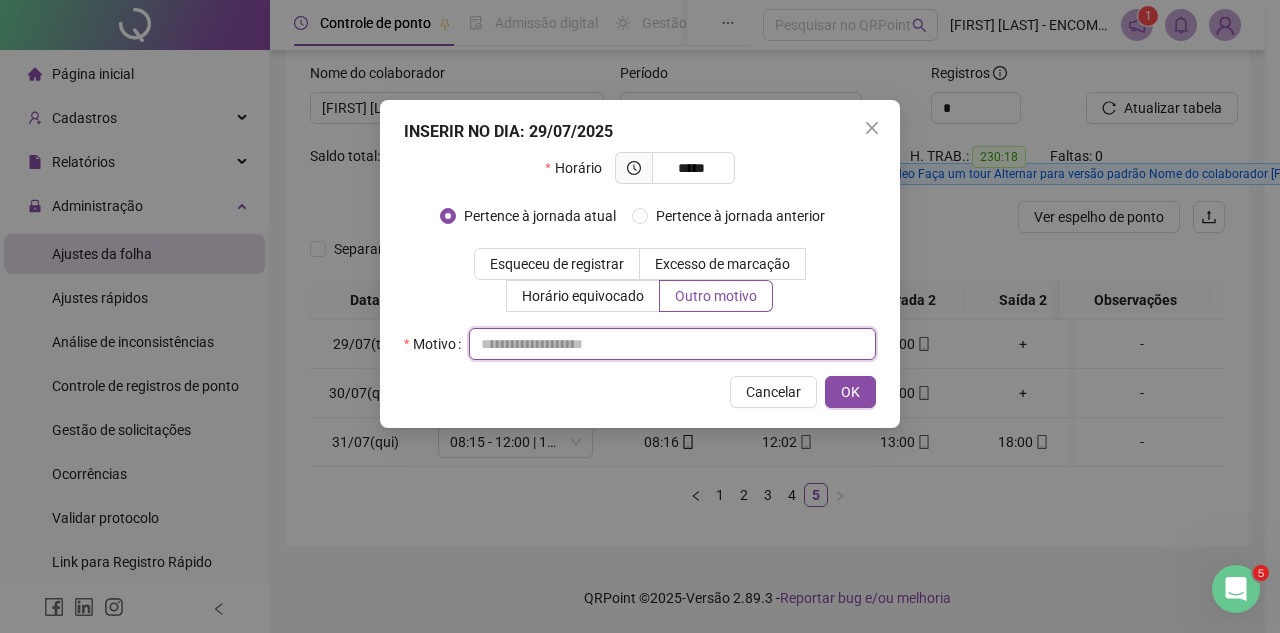 click at bounding box center [672, 344] 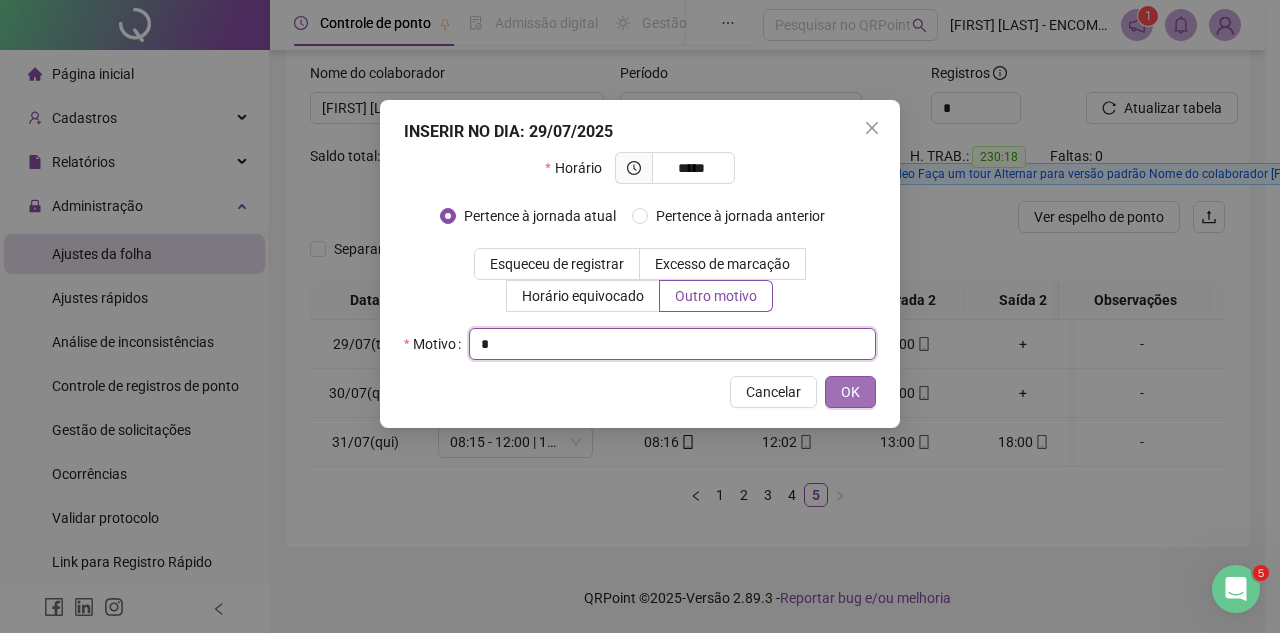 type on "*" 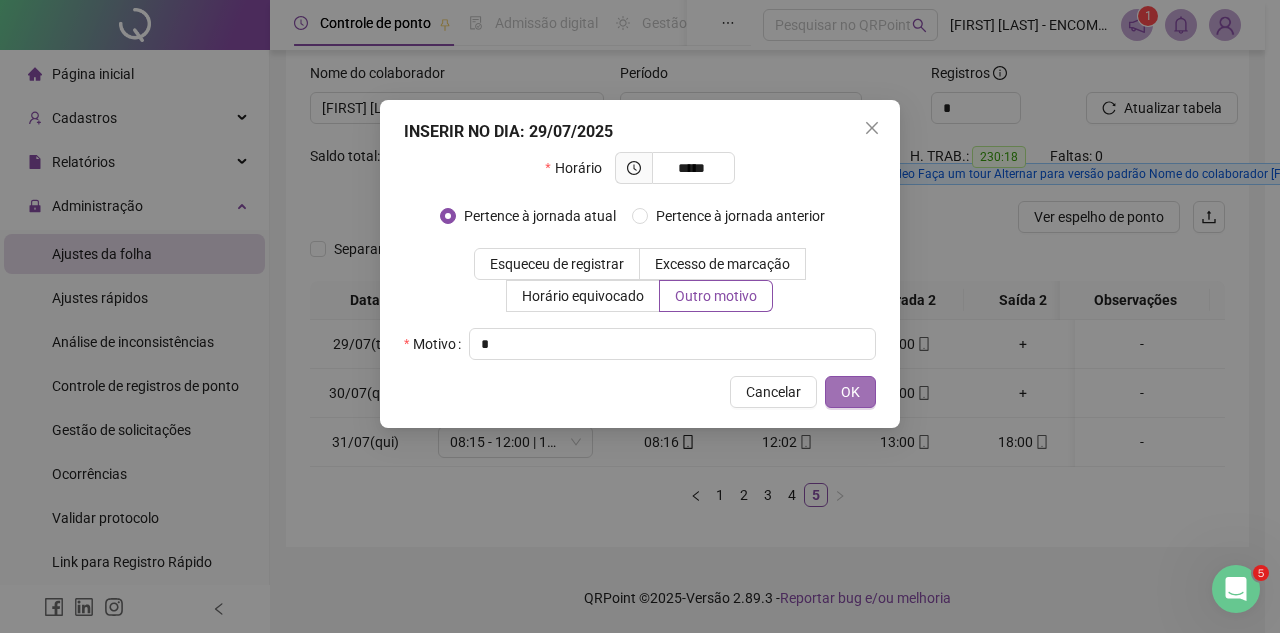 click on "OK" at bounding box center (850, 392) 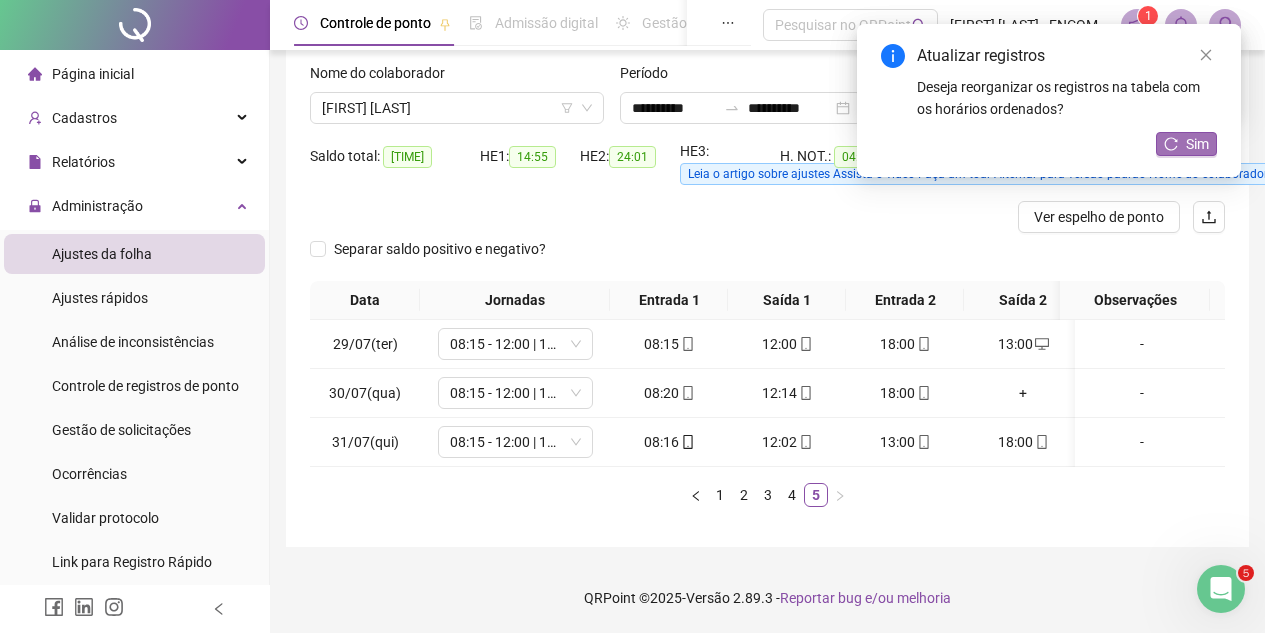 click on "Sim" at bounding box center (1186, 144) 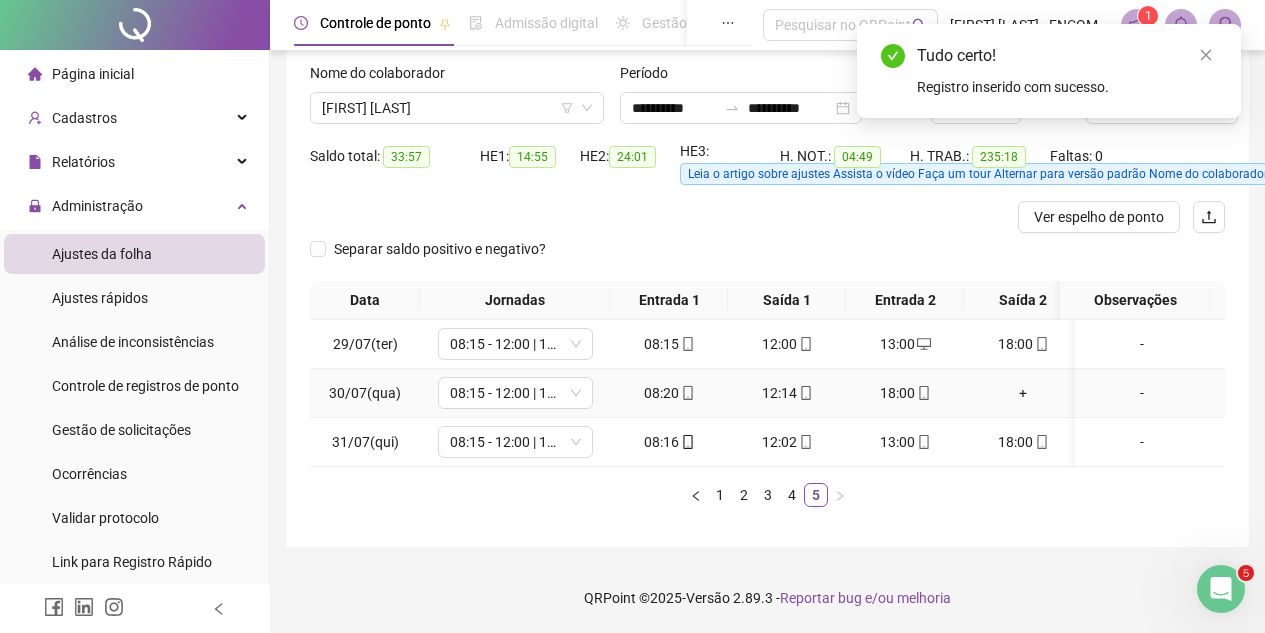 click on "+" at bounding box center [1023, 393] 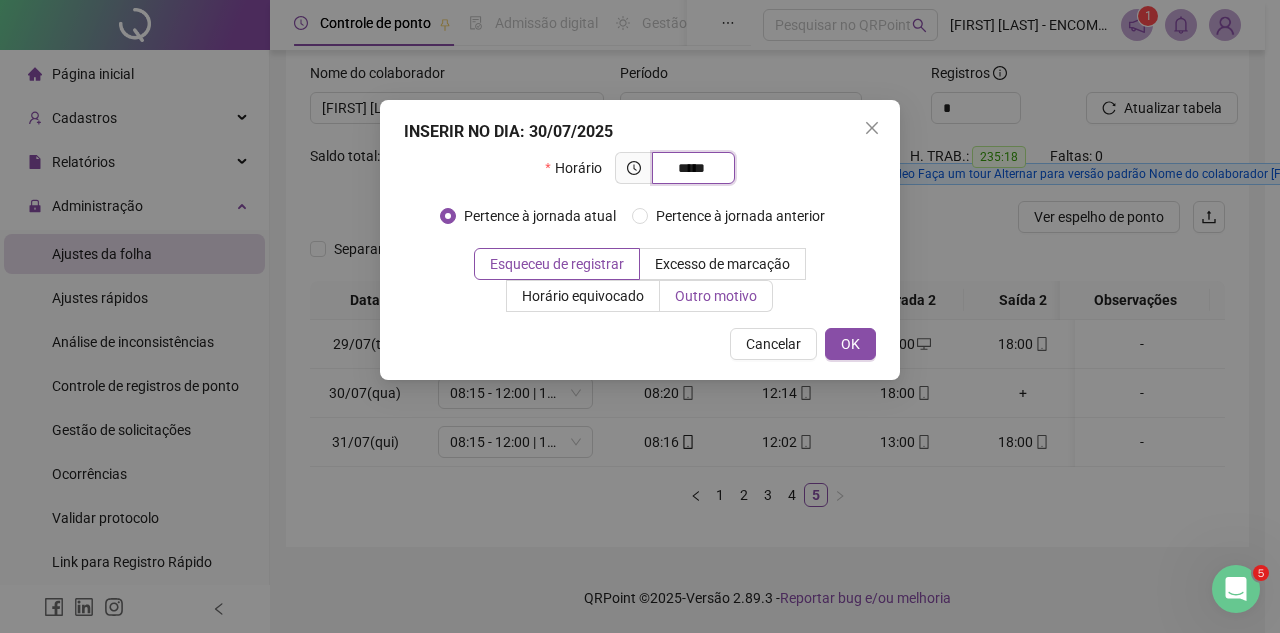 type on "*****" 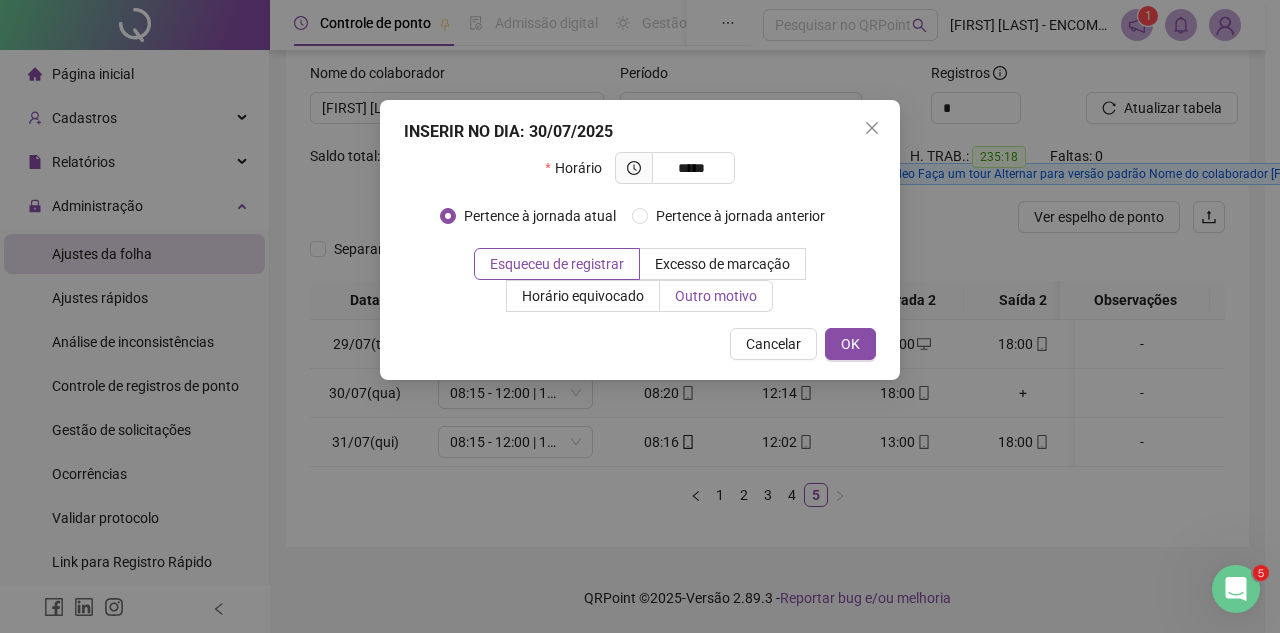click on "Outro motivo" at bounding box center (716, 296) 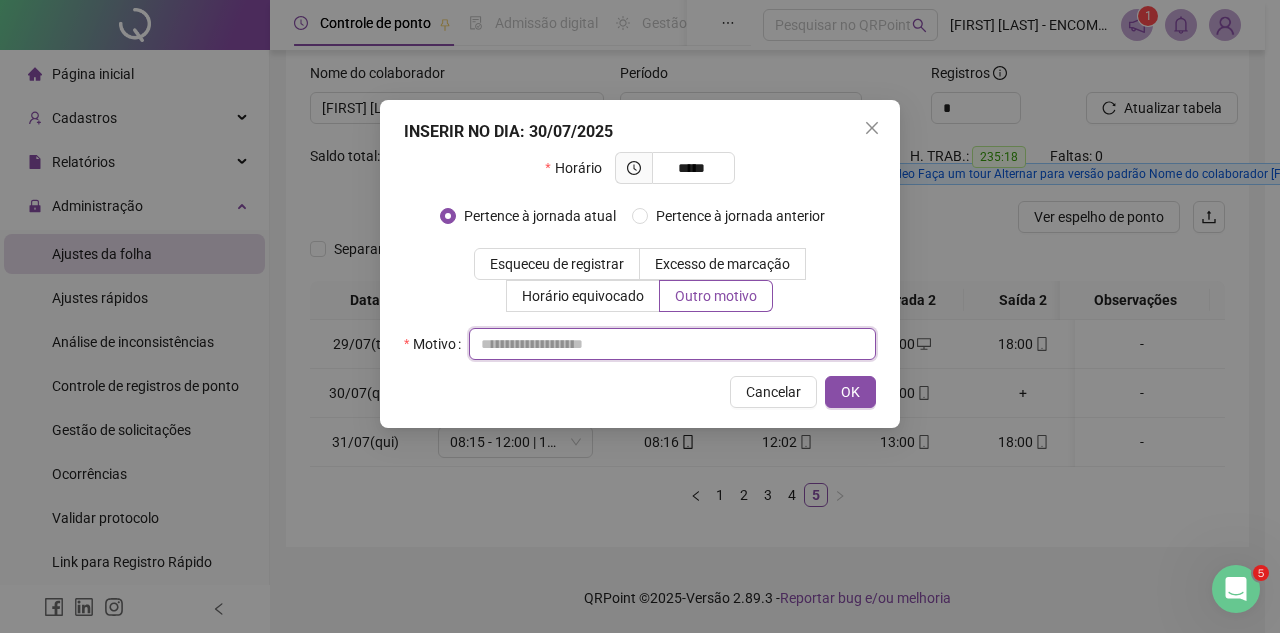 click at bounding box center (672, 344) 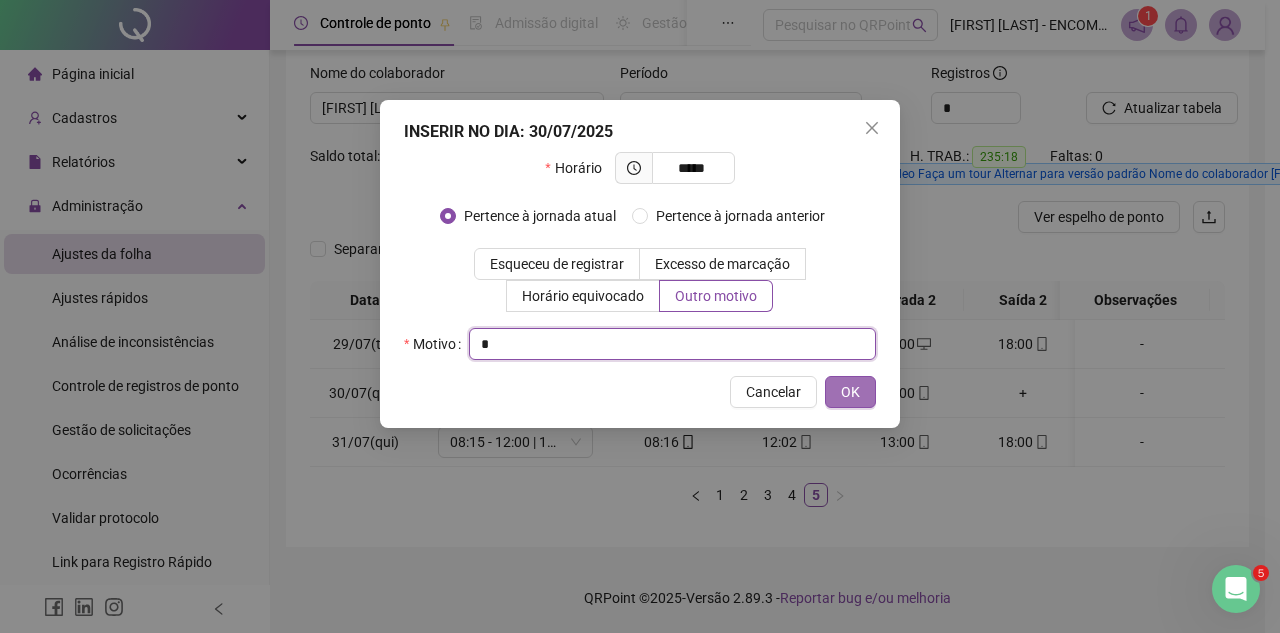 type on "*" 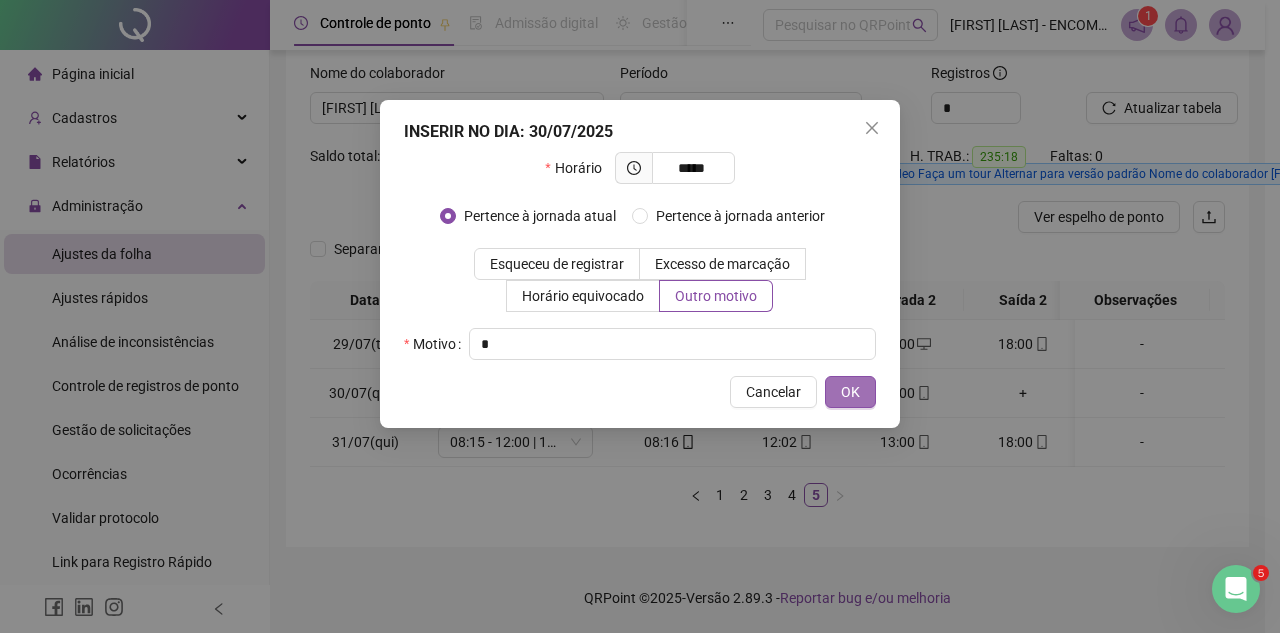 click on "OK" at bounding box center (850, 392) 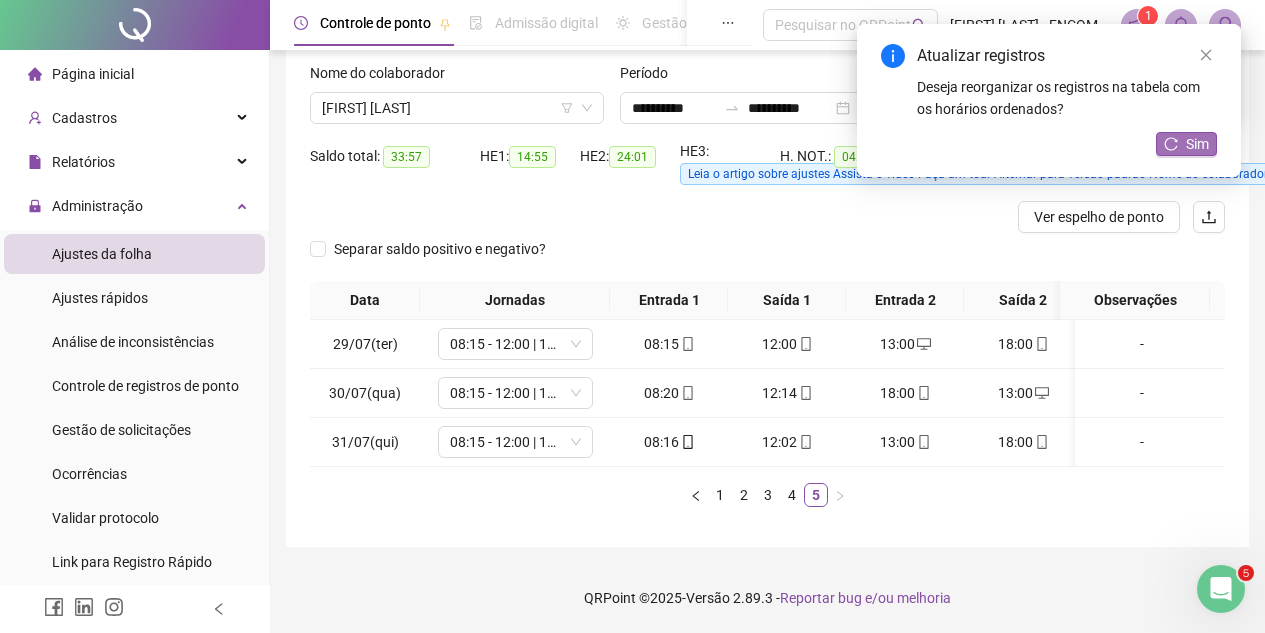 click on "Sim" at bounding box center (1197, 144) 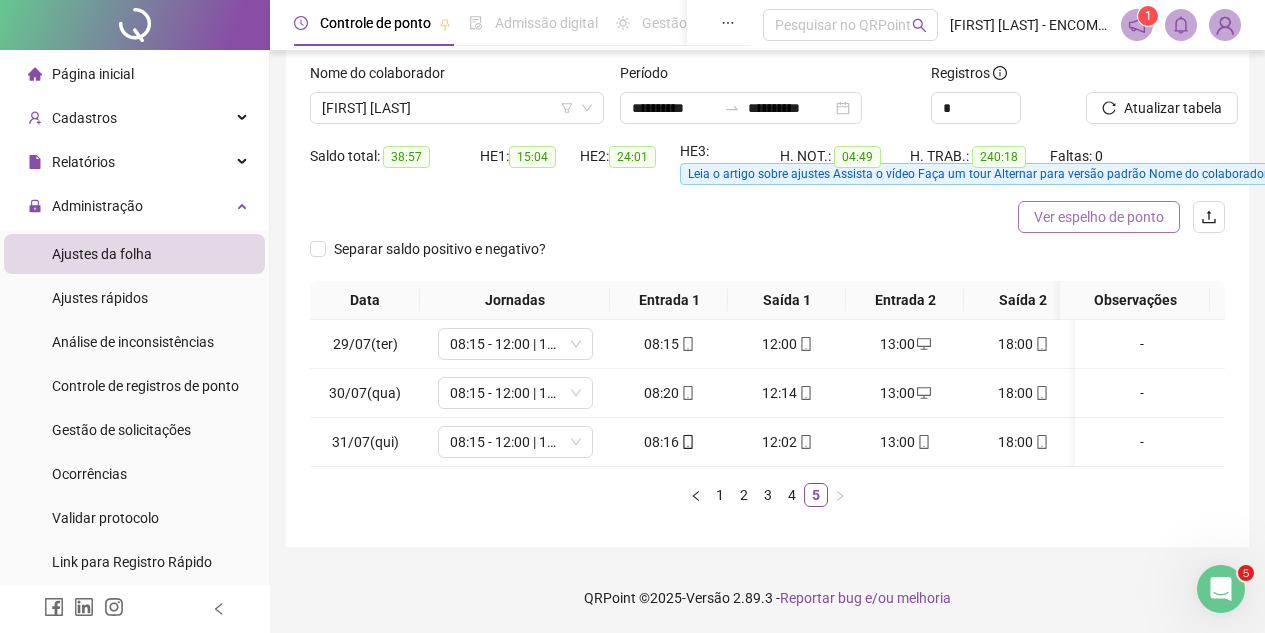 click on "Ver espelho de ponto" at bounding box center [1099, 217] 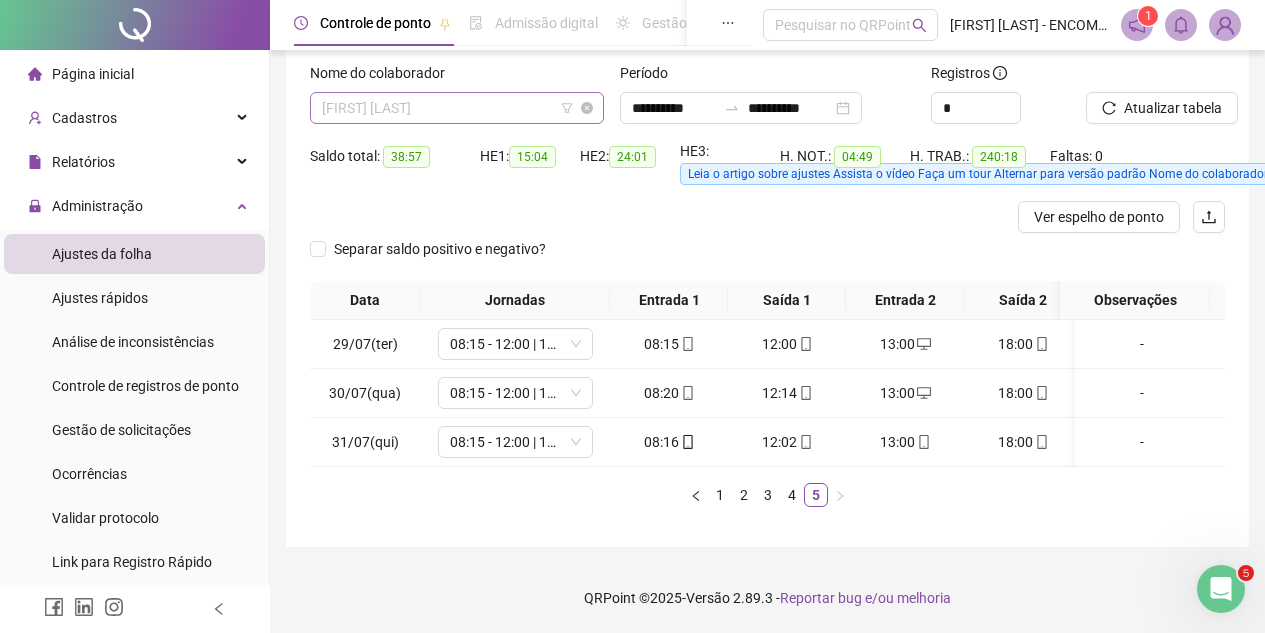 click on "[FIRST] [LAST]" at bounding box center [457, 108] 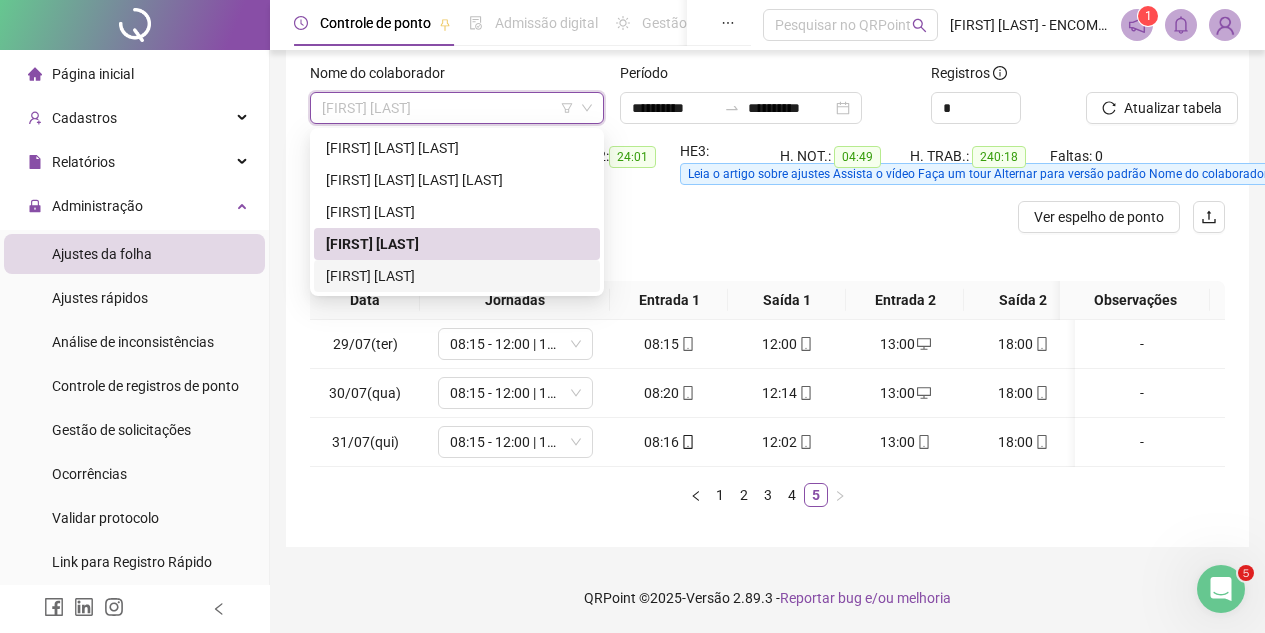 click on "[FIRST] [LAST]" at bounding box center [457, 276] 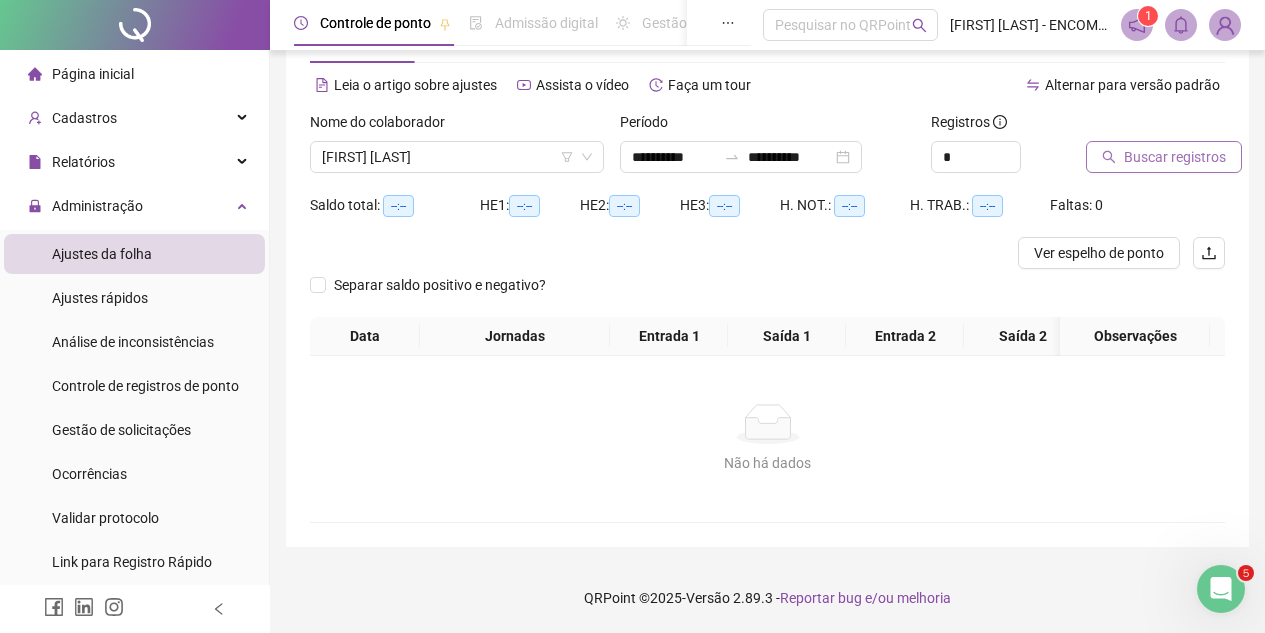 click on "Buscar registros" at bounding box center [1175, 157] 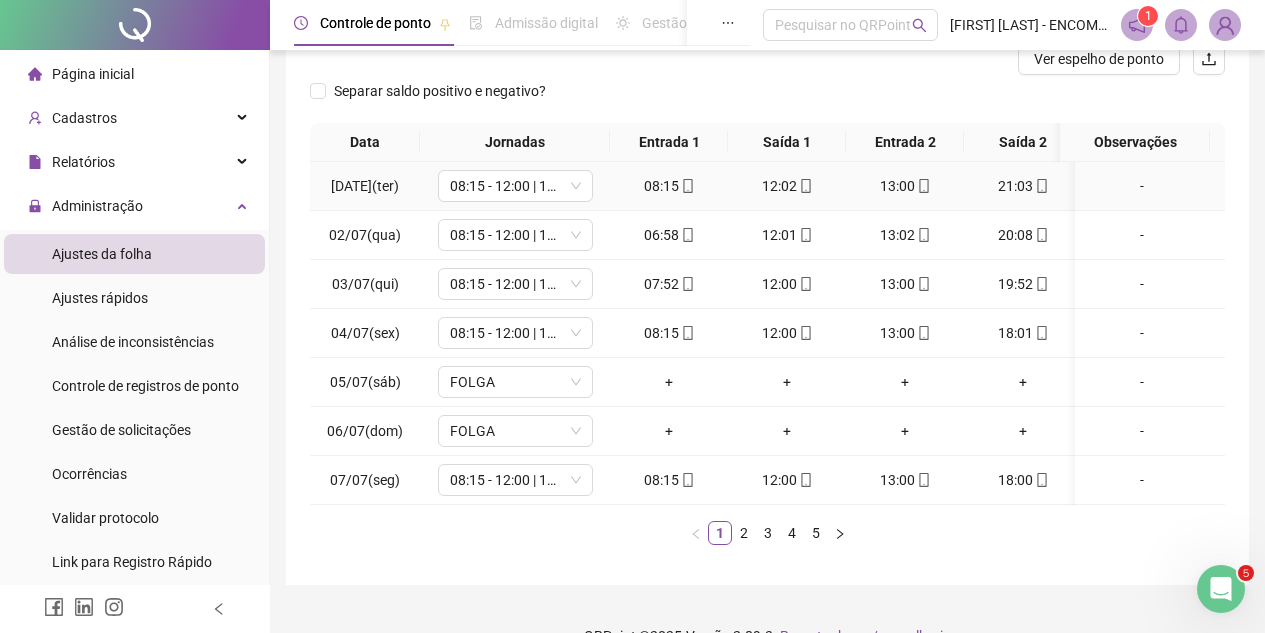 scroll, scrollTop: 288, scrollLeft: 0, axis: vertical 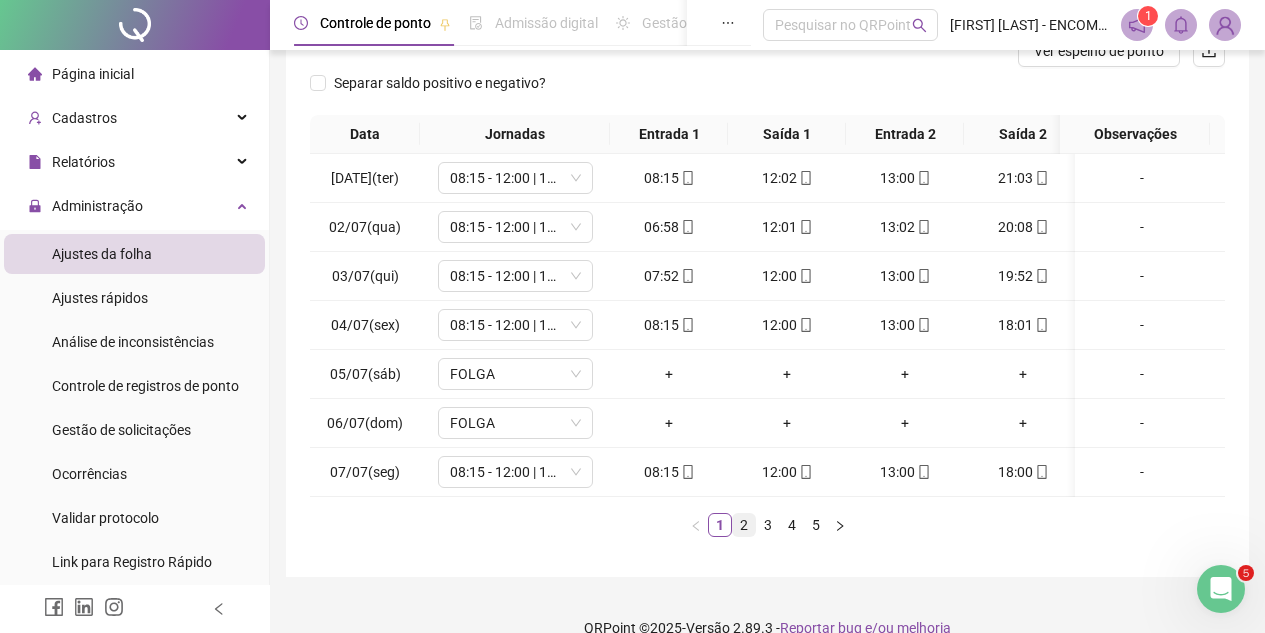 click on "2" at bounding box center (744, 525) 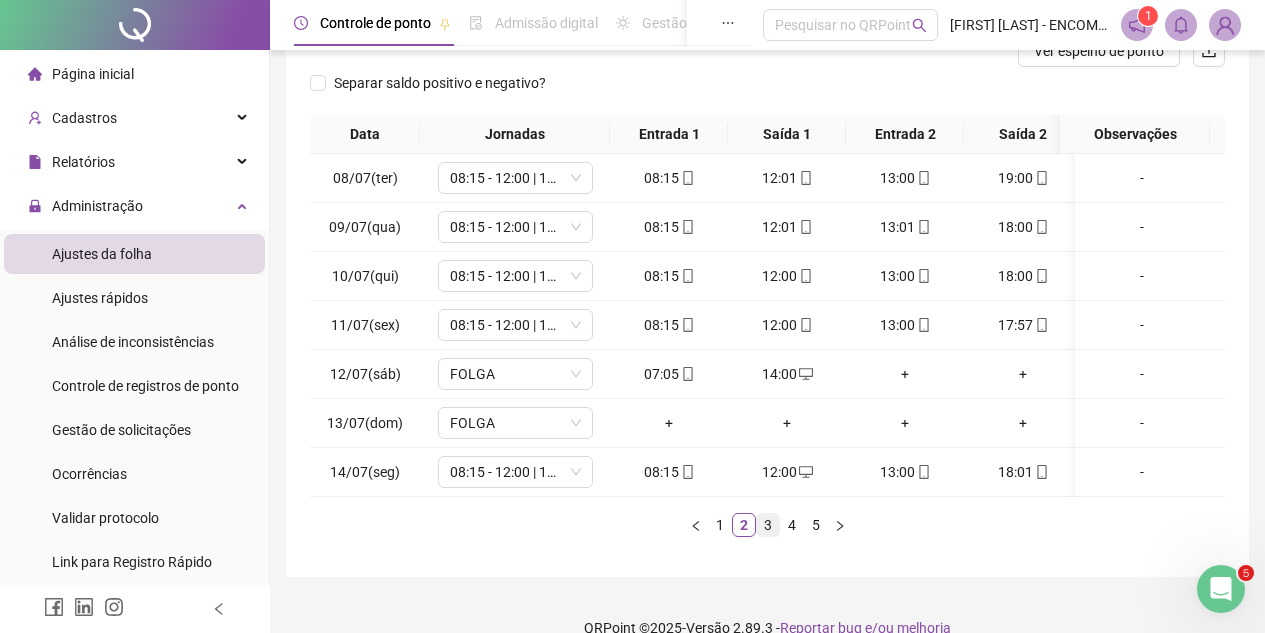 click on "3" at bounding box center [768, 525] 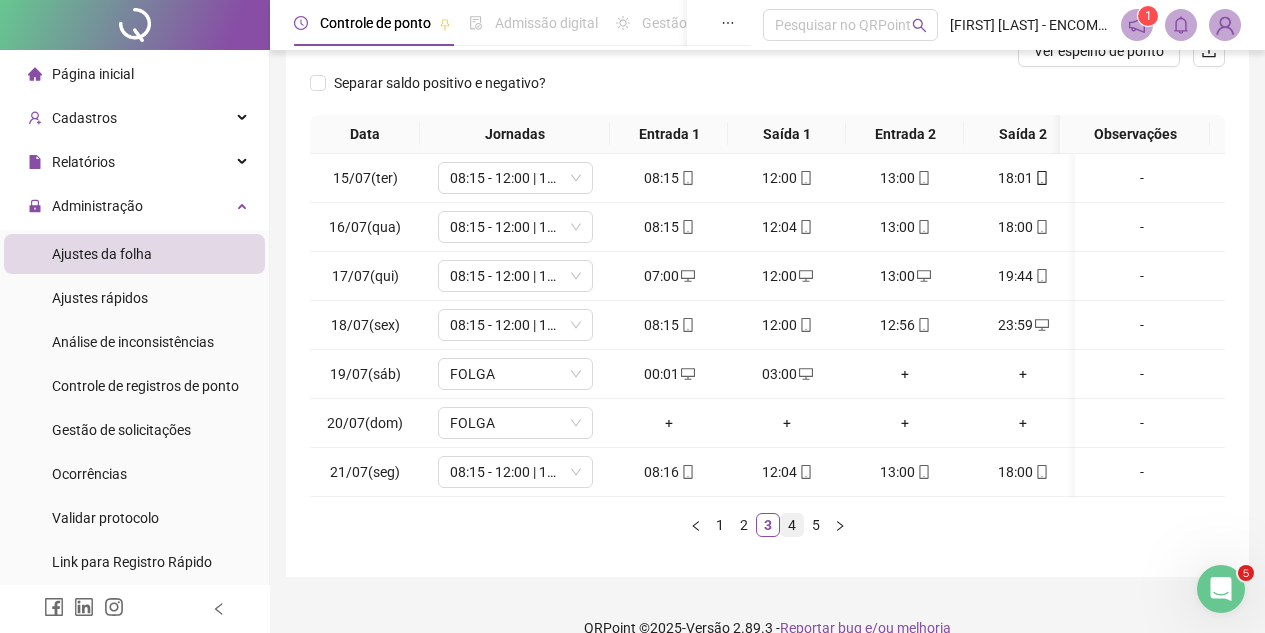 click on "4" at bounding box center (792, 525) 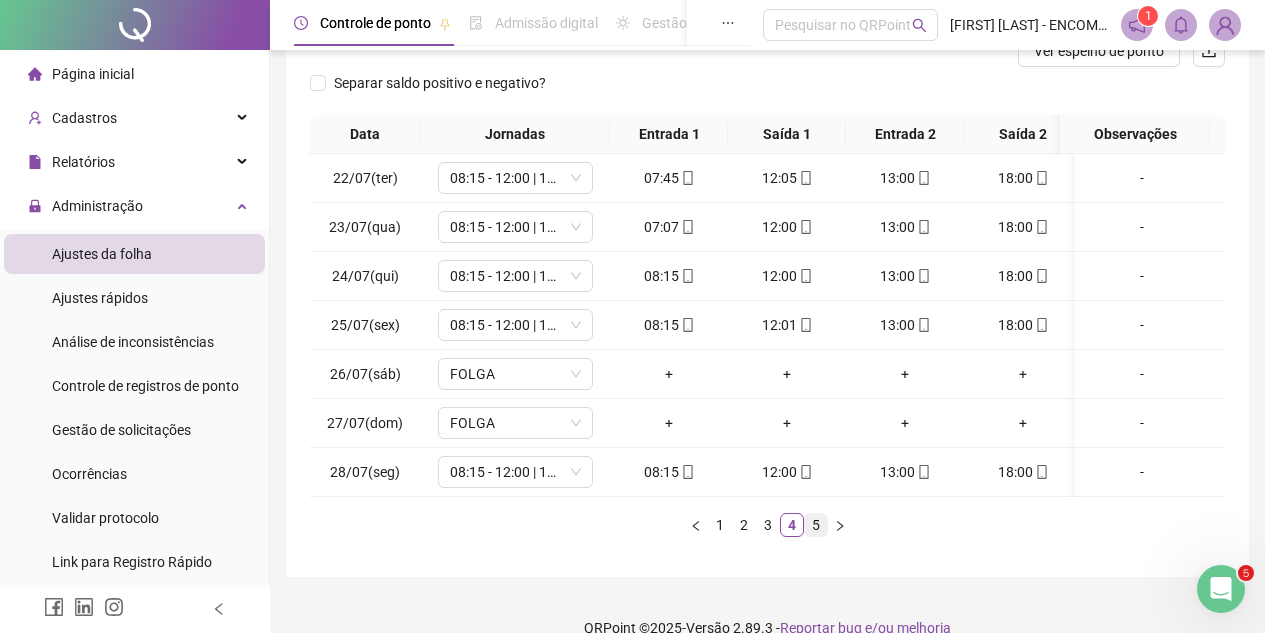 click on "5" at bounding box center (816, 525) 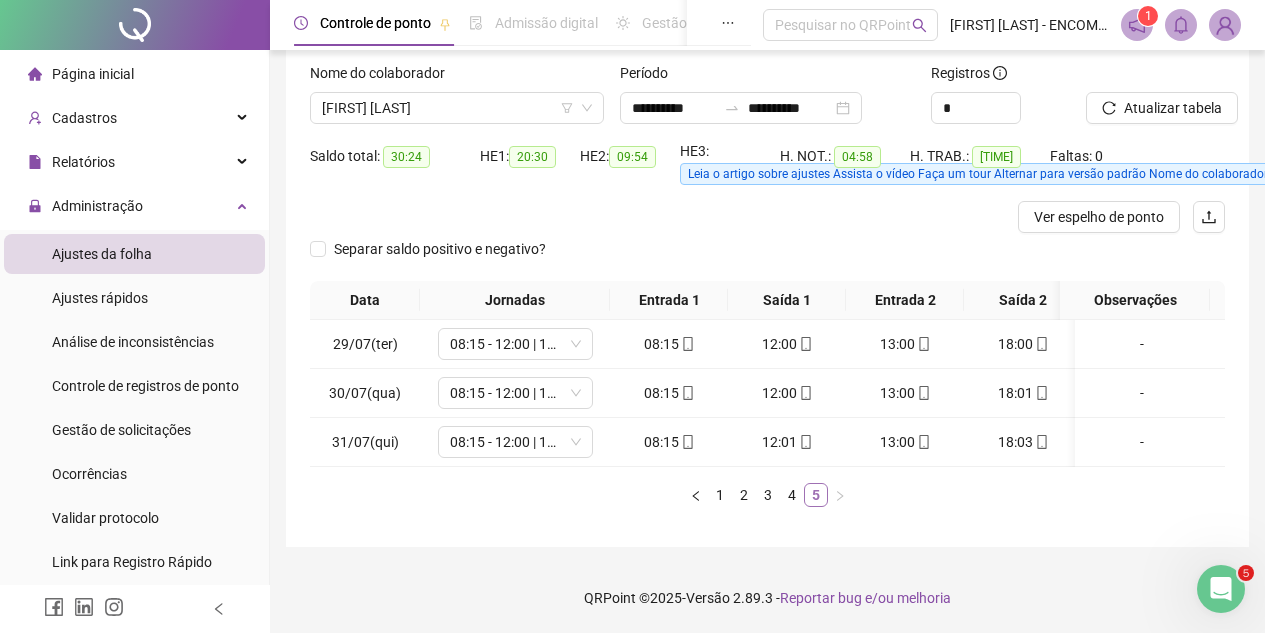 scroll, scrollTop: 124, scrollLeft: 0, axis: vertical 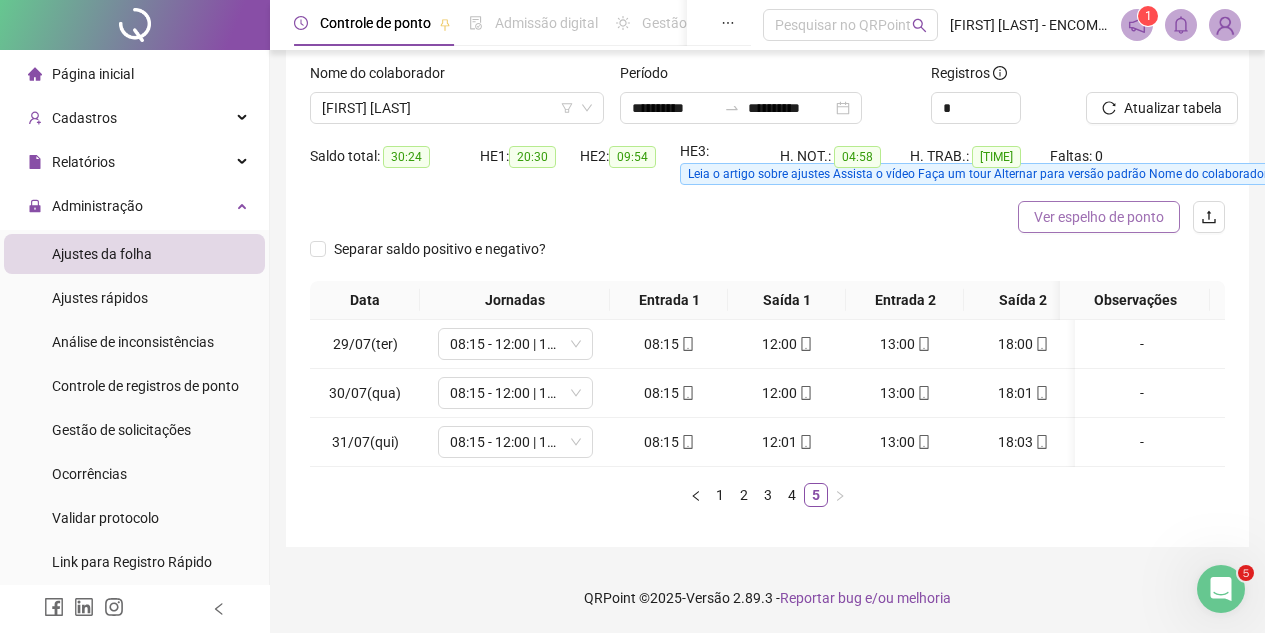 click on "Ver espelho de ponto" at bounding box center (1099, 217) 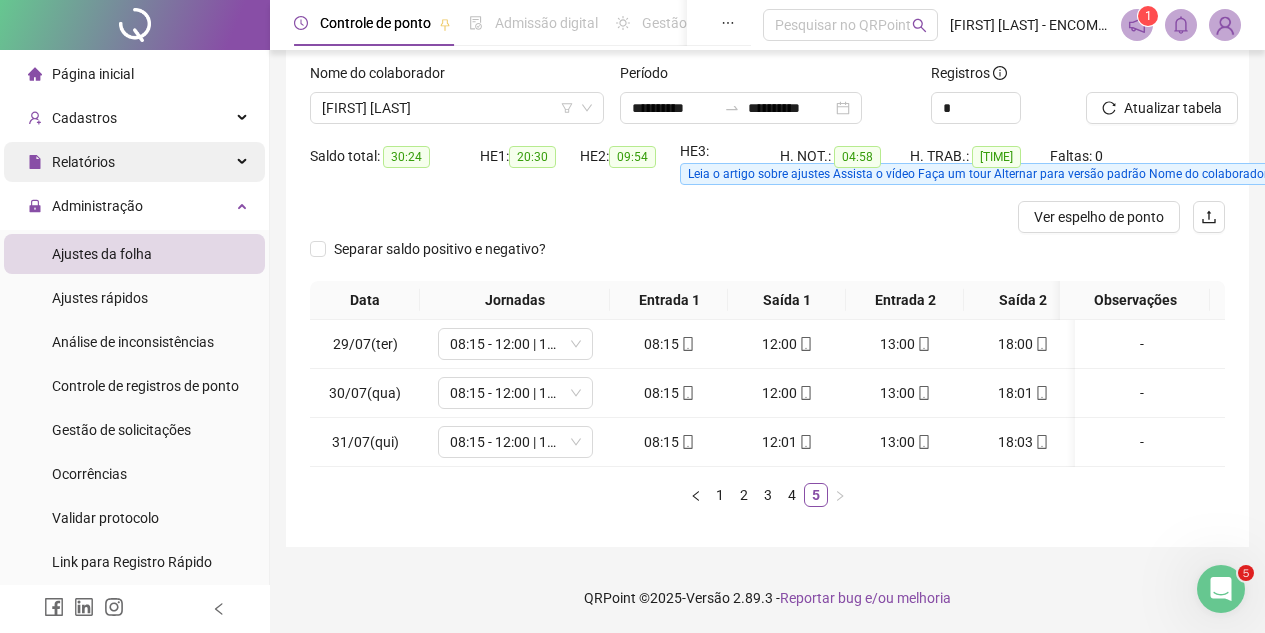click on "Relatórios" at bounding box center [134, 162] 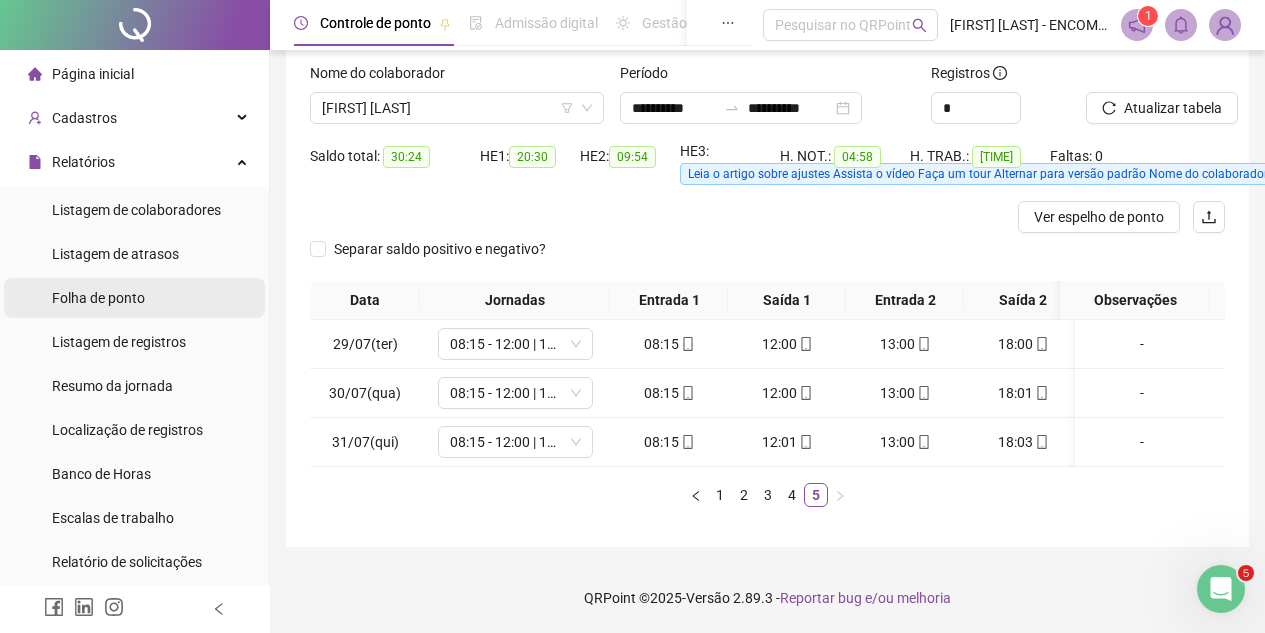 click on "Folha de ponto" at bounding box center [98, 298] 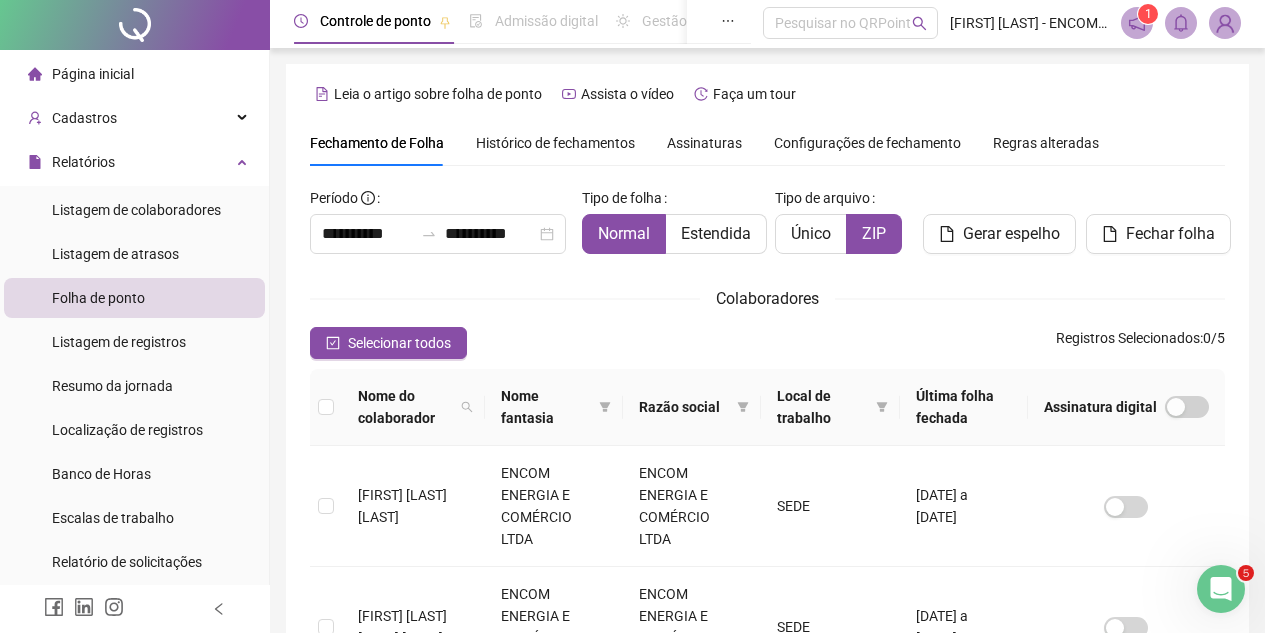 scroll, scrollTop: 0, scrollLeft: 0, axis: both 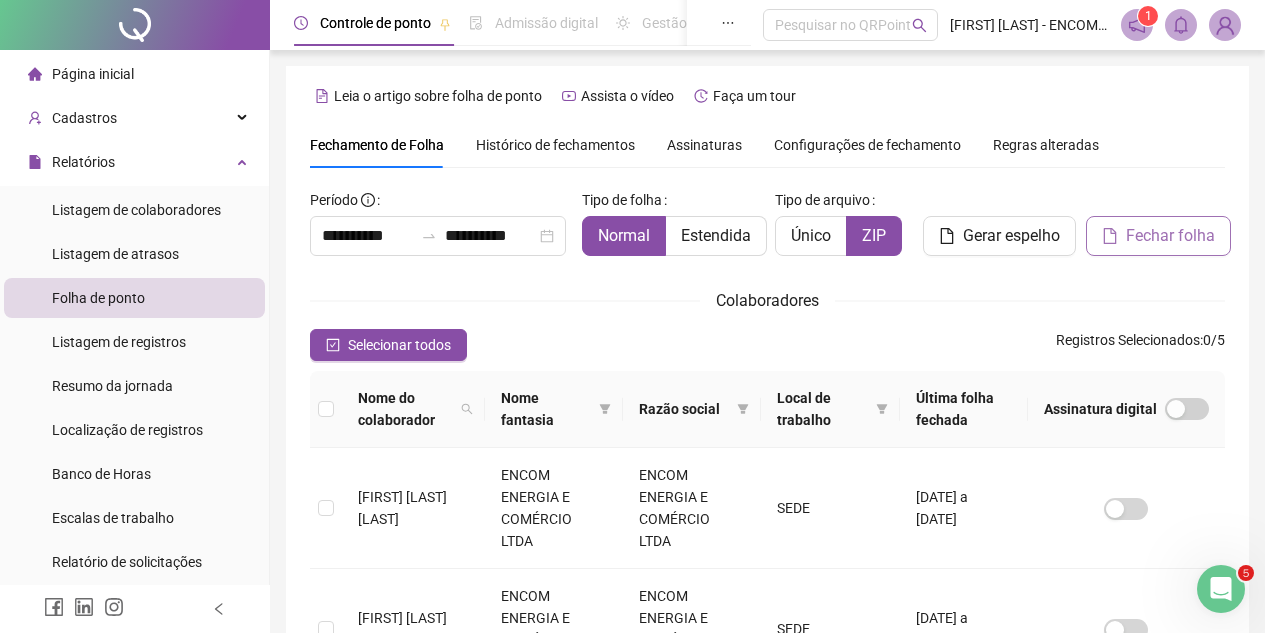 click on "Fechar folha" at bounding box center [1170, 236] 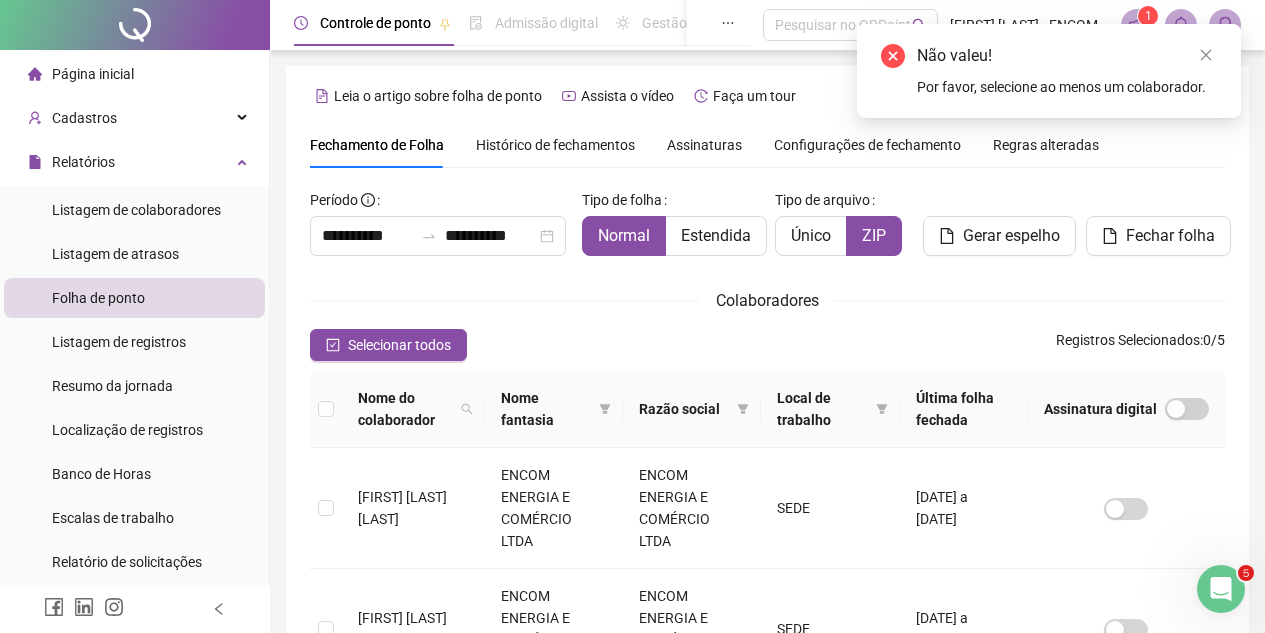 click on "Colaboradores" at bounding box center [767, 300] 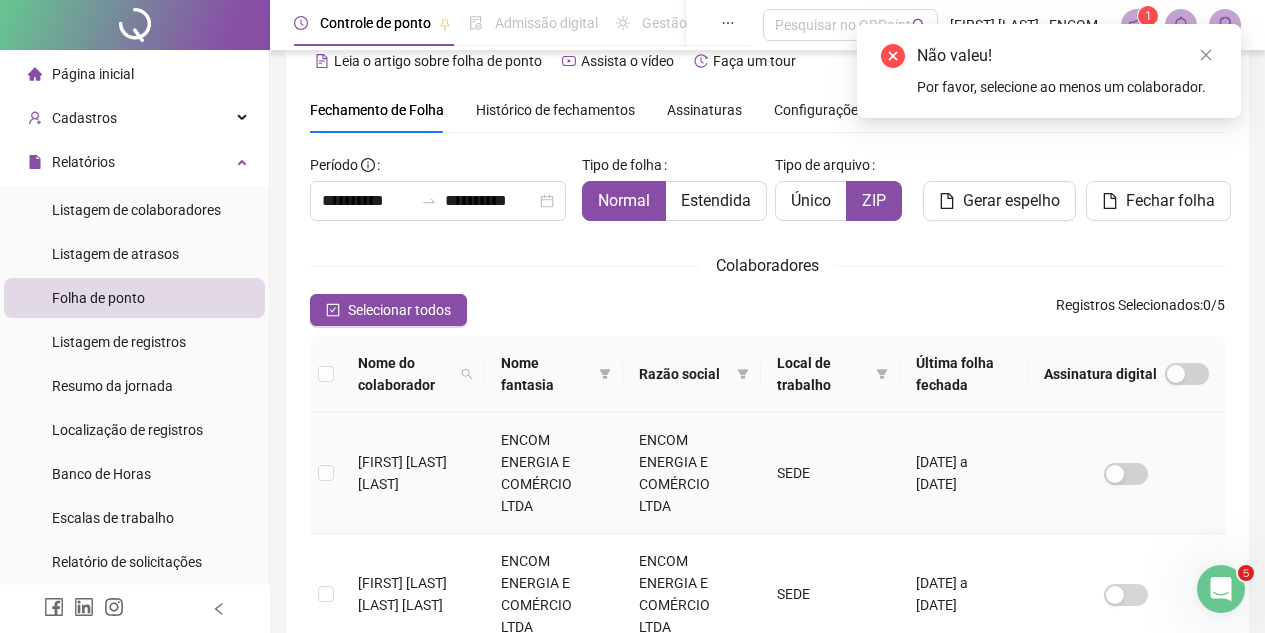 scroll, scrollTop: 0, scrollLeft: 0, axis: both 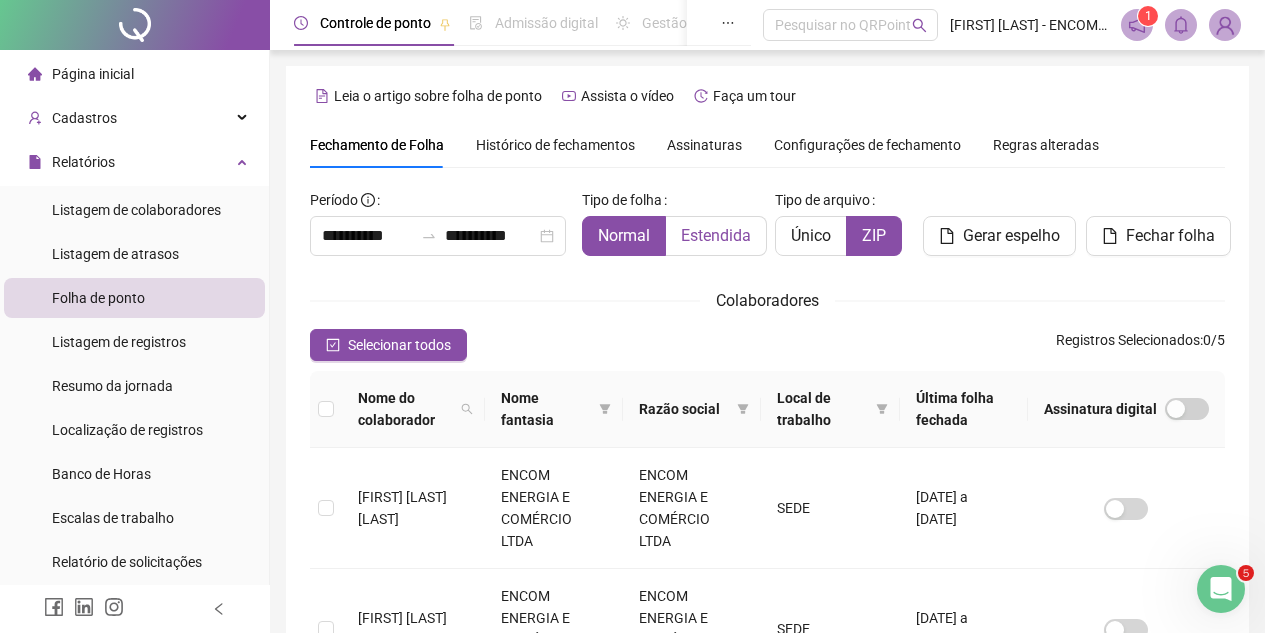click on "Estendida" at bounding box center [716, 235] 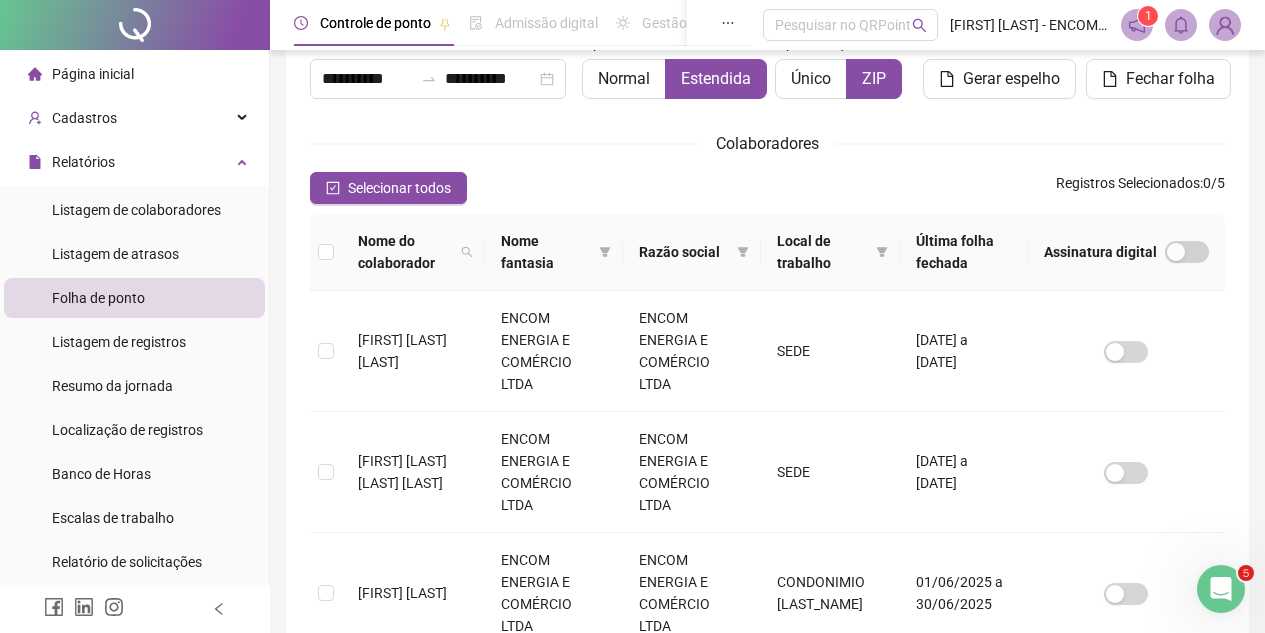 scroll, scrollTop: 193, scrollLeft: 0, axis: vertical 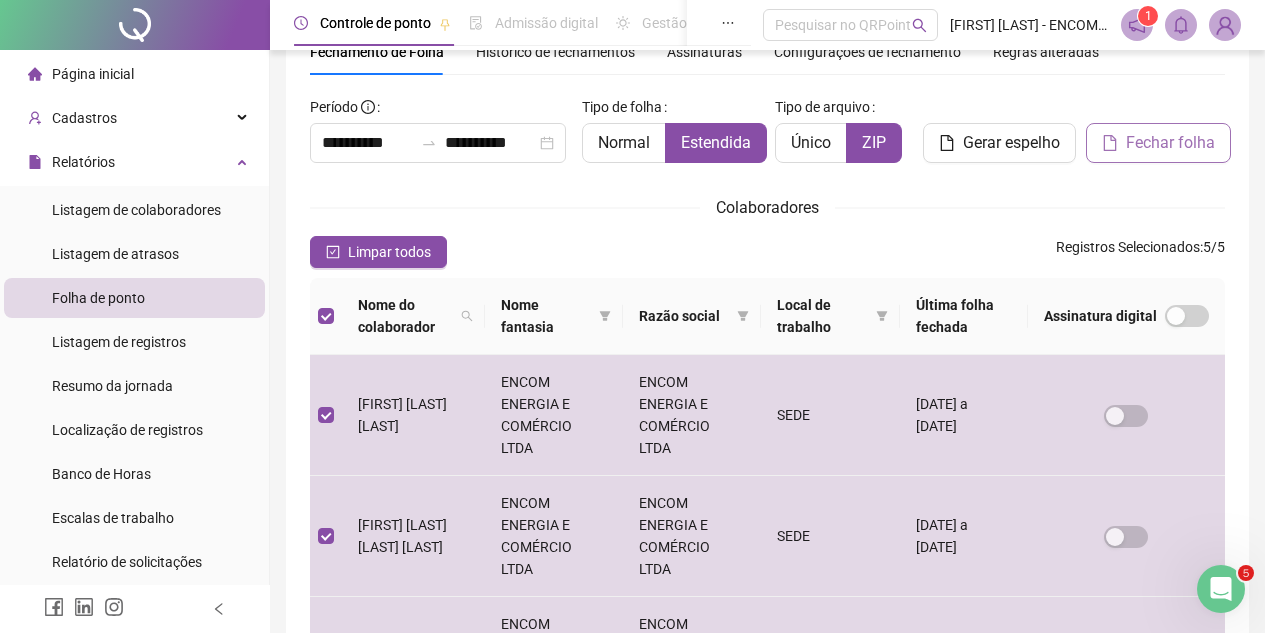 click on "Fechar folha" at bounding box center (1170, 143) 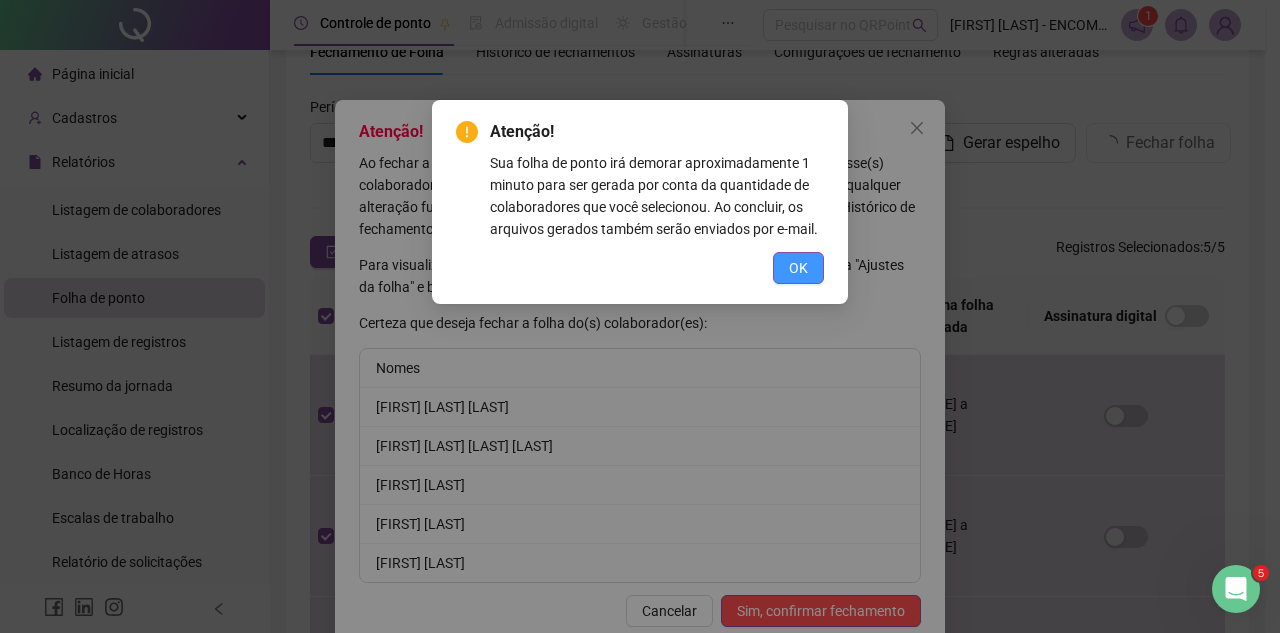 click on "OK" at bounding box center (798, 268) 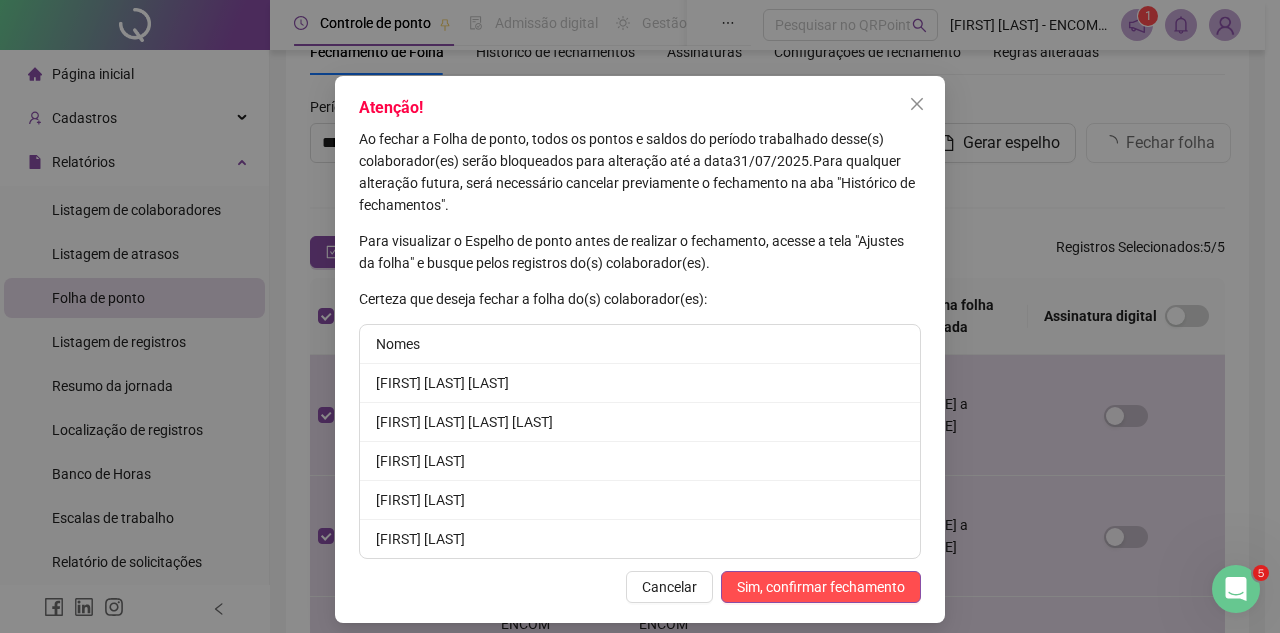 scroll, scrollTop: 38, scrollLeft: 0, axis: vertical 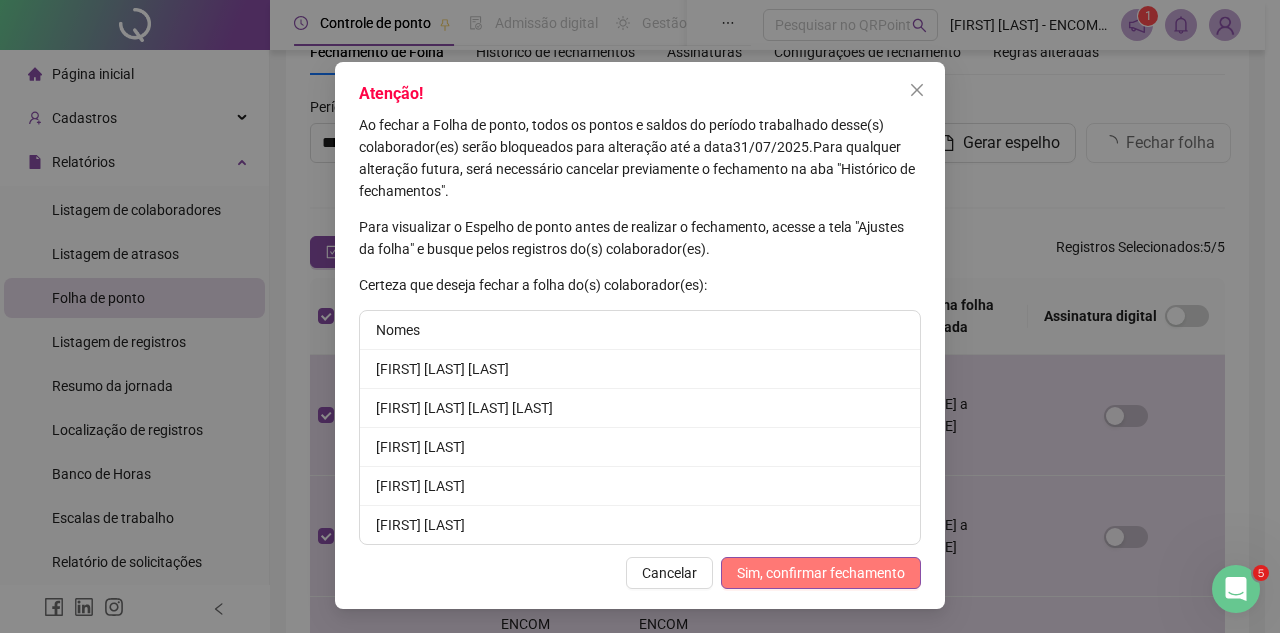 click on "Sim, confirmar fechamento" at bounding box center [821, 573] 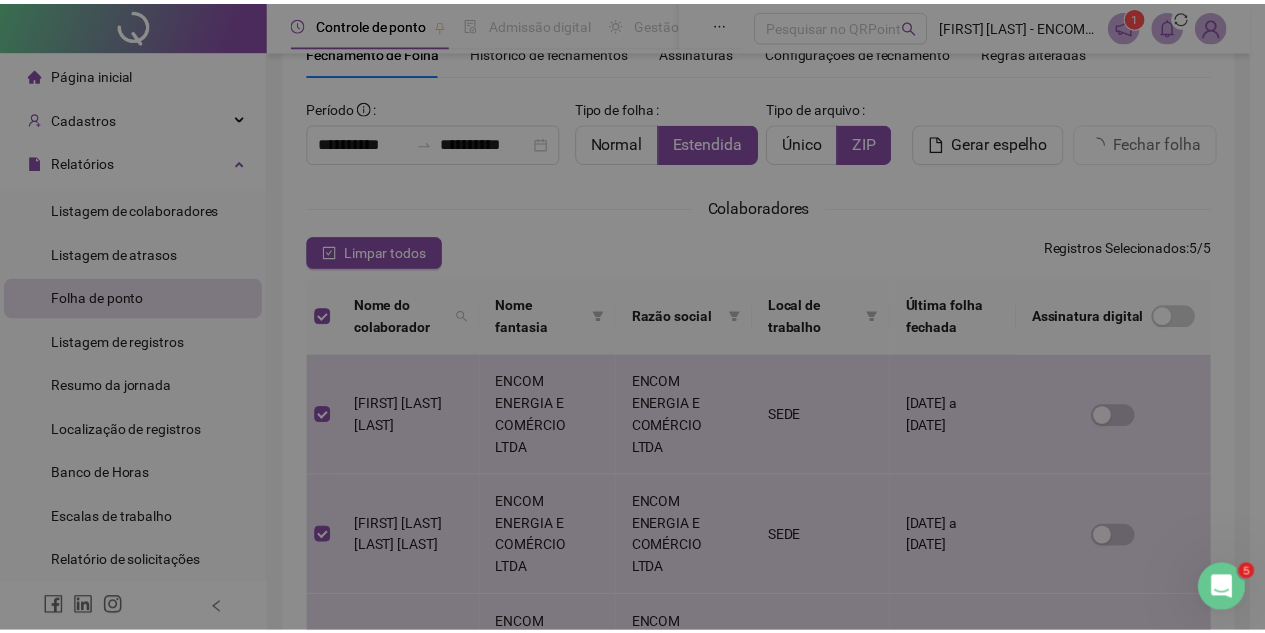 scroll, scrollTop: 0, scrollLeft: 0, axis: both 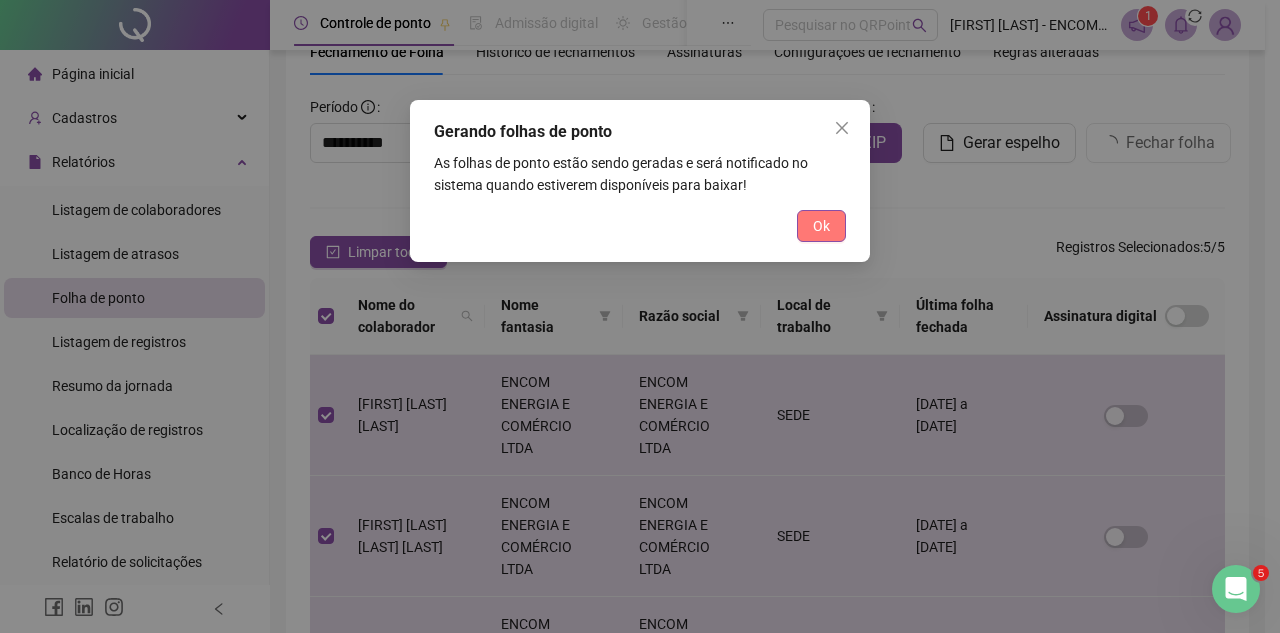 click on "Ok" at bounding box center (821, 226) 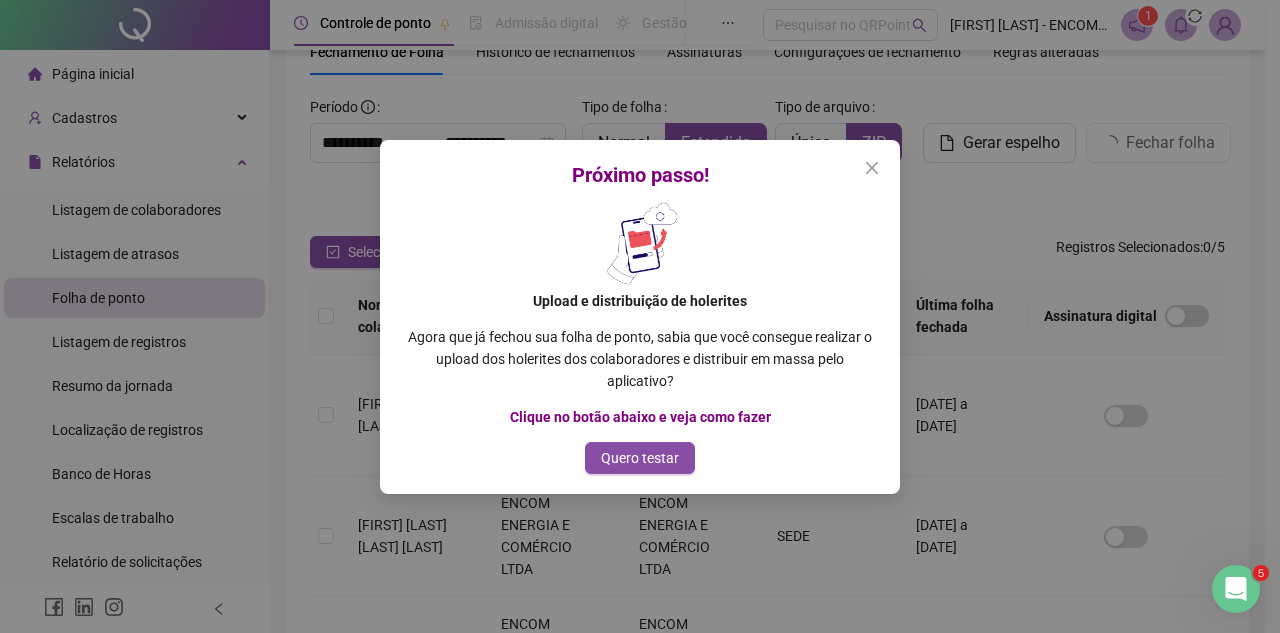 click 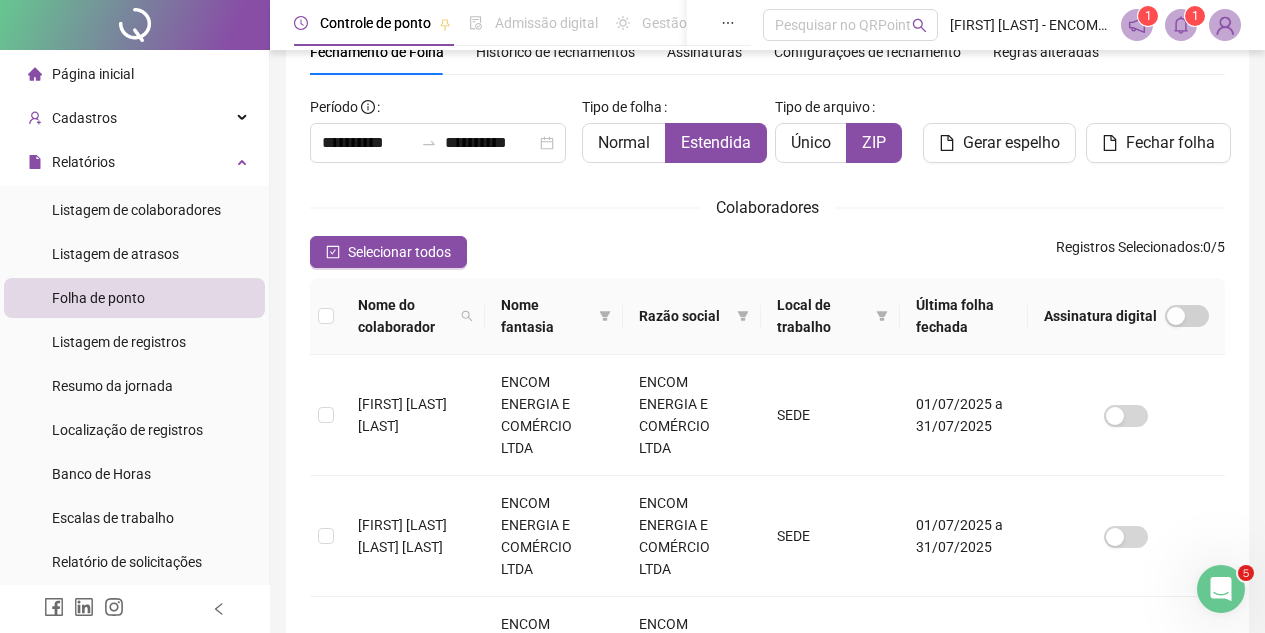 click on "1" at bounding box center (1195, 16) 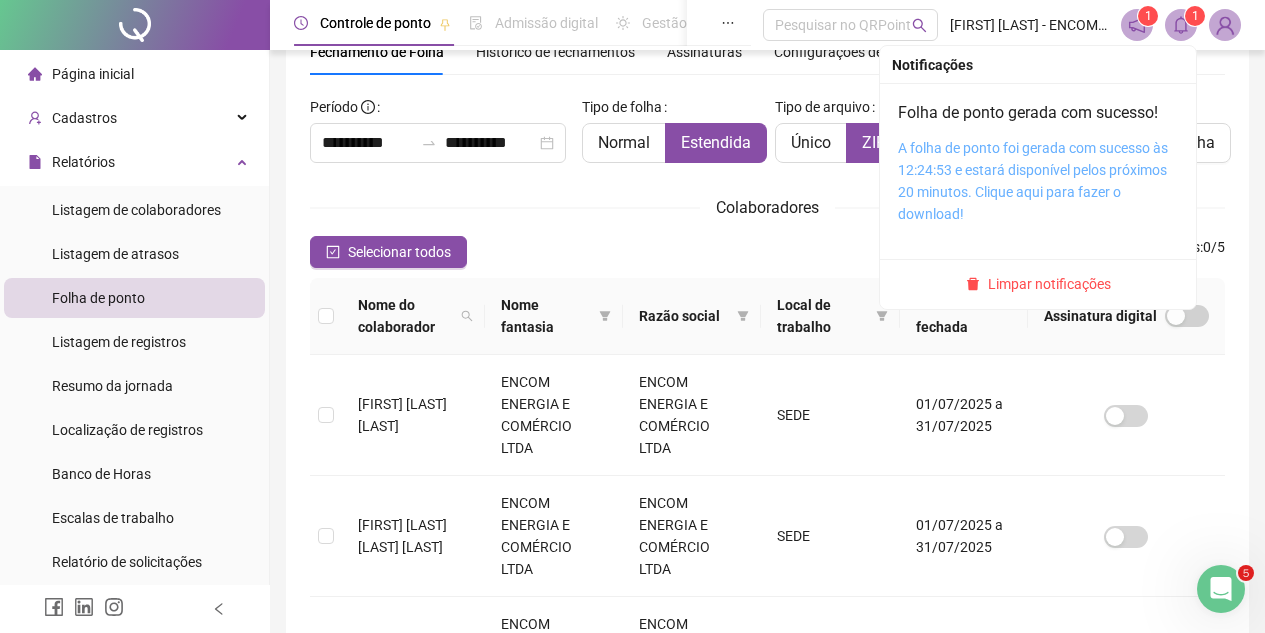 click on "A folha de ponto foi gerada com sucesso às 12:24:53 e estará disponível pelos próximos 20 minutos.
Clique aqui para fazer o download!" at bounding box center (1033, 181) 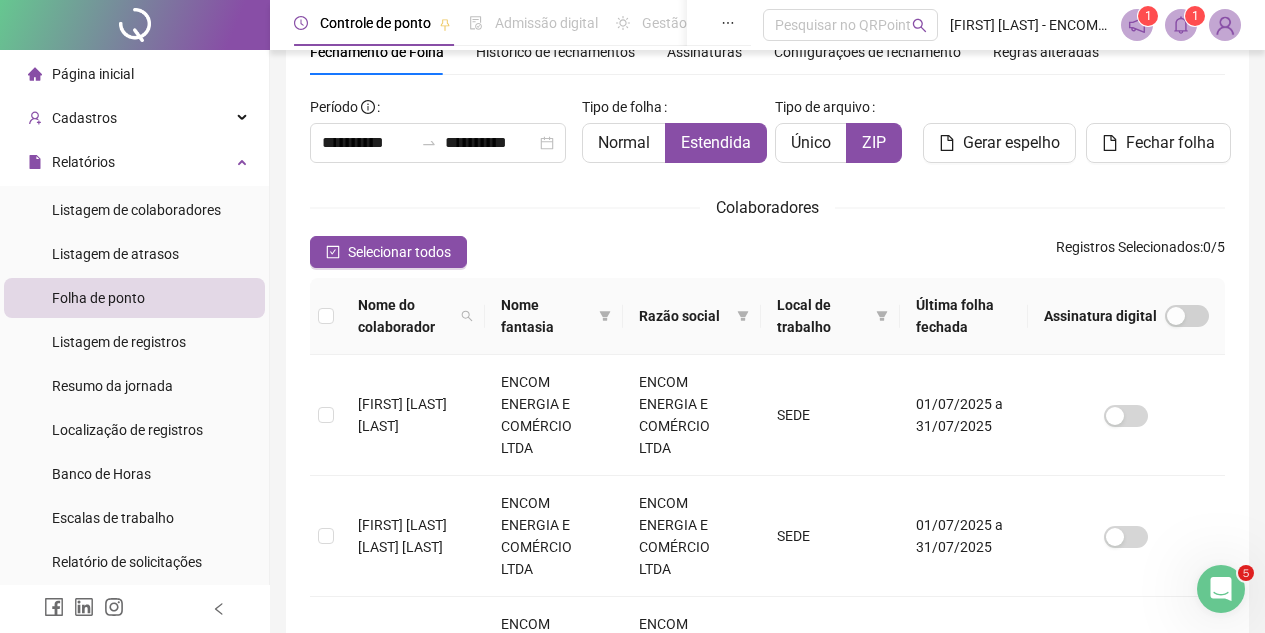 click on "Folha de ponto" at bounding box center (98, 298) 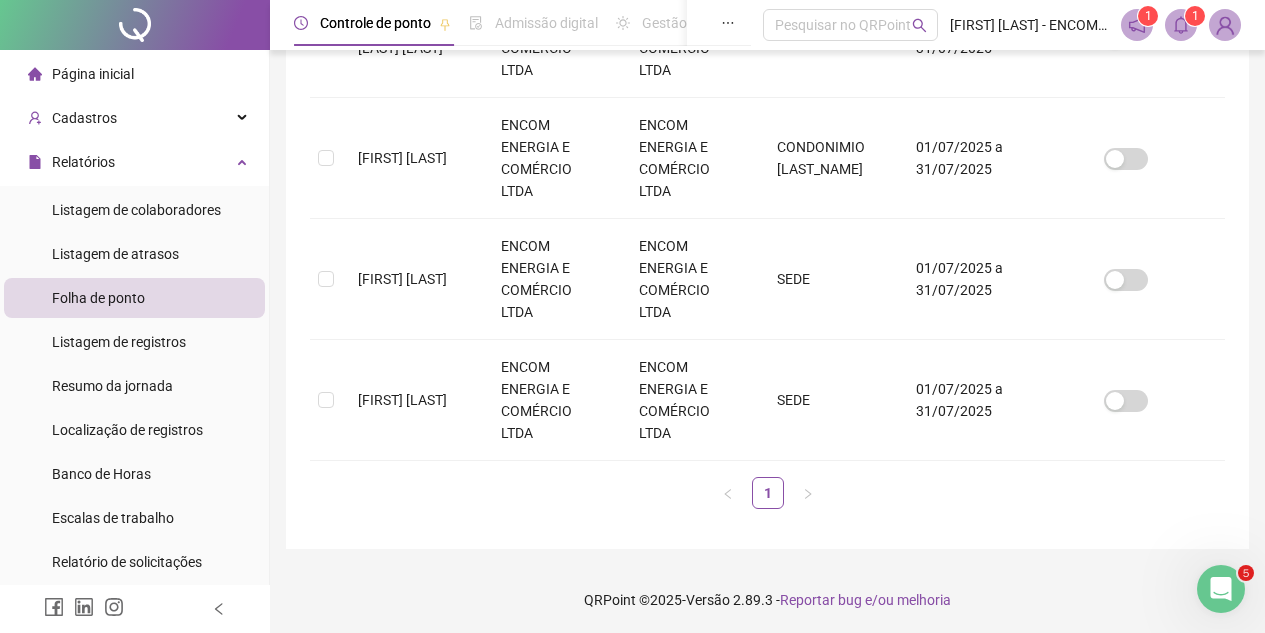 scroll, scrollTop: 593, scrollLeft: 0, axis: vertical 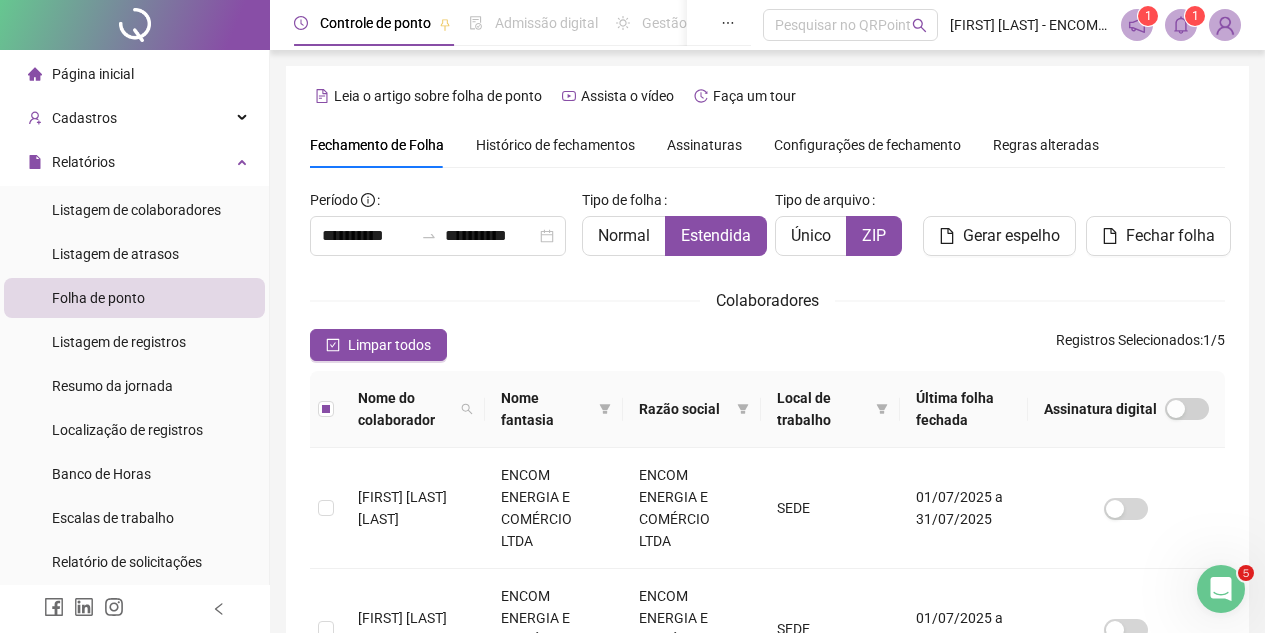 click on "Histórico de fechamentos" at bounding box center (555, 145) 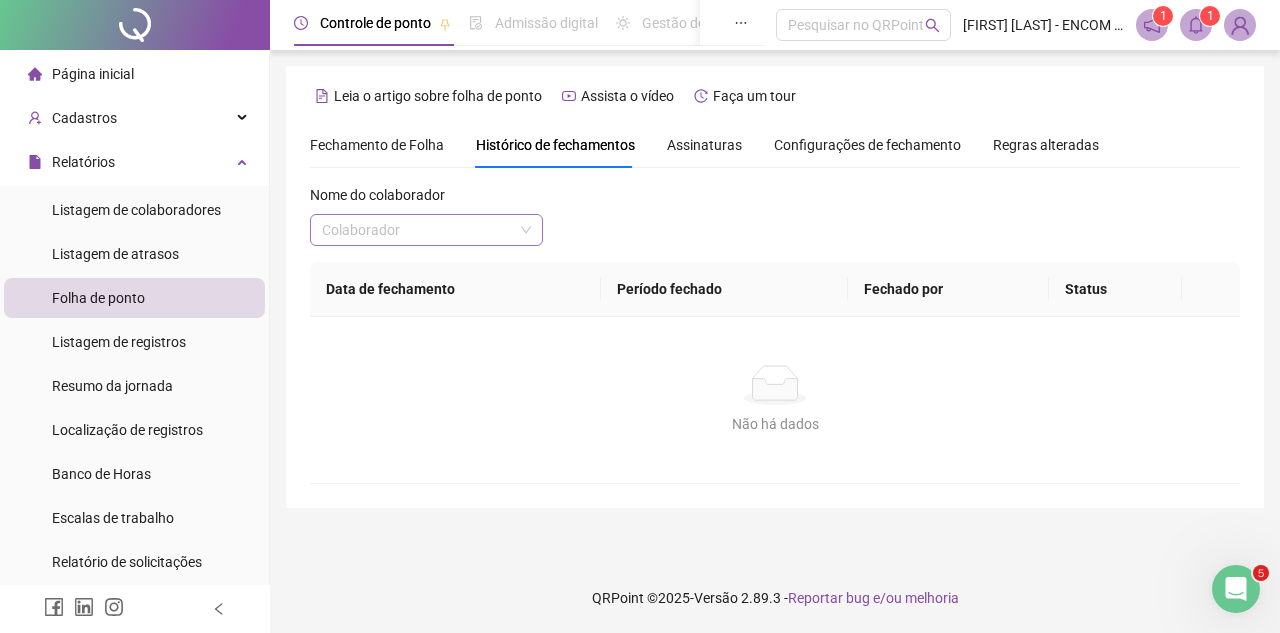 click at bounding box center (426, 230) 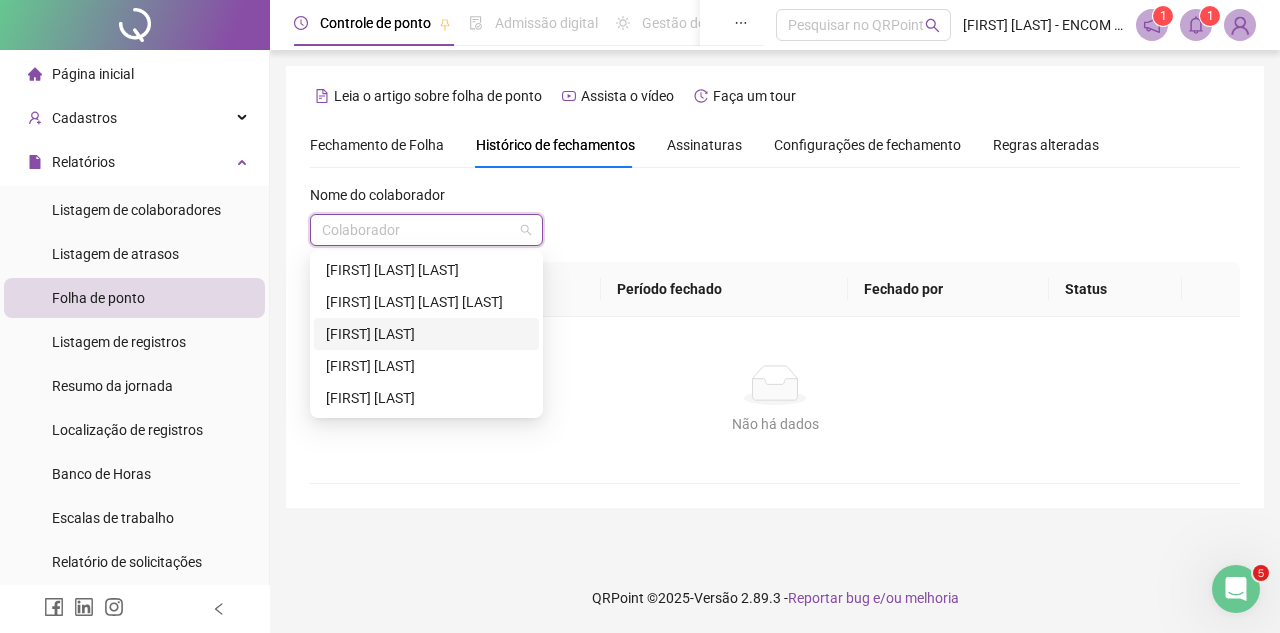 click on "[FIRST] [LAST]" at bounding box center [426, 334] 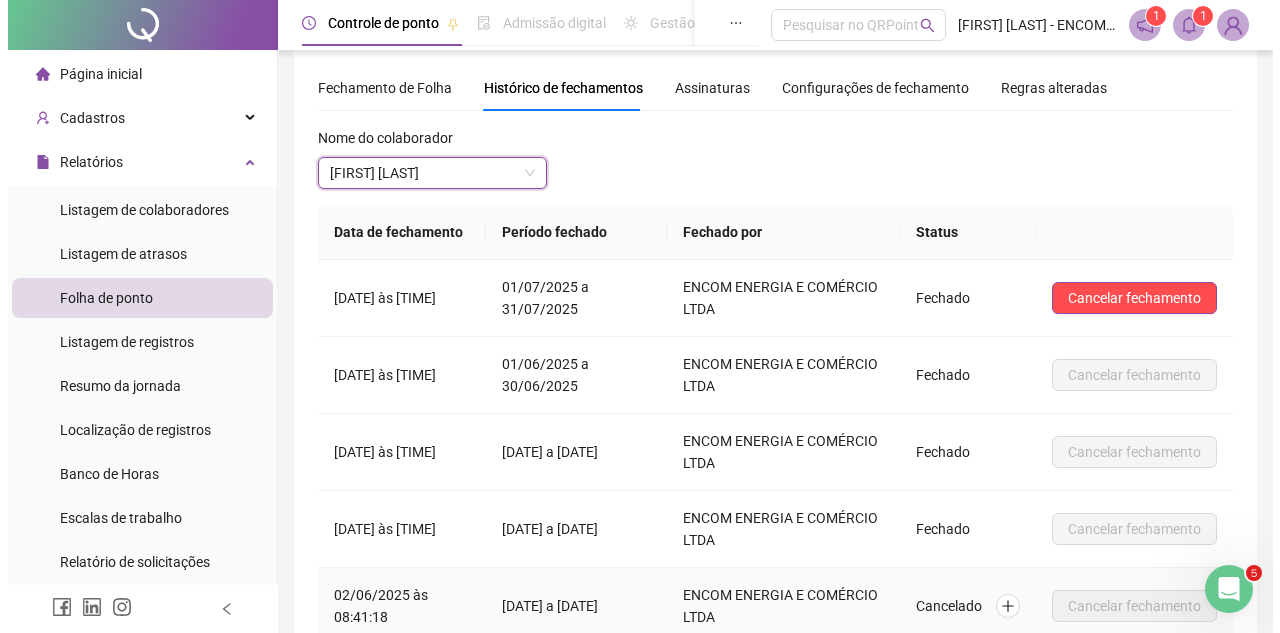 scroll, scrollTop: 17, scrollLeft: 0, axis: vertical 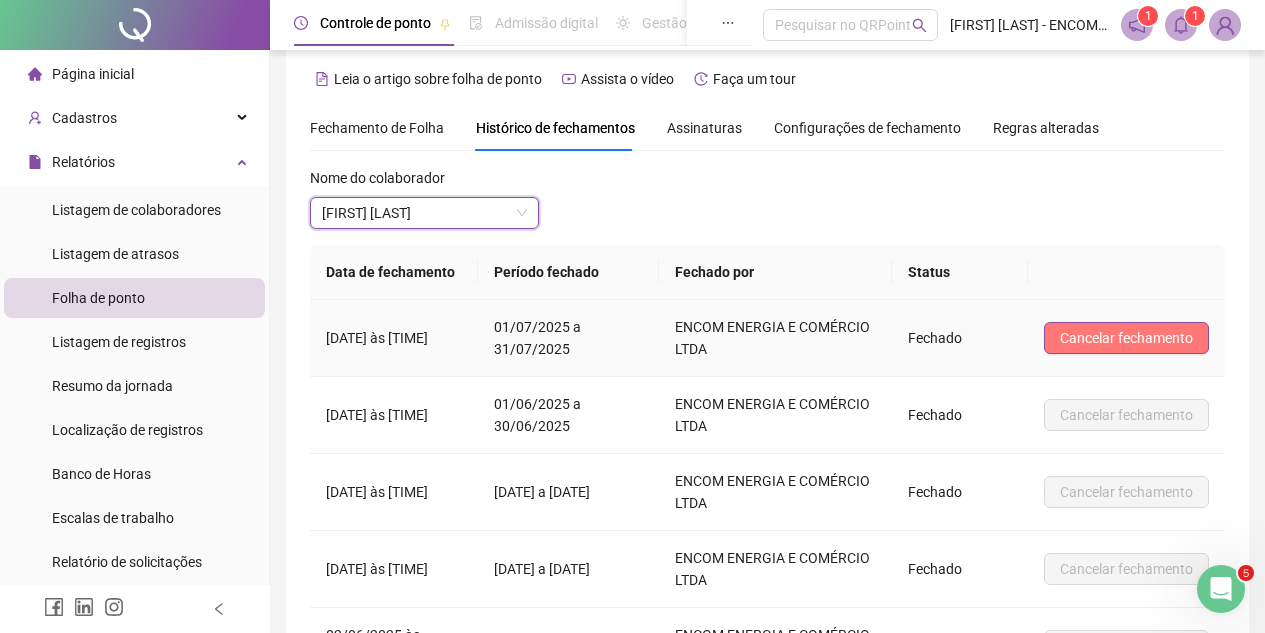 click on "Cancelar fechamento" at bounding box center [1126, 338] 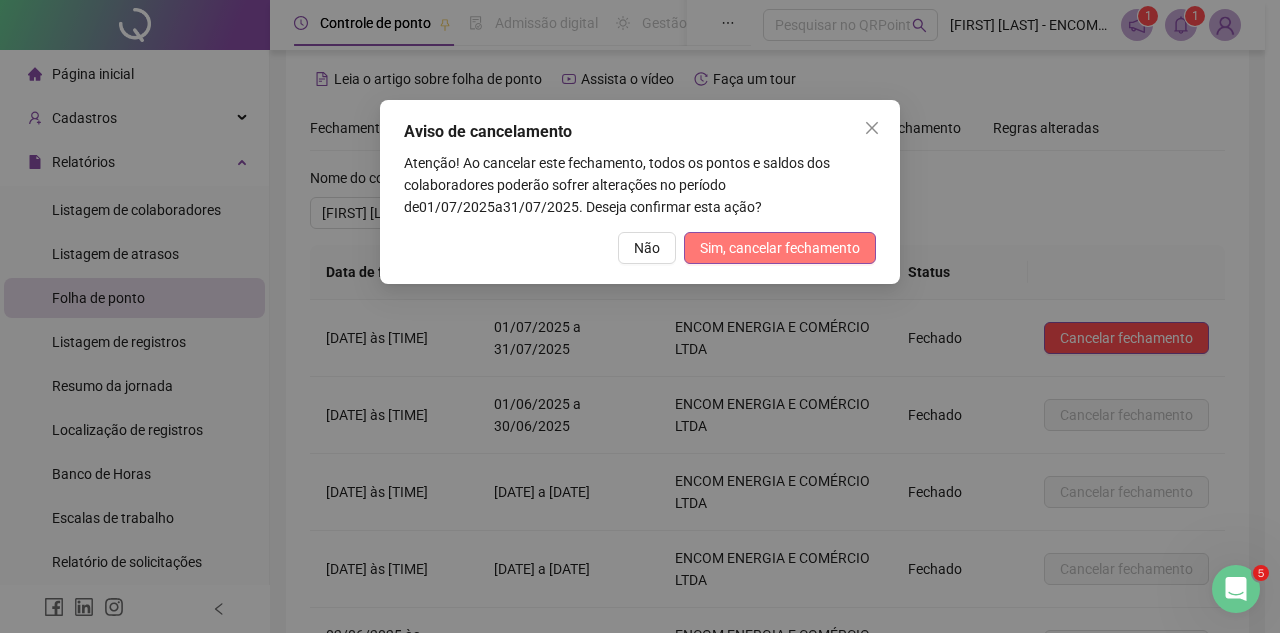 click on "Sim, cancelar fechamento" at bounding box center (780, 248) 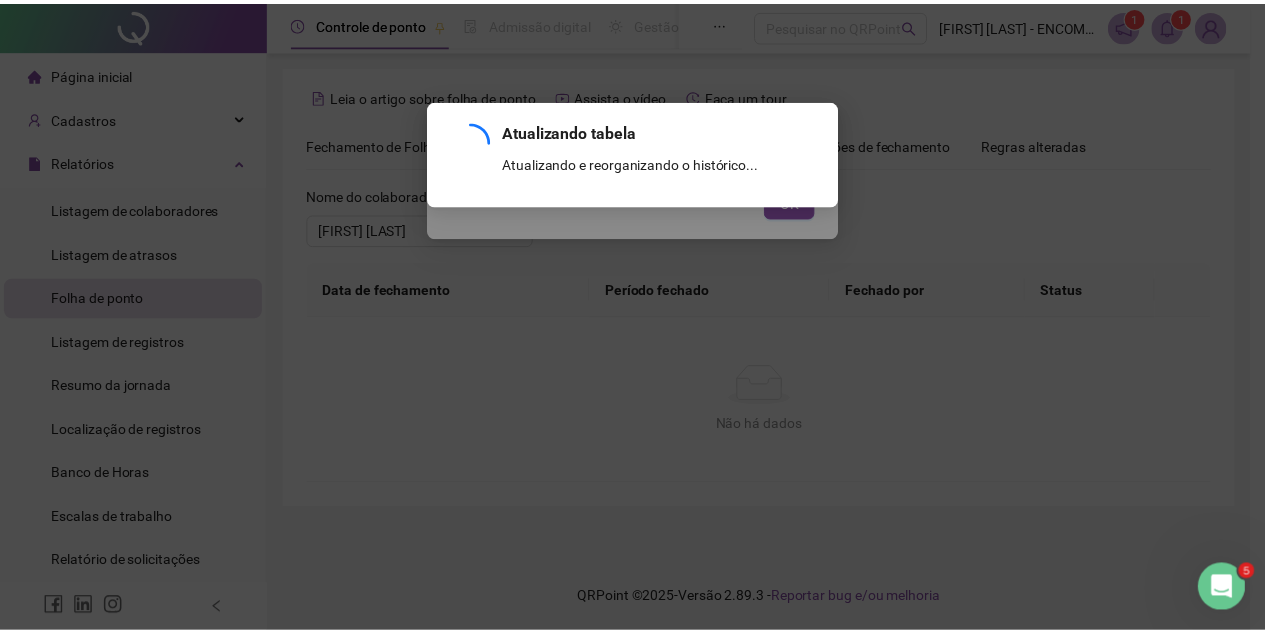 scroll, scrollTop: 317, scrollLeft: 0, axis: vertical 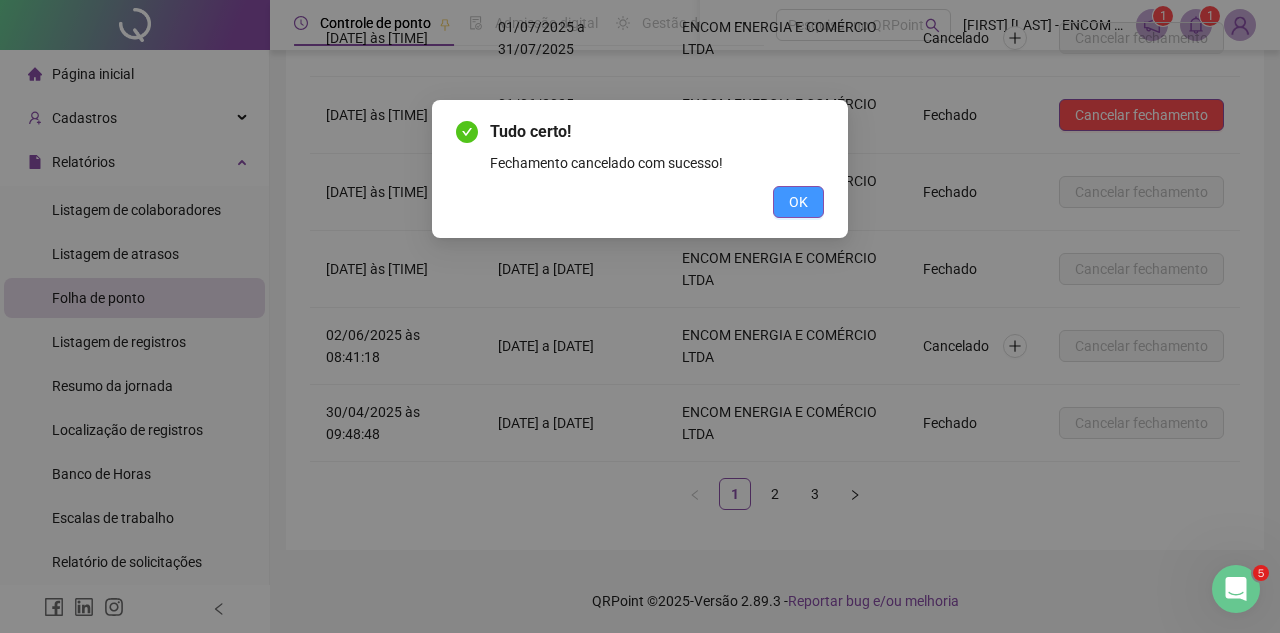 click on "OK" at bounding box center [798, 202] 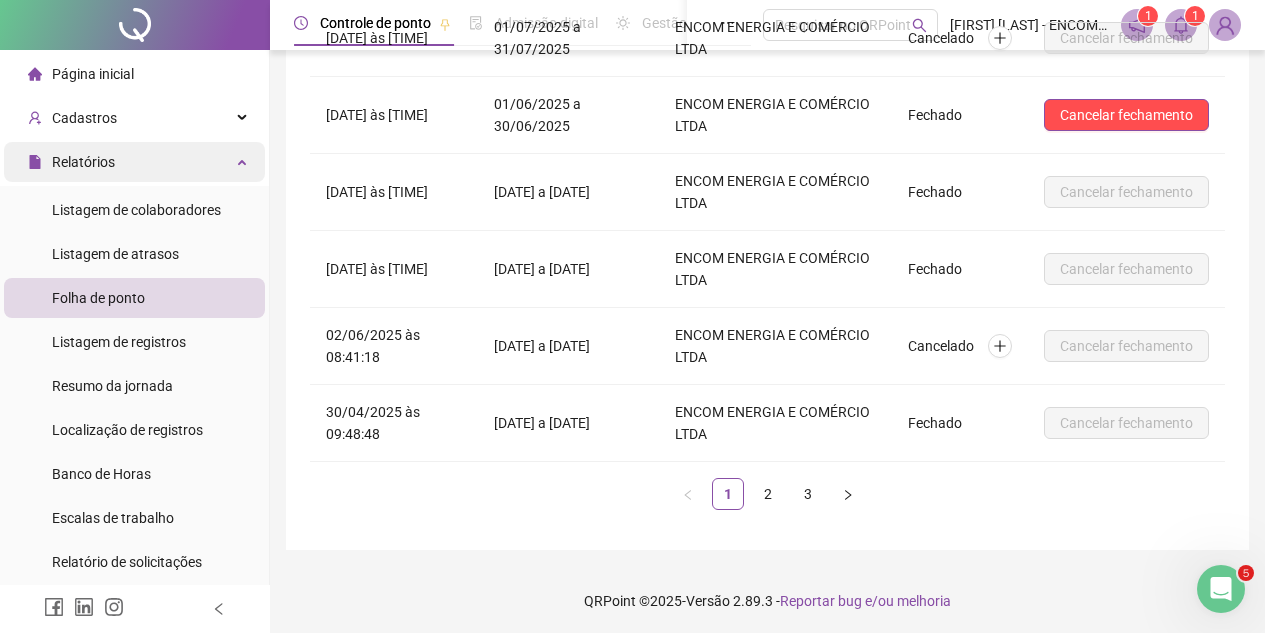click on "Relatórios" at bounding box center [134, 162] 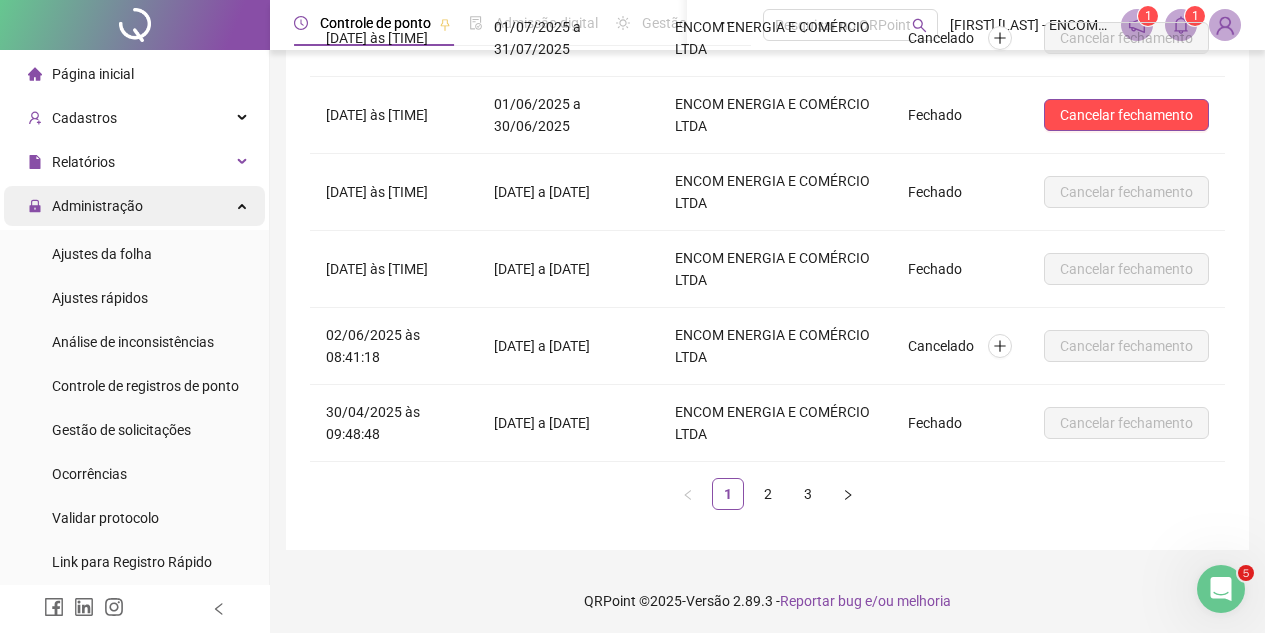click on "Administração" at bounding box center [134, 206] 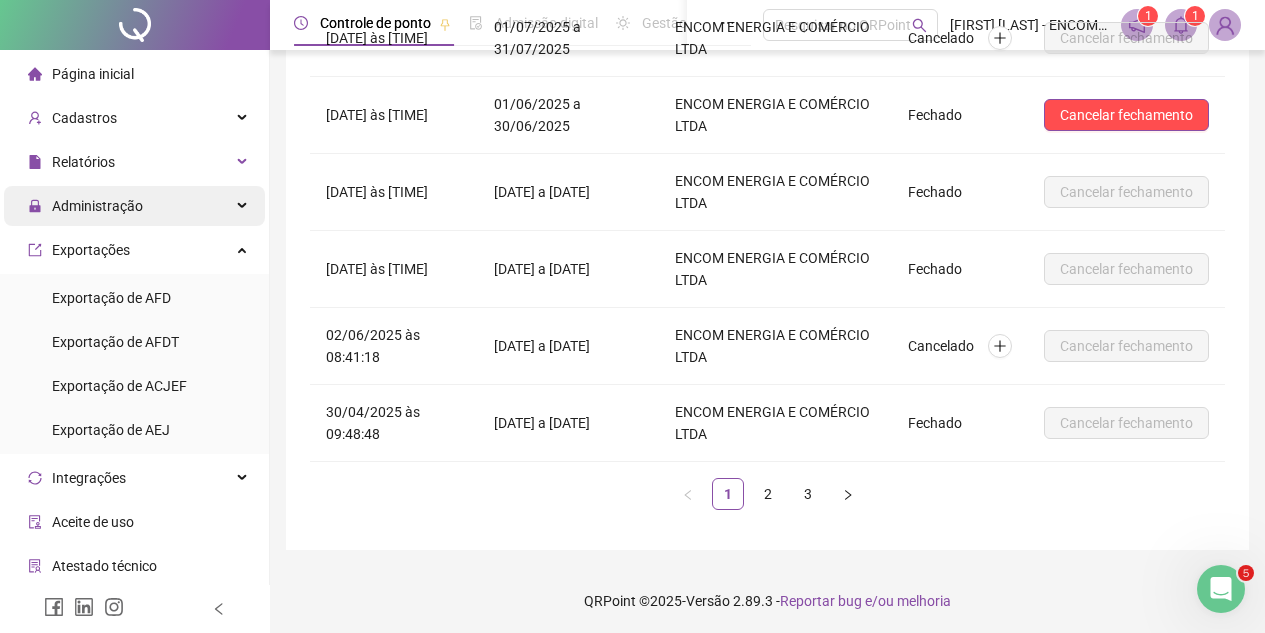 click on "Administração" at bounding box center [134, 206] 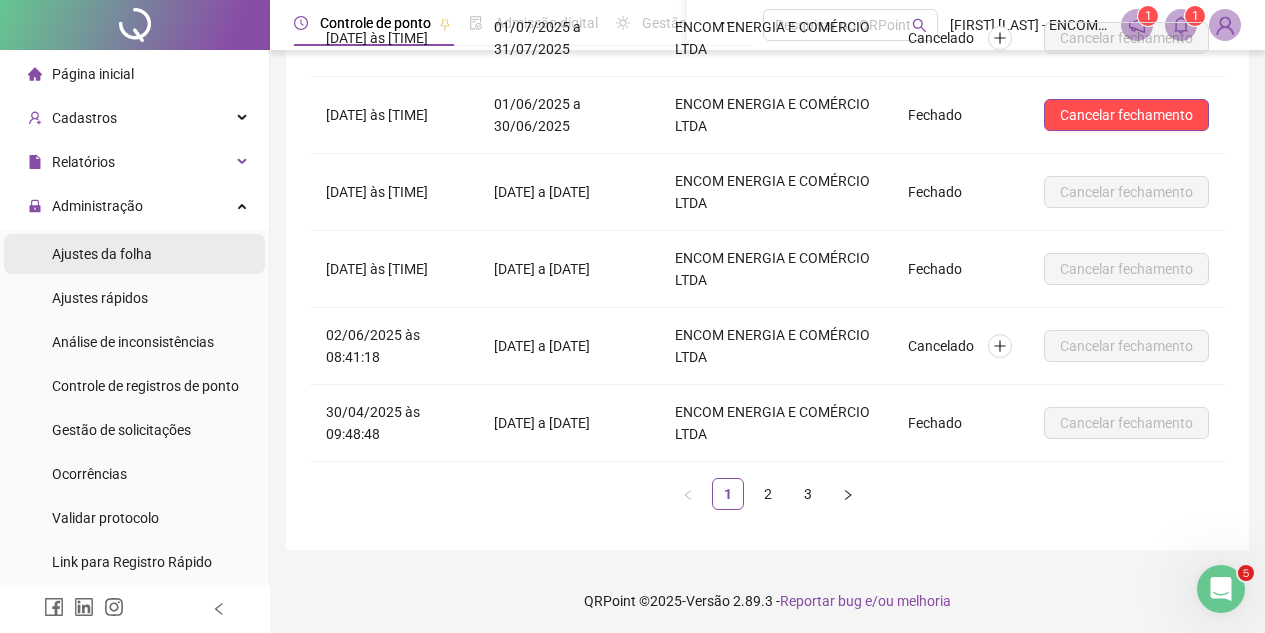 click on "Ajustes da folha" at bounding box center [102, 254] 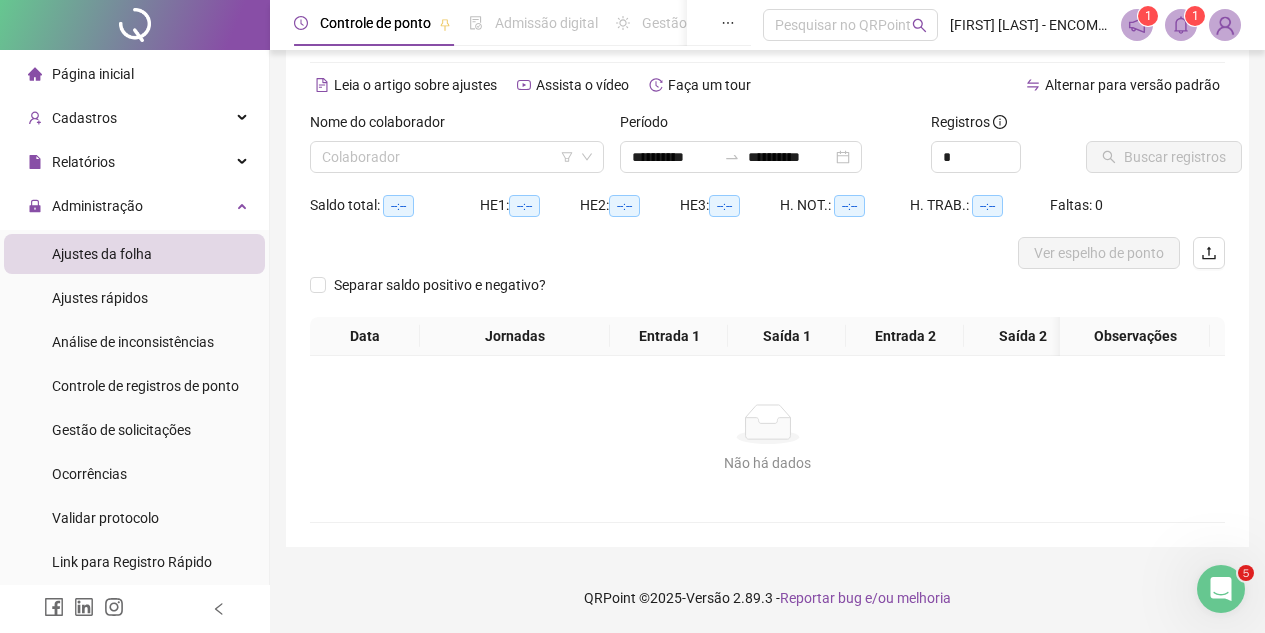 scroll, scrollTop: 88, scrollLeft: 0, axis: vertical 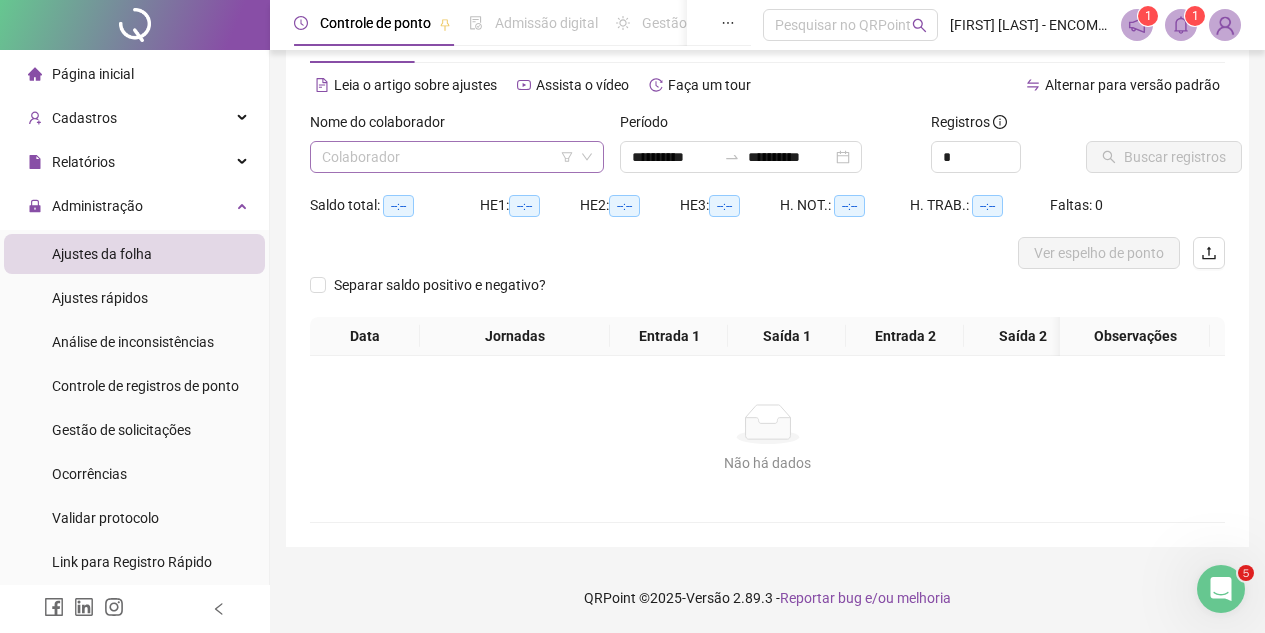 click at bounding box center (448, 157) 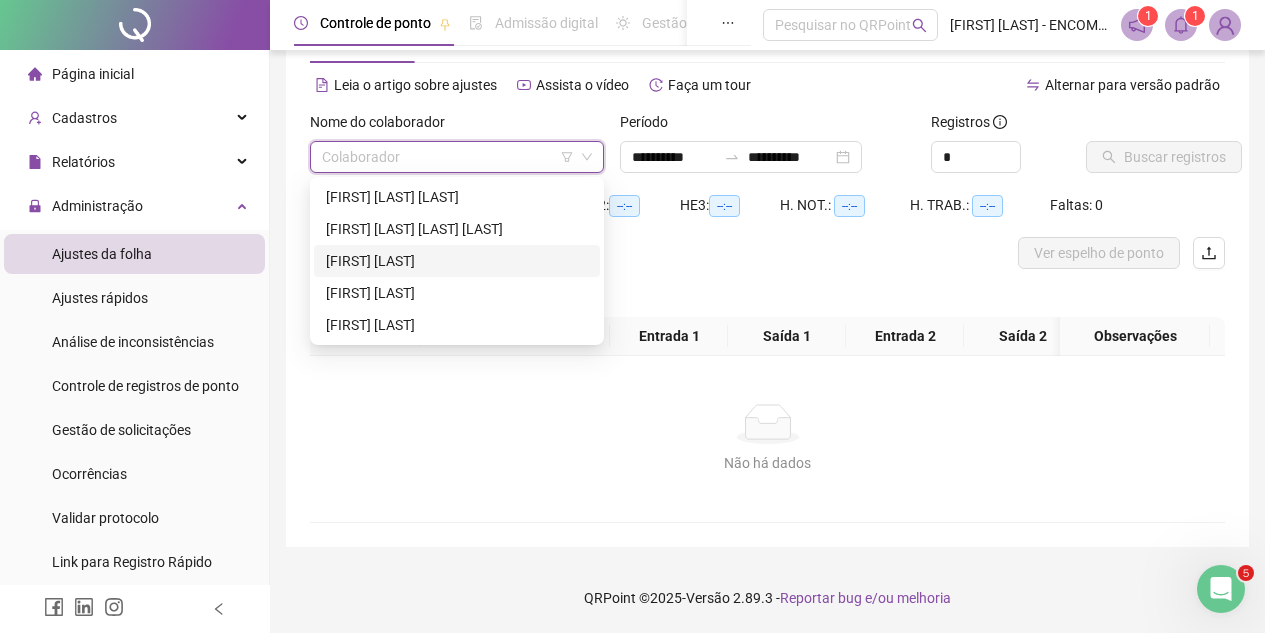 click on "[FIRST] [LAST]" at bounding box center [457, 261] 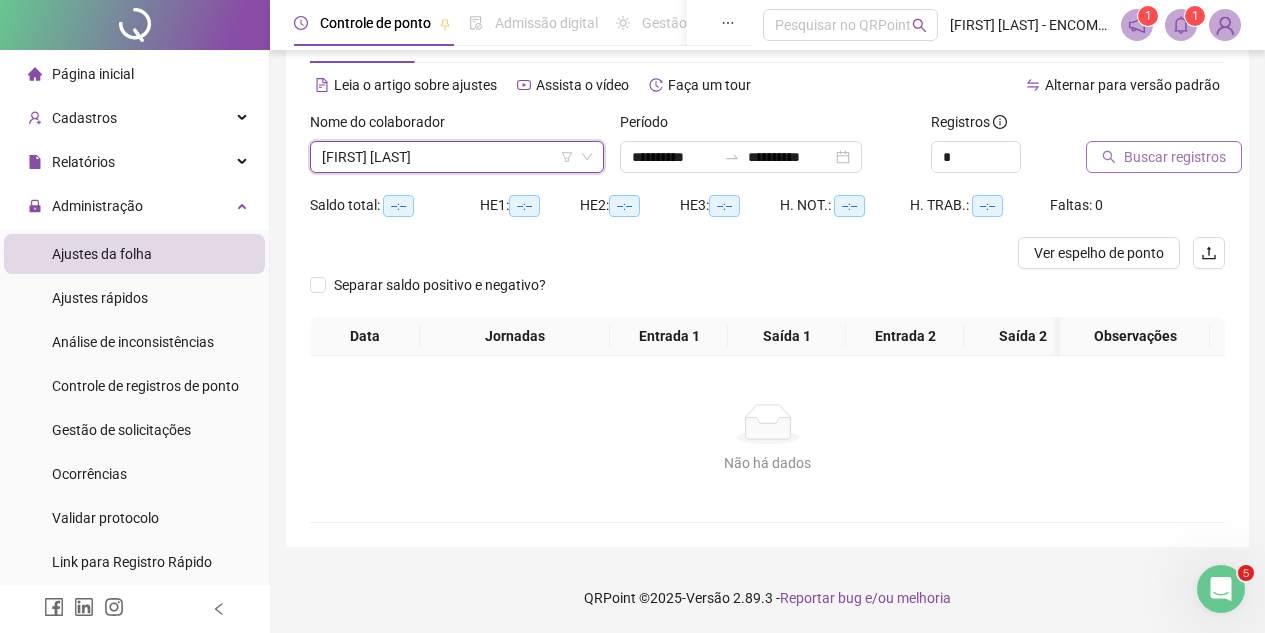 click on "Buscar registros" at bounding box center (1175, 157) 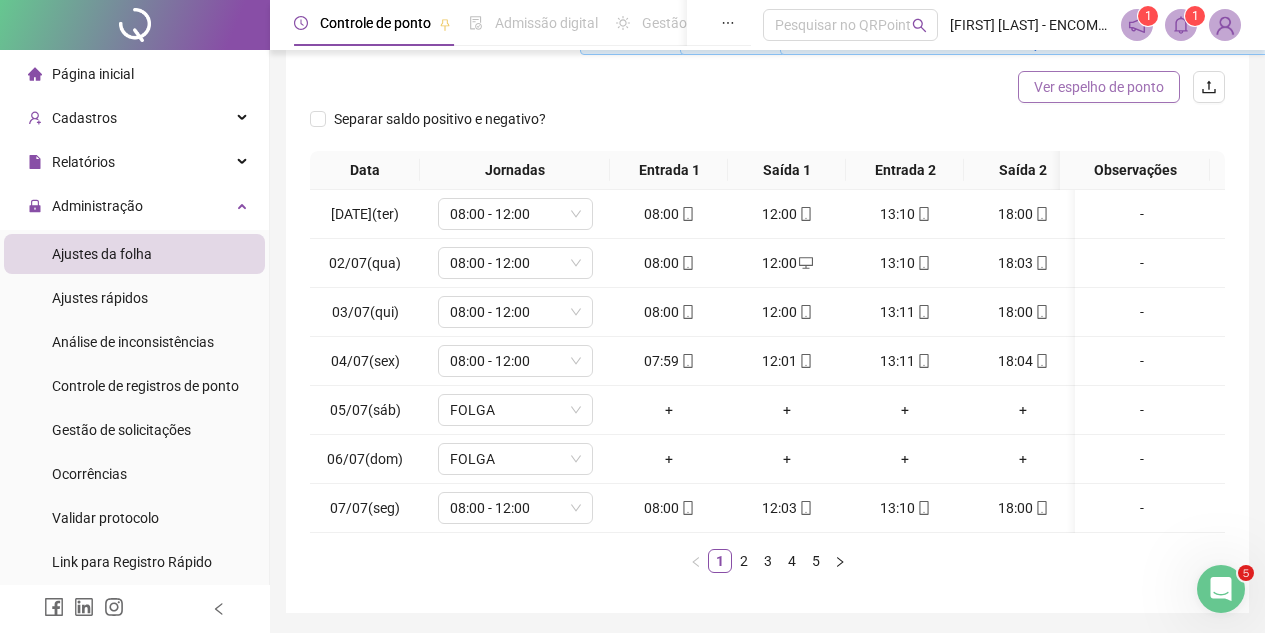 scroll, scrollTop: 288, scrollLeft: 0, axis: vertical 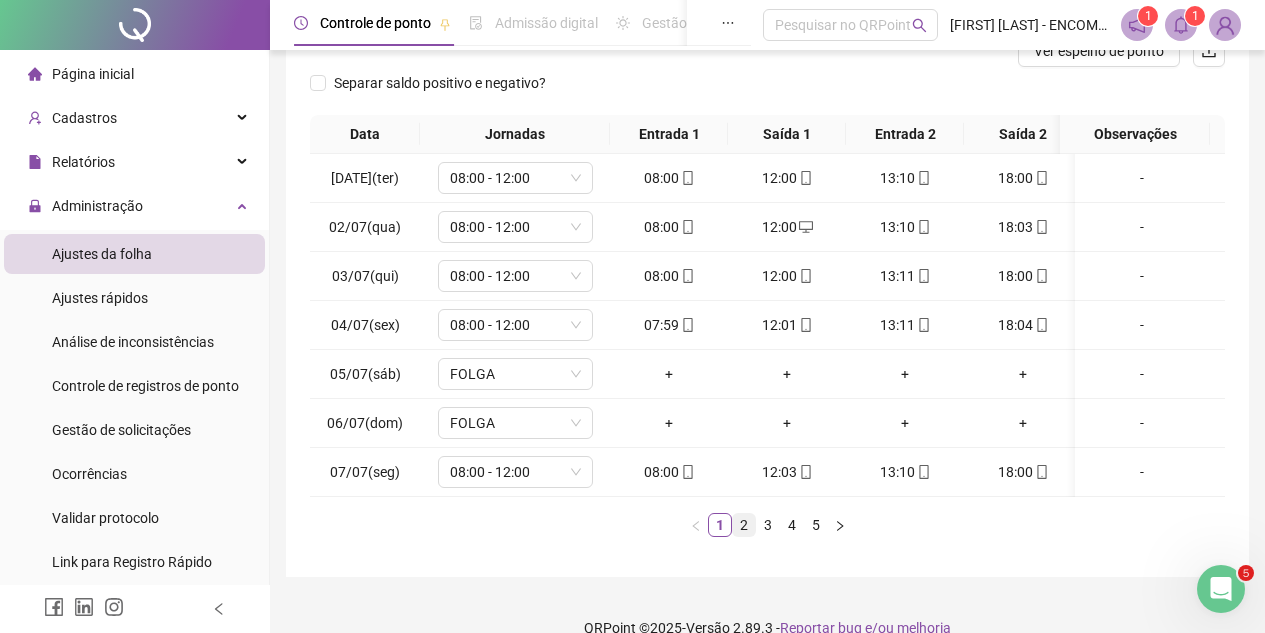 click on "2" at bounding box center (744, 525) 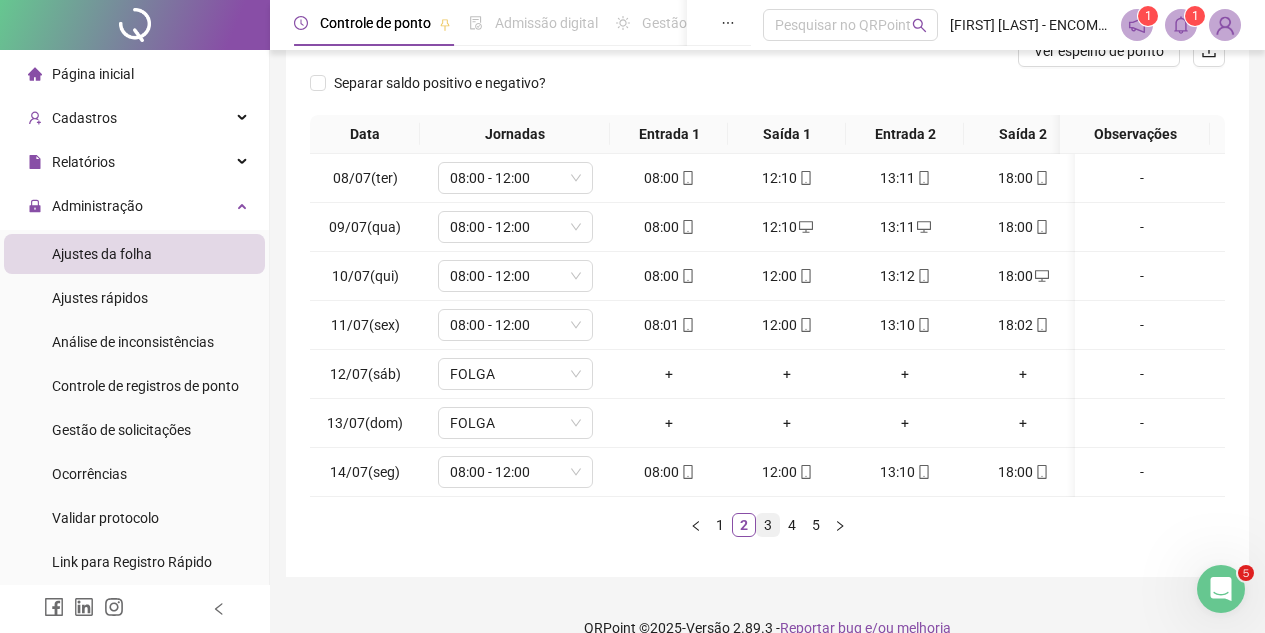 click on "3" at bounding box center (768, 525) 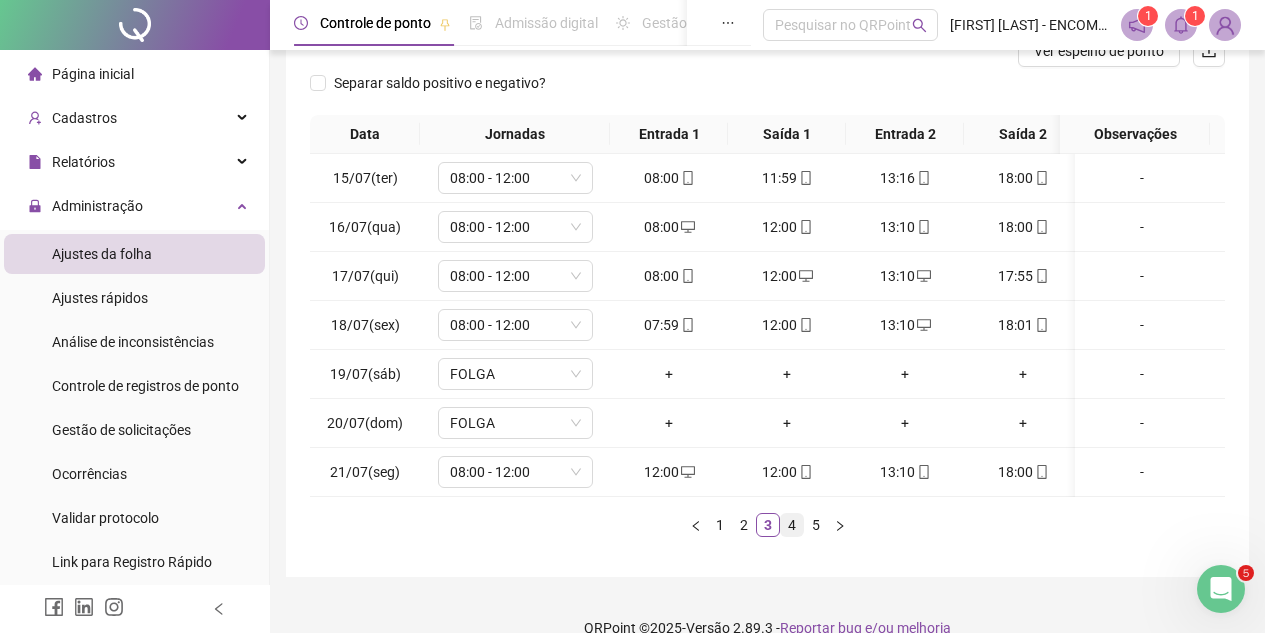 click on "4" at bounding box center (792, 525) 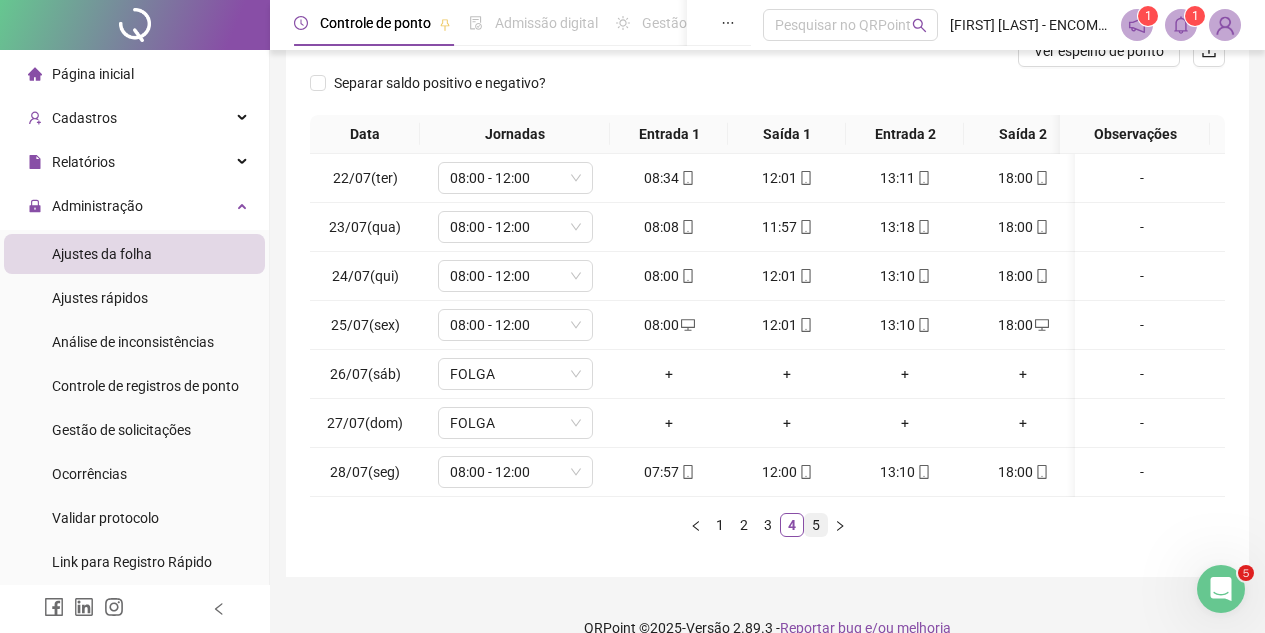 click on "5" at bounding box center [816, 525] 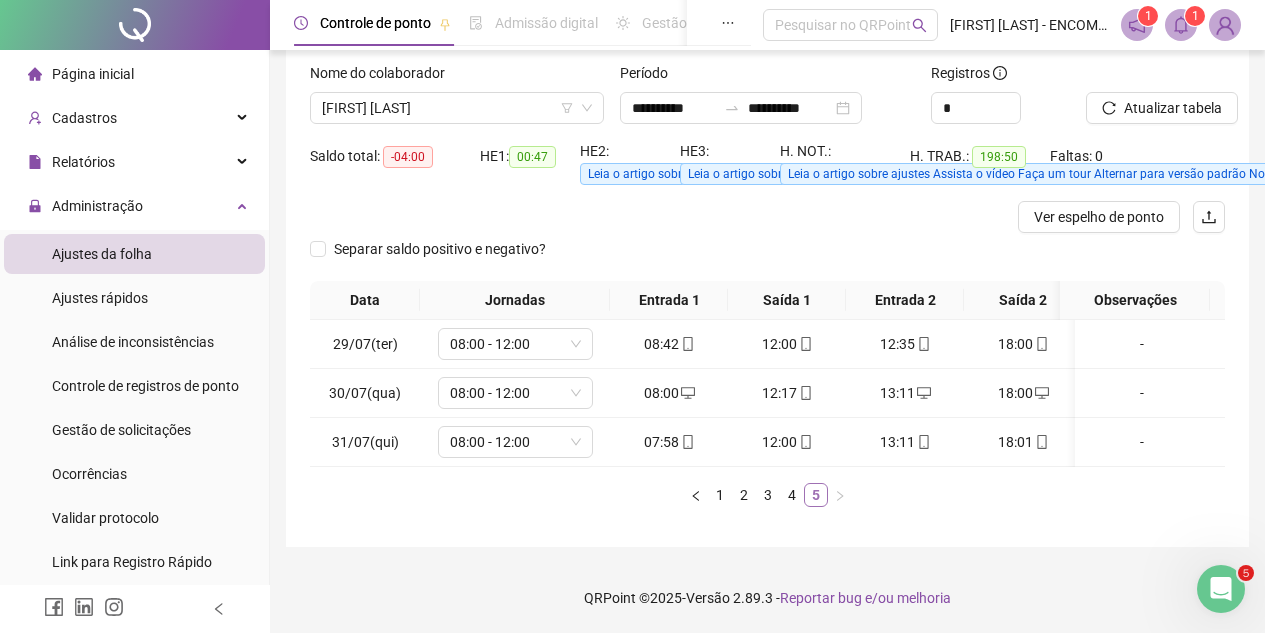 scroll, scrollTop: 124, scrollLeft: 0, axis: vertical 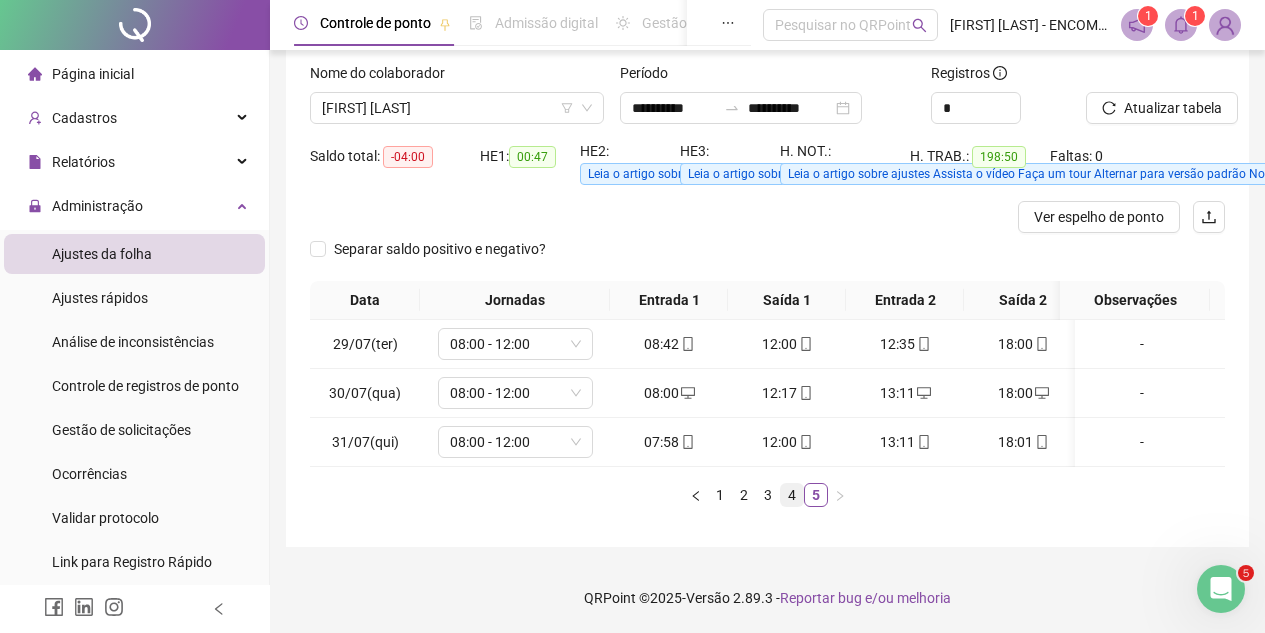 click on "4" at bounding box center (792, 495) 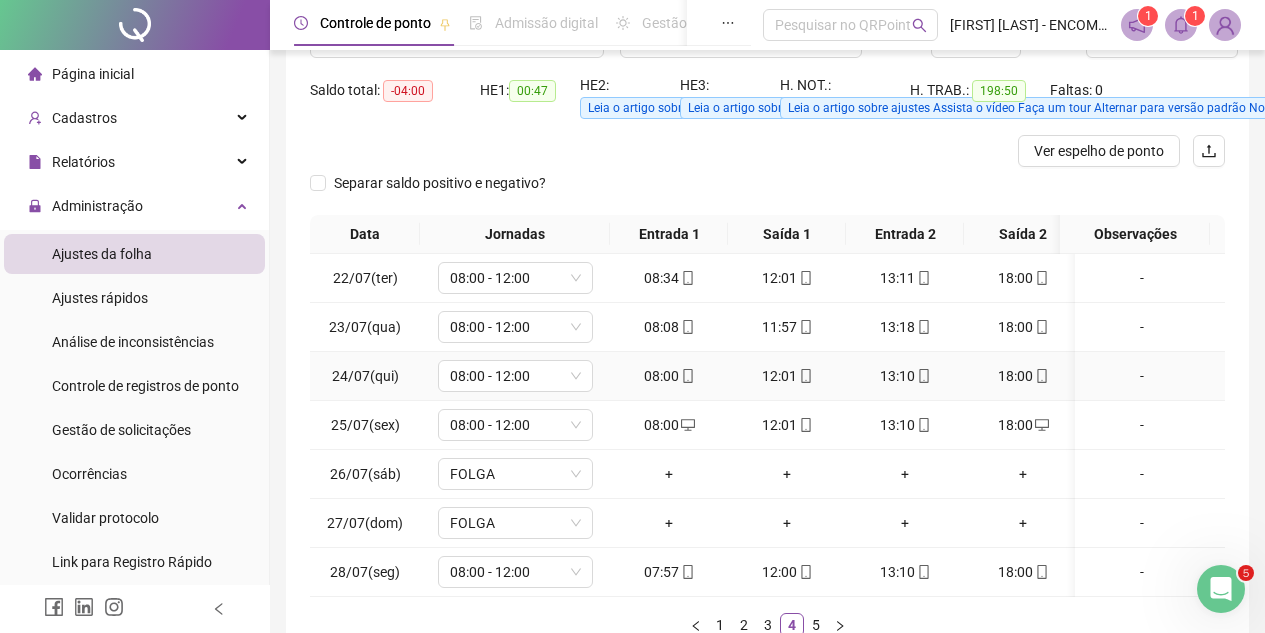 scroll, scrollTop: 224, scrollLeft: 0, axis: vertical 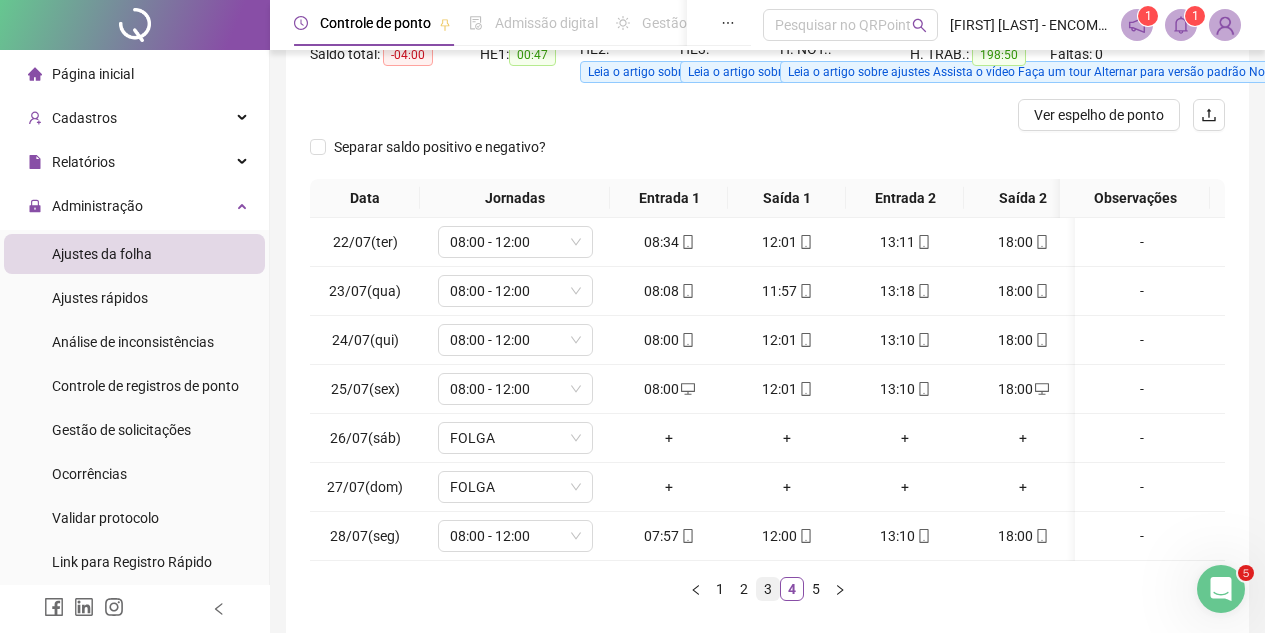 click on "3" at bounding box center (768, 589) 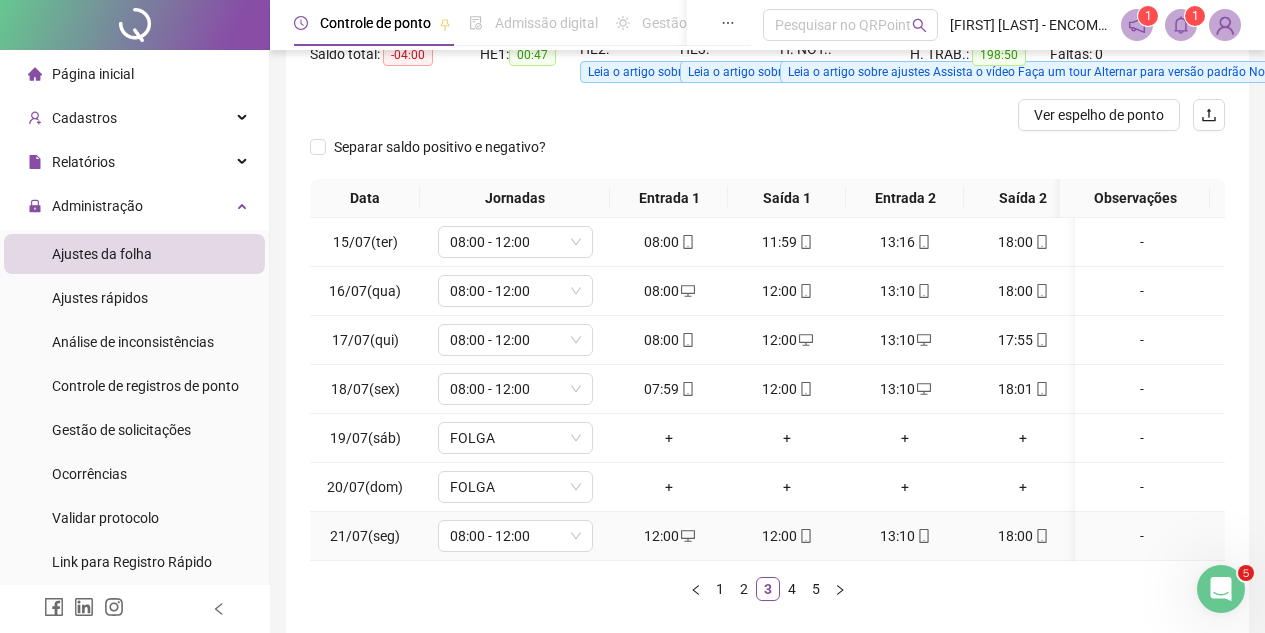 click on "12:00" at bounding box center (669, 536) 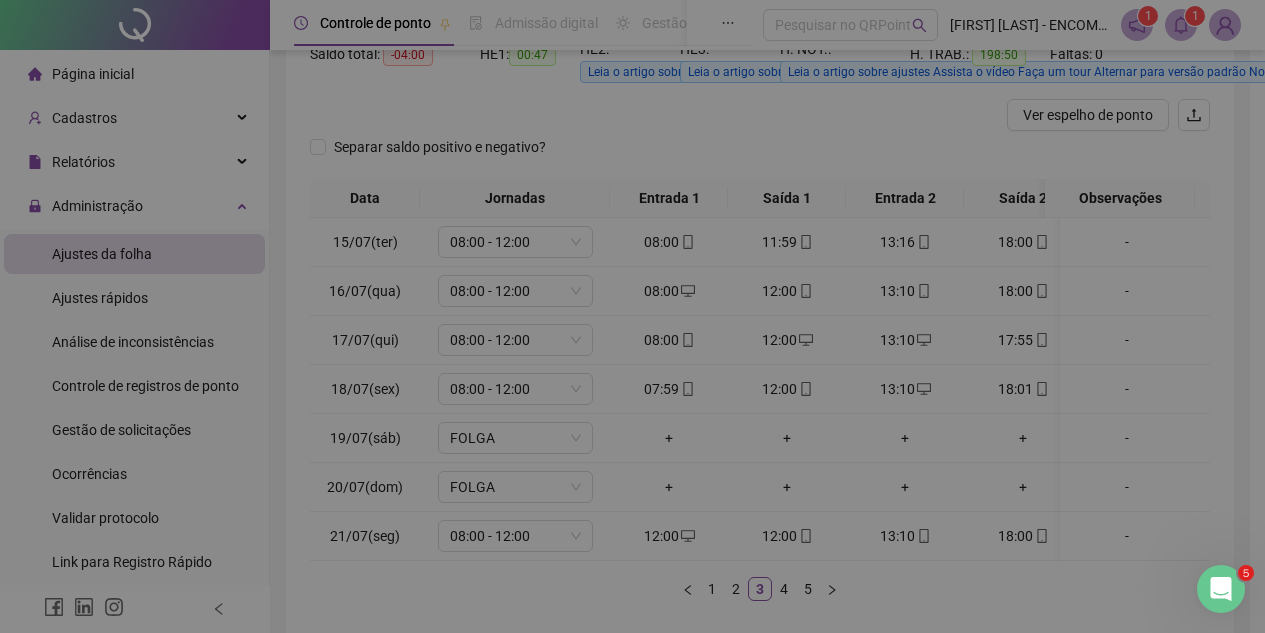 type on "**********" 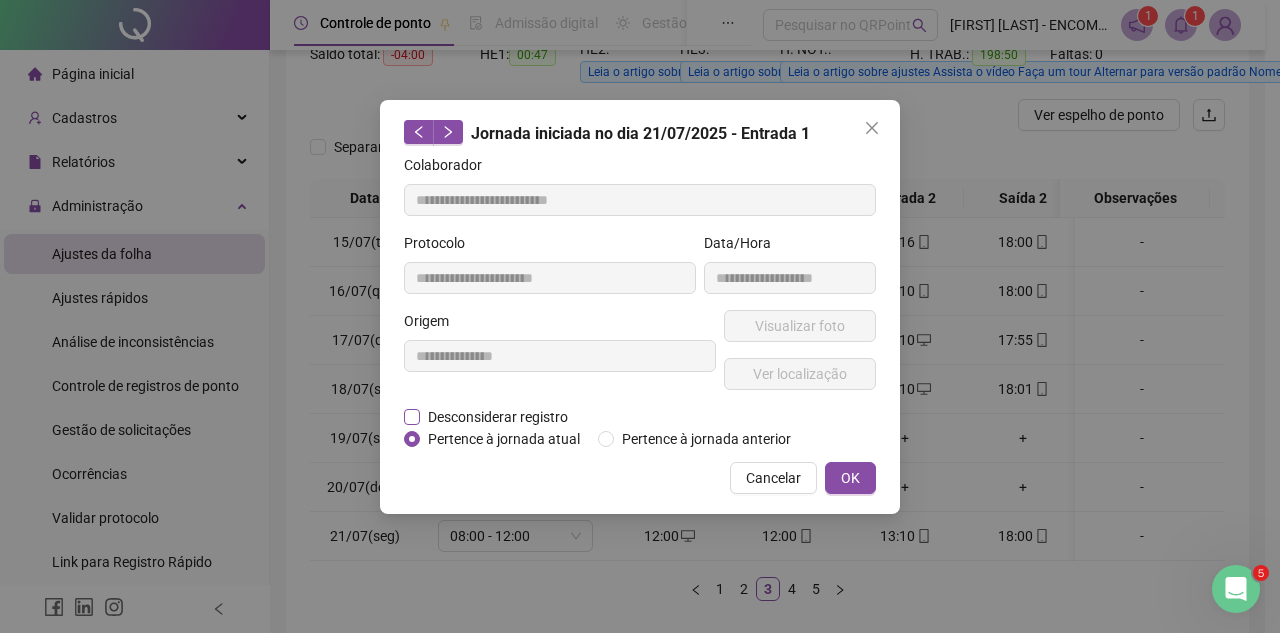 click on "Desconsiderar registro" at bounding box center (498, 417) 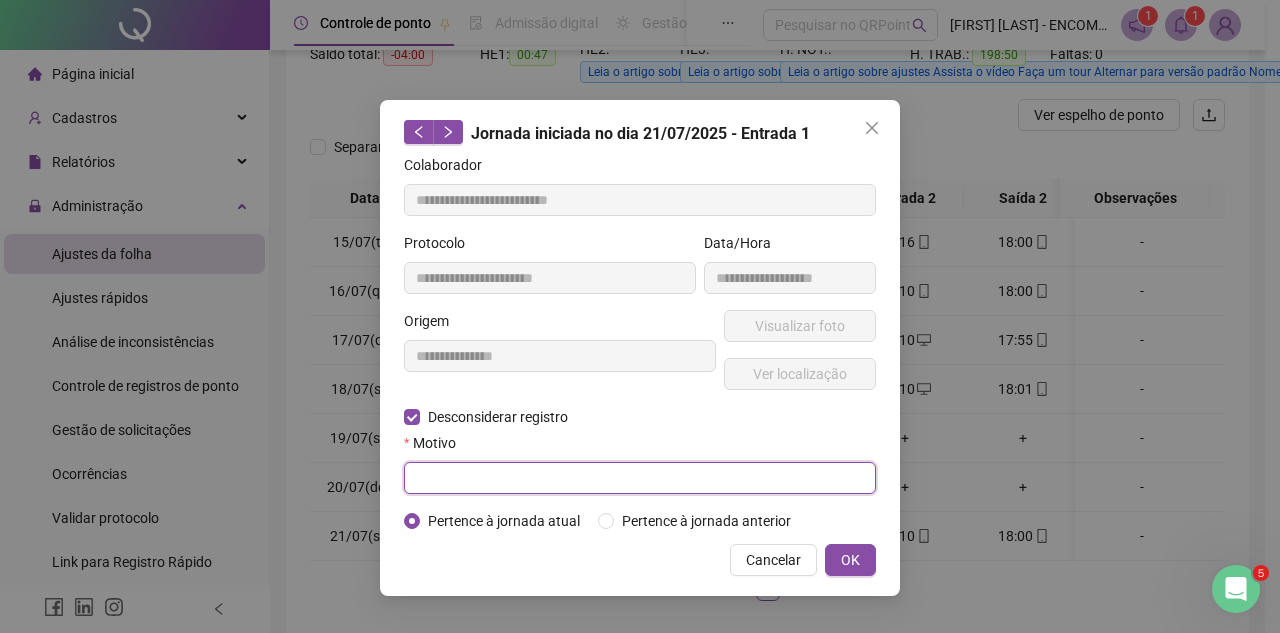 click at bounding box center [640, 478] 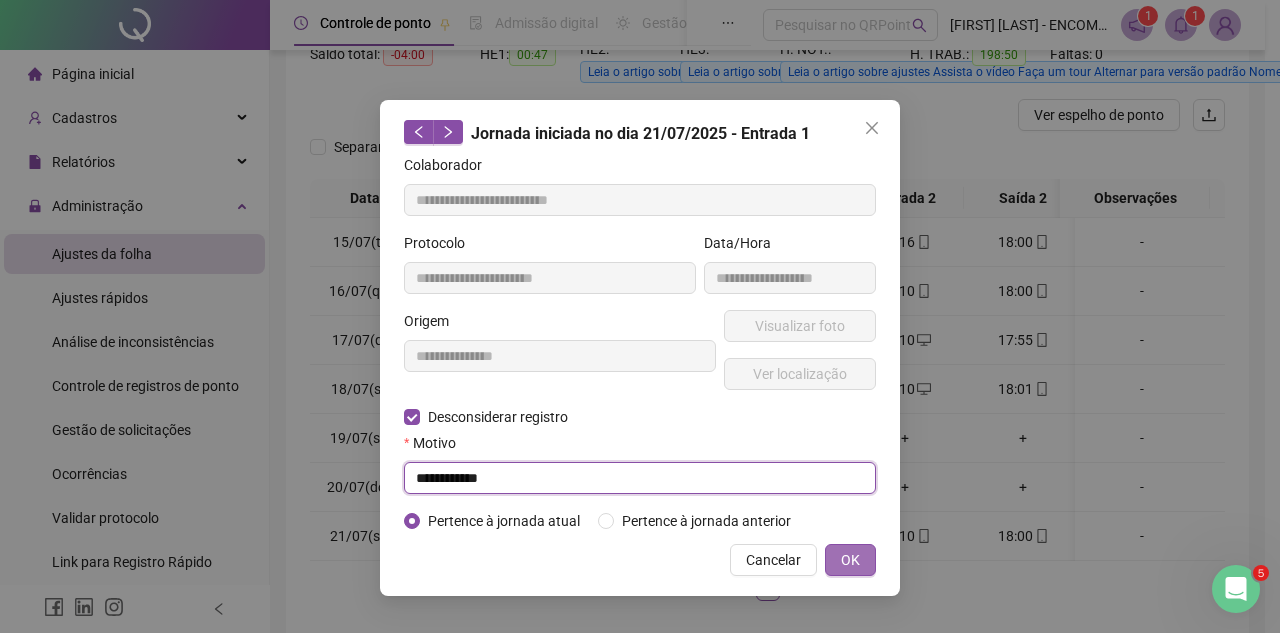 type on "**********" 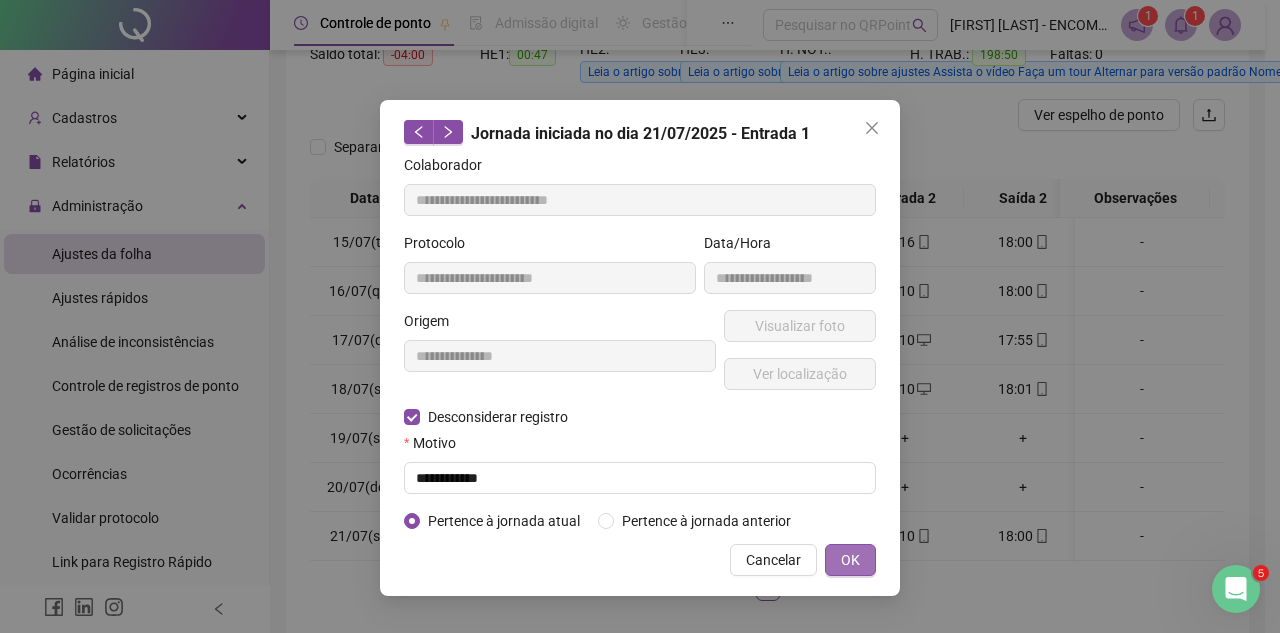 click on "OK" at bounding box center [850, 560] 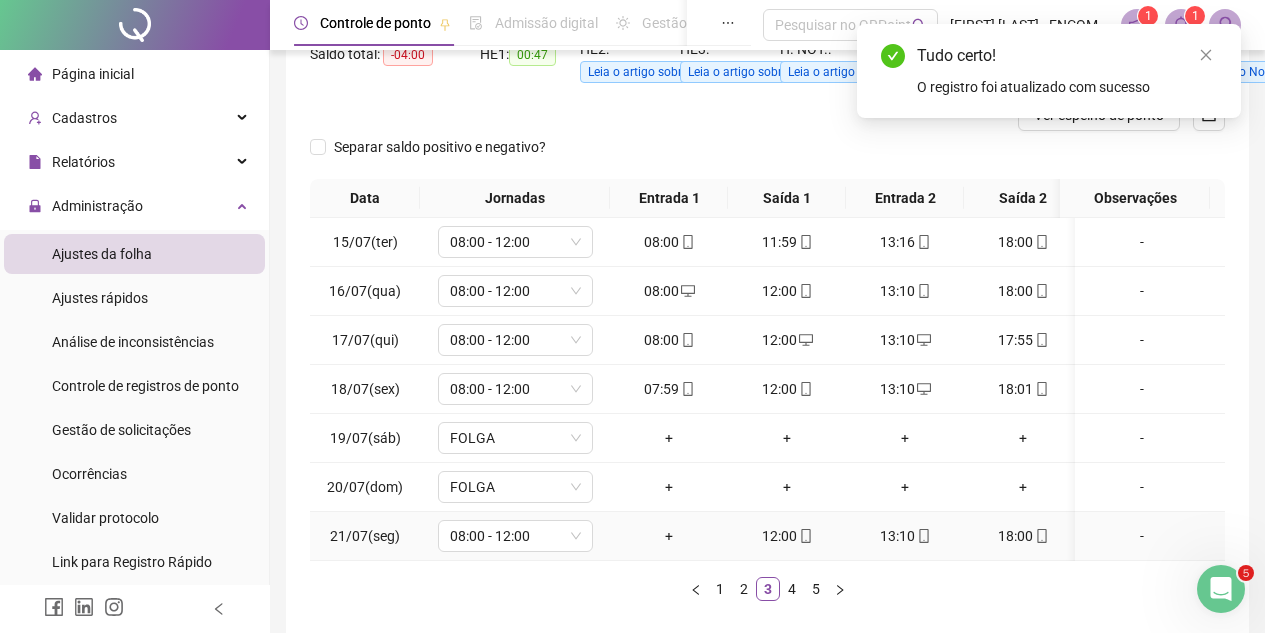 click on "+" at bounding box center [669, 536] 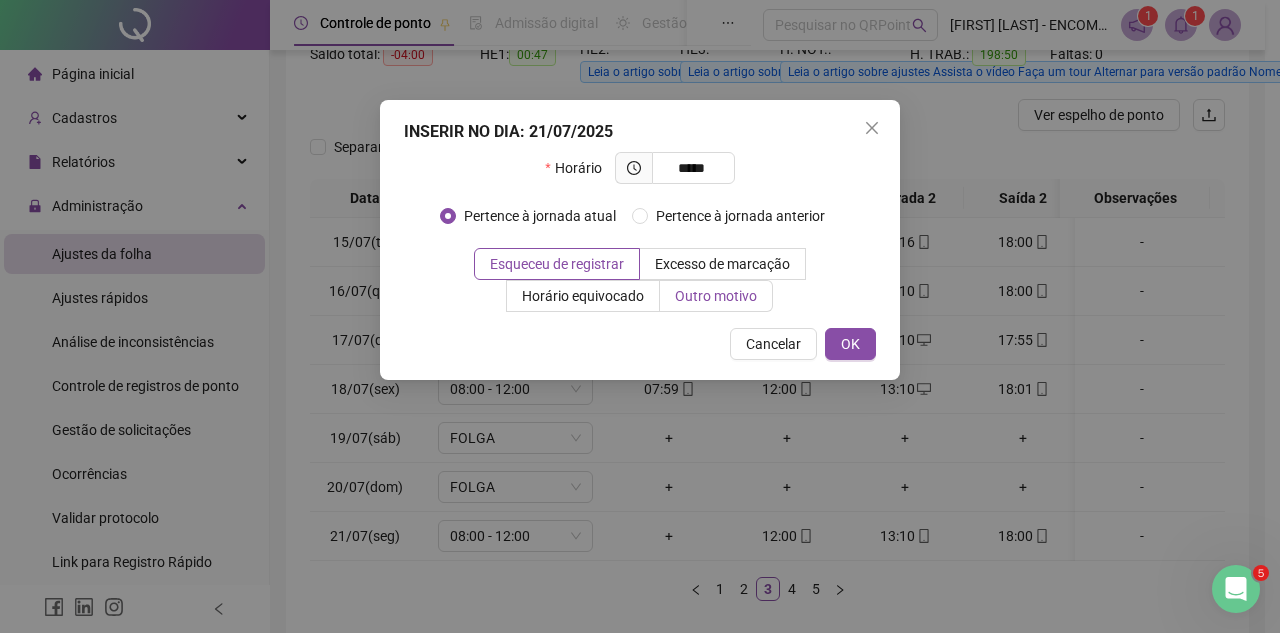 type on "*****" 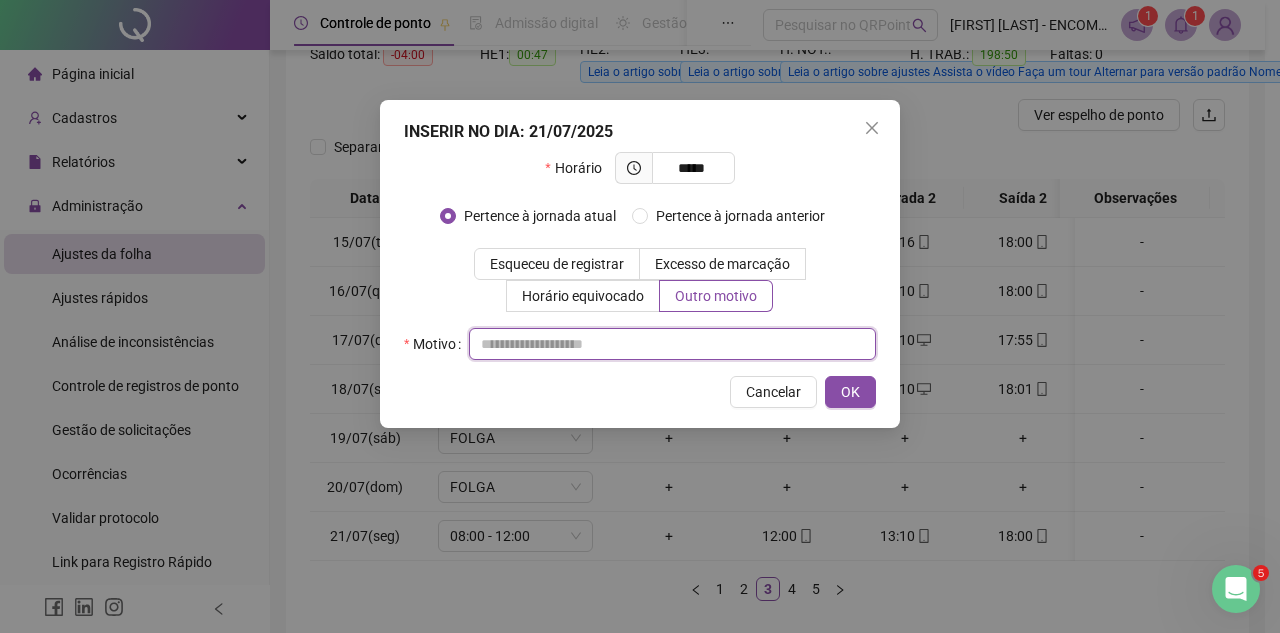click at bounding box center [672, 344] 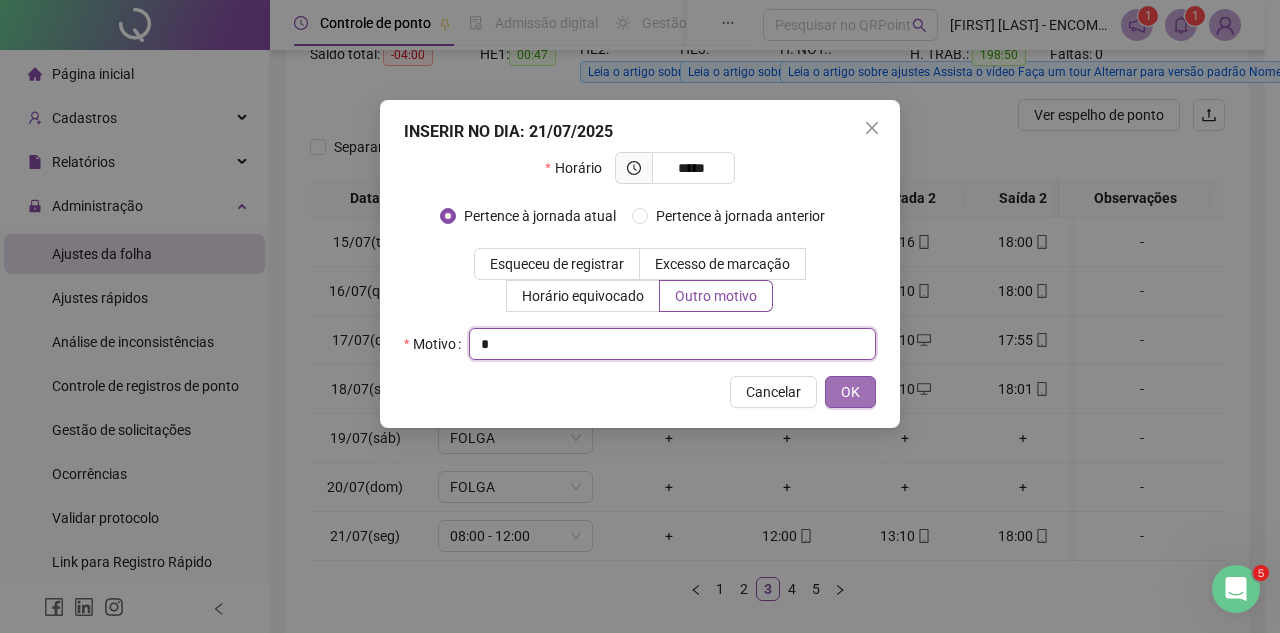 type on "*" 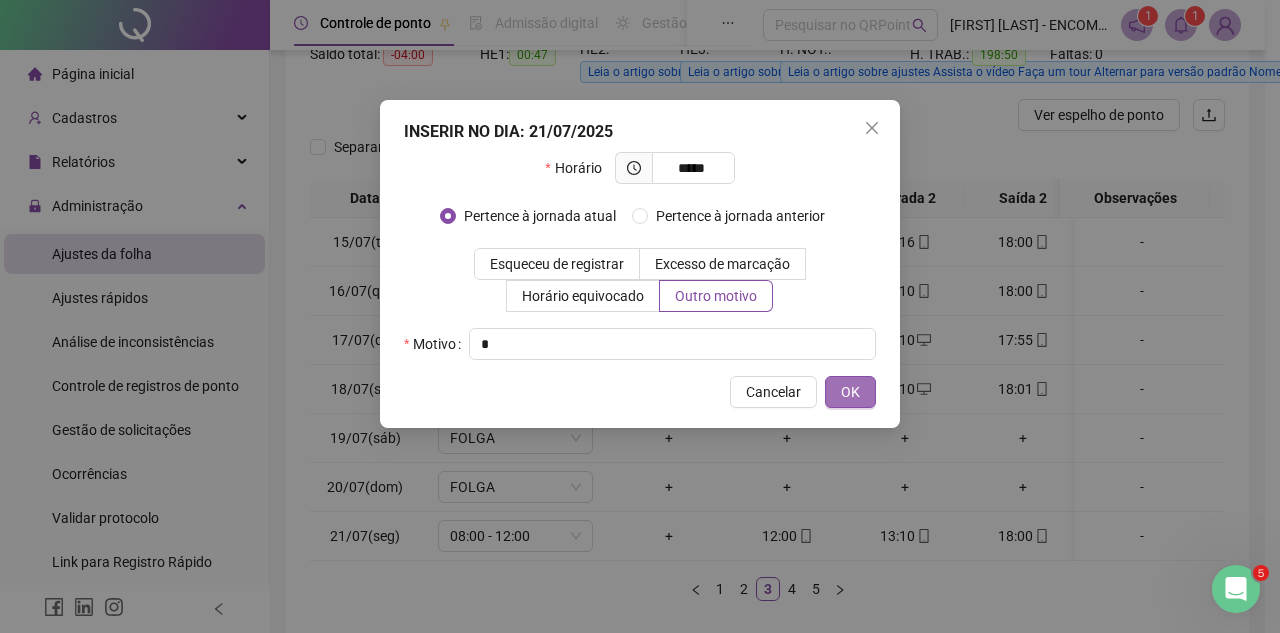 click on "OK" at bounding box center [850, 392] 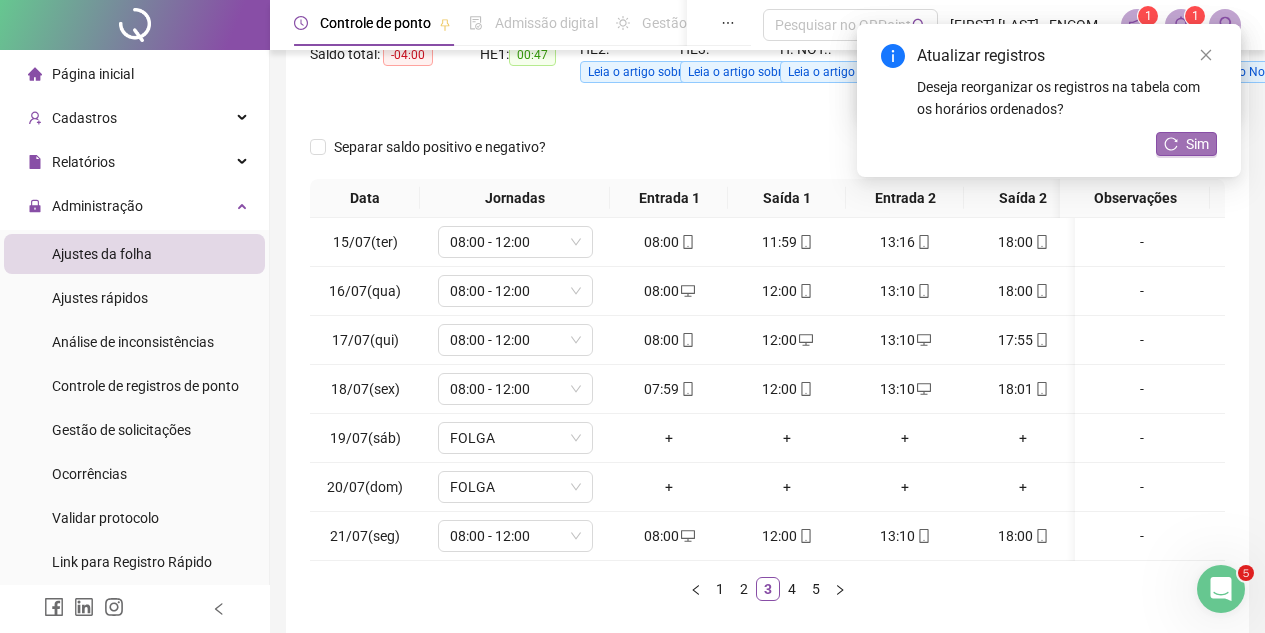click on "Sim" at bounding box center [1197, 144] 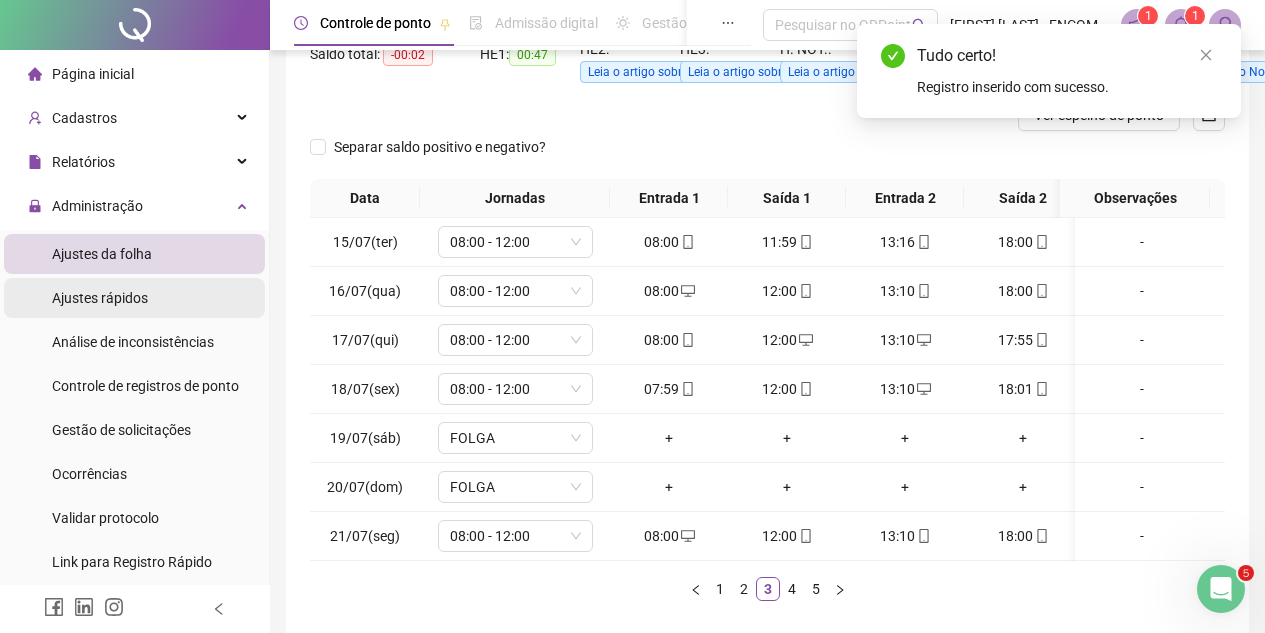 scroll, scrollTop: 24, scrollLeft: 0, axis: vertical 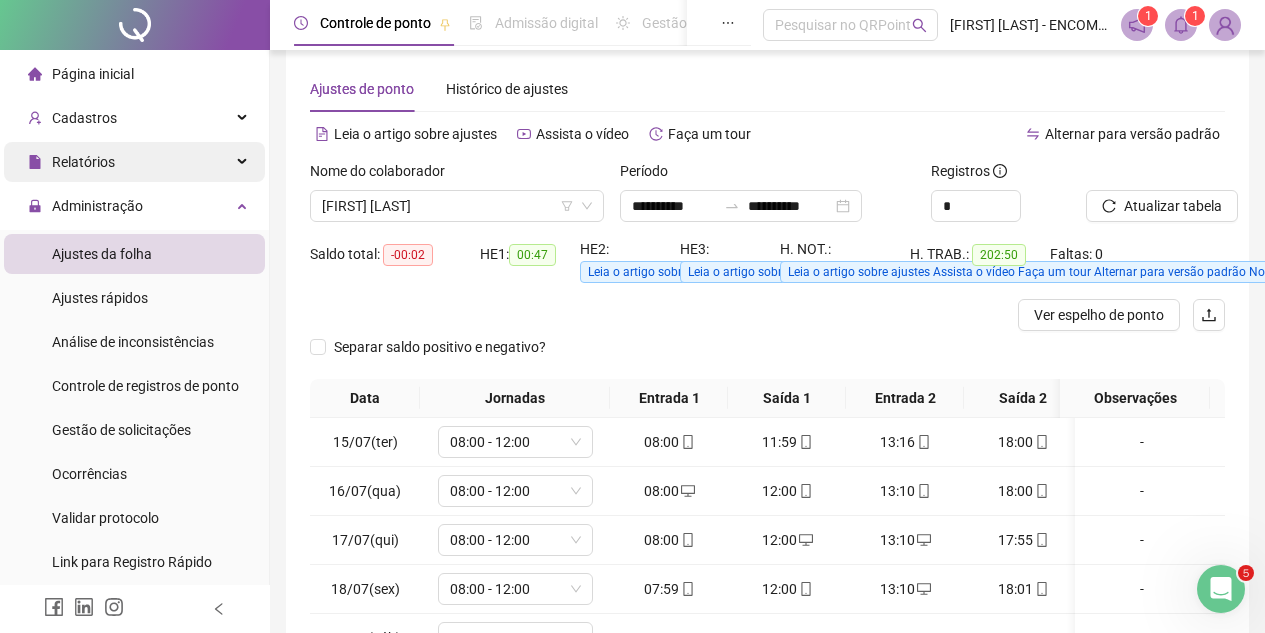 click on "Relatórios" at bounding box center (134, 162) 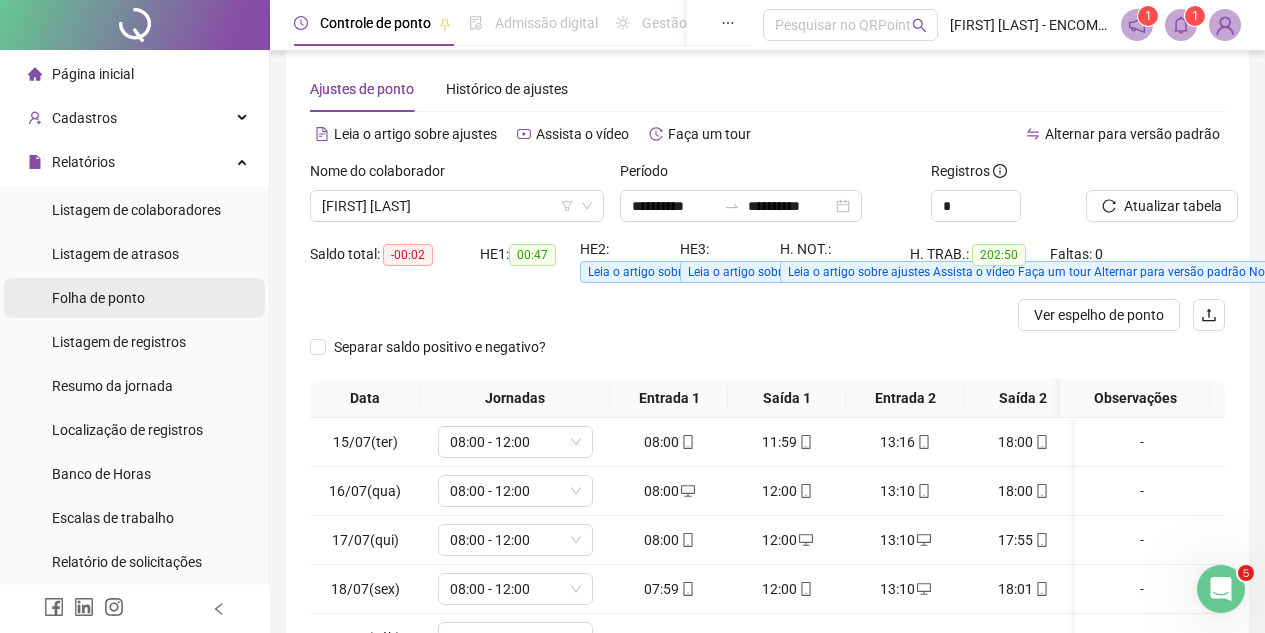 click on "Folha de ponto" at bounding box center [98, 298] 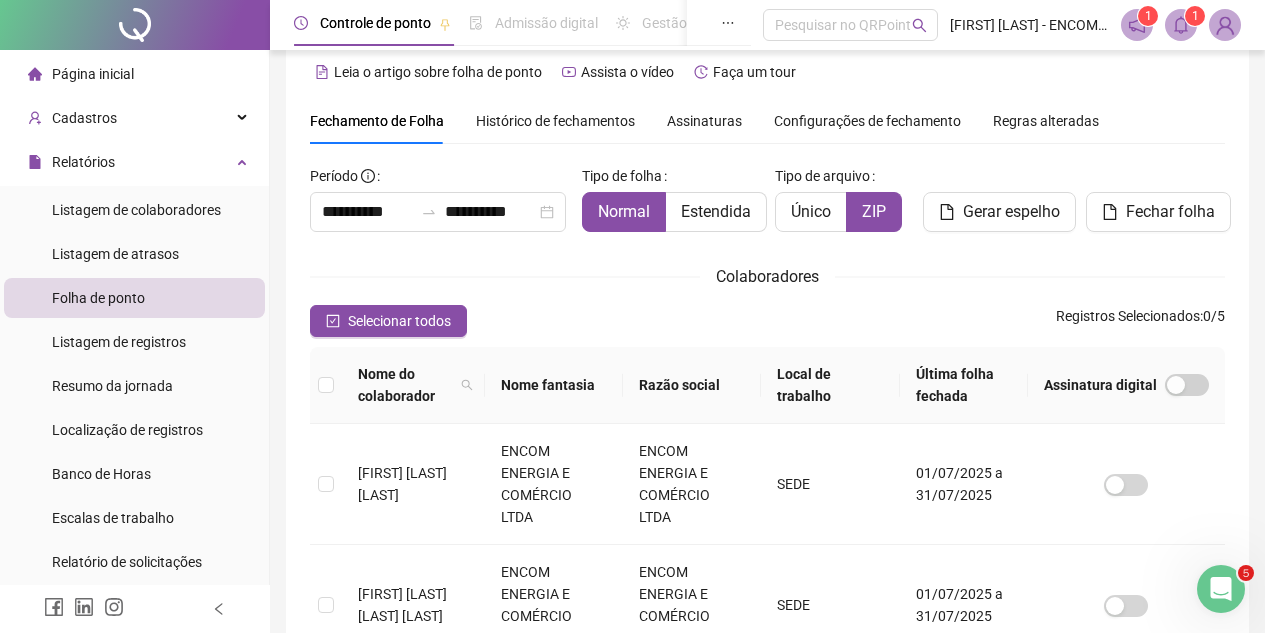 scroll, scrollTop: 93, scrollLeft: 0, axis: vertical 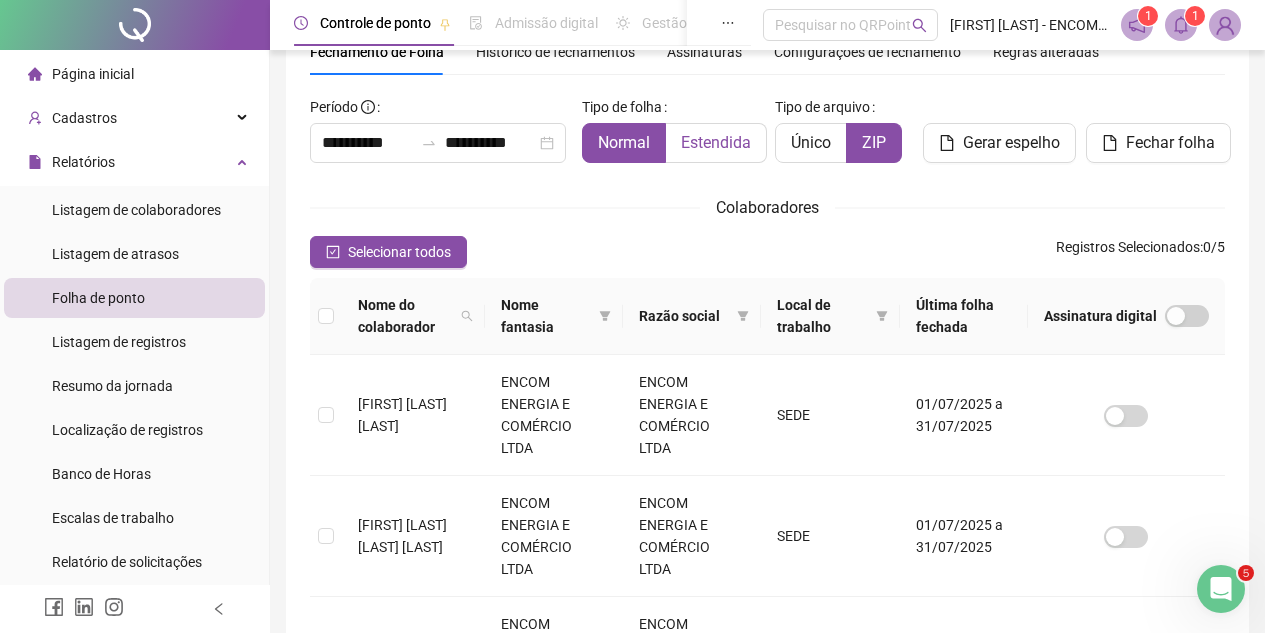 click on "Estendida" at bounding box center [716, 142] 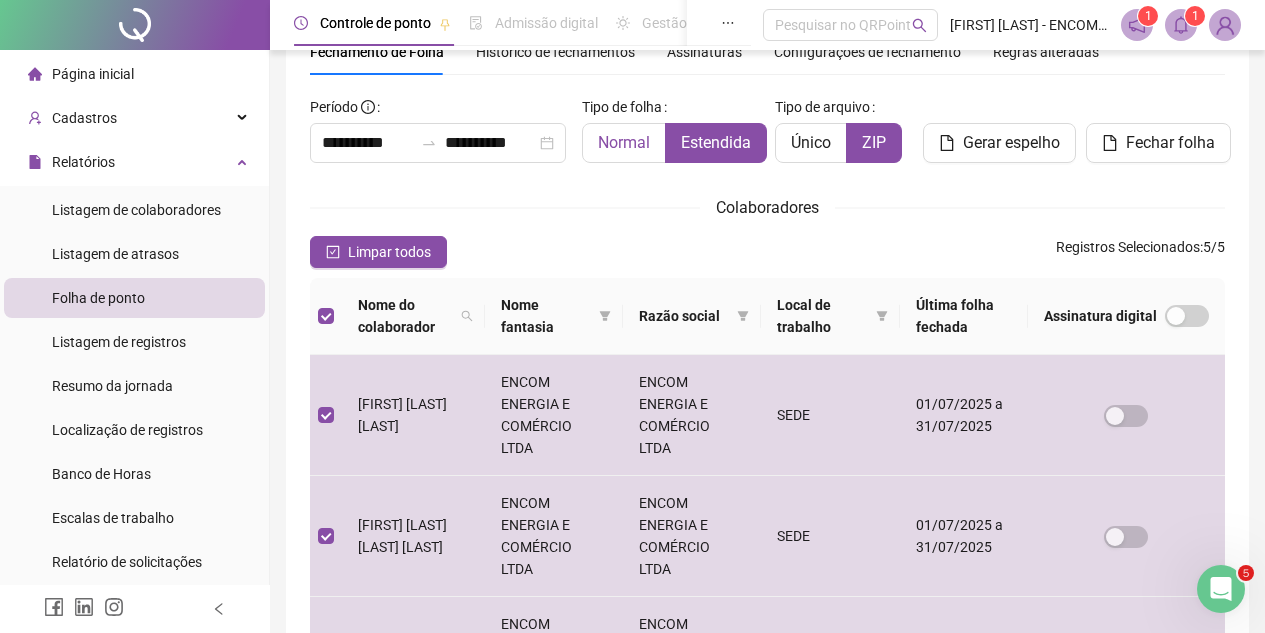 click on "Normal" at bounding box center [624, 142] 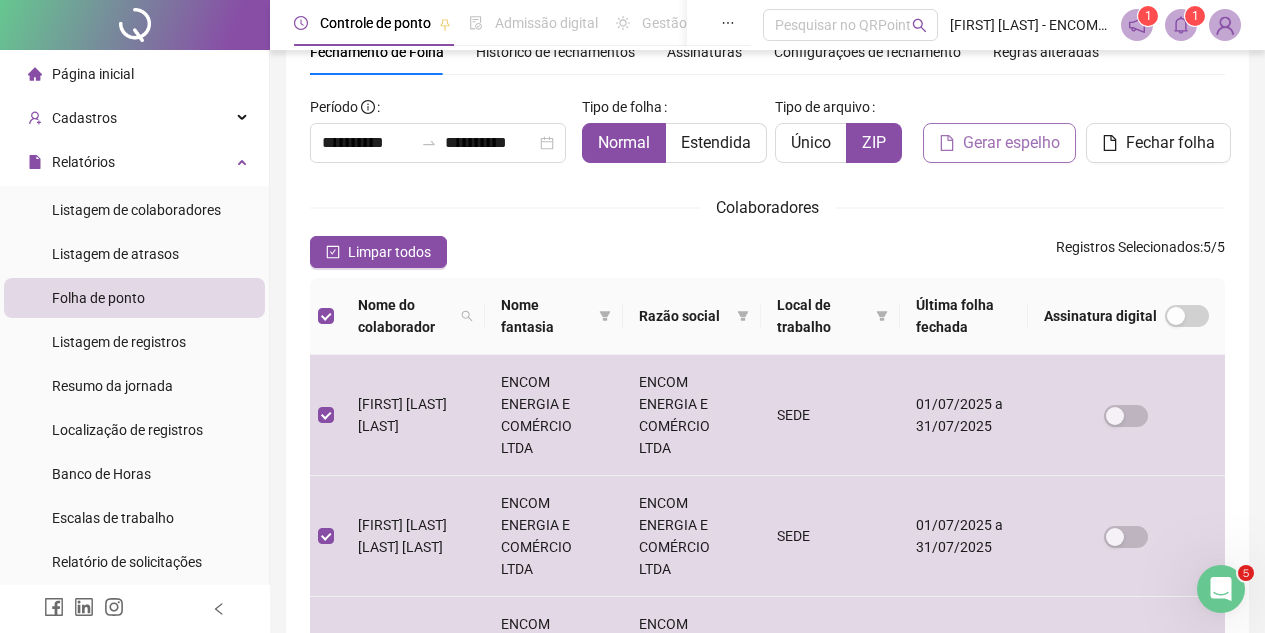 click on "Gerar espelho" at bounding box center (1011, 143) 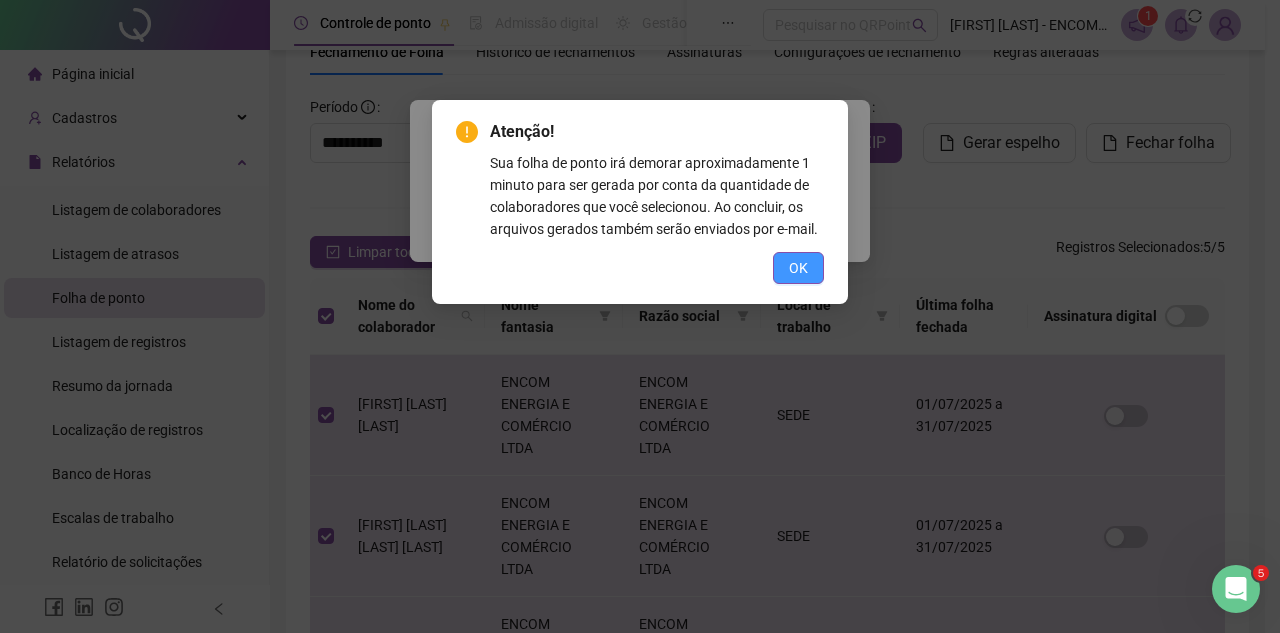 click on "OK" at bounding box center (798, 268) 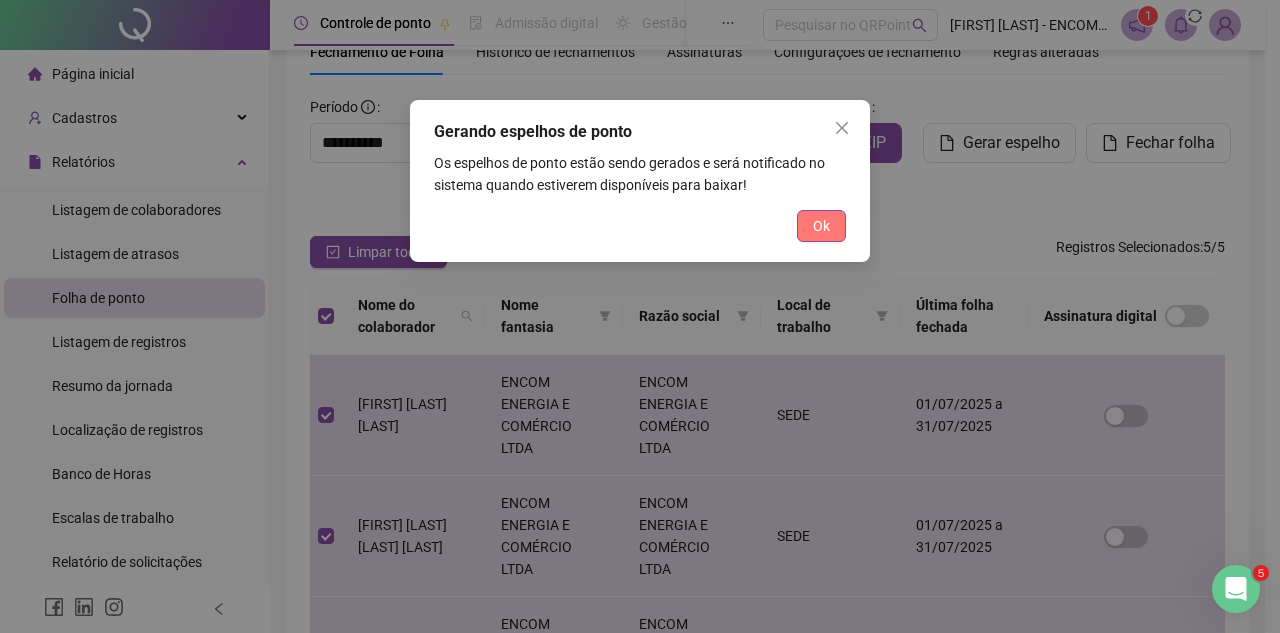 click on "Ok" at bounding box center (821, 226) 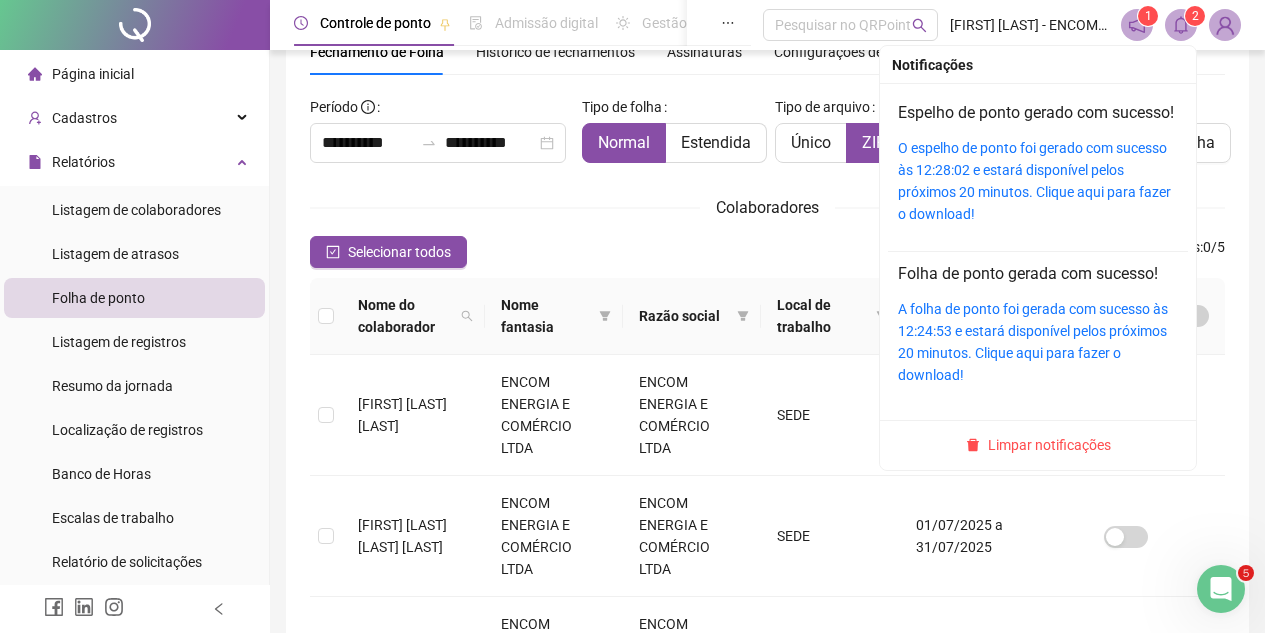click 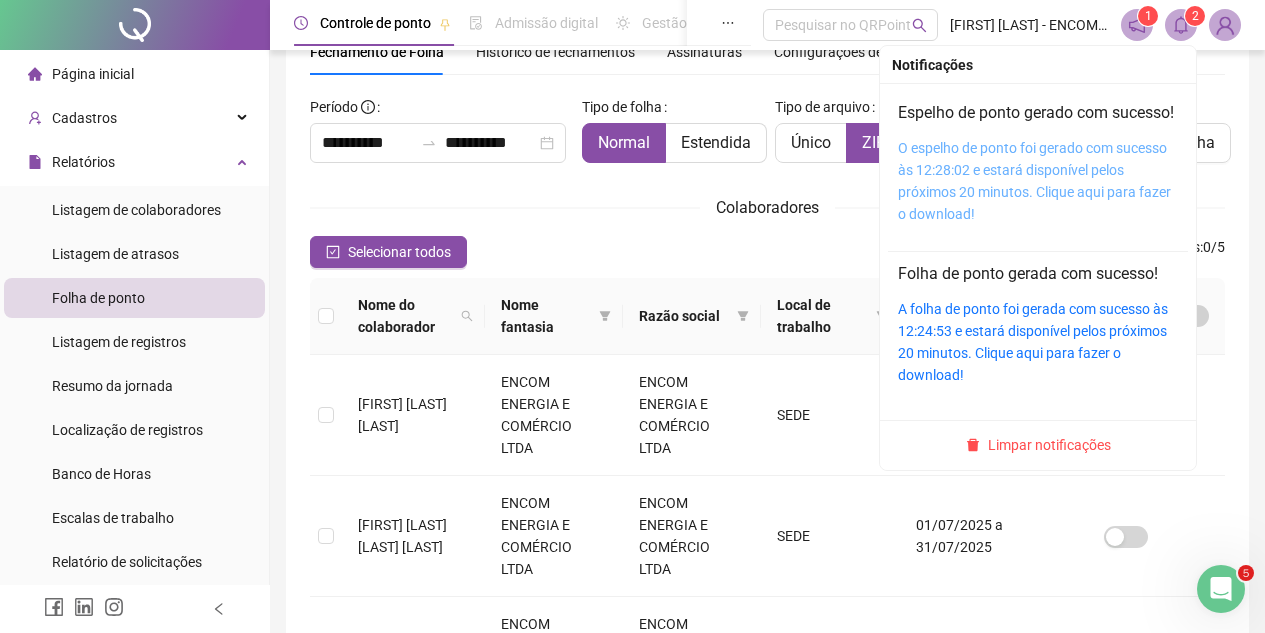 click on "O espelho de ponto foi gerado com sucesso às 12:28:02 e estará disponível pelos próximos 20 minutos.
Clique aqui para fazer o download!" at bounding box center (1034, 181) 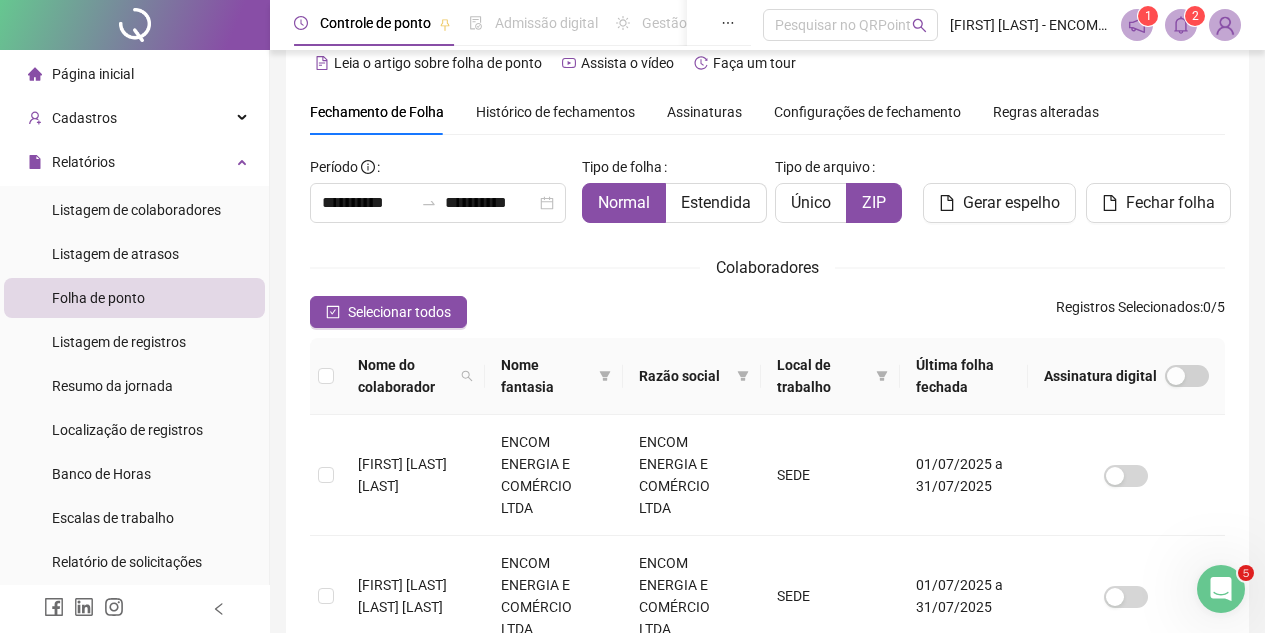 scroll, scrollTop: 0, scrollLeft: 0, axis: both 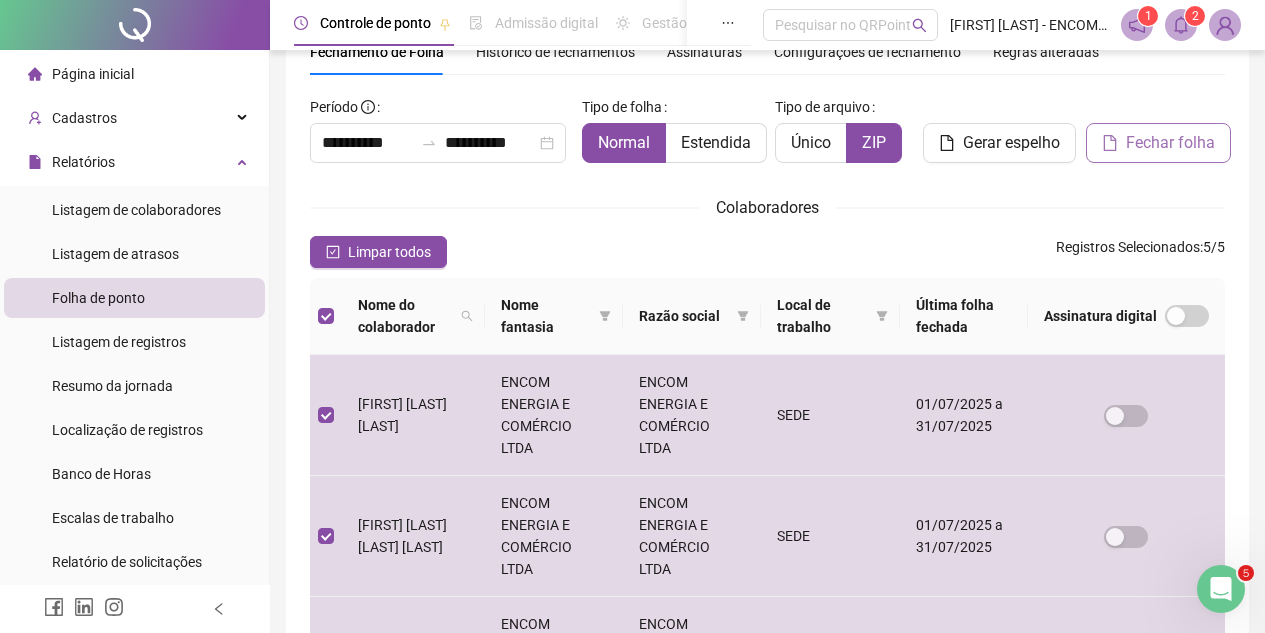 click on "Fechar folha" at bounding box center [1170, 143] 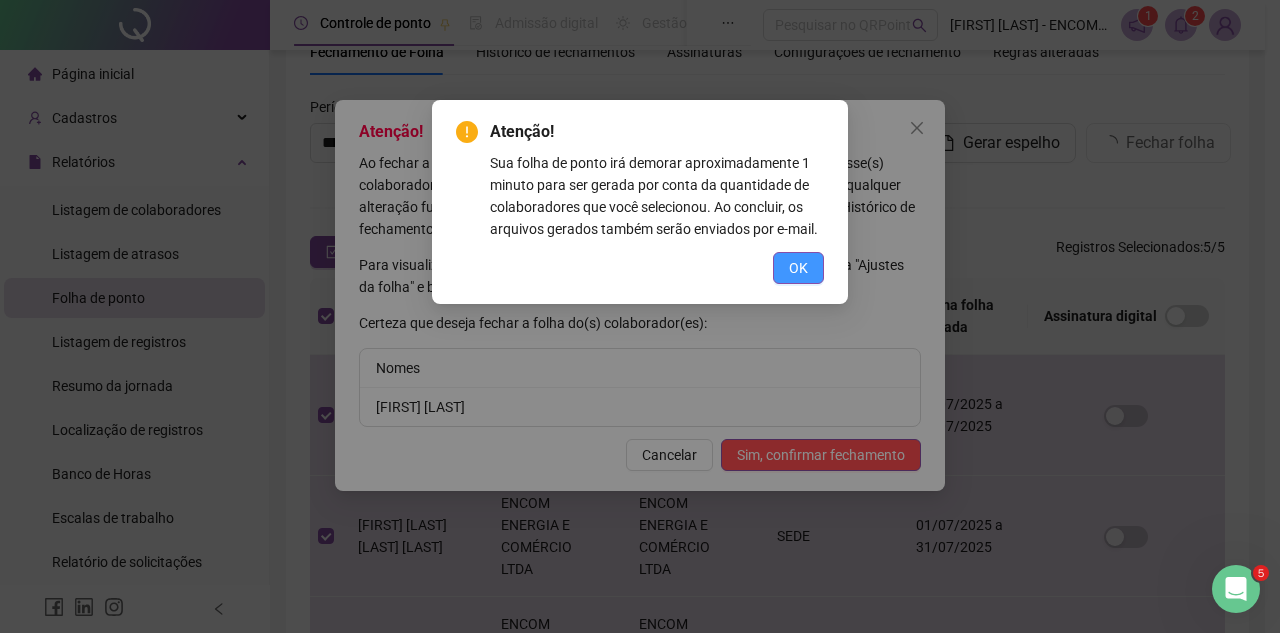 click on "OK" at bounding box center (798, 268) 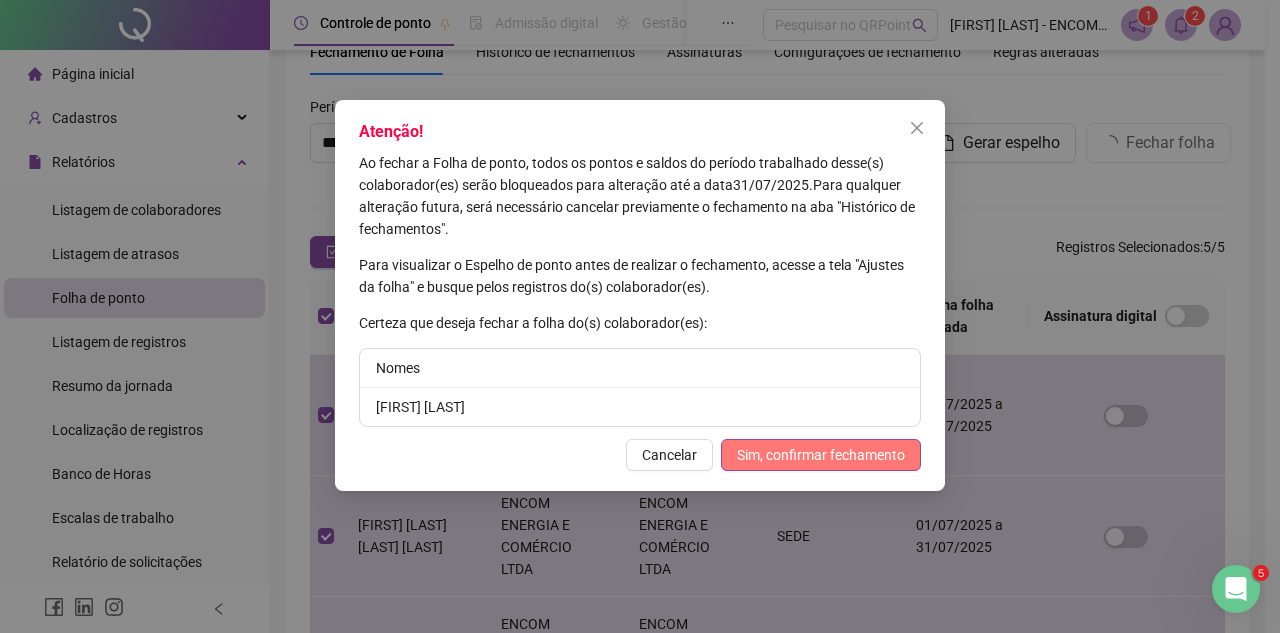 click on "Sim, confirmar fechamento" at bounding box center [821, 455] 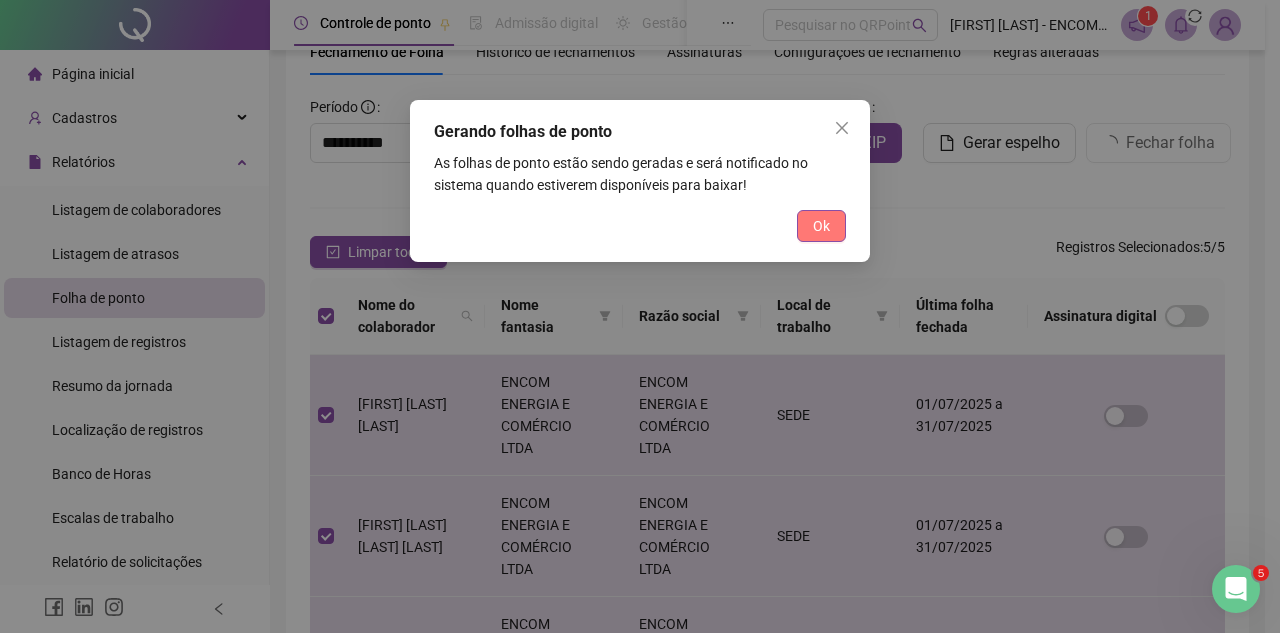 click on "Ok" at bounding box center (821, 226) 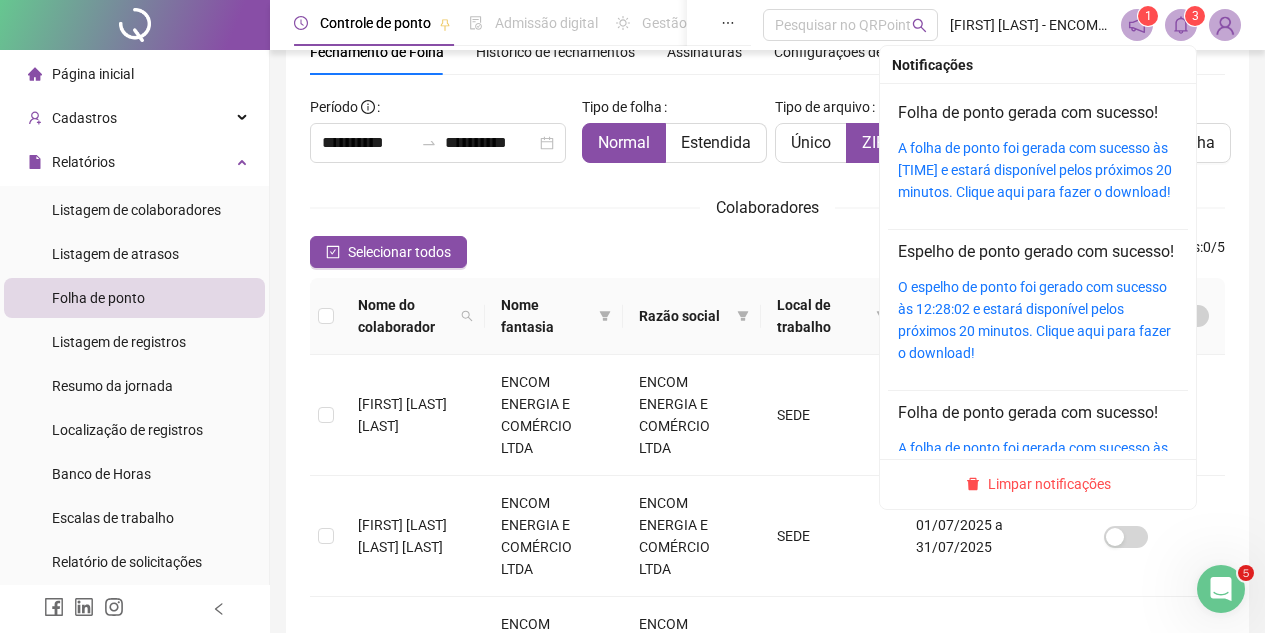 click 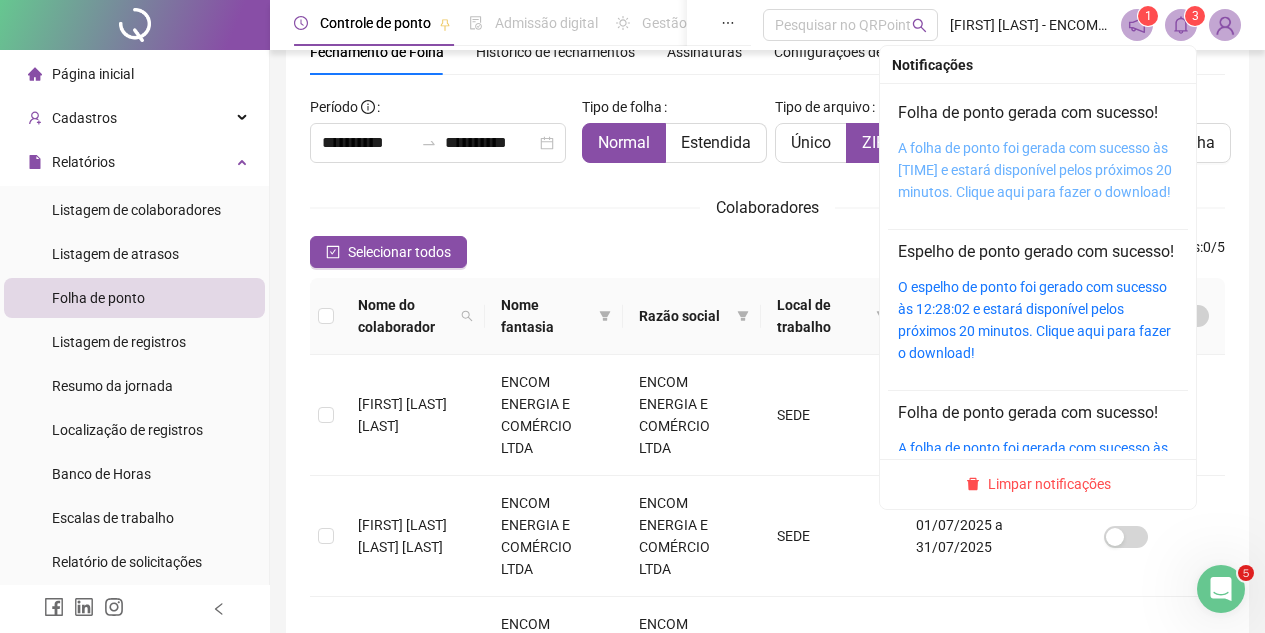 click on "A folha de ponto foi gerada com sucesso às [TIME] e estará disponível pelos próximos 20 minutos.
Clique aqui para fazer o download!" at bounding box center (1035, 170) 